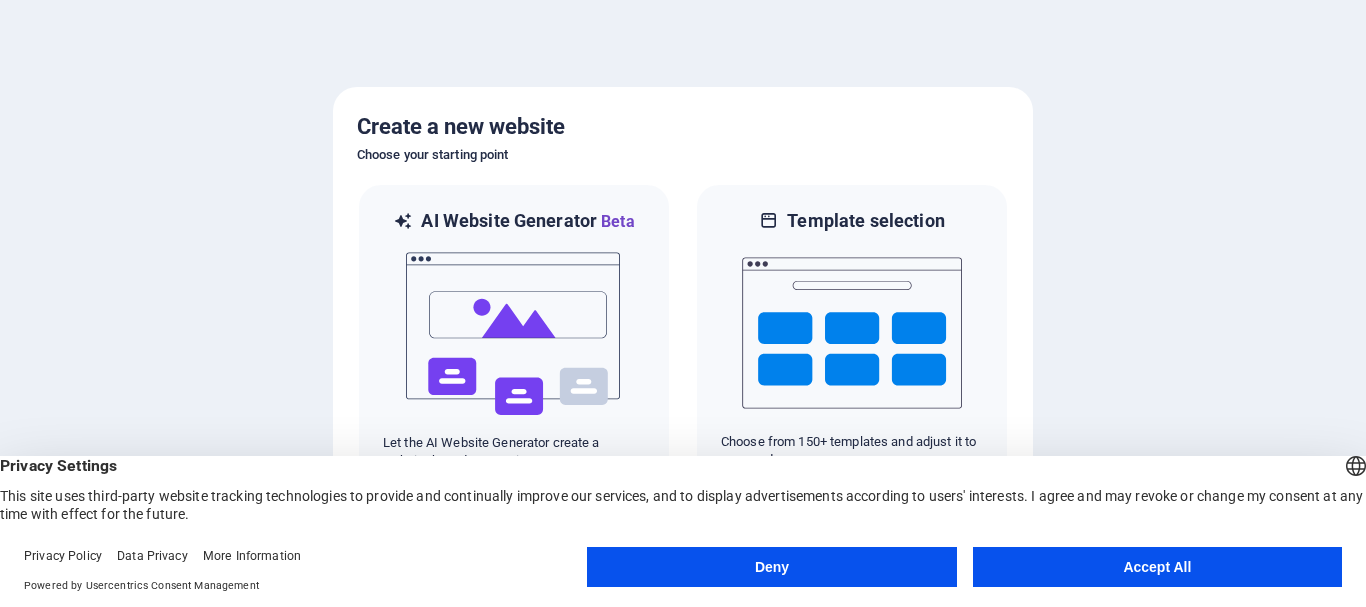 scroll, scrollTop: 0, scrollLeft: 0, axis: both 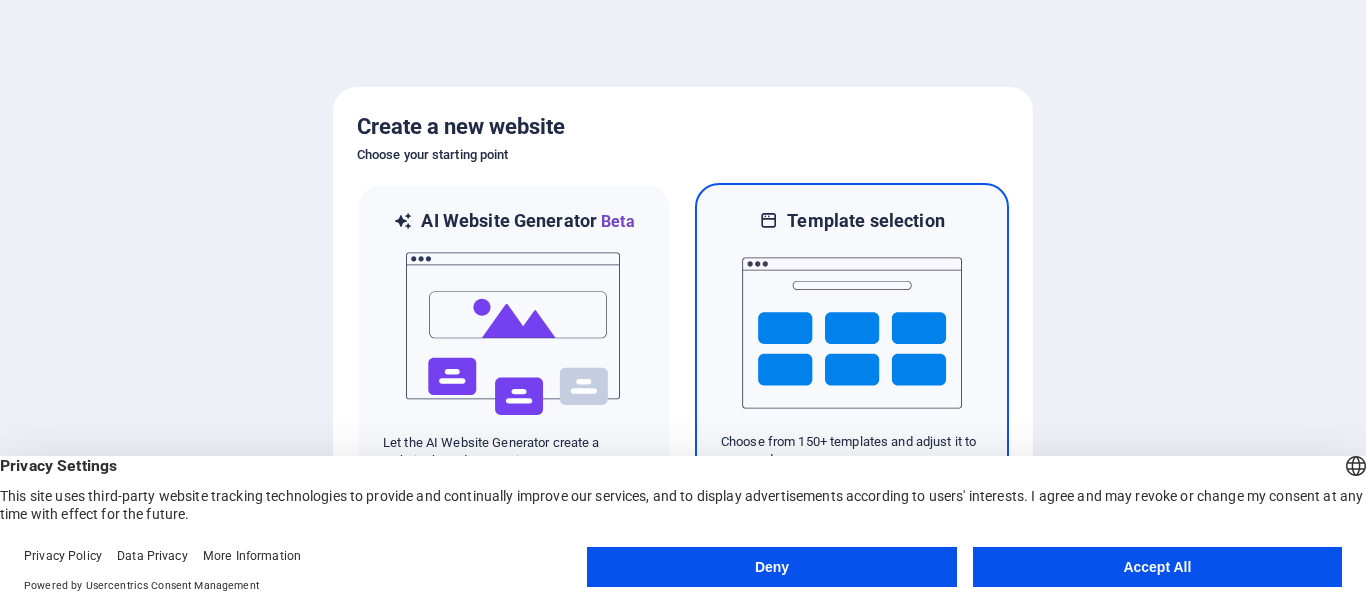 click at bounding box center [852, 333] 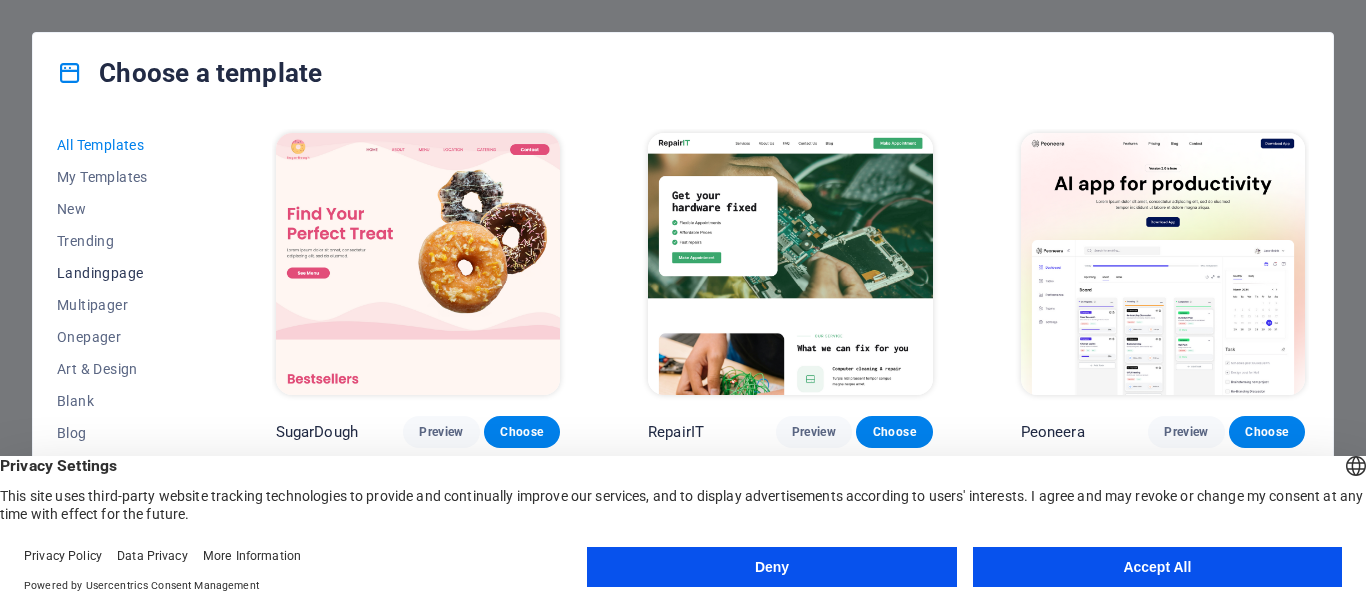 click on "Landingpage" at bounding box center [122, 273] 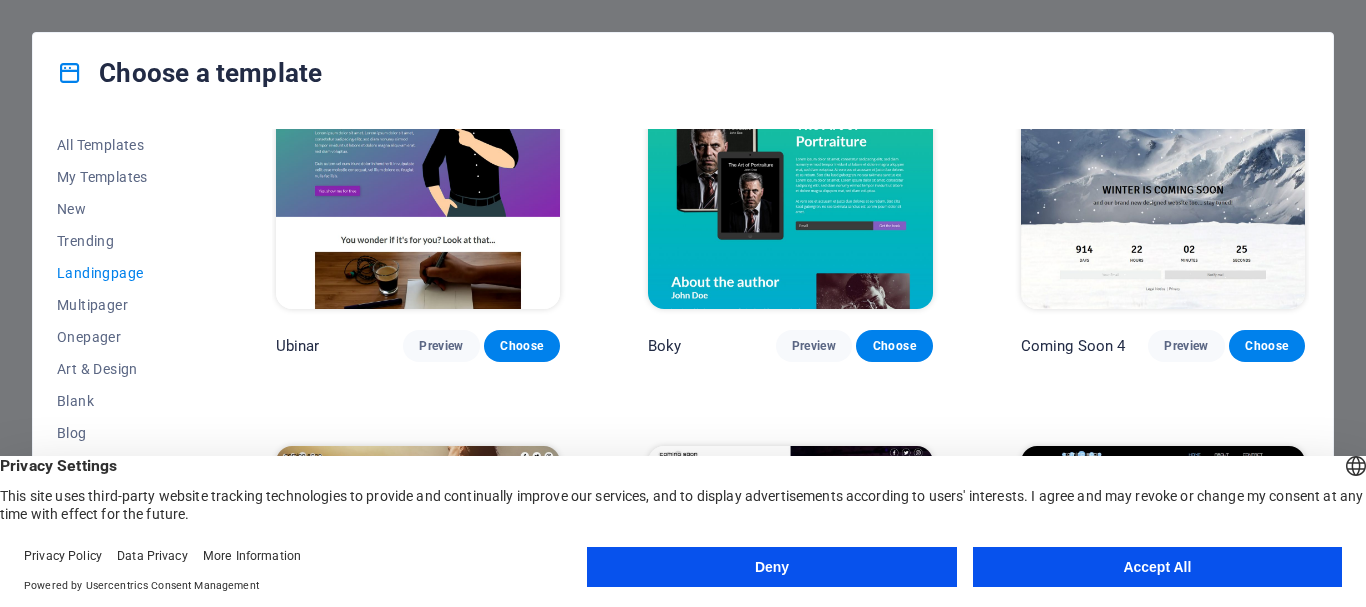 scroll, scrollTop: 2970, scrollLeft: 0, axis: vertical 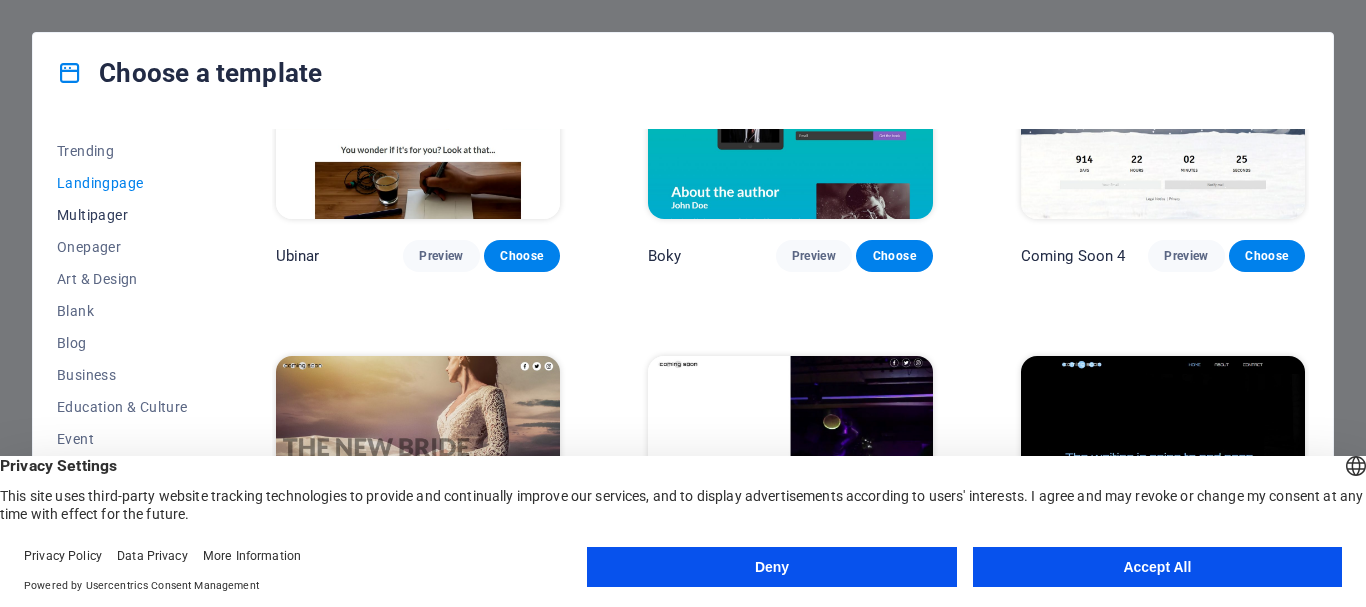 click on "Multipager" at bounding box center [122, 215] 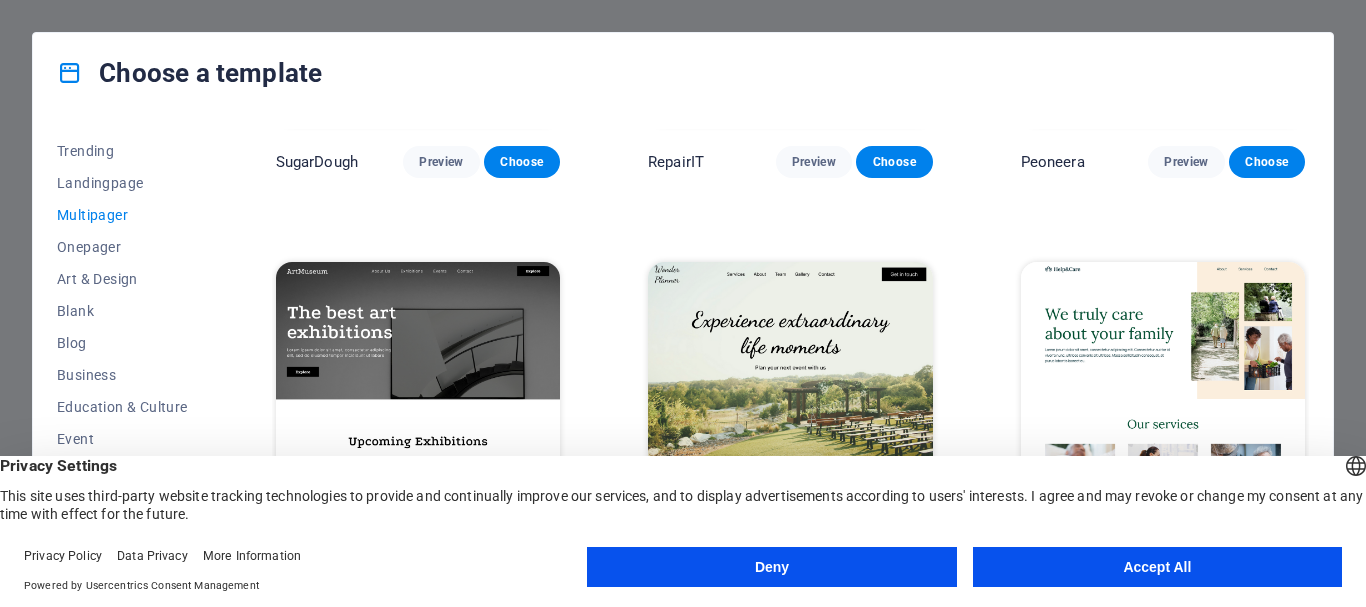 scroll, scrollTop: 0, scrollLeft: 0, axis: both 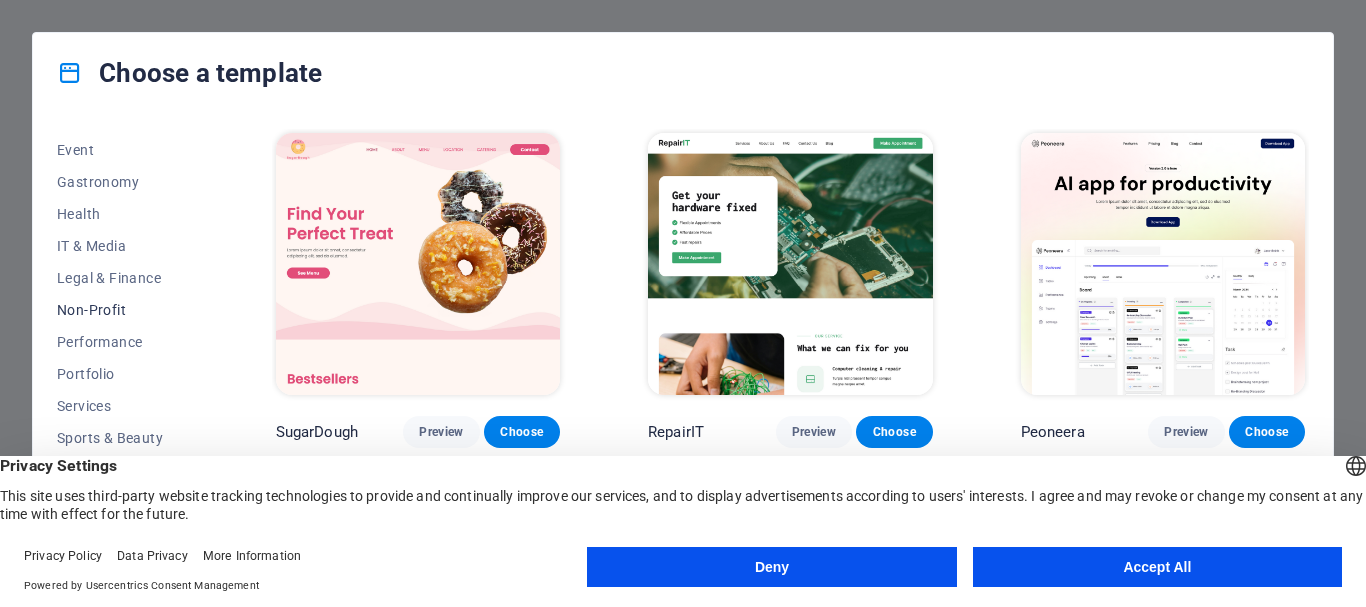click on "Non-Profit" at bounding box center [122, 310] 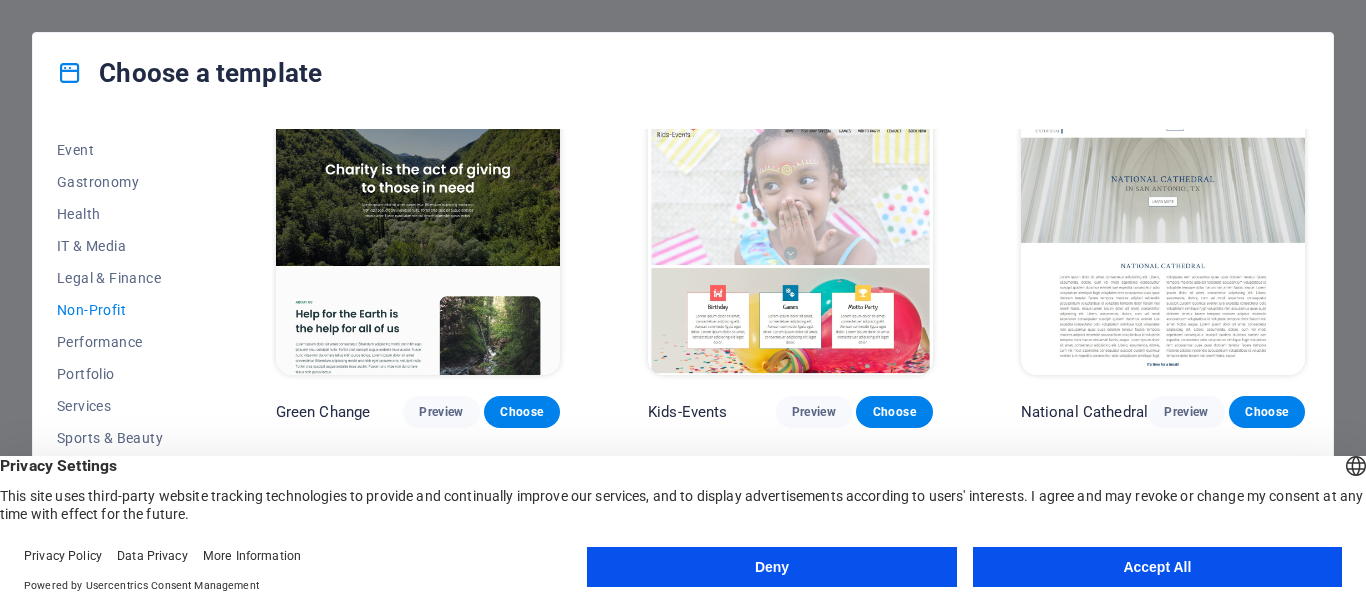scroll, scrollTop: 0, scrollLeft: 0, axis: both 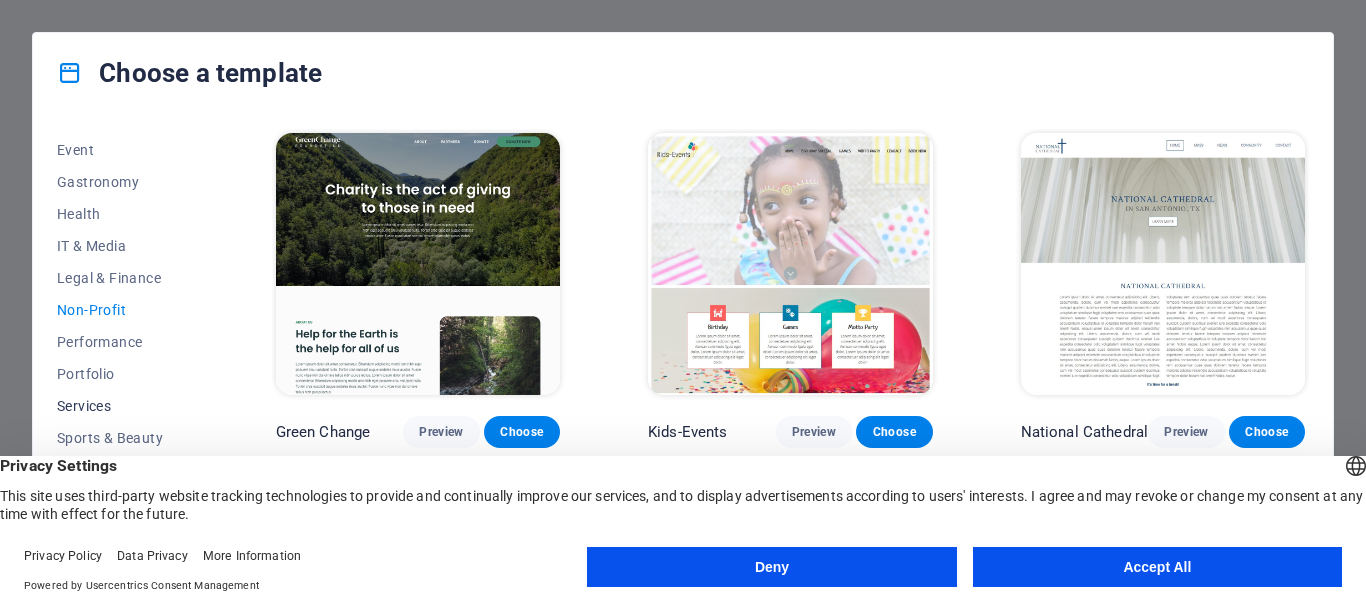 click on "Services" at bounding box center [122, 406] 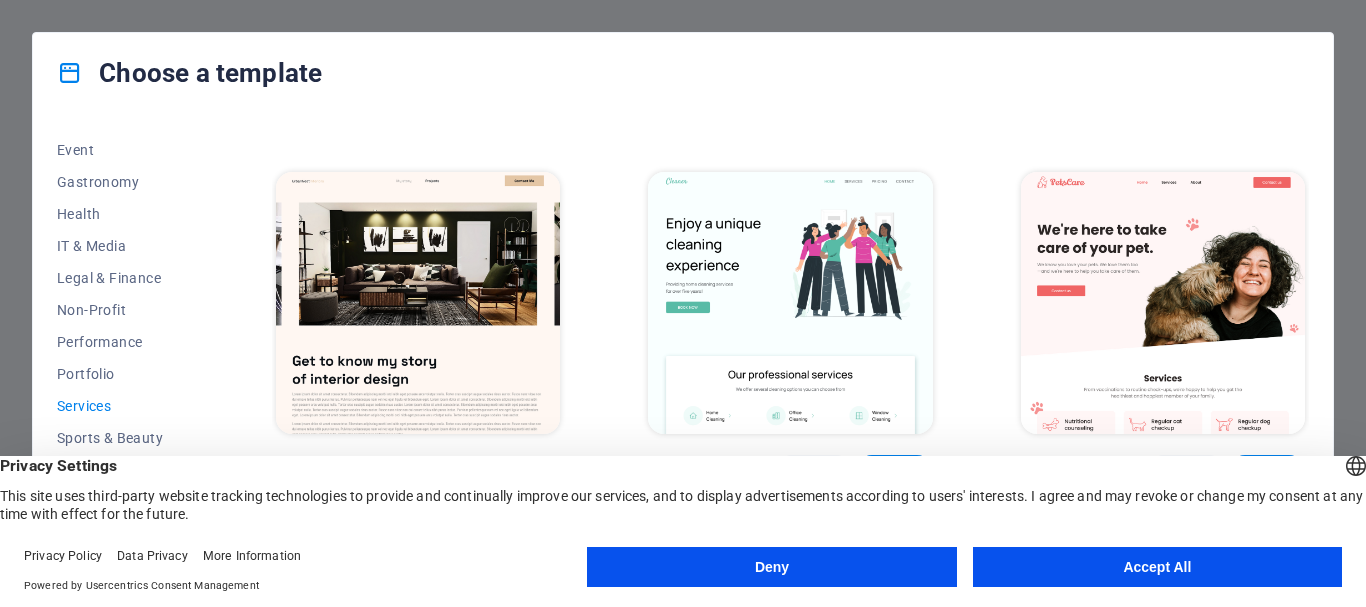 scroll, scrollTop: 0, scrollLeft: 0, axis: both 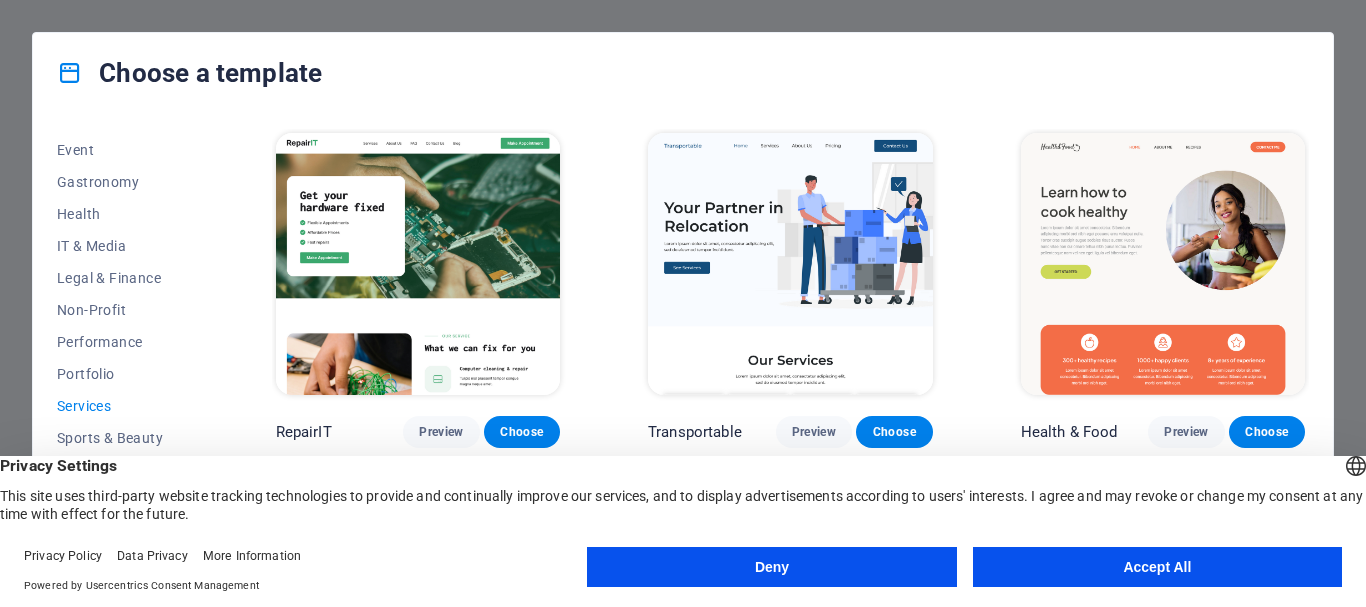 click on "Deny" at bounding box center [771, 567] 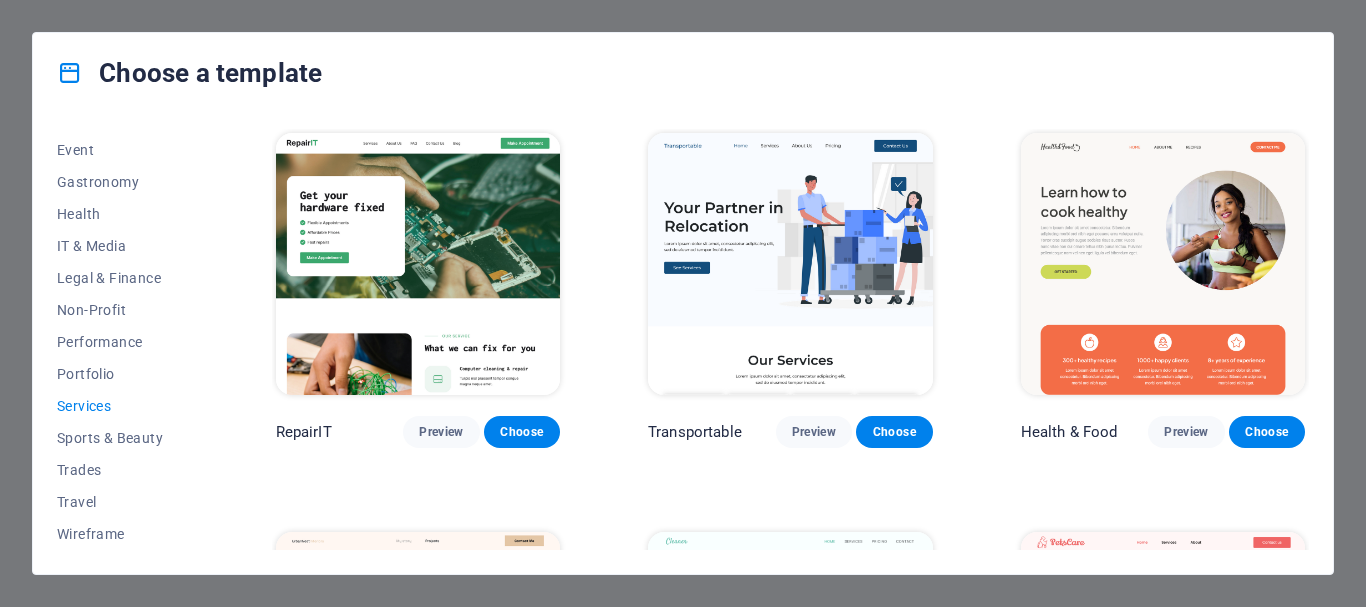 click on "Choose a template All Templates My Templates New Trending Landingpage Multipager Onepager Art & Design Blank Blog Business Education & Culture Event Gastronomy Health IT & Media Legal & Finance Non-Profit Performance Portfolio Services Sports & Beauty Trades Travel Wireframe RepairIT Preview Choose Transportable Preview Choose Health & Food Preview Choose UrbanNest Interiors Preview Choose Cleaner Preview Choose Pets Care Preview Choose Drive Preview Choose Estator Preview Choose CoachLife Preview Choose Priodas Preview Choose CleanCar Preview Choose Protector Preview Choose Morris Real Estate Preview Choose Alerta Preview Choose Funus Preview Choose Fresh&Clean Preview Choose Opus Preview Choose Transaway Preview Choose Vita Preview Choose Residence Preview Choose" at bounding box center (683, 303) 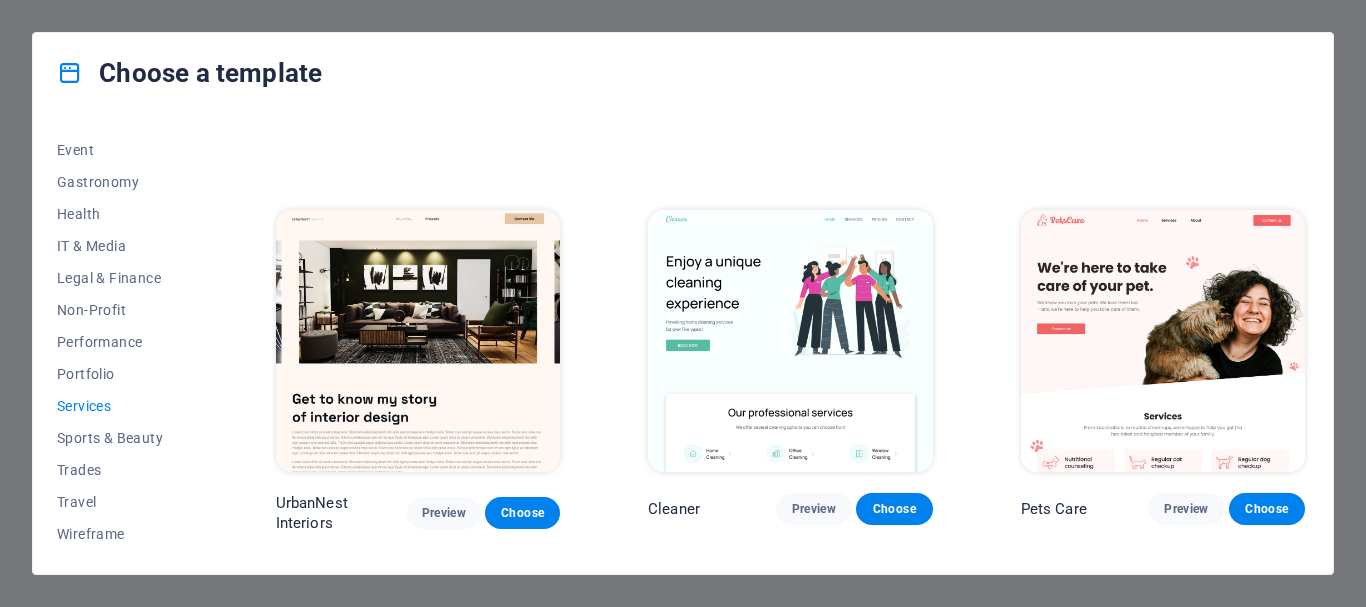 scroll, scrollTop: 0, scrollLeft: 0, axis: both 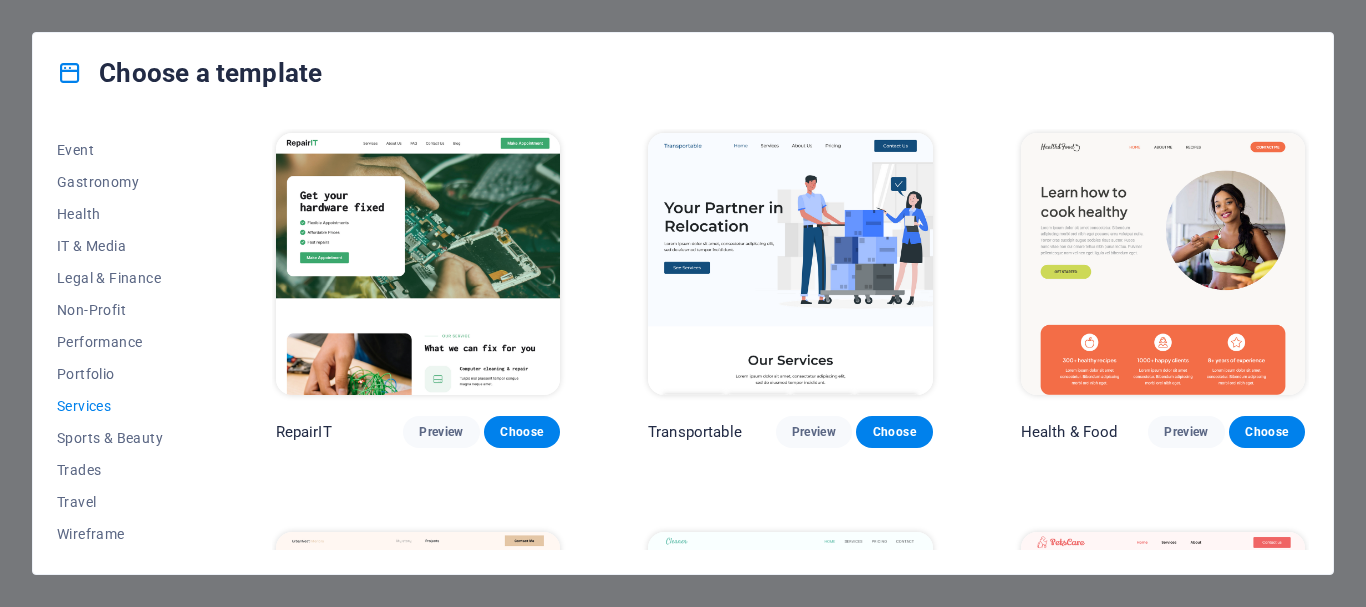 click on "Choose a template All Templates My Templates New Trending Landingpage Multipager Onepager Art & Design Blank Blog Business Education & Culture Event Gastronomy Health IT & Media Legal & Finance Non-Profit Performance Portfolio Services Sports & Beauty Trades Travel Wireframe RepairIT Preview Choose Transportable Preview Choose Health & Food Preview Choose UrbanNest Interiors Preview Choose Cleaner Preview Choose Pets Care Preview Choose Drive Preview Choose Estator Preview Choose CoachLife Preview Choose Priodas Preview Choose CleanCar Preview Choose Protector Preview Choose Morris Real Estate Preview Choose Alerta Preview Choose Funus Preview Choose Fresh&Clean Preview Choose Opus Preview Choose Transaway Preview Choose Vita Preview Choose Residence Preview Choose" at bounding box center [683, 303] 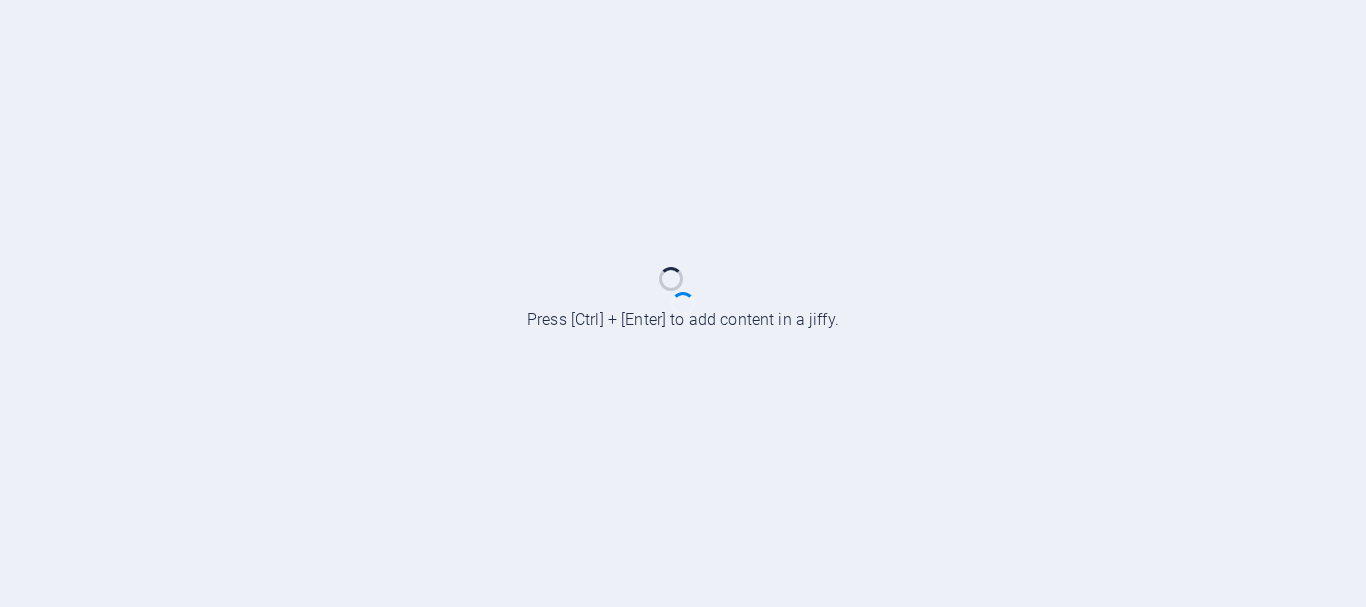 scroll, scrollTop: 0, scrollLeft: 0, axis: both 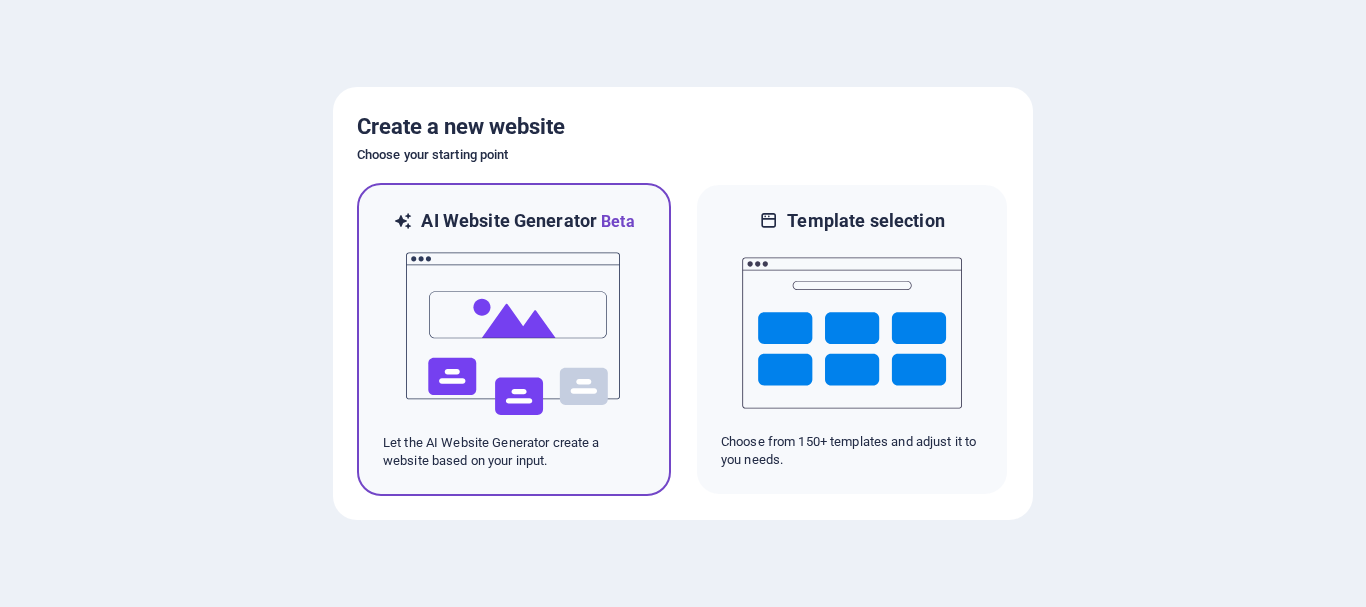 click at bounding box center [514, 334] 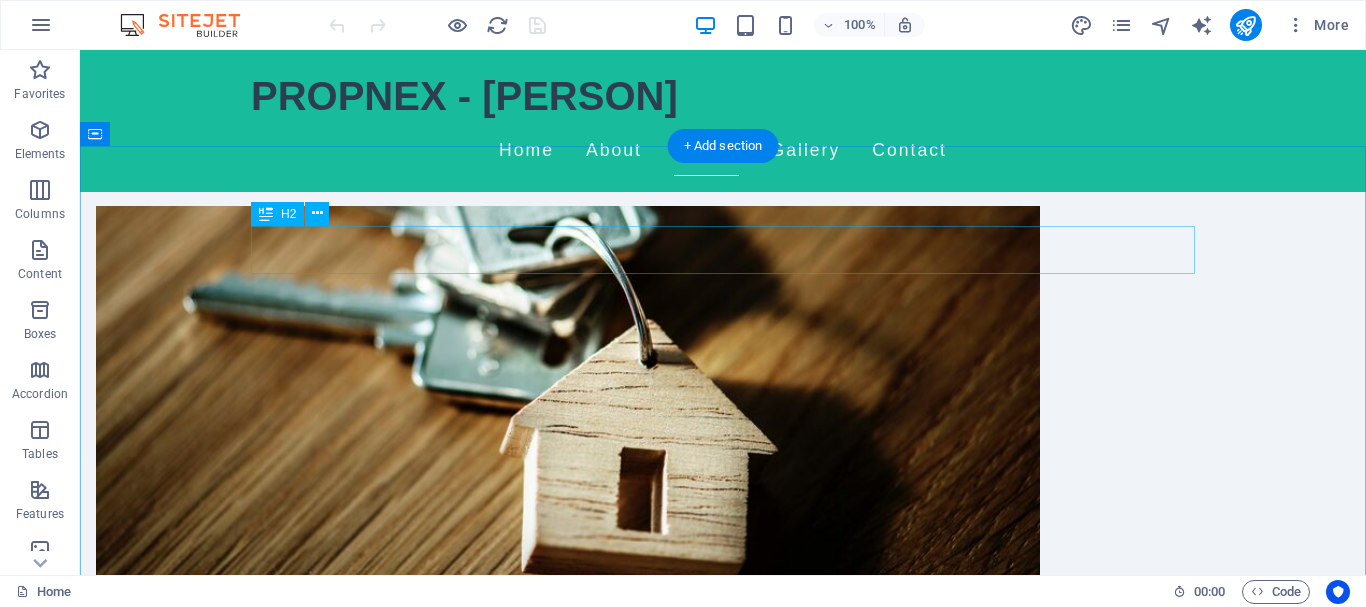 scroll, scrollTop: 1020, scrollLeft: 0, axis: vertical 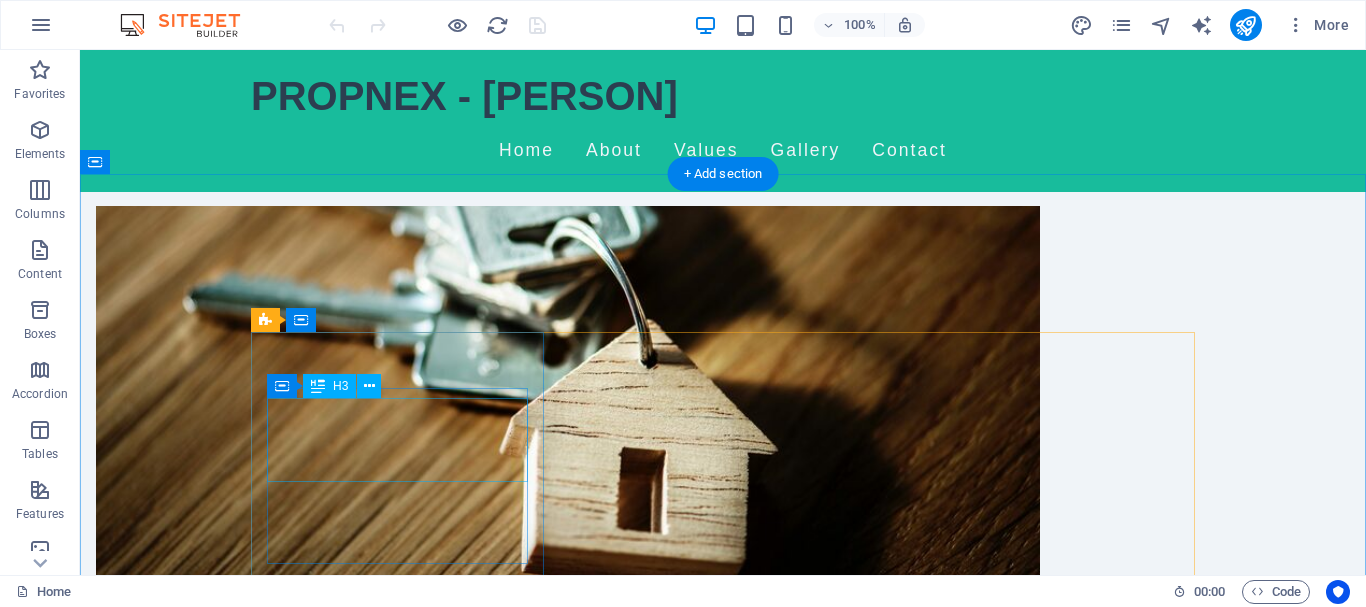 click on "Honesty and Transparency" at bounding box center [397, 1394] 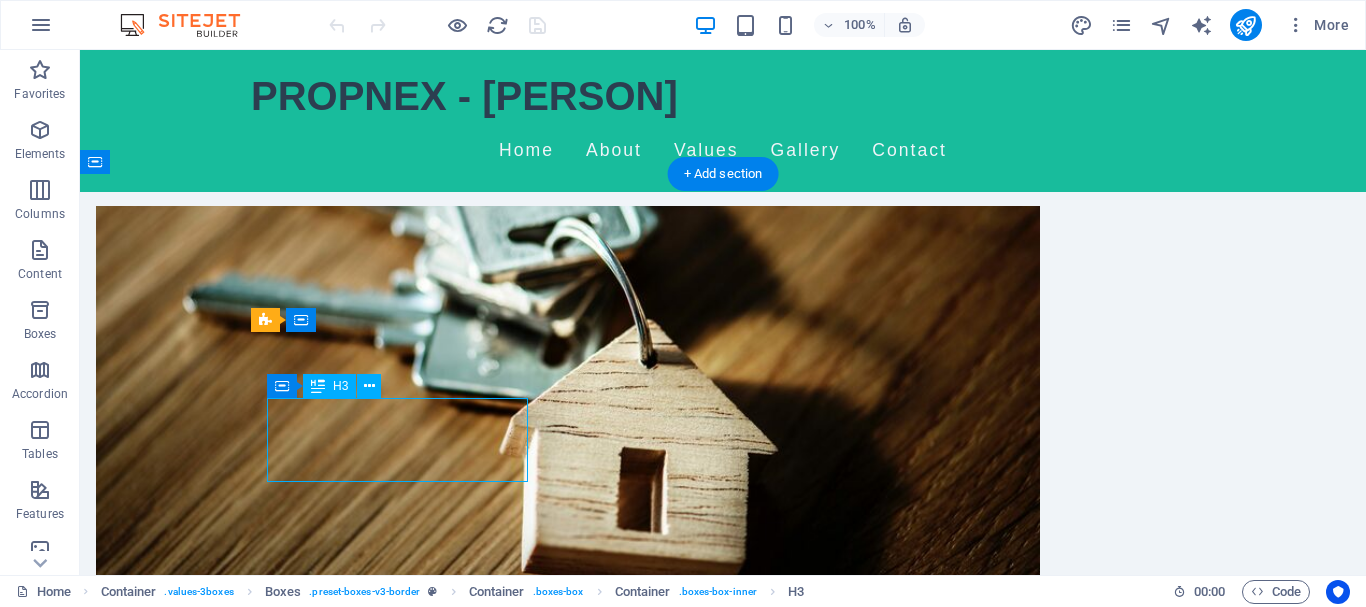 click on "Honesty and Transparency" at bounding box center (397, 1394) 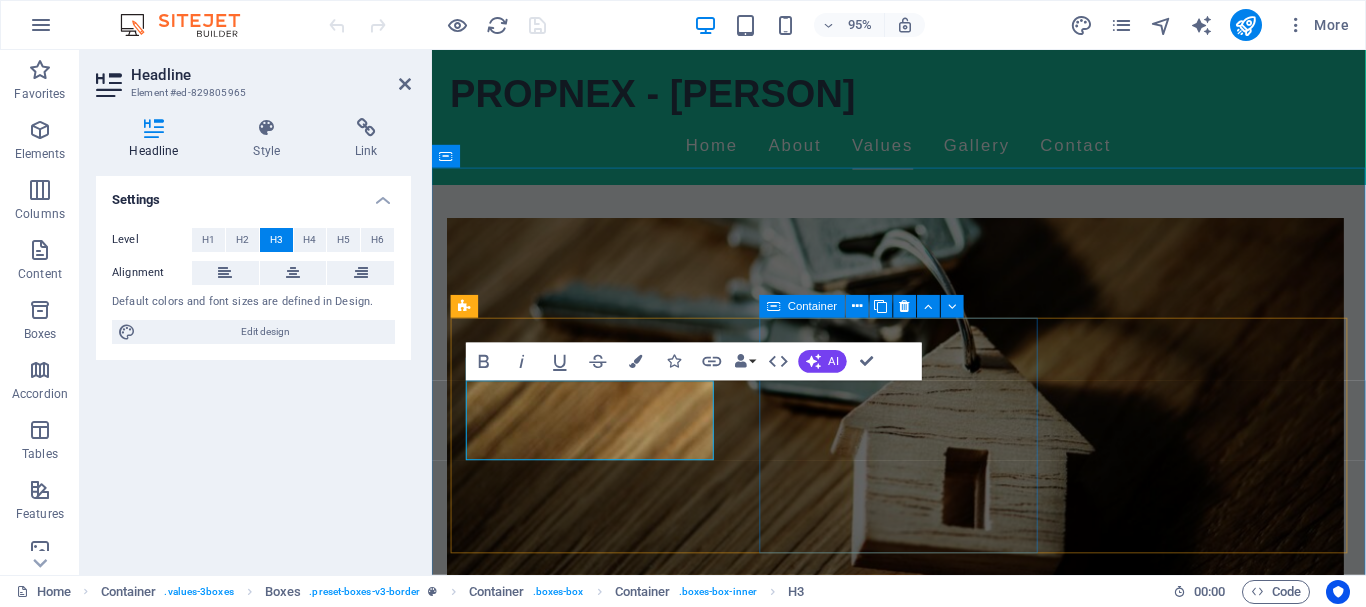 click on "Expert Guidance We provide tailored solutions backed by industry expertise to navigate the complex property market." at bounding box center (598, 1674) 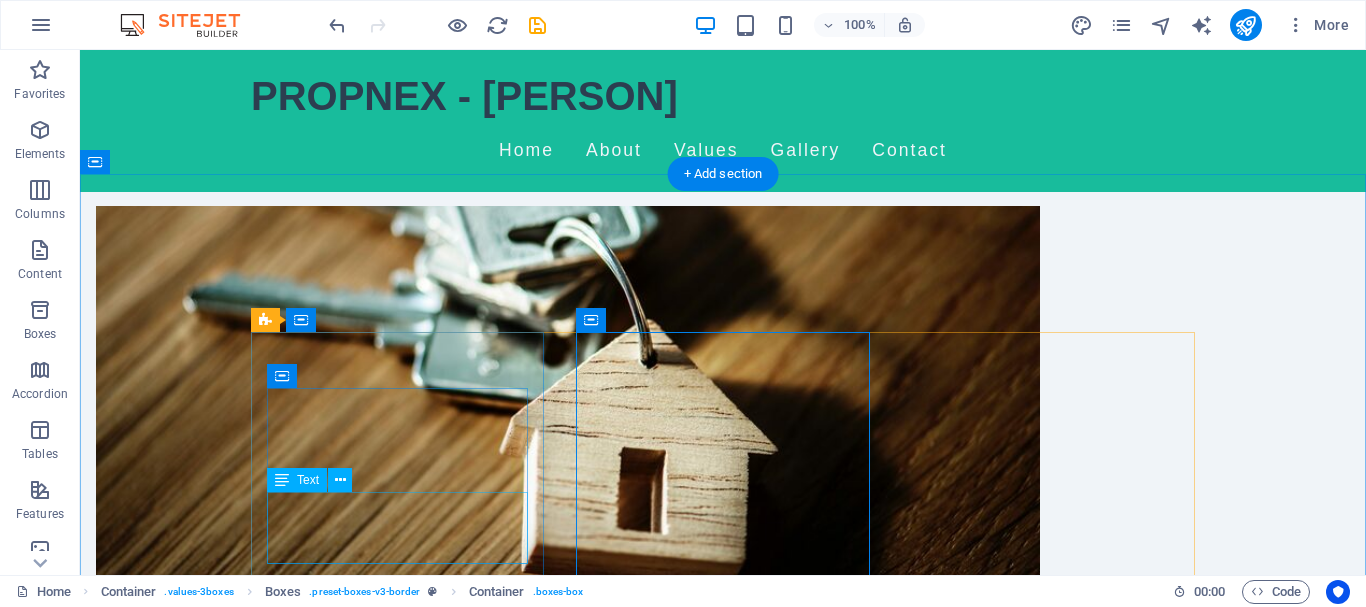 click on "Our work is built on trust and open communication, ensuring our clients are informed every step of the way." at bounding box center [397, 1482] 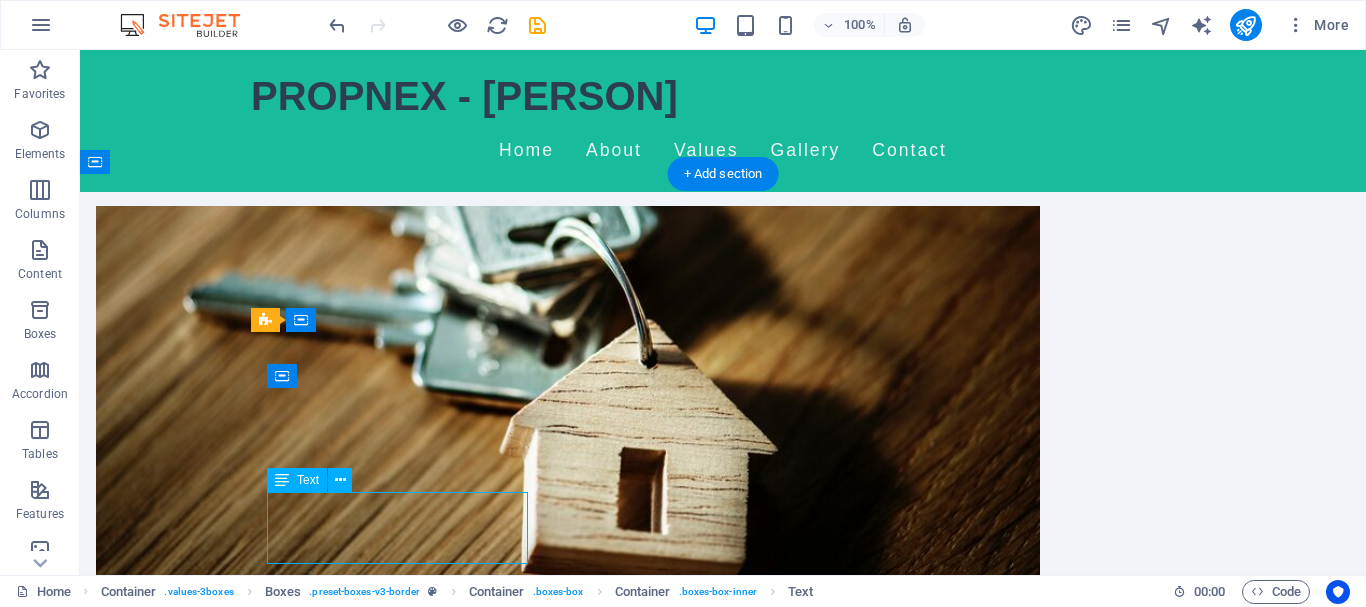 click on "Our work is built on trust and open communication, ensuring our clients are informed every step of the way." at bounding box center (397, 1482) 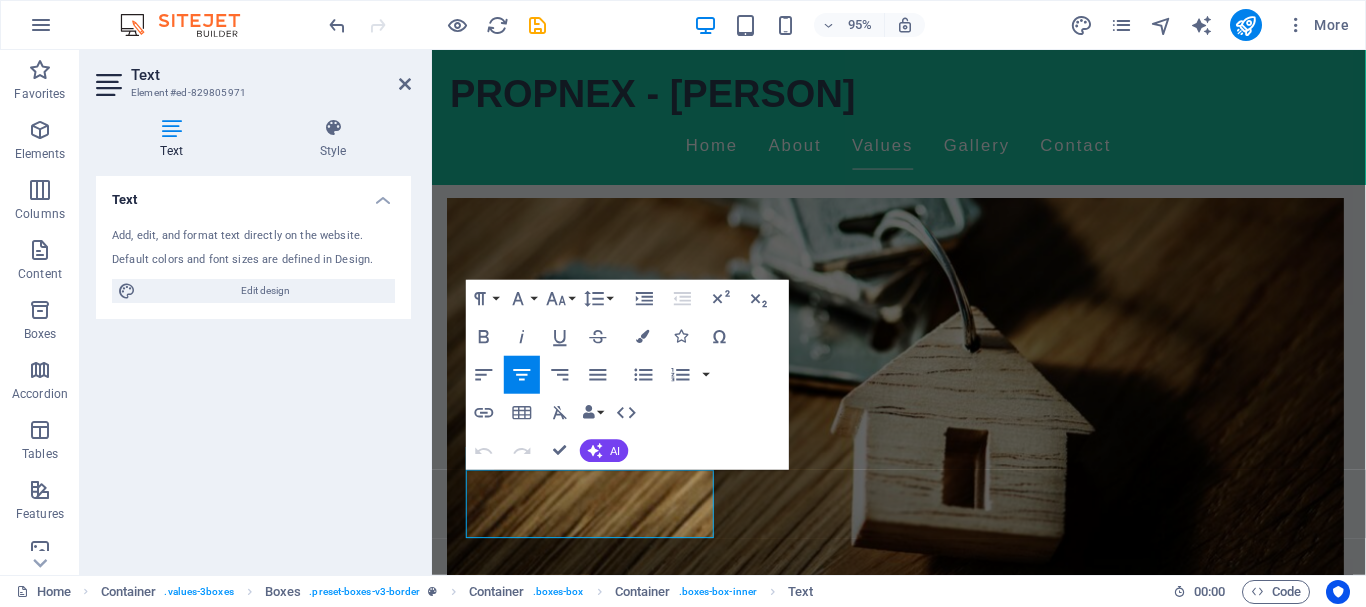 click on "Add, edit, and format text directly on the website." at bounding box center [253, 236] 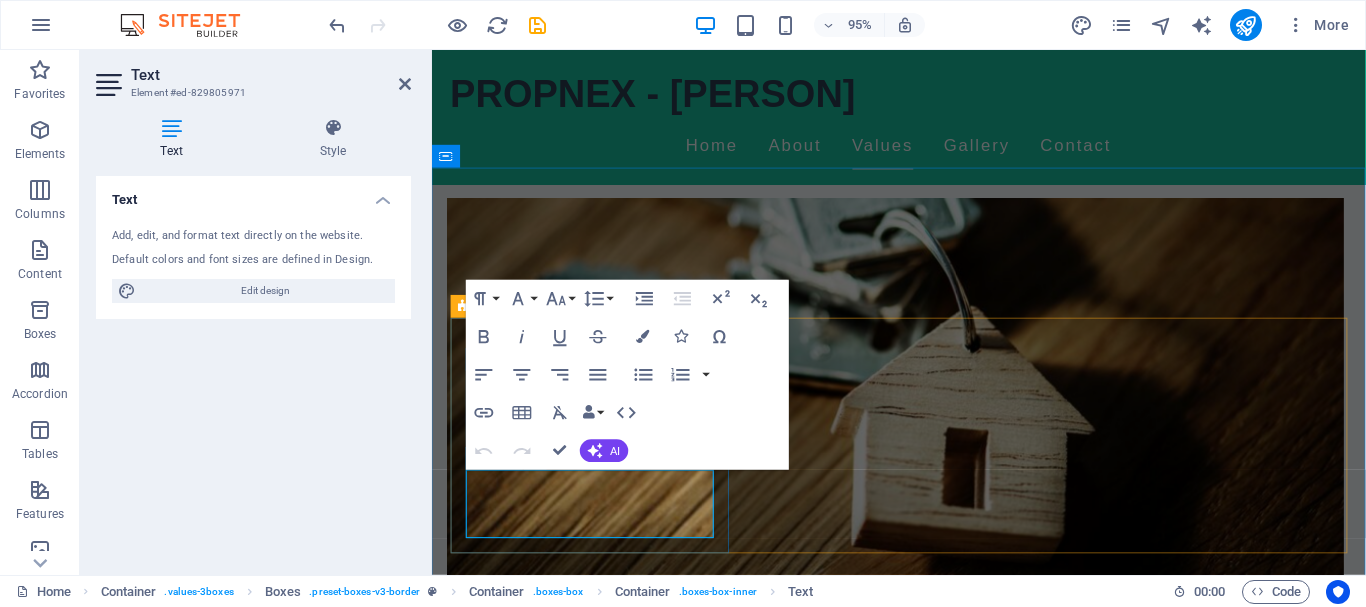 click on "Our work is built on trust and open communication, ensuring our clients are informed every step of the way." at bounding box center (598, 1482) 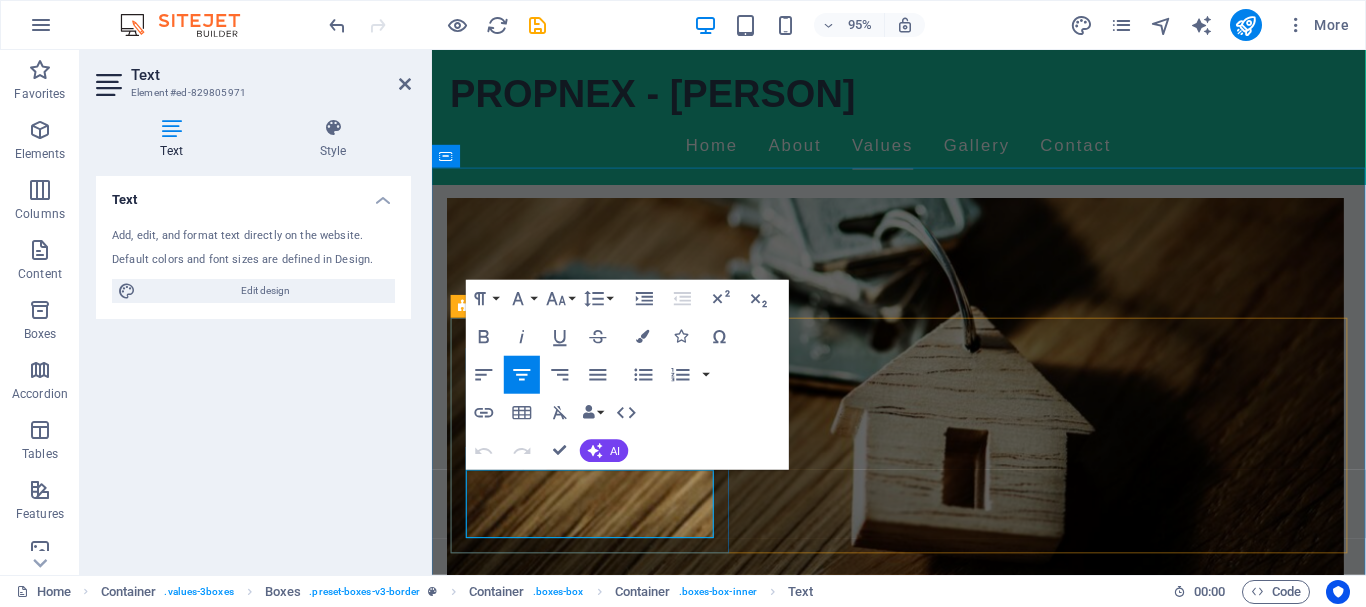 click on "Our work is built on trust and open communication, ensuring our clients are informed every step of the way." at bounding box center (598, 1482) 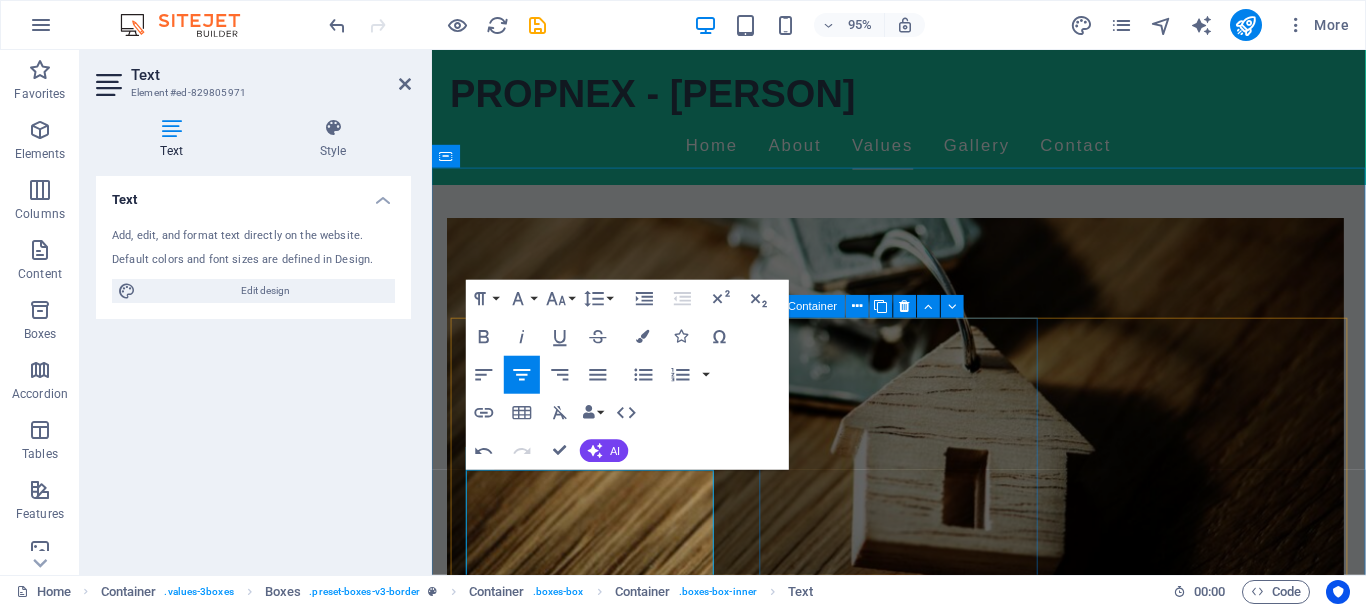 click on "Expert Guidance We provide tailored solutions backed by industry expertise to navigate the complex property market." at bounding box center (598, 1722) 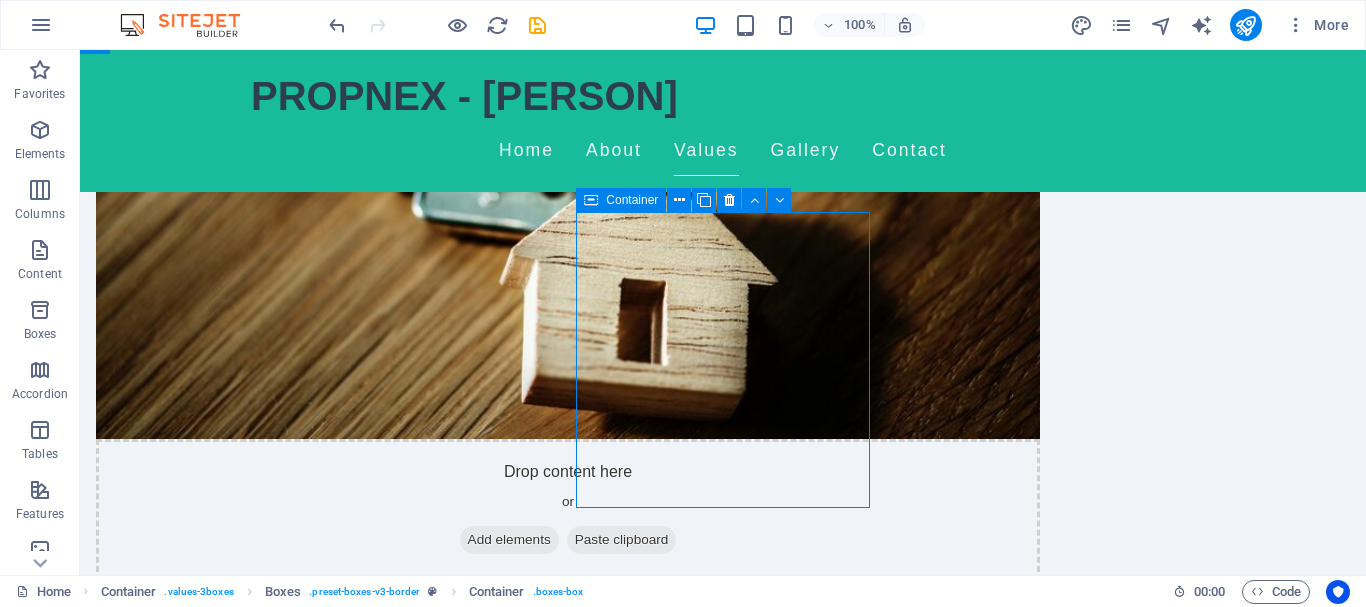 scroll, scrollTop: 1122, scrollLeft: 0, axis: vertical 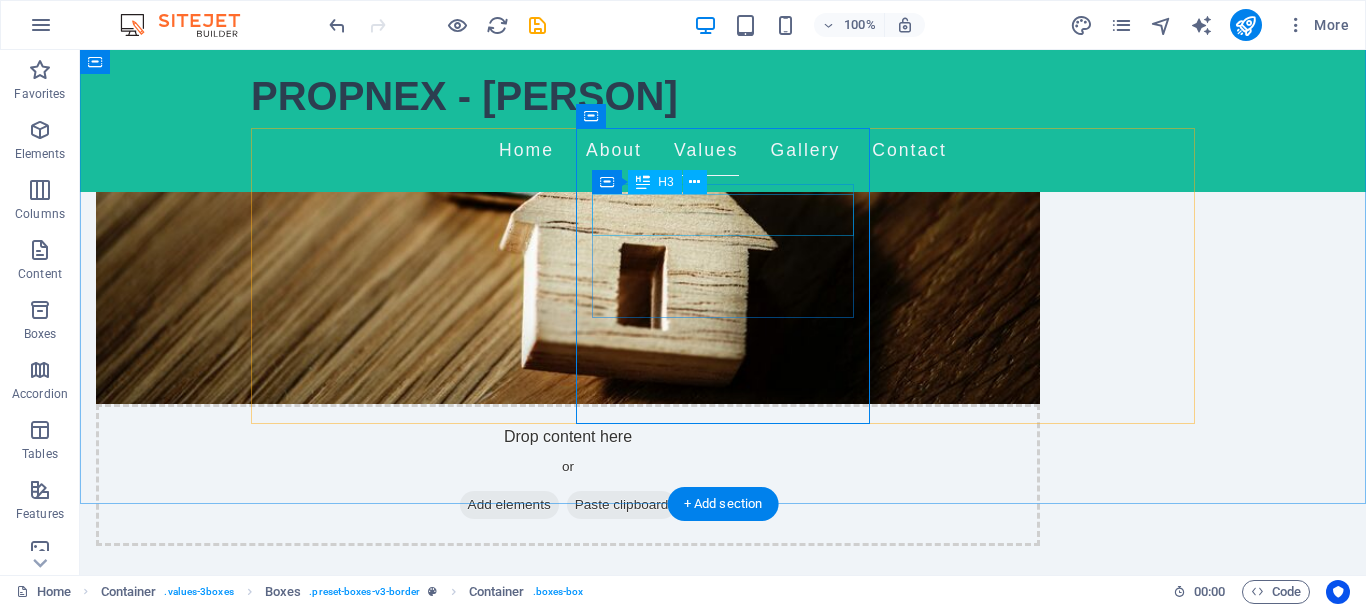 click on "Expert Guidance" at bounding box center [397, 1481] 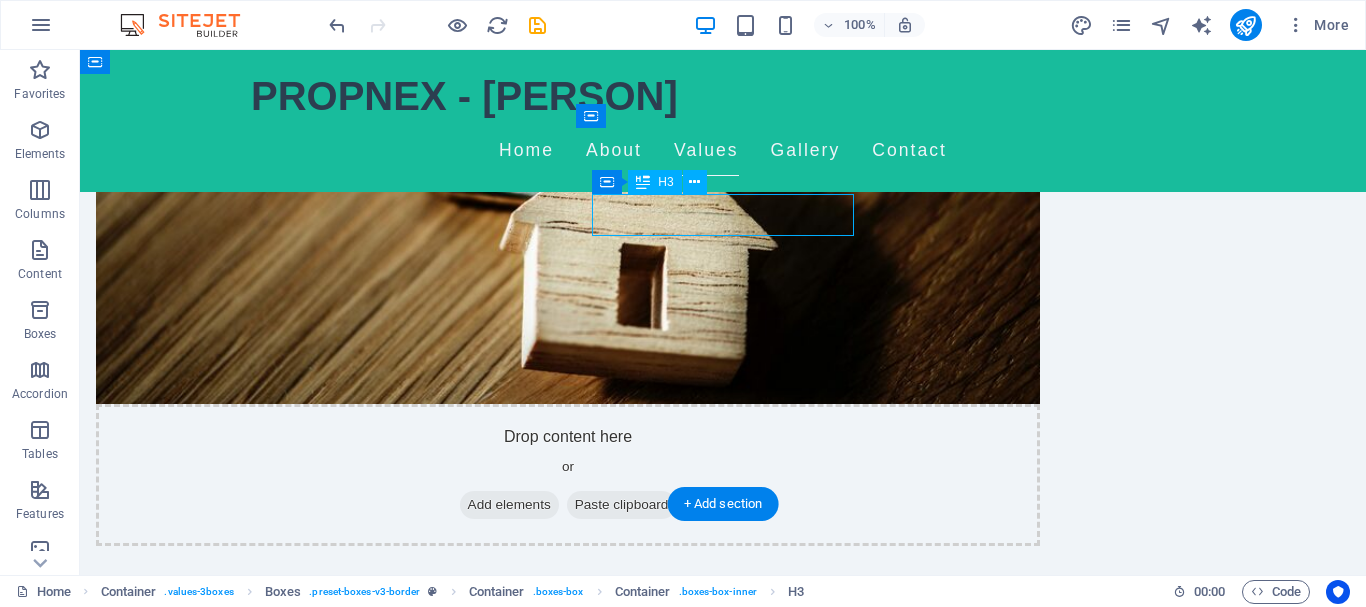 click on "Expert Guidance" at bounding box center [397, 1481] 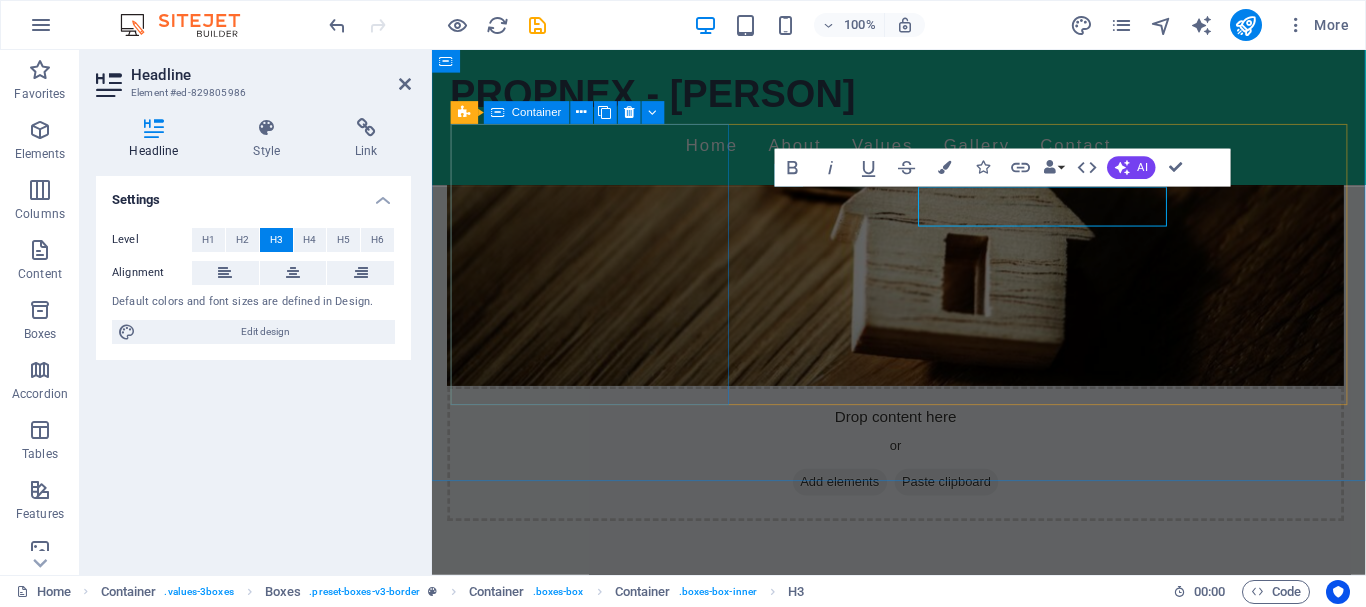 click on "Client-First Approach Your needs and interests always come first. I listen carefully, provide tailored advice, and guide you through each step of your property journey with personalized attention" at bounding box center [598, 1230] 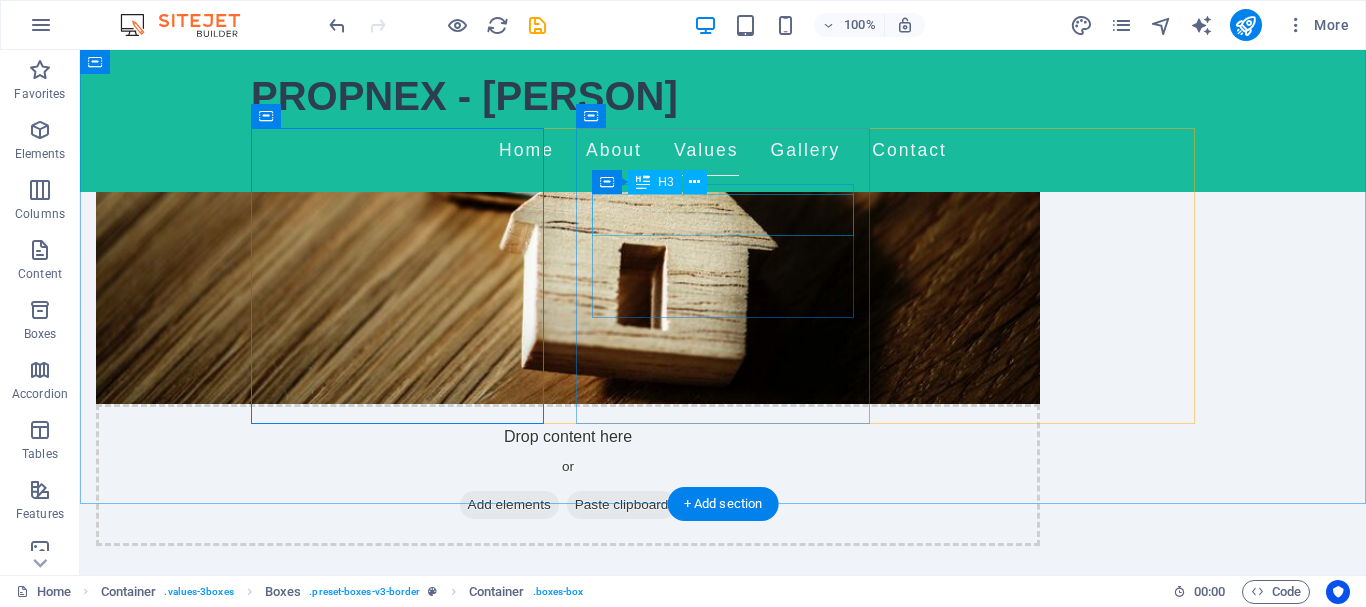 click on "Expert Guidance" at bounding box center (397, 1481) 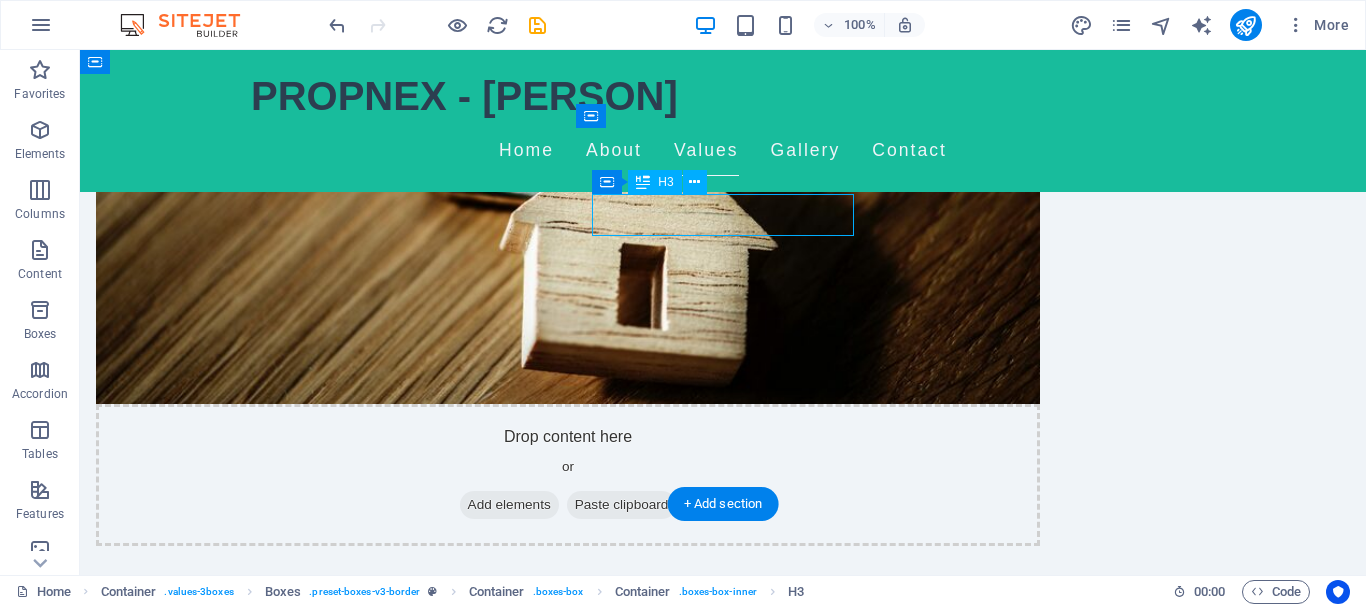 click on "Expert Guidance" at bounding box center (397, 1481) 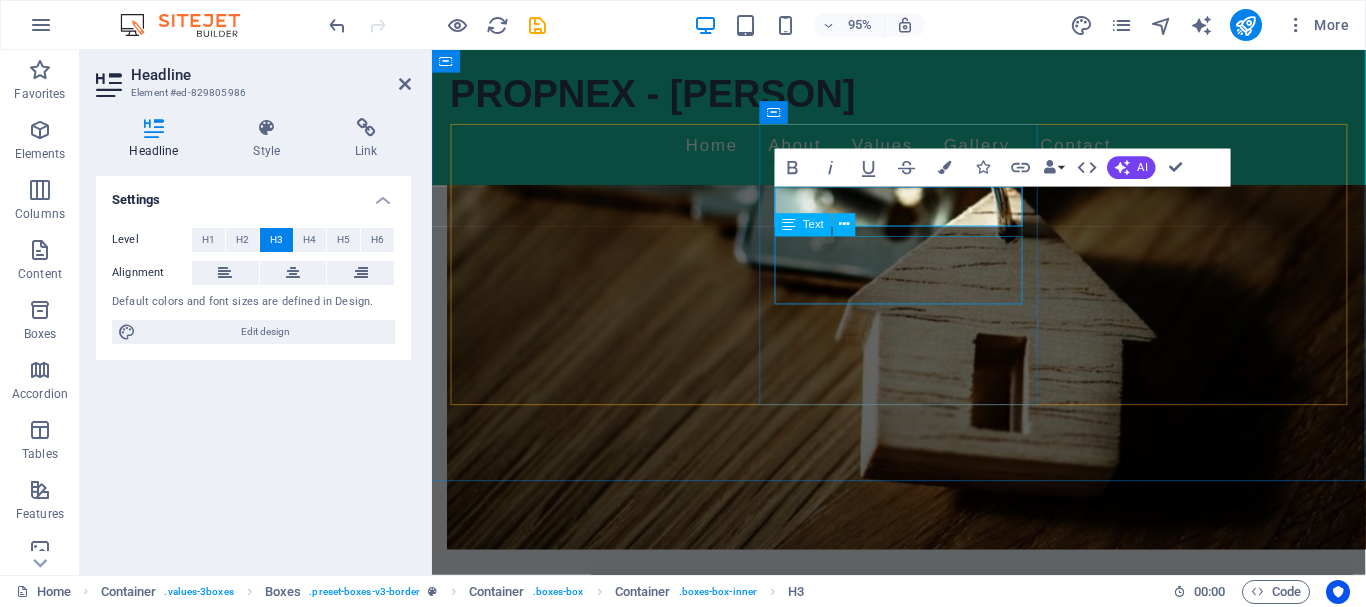 click on "We provide tailored solutions backed by industry expertise to navigate the complex property market." at bounding box center [598, 1569] 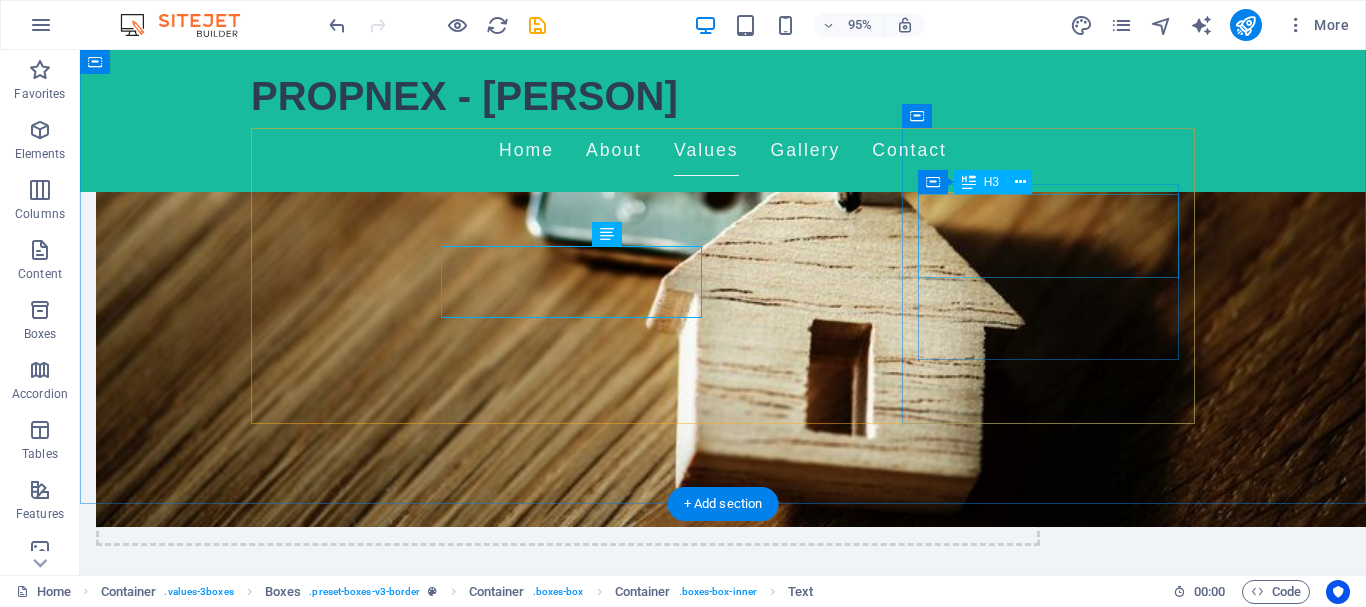 click on "Customer Satisfaction" at bounding box center (397, 1724) 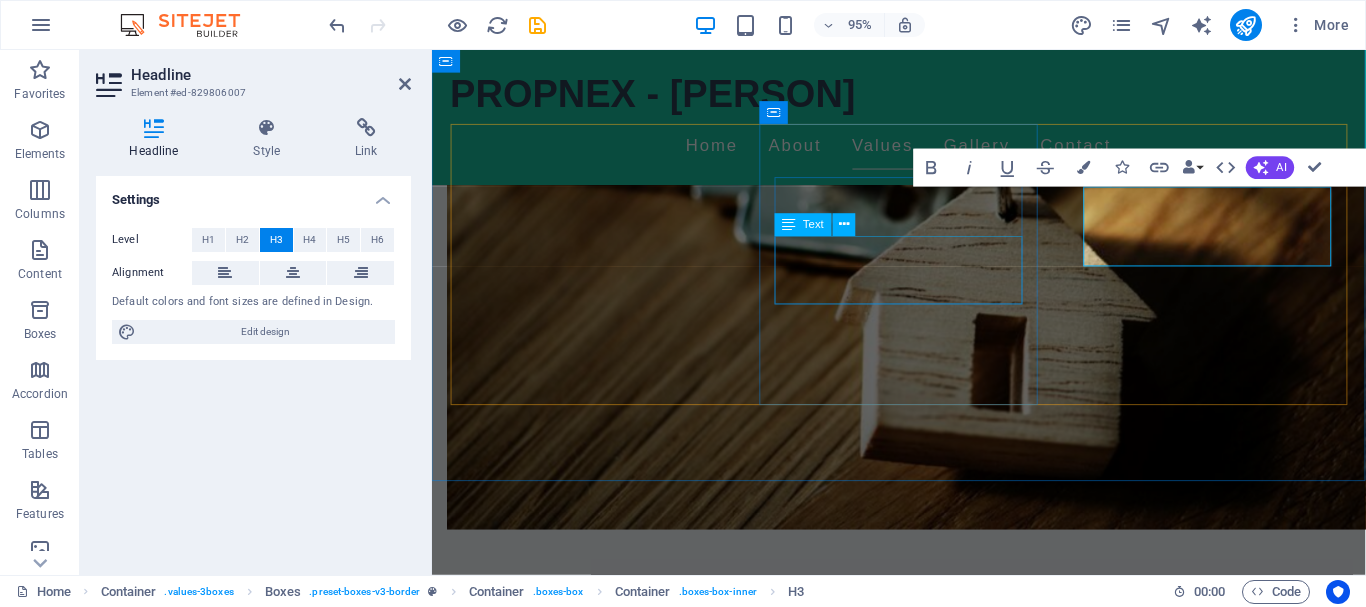 click on "We provide tailored solutions backed by industry expertise to navigate the complex property market." at bounding box center (598, 1548) 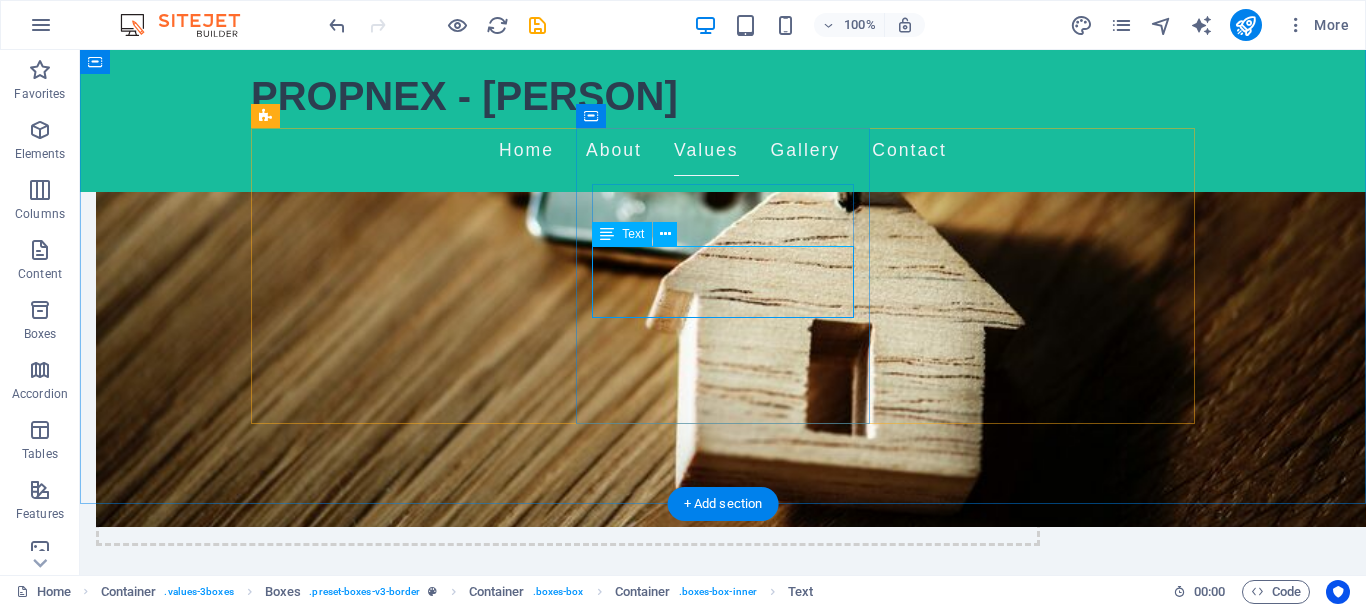 click on "We provide tailored solutions backed by industry expertise to navigate the complex property market." at bounding box center [397, 1548] 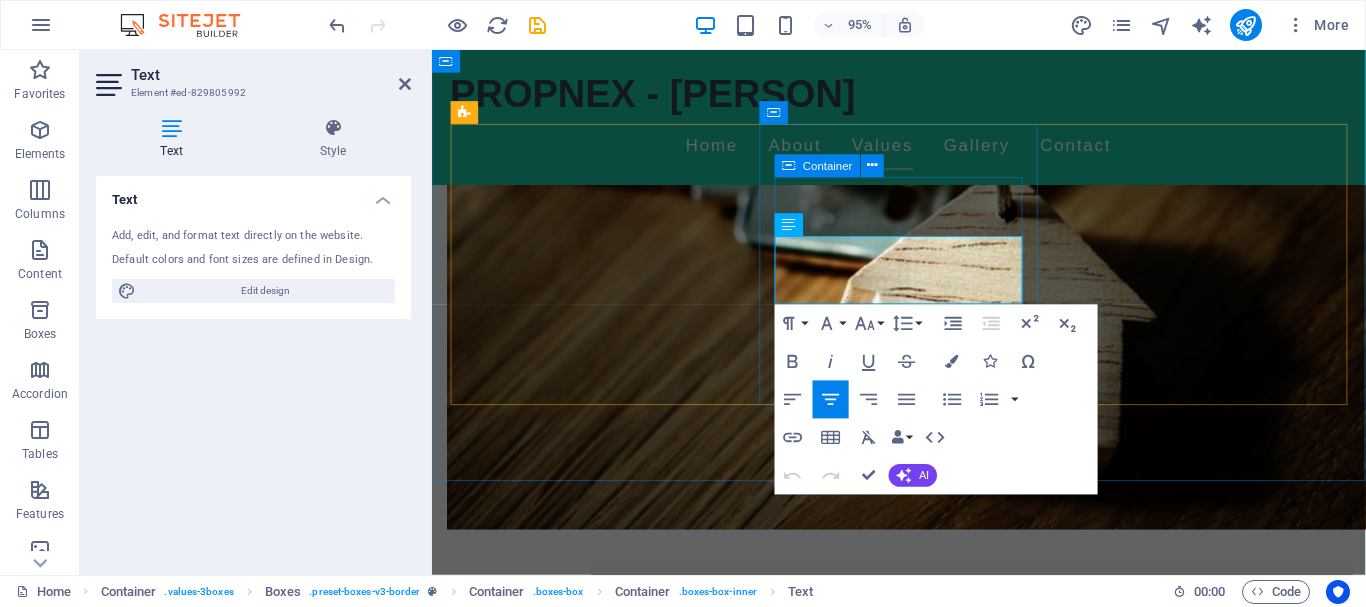drag, startPoint x: 1024, startPoint y: 310, endPoint x: 783, endPoint y: 253, distance: 247.64894 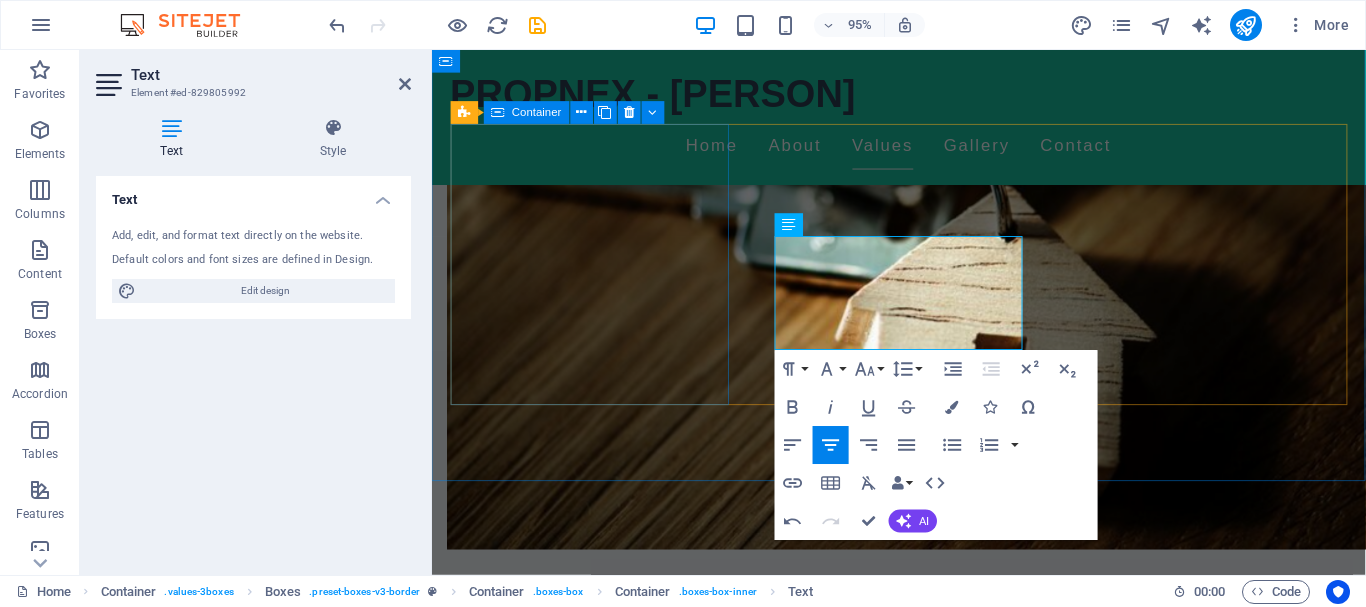 click on "Client-First Approach Your needs and interests always come first. I listen carefully, provide tailored advice, and guide you through each step of your property journey with personalized attention" at bounding box center [598, 1251] 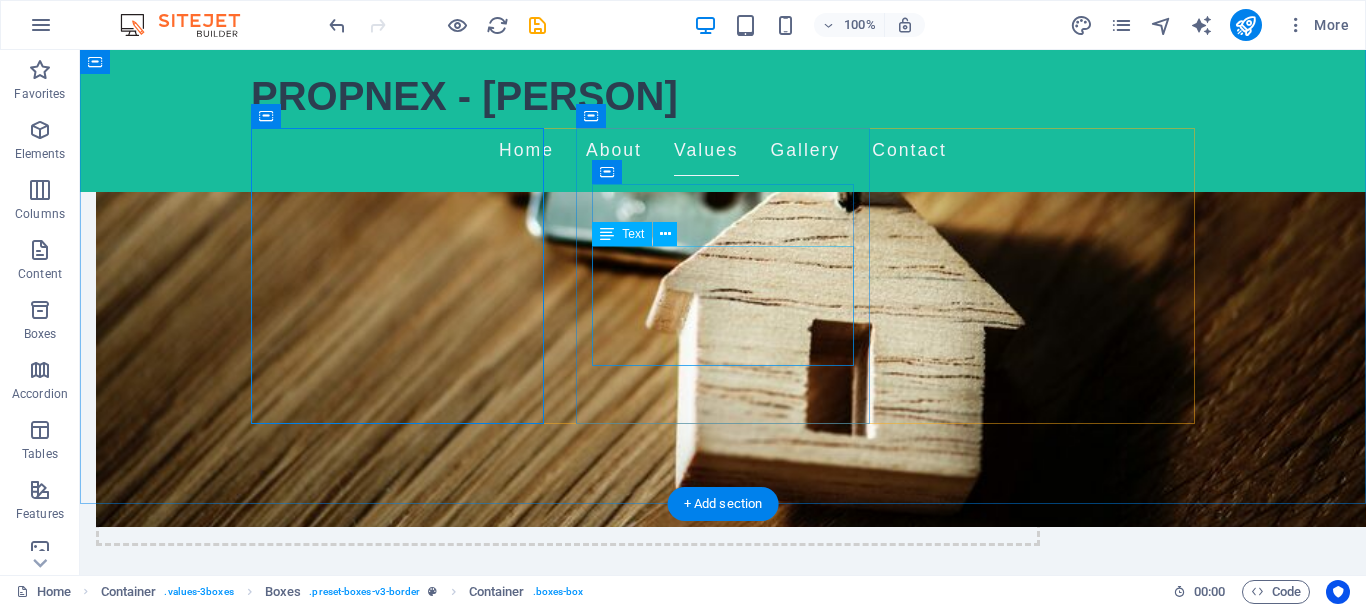 click on "I am dedicated to achieving the best results for my clients, whether you are buying, selling, or renting. I stay proactive, responsive, and focused on delivering value." at bounding box center [397, 1572] 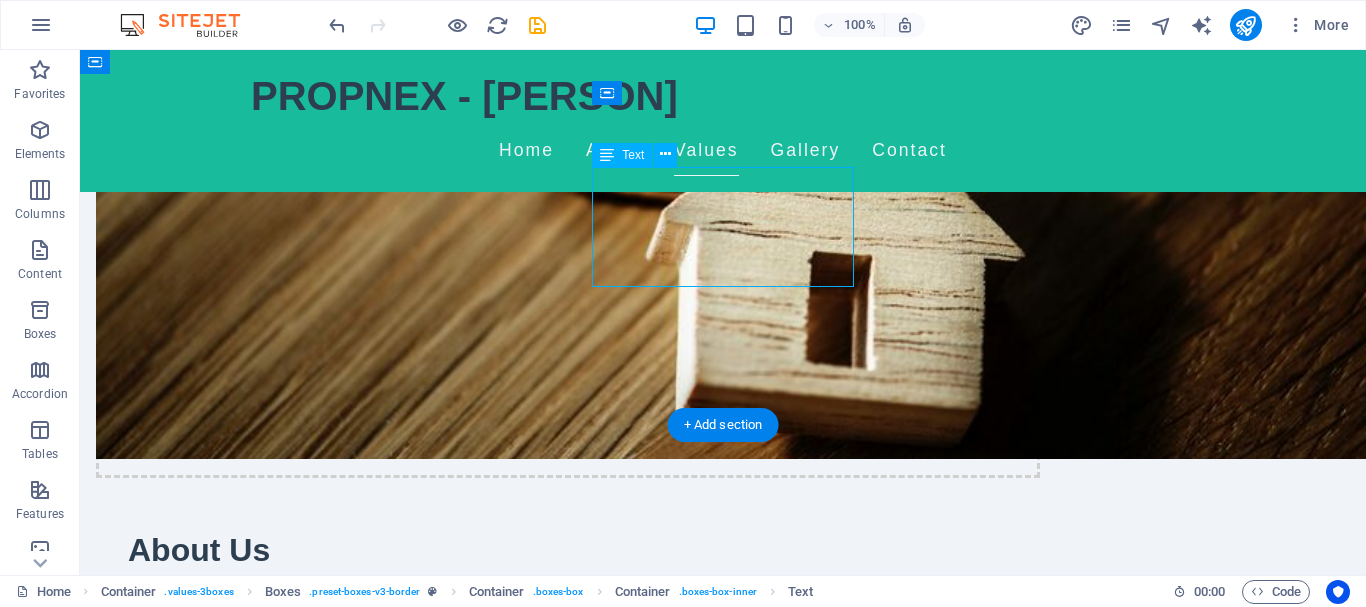 scroll, scrollTop: 1224, scrollLeft: 0, axis: vertical 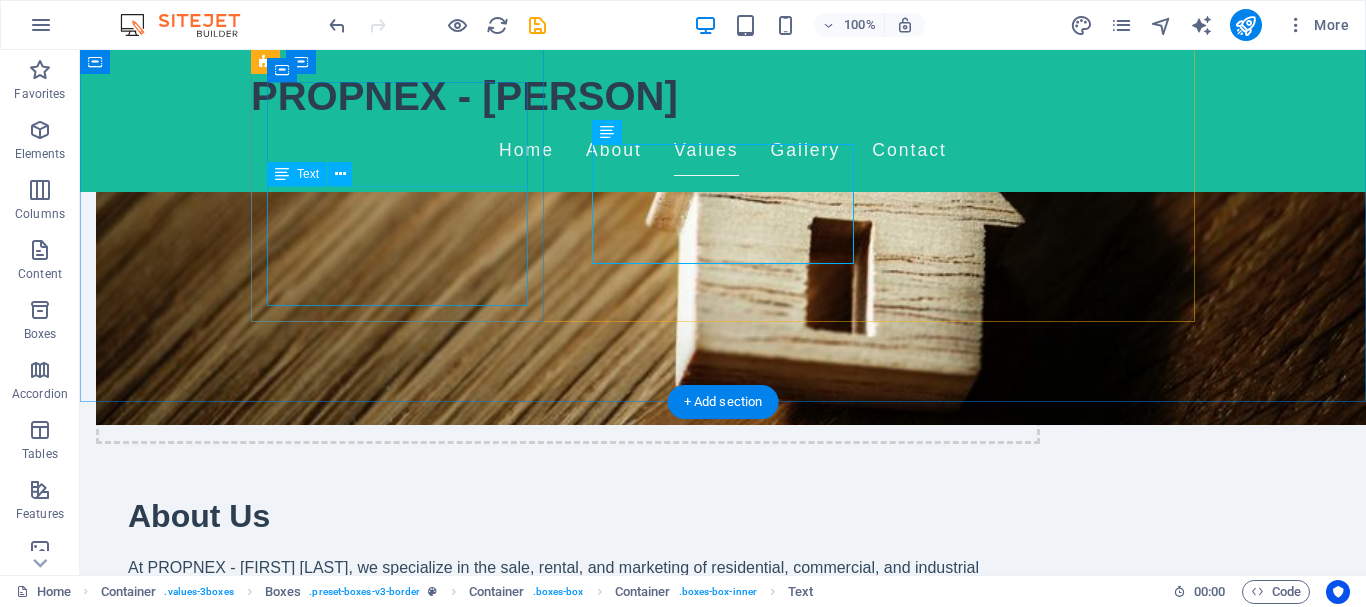 click on "Your needs and interests always come first. I listen carefully, provide tailored advice, and guide you through each step of your property journey with personalized attention" at bounding box center (397, 1200) 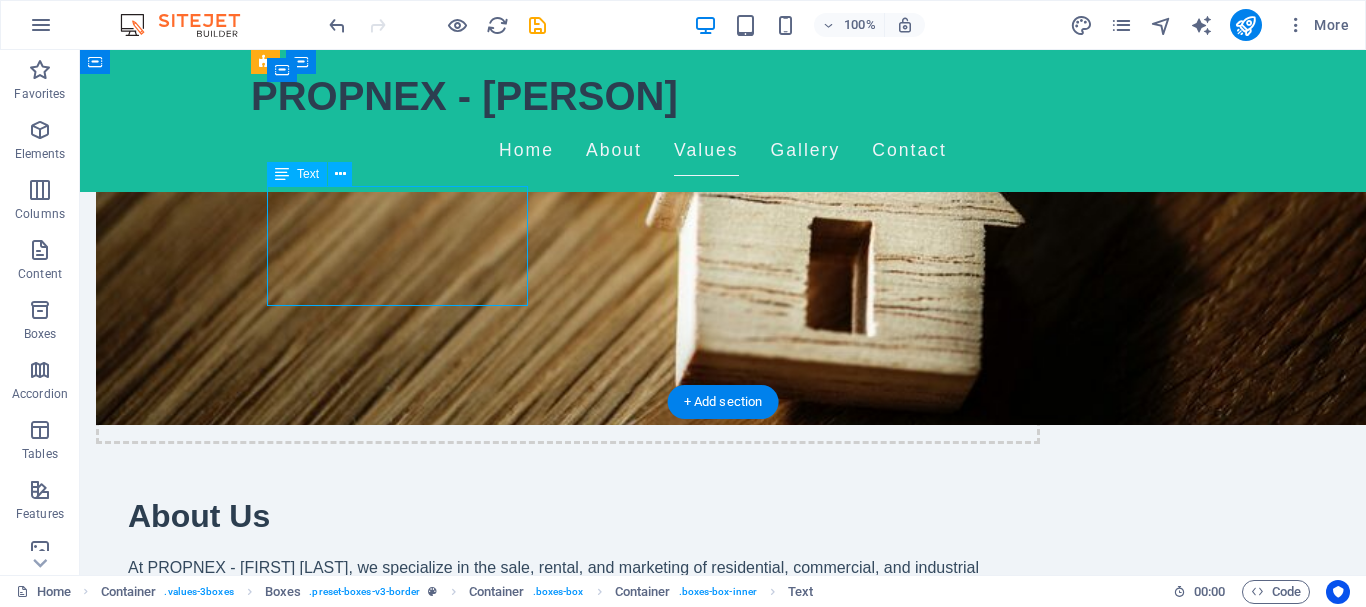 click on "Your needs and interests always come first. I listen carefully, provide tailored advice, and guide you through each step of your property journey with personalized attention" at bounding box center [397, 1200] 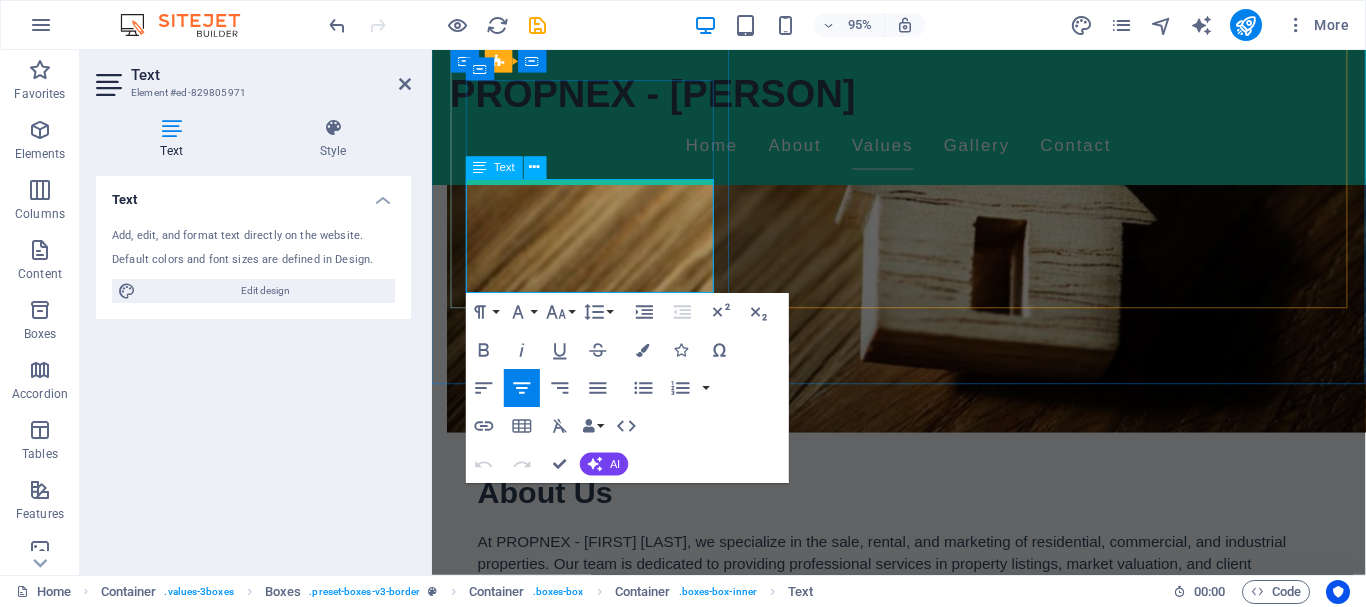 click on "Your needs and interests always come first. I listen carefully, provide tailored advice, and guide you through each step of your property journey with personalized attention" at bounding box center [598, 1200] 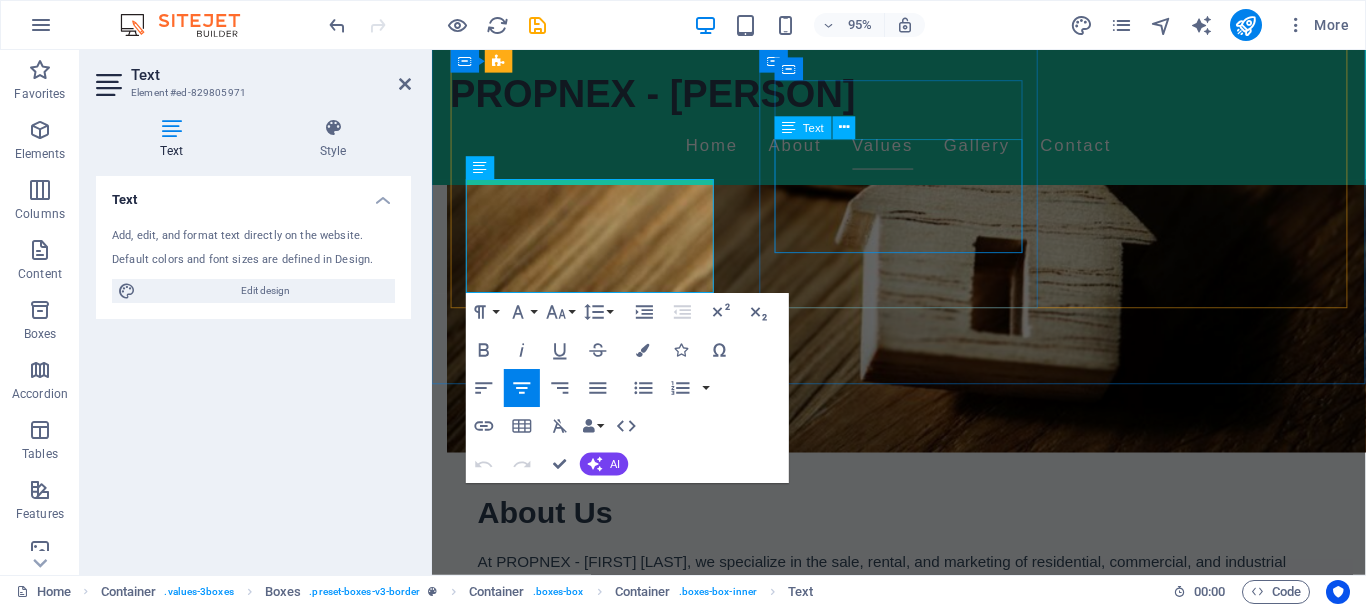 click on "I am dedicated to achieving the best results for my clients, whether you are buying, selling, or renting. I stay proactive, responsive, and focused on delivering value." at bounding box center (598, 1491) 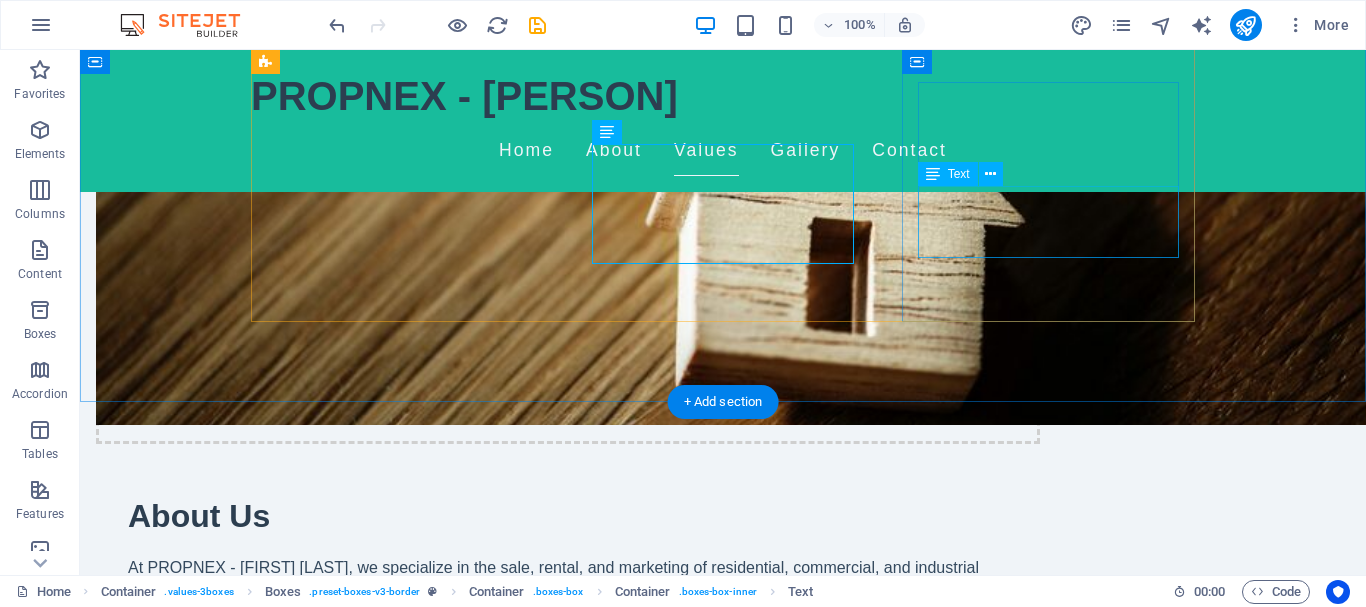 click on "We prioritize your needs and strive to exceed expectations in every transaction." at bounding box center [397, 1758] 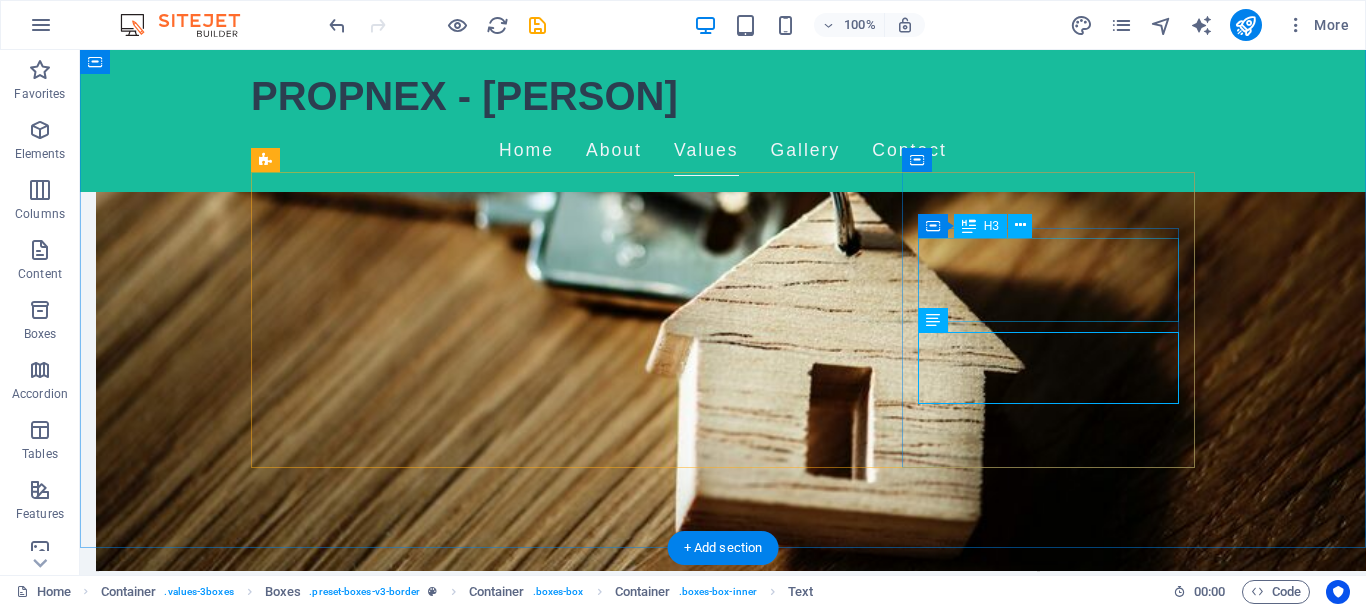 scroll, scrollTop: 1020, scrollLeft: 0, axis: vertical 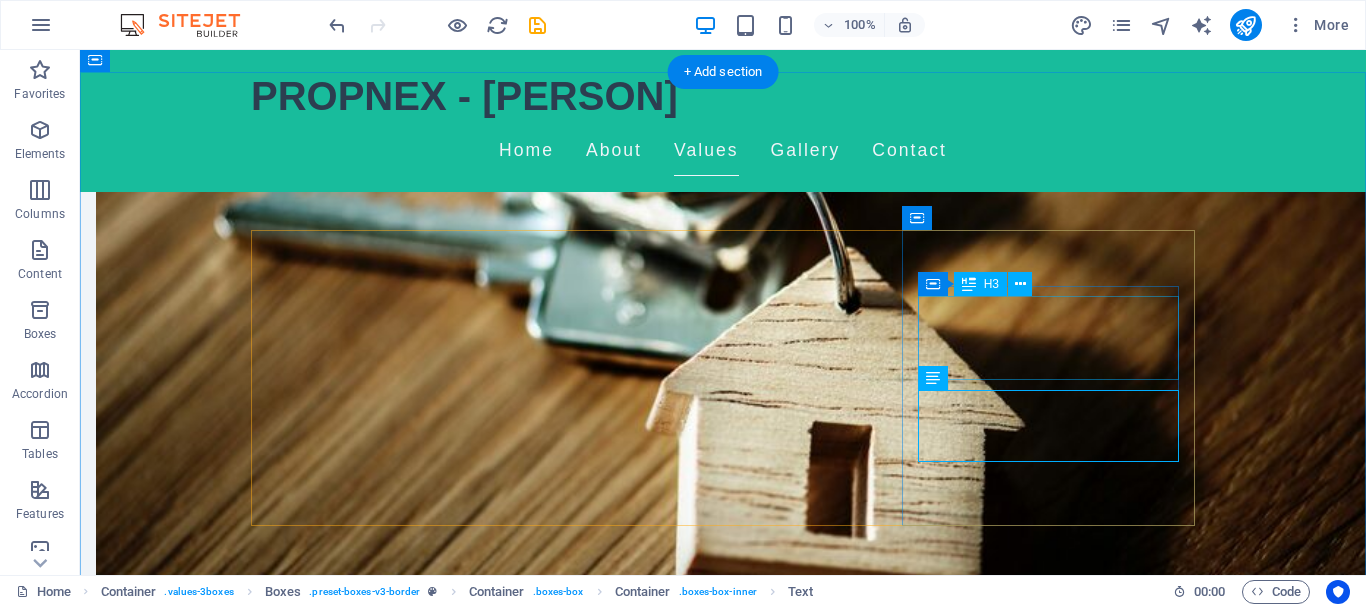 click on "Customer Satisfaction" at bounding box center [397, 1874] 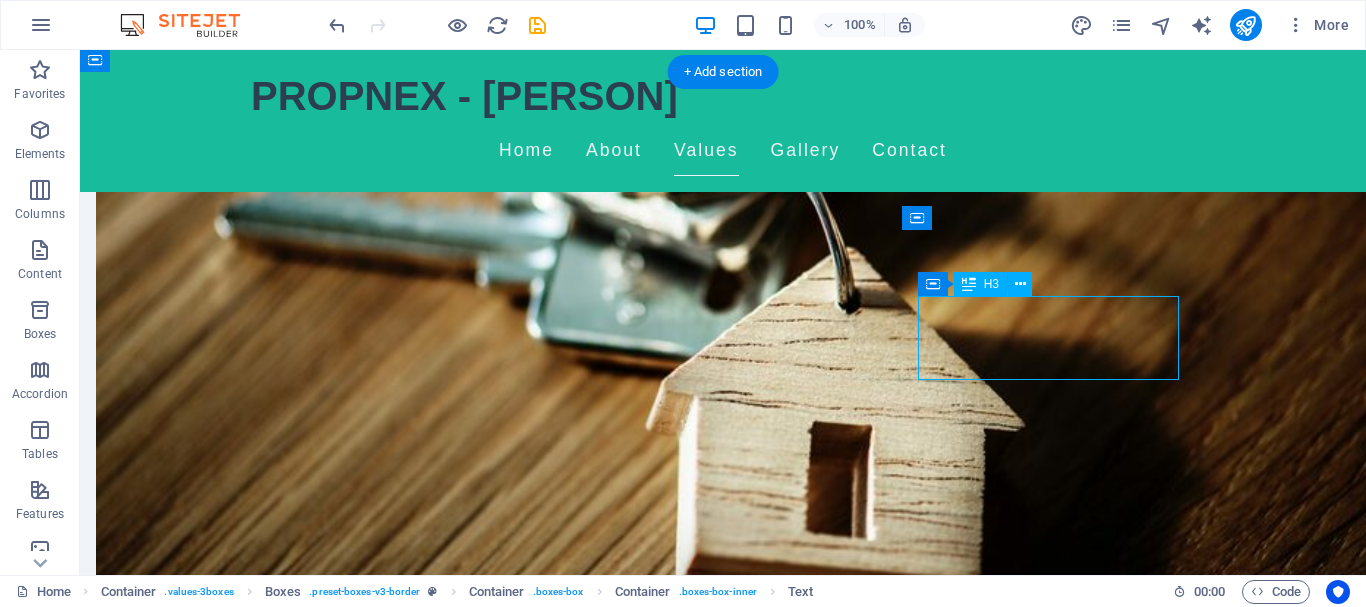 click on "Customer Satisfaction" at bounding box center [397, 1874] 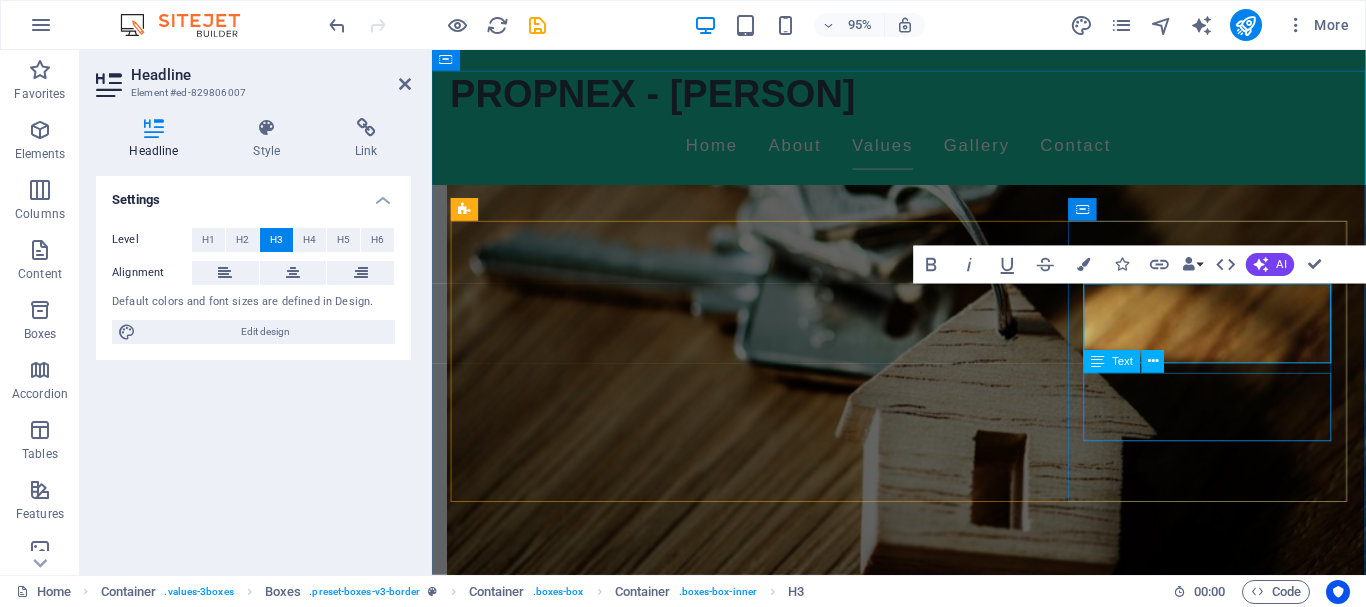 click on "We prioritize your needs and strive to exceed expectations in every transaction." at bounding box center [598, 1983] 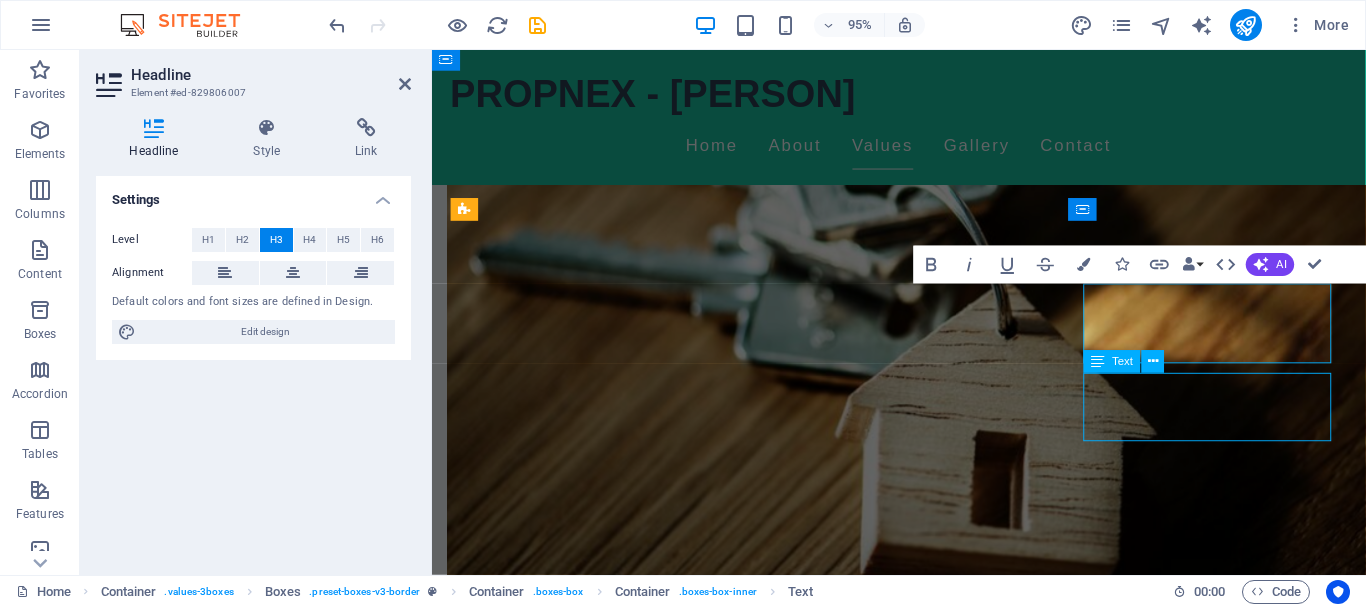 click on "We prioritize your needs and strive to exceed expectations in every transaction." at bounding box center [598, 1983] 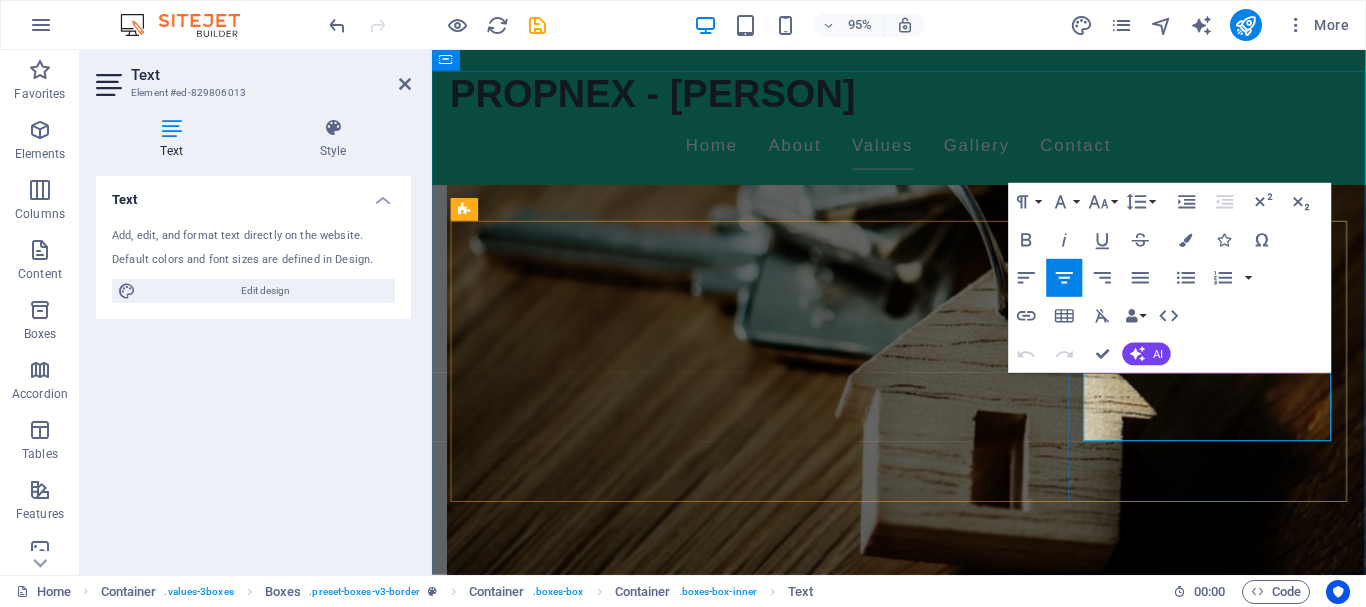drag, startPoint x: 1297, startPoint y: 456, endPoint x: 1120, endPoint y: 392, distance: 188.2153 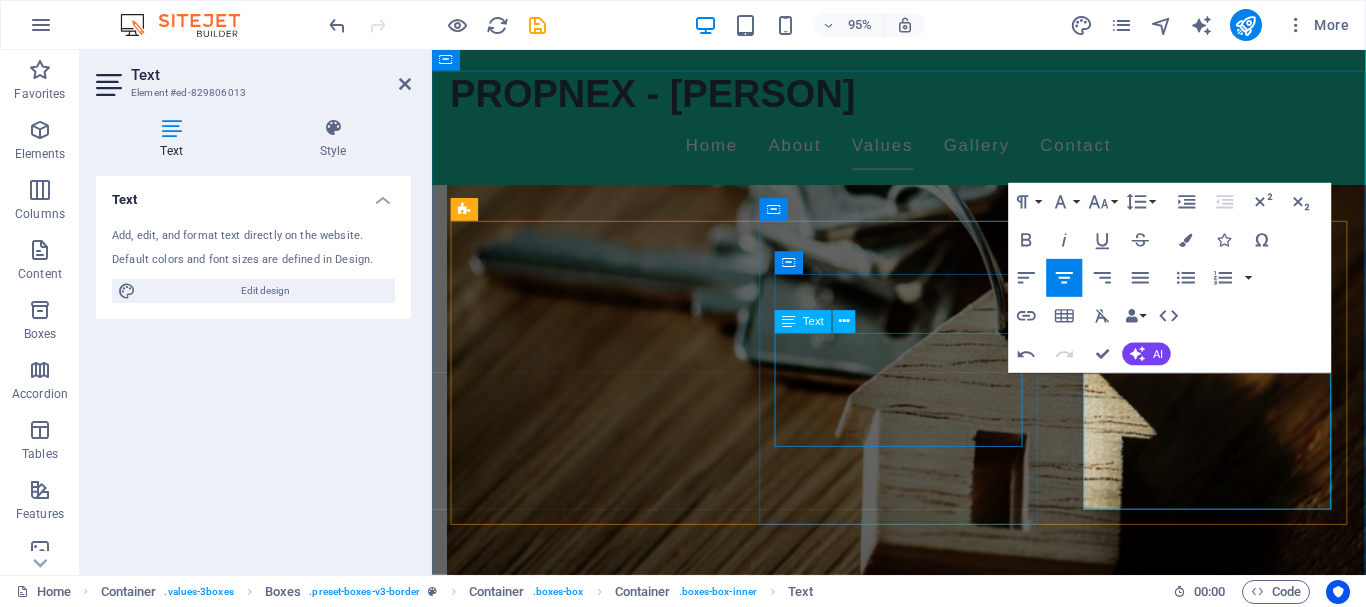 click on "I am dedicated to achieving the best results for my clients, whether you are buying, selling, or renting. I stay proactive, responsive, and focused on delivering value." at bounding box center (598, 1695) 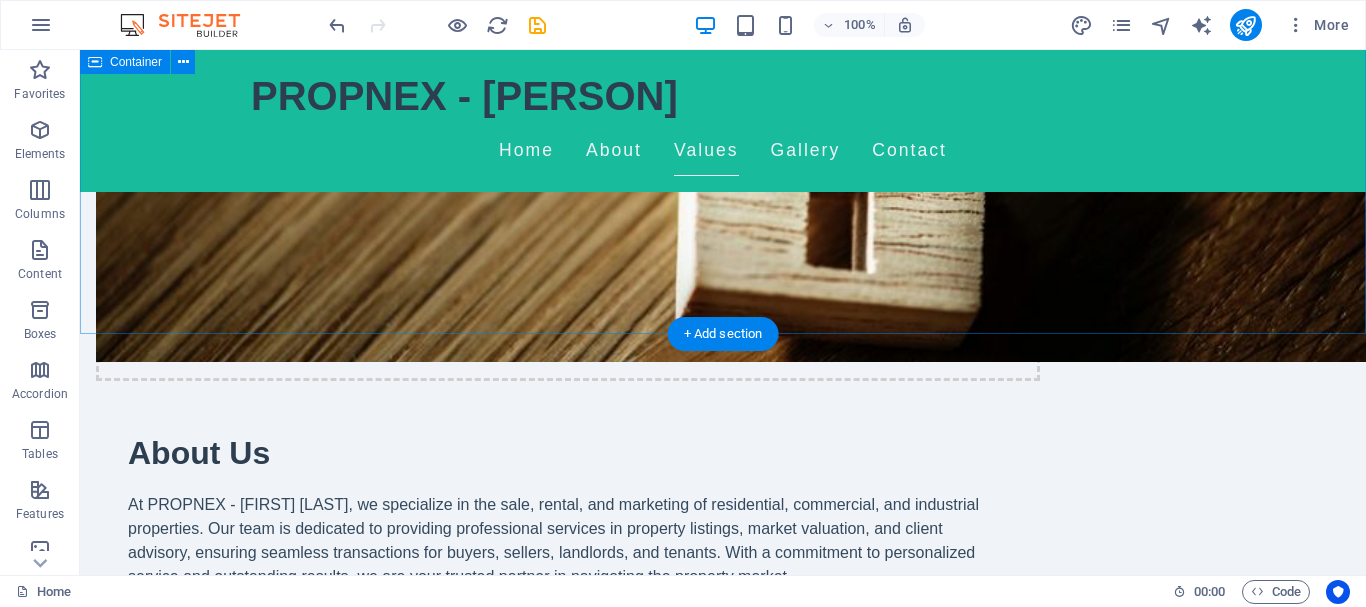 scroll, scrollTop: 1326, scrollLeft: 0, axis: vertical 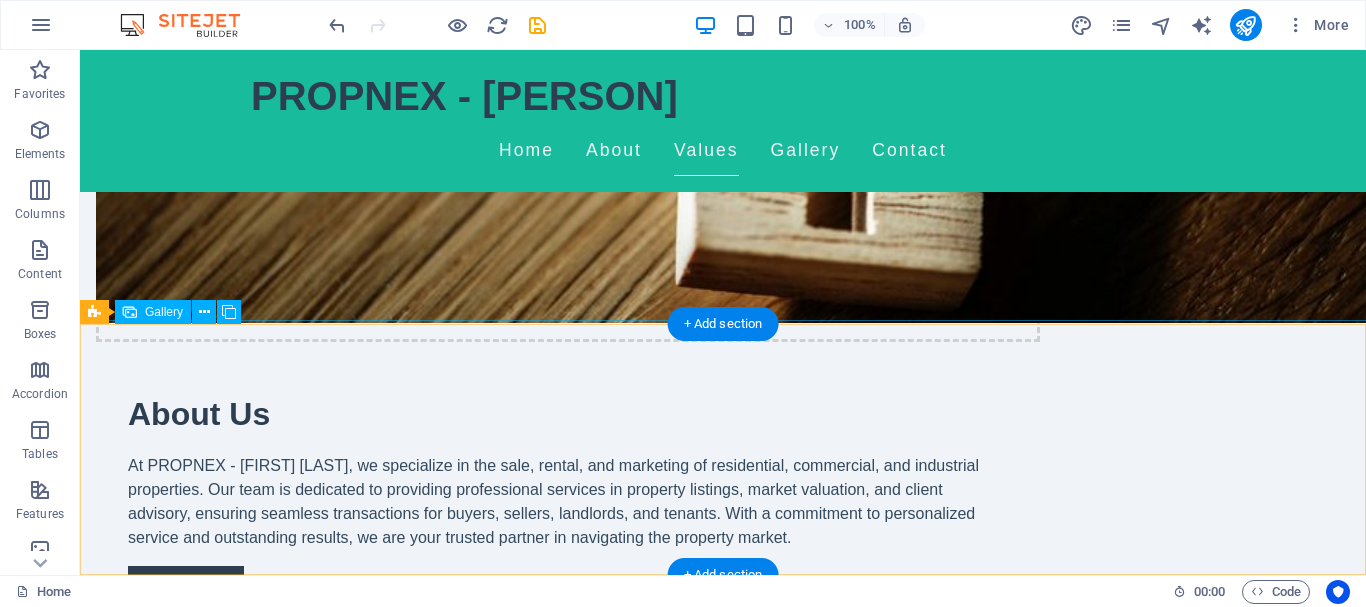 click at bounding box center (981, 1985) 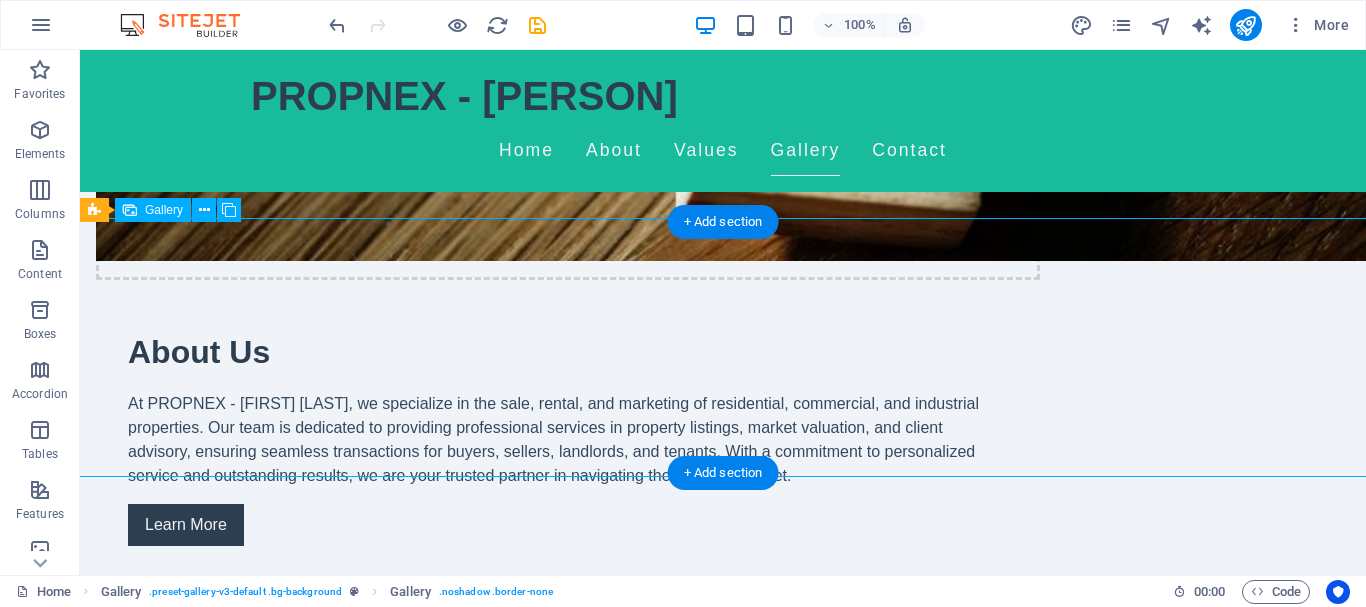 scroll, scrollTop: 1428, scrollLeft: 0, axis: vertical 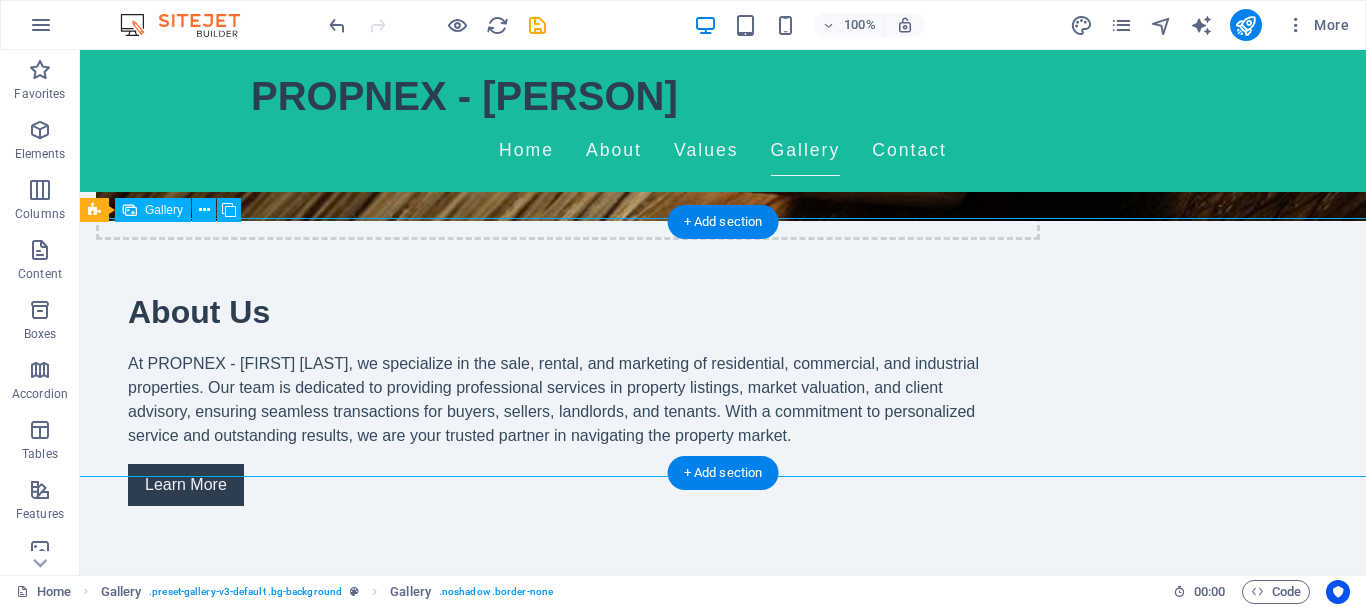 click at bounding box center [981, 1883] 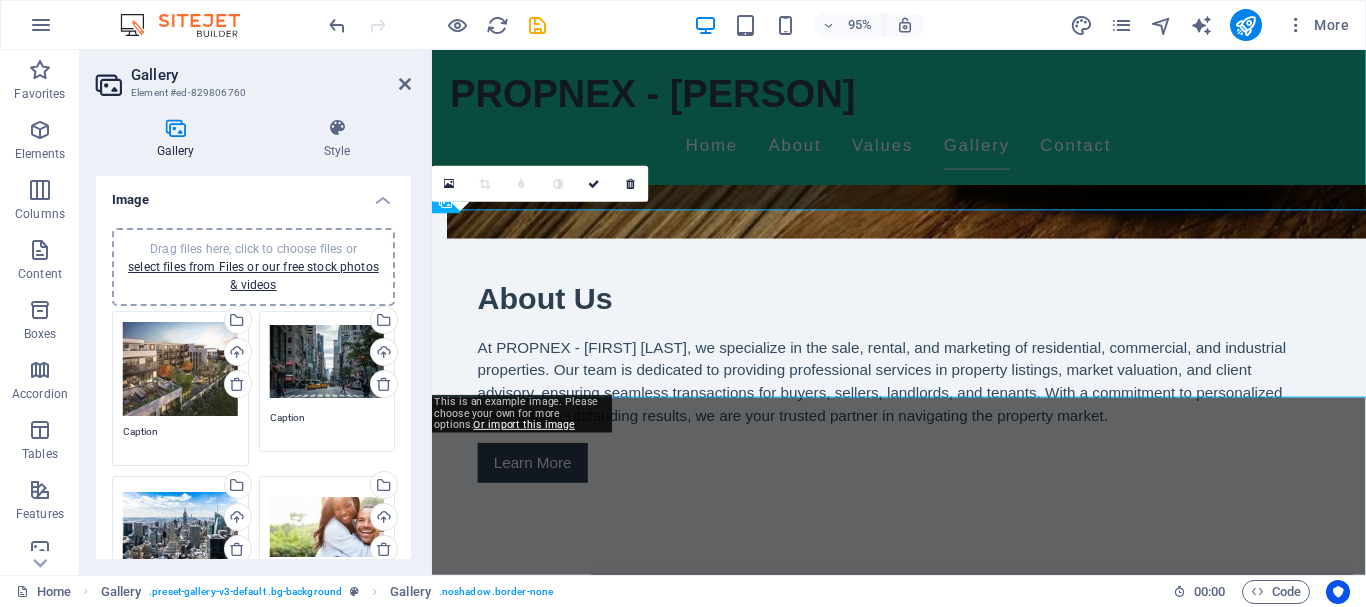scroll, scrollTop: 90, scrollLeft: 0, axis: vertical 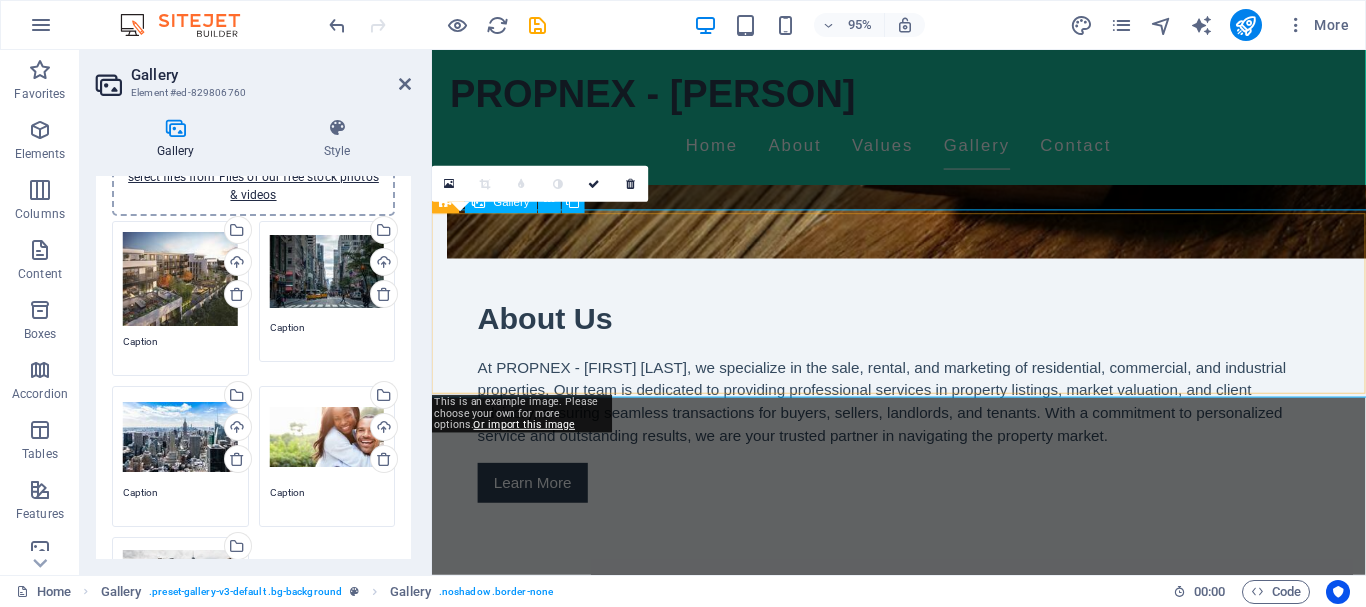 click at bounding box center [527, 1874] 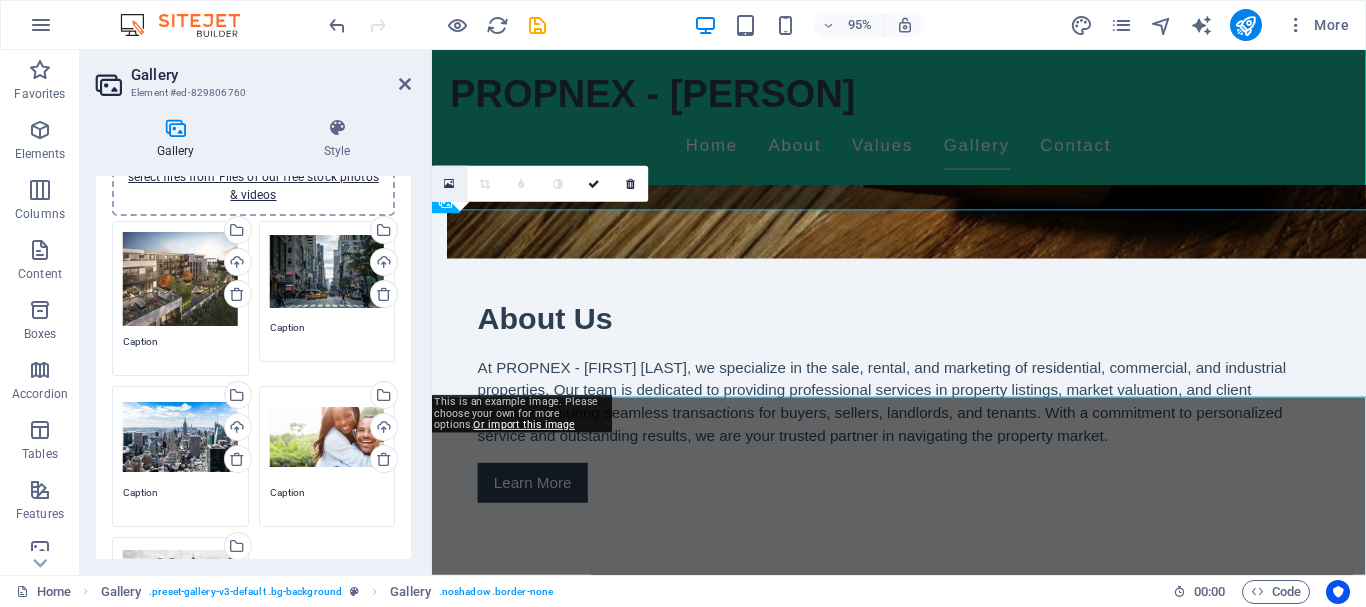 click at bounding box center [450, 183] 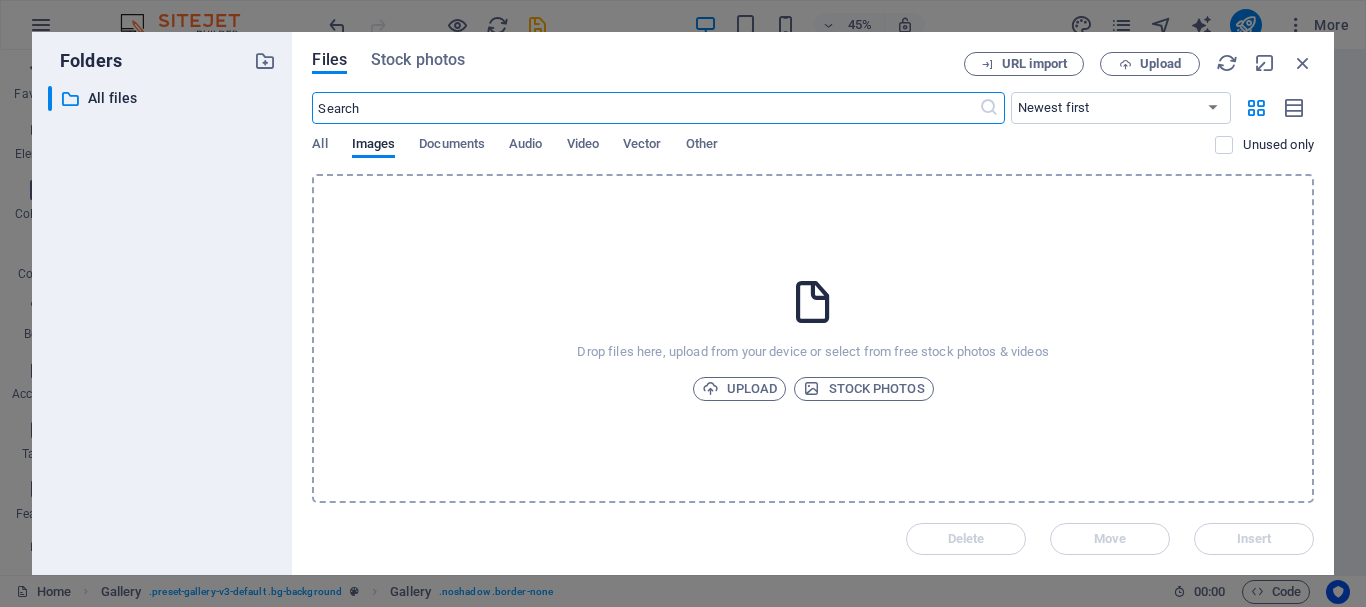 scroll, scrollTop: 1531, scrollLeft: 0, axis: vertical 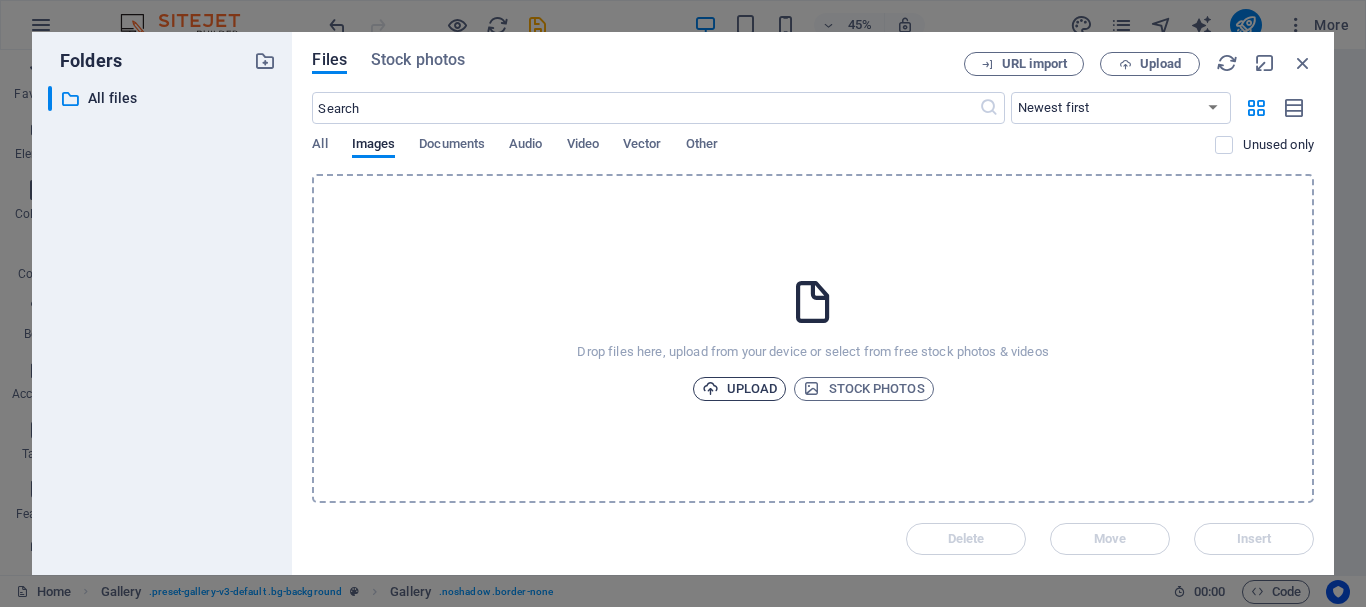 click on "Upload" at bounding box center (740, 389) 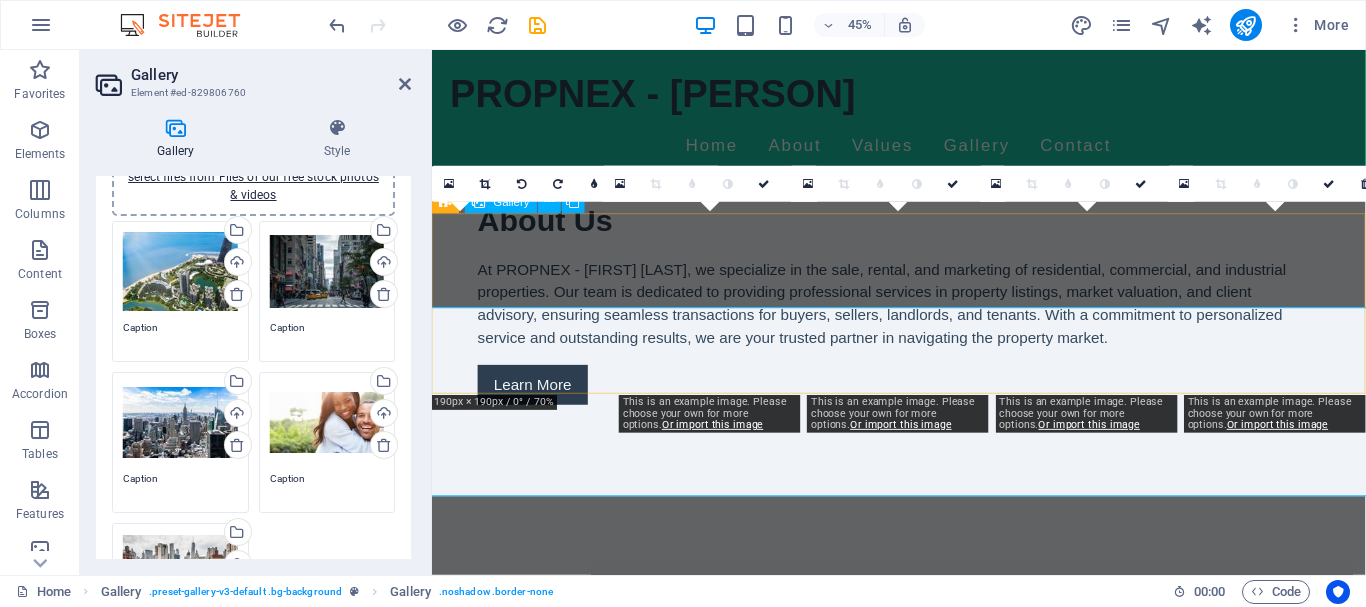 scroll, scrollTop: 1428, scrollLeft: 0, axis: vertical 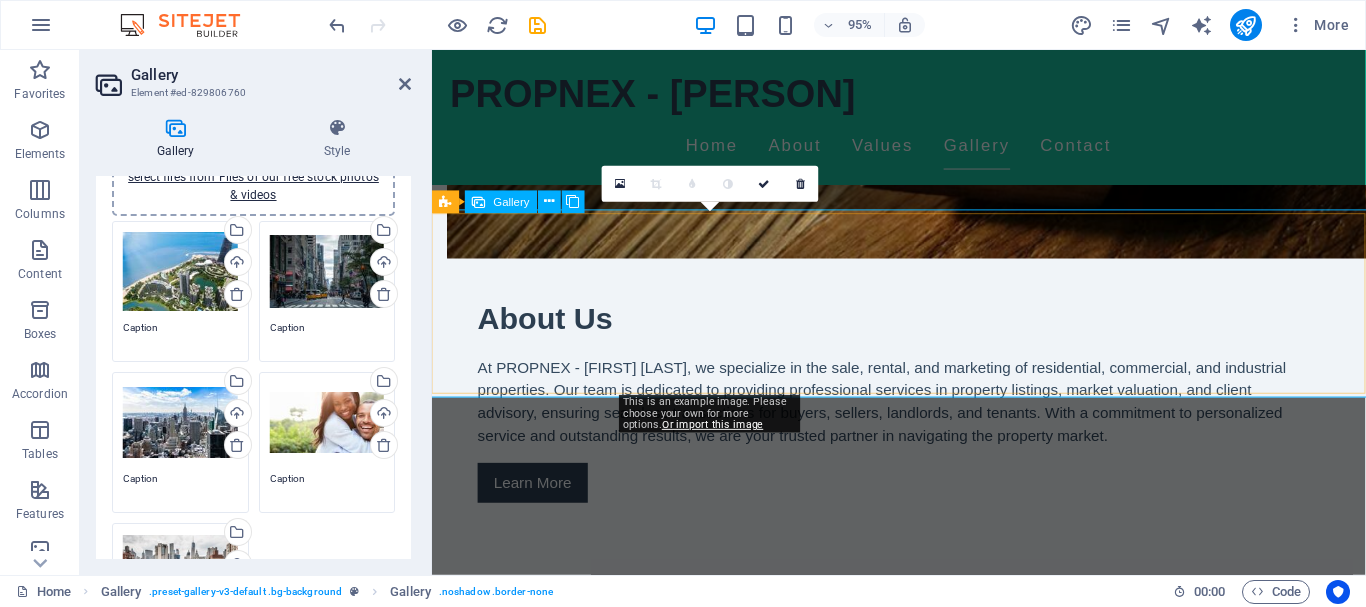 click at bounding box center (725, 1874) 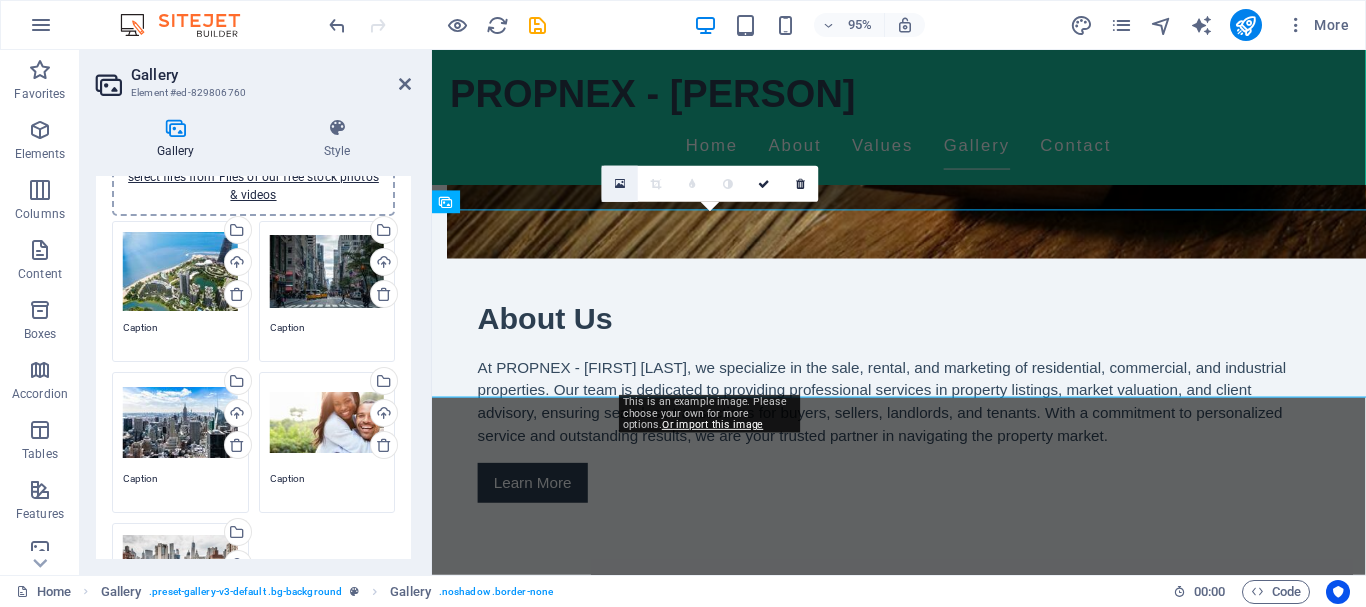 click at bounding box center [620, 184] 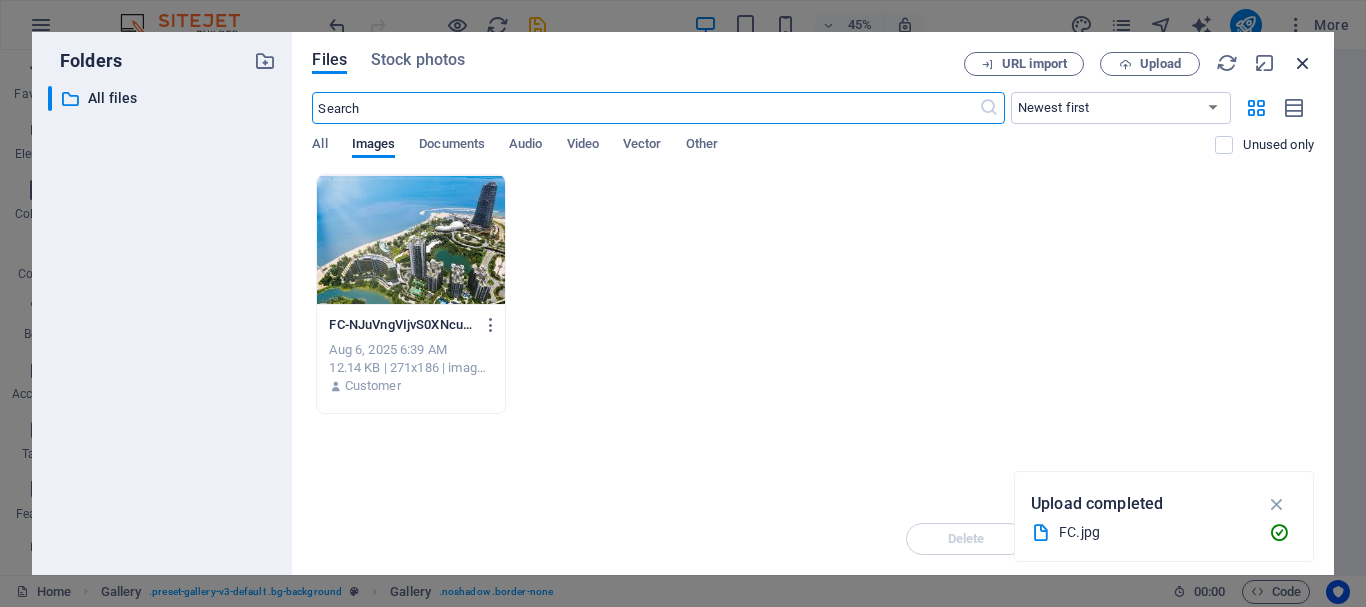 click on "Files Stock photos URL import Upload ​ Newest first Oldest first Name (A-Z) Name (Z-A) Size (0-9) Size (9-0) Resolution (0-9) Resolution (9-0) All Images Documents Audio Video Vector Other Unused only Drop files here to upload them instantly FC-NJuVngVIjvS0XNculymePQ.jpg FC-NJuVngVIjvS0XNculymePQ.jpg Aug 6, 2025 6:39 AM 12.14 KB | 271x186 | image/jpeg Customer Delete Move Insert" at bounding box center [813, 303] 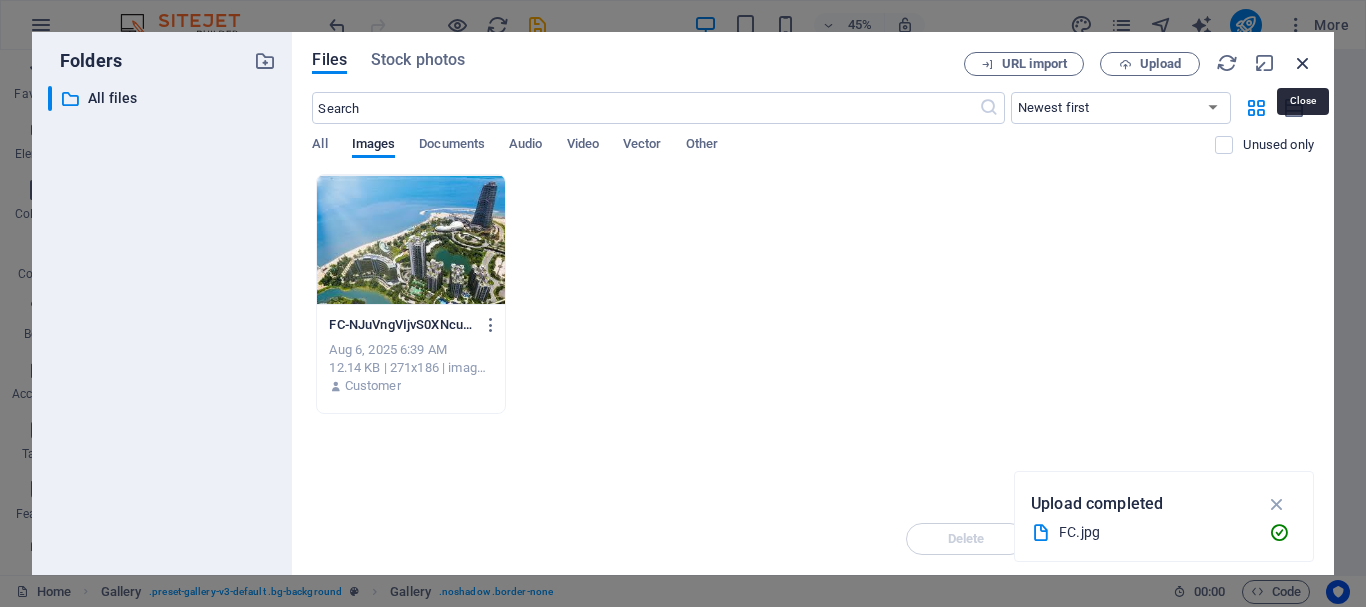 click at bounding box center [1303, 63] 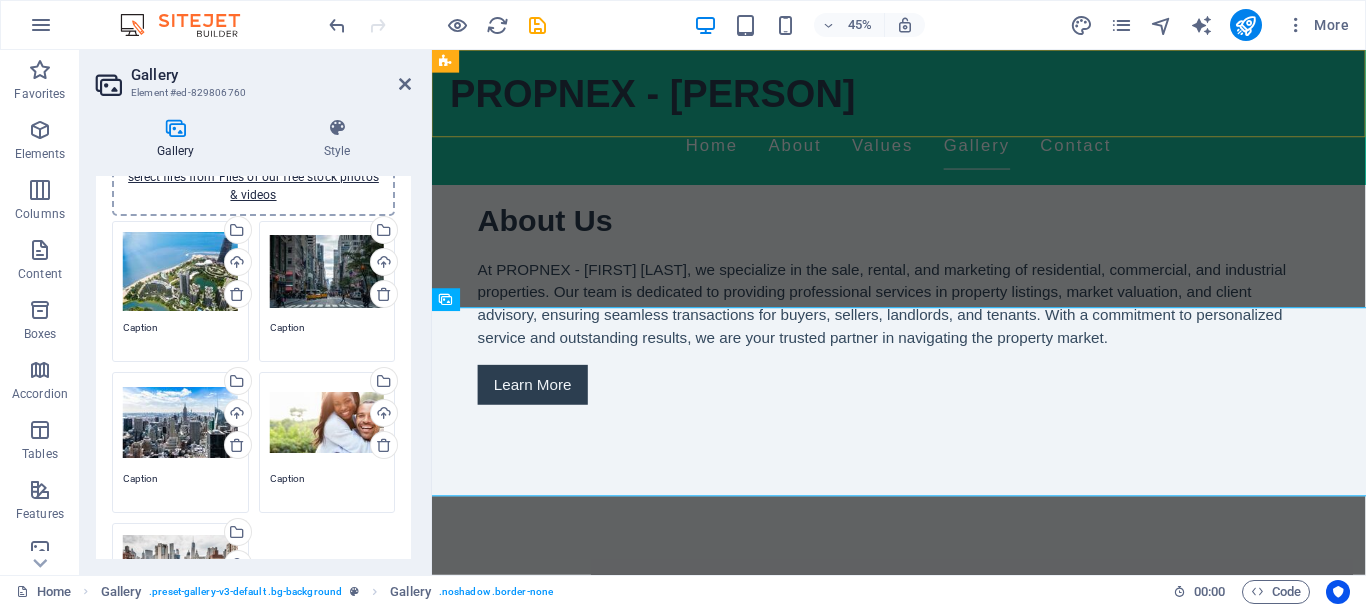 scroll, scrollTop: 1428, scrollLeft: 0, axis: vertical 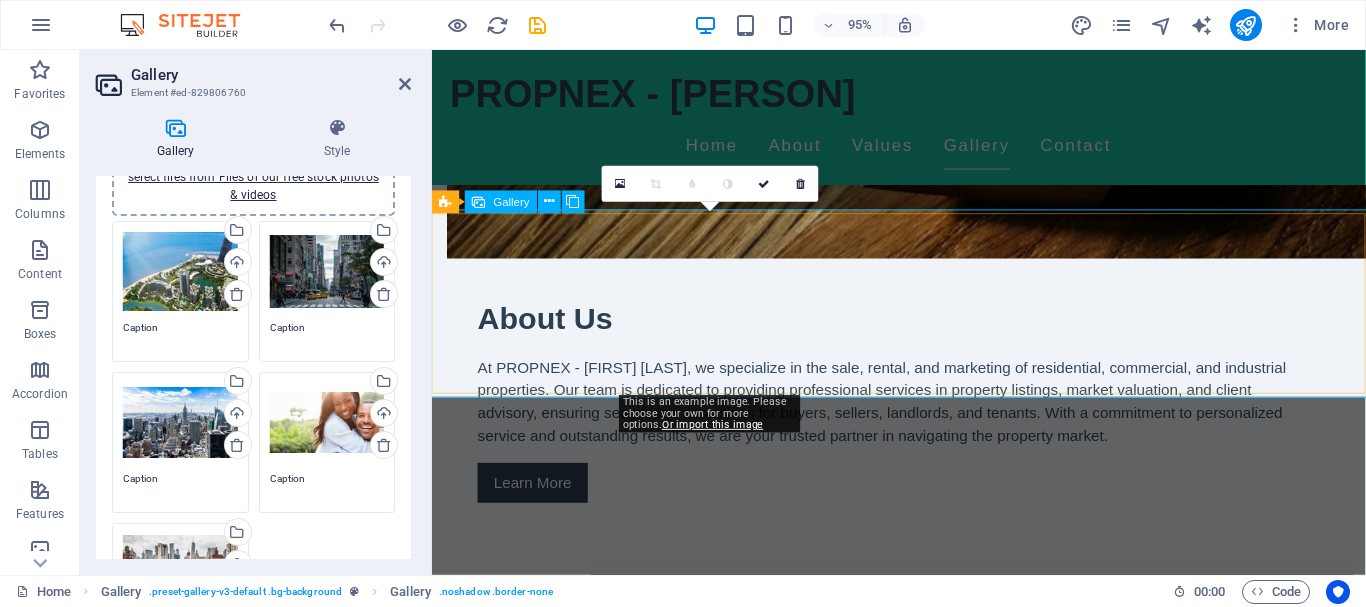 click at bounding box center (725, 1874) 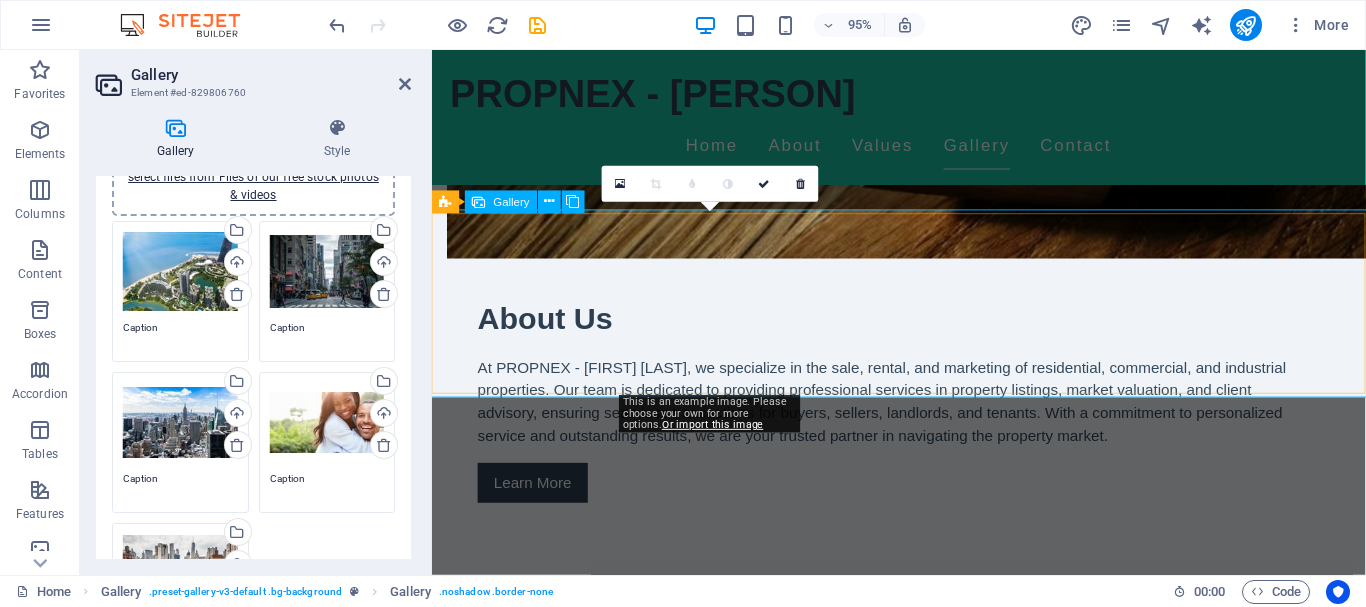 click at bounding box center (725, 1874) 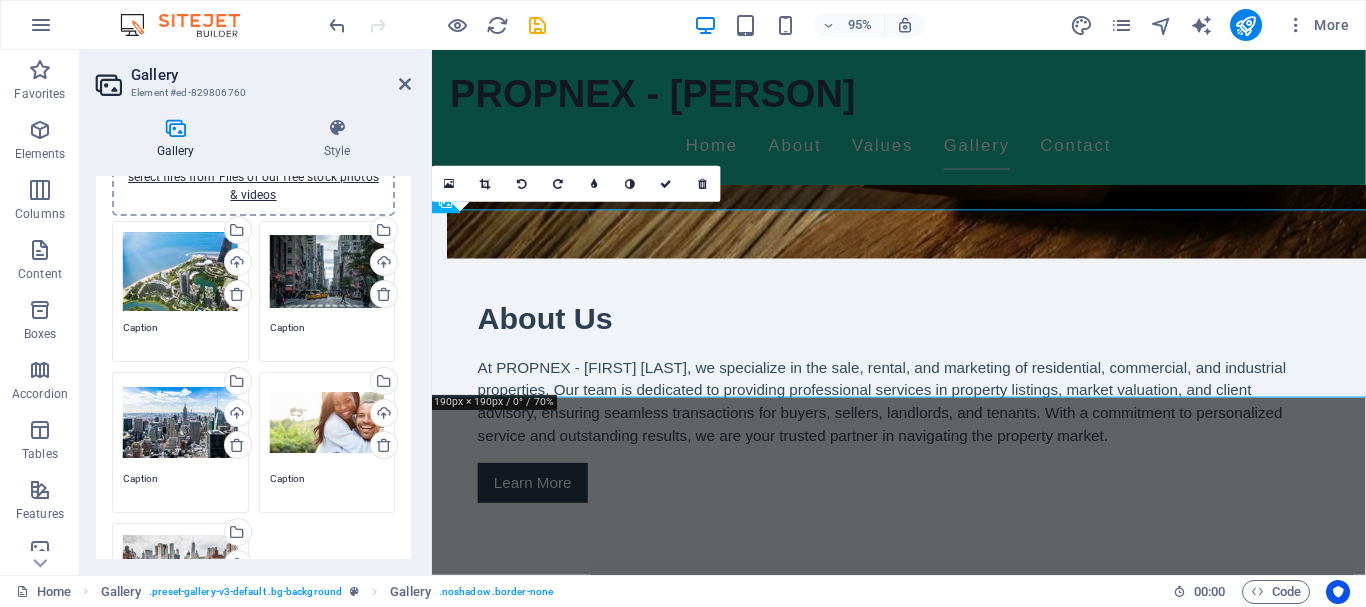 click on "Drag files here, click to choose files or select files from Files or our free stock photos & videos" at bounding box center [327, 272] 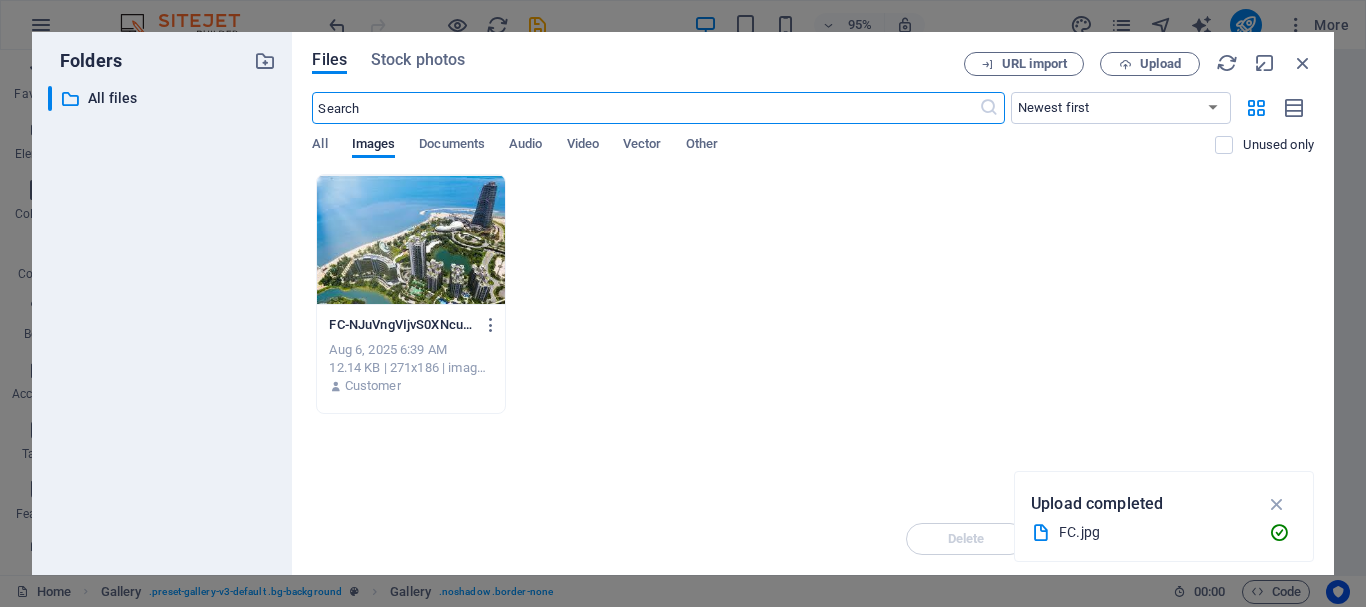 scroll, scrollTop: 1531, scrollLeft: 0, axis: vertical 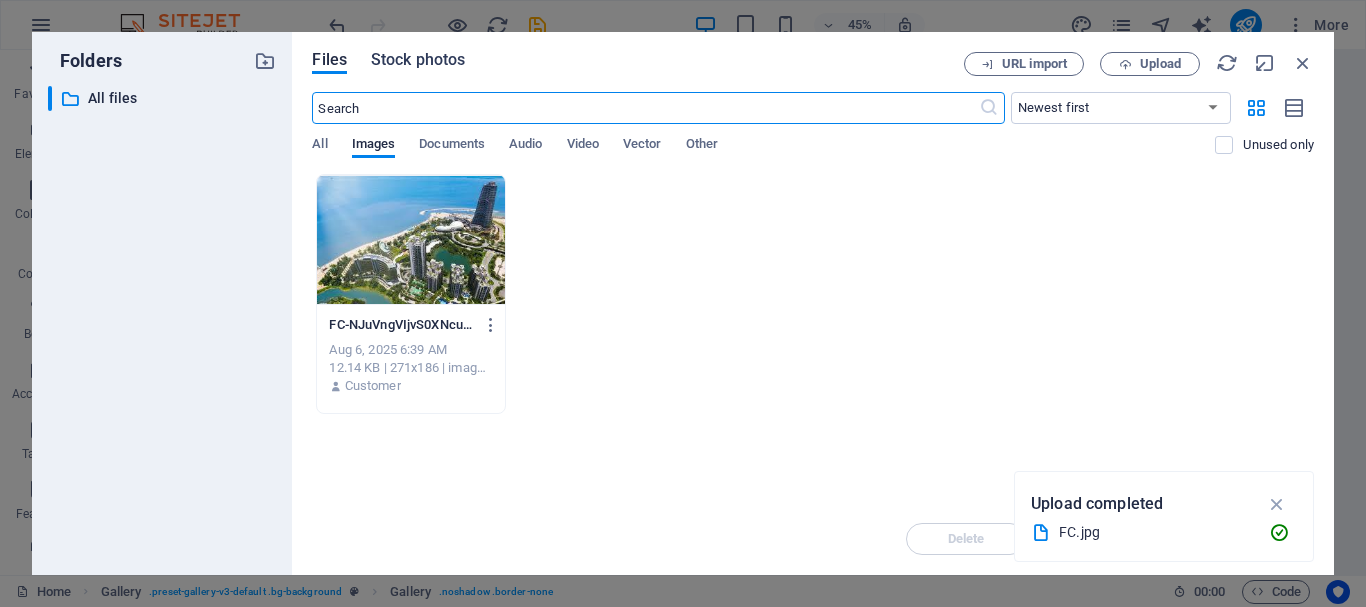 click on "Stock photos" at bounding box center (418, 60) 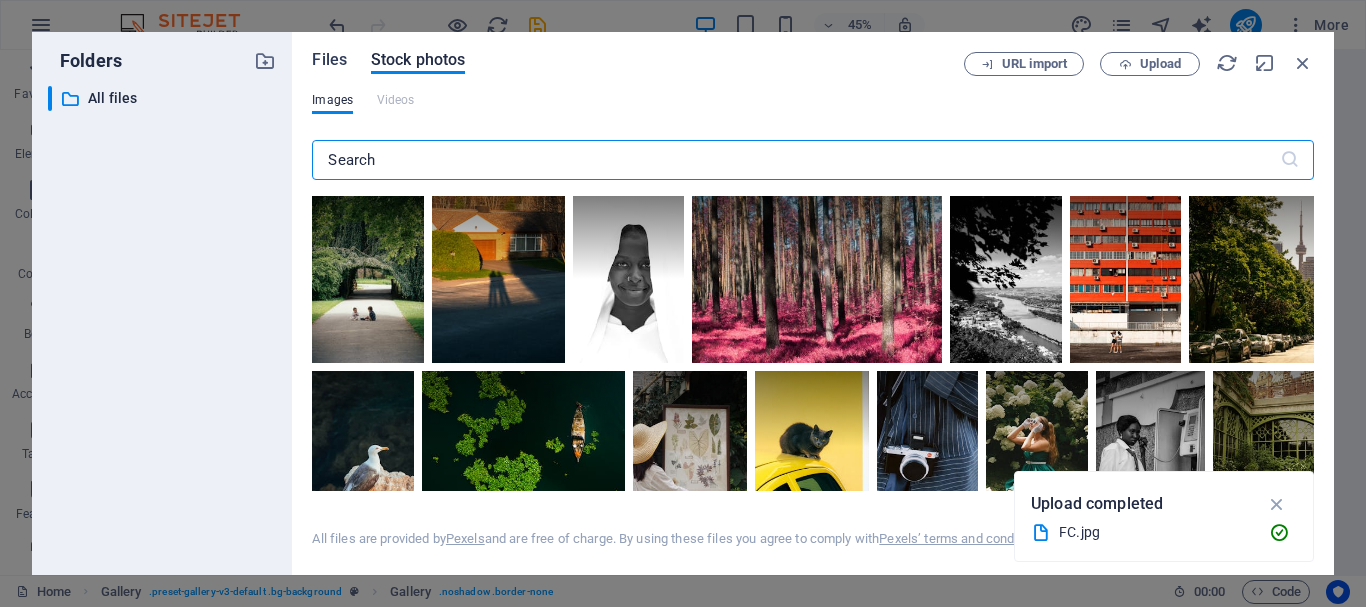 click on "Files" at bounding box center [329, 60] 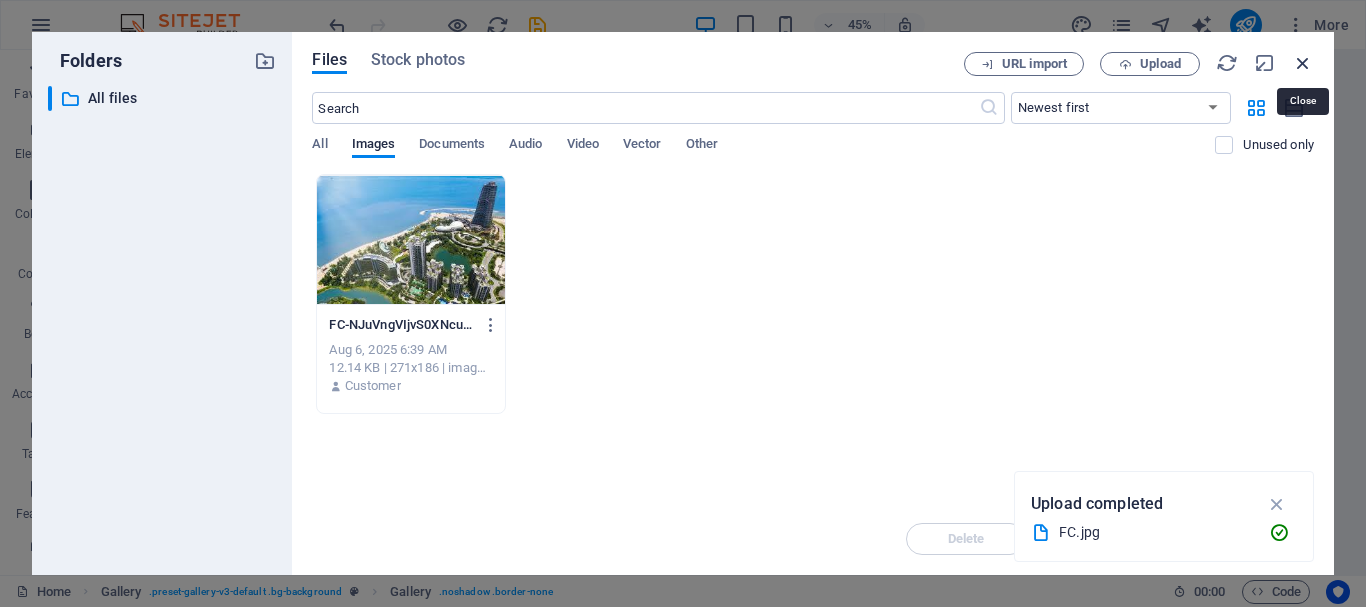 click at bounding box center (1303, 63) 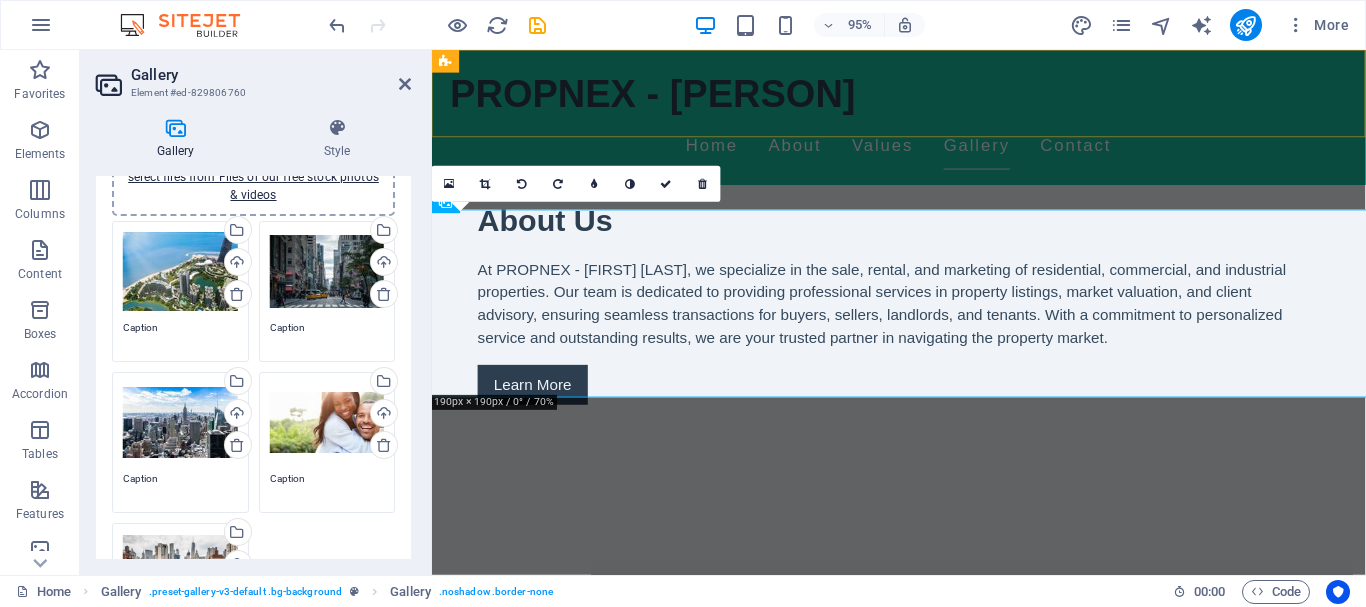scroll, scrollTop: 1428, scrollLeft: 0, axis: vertical 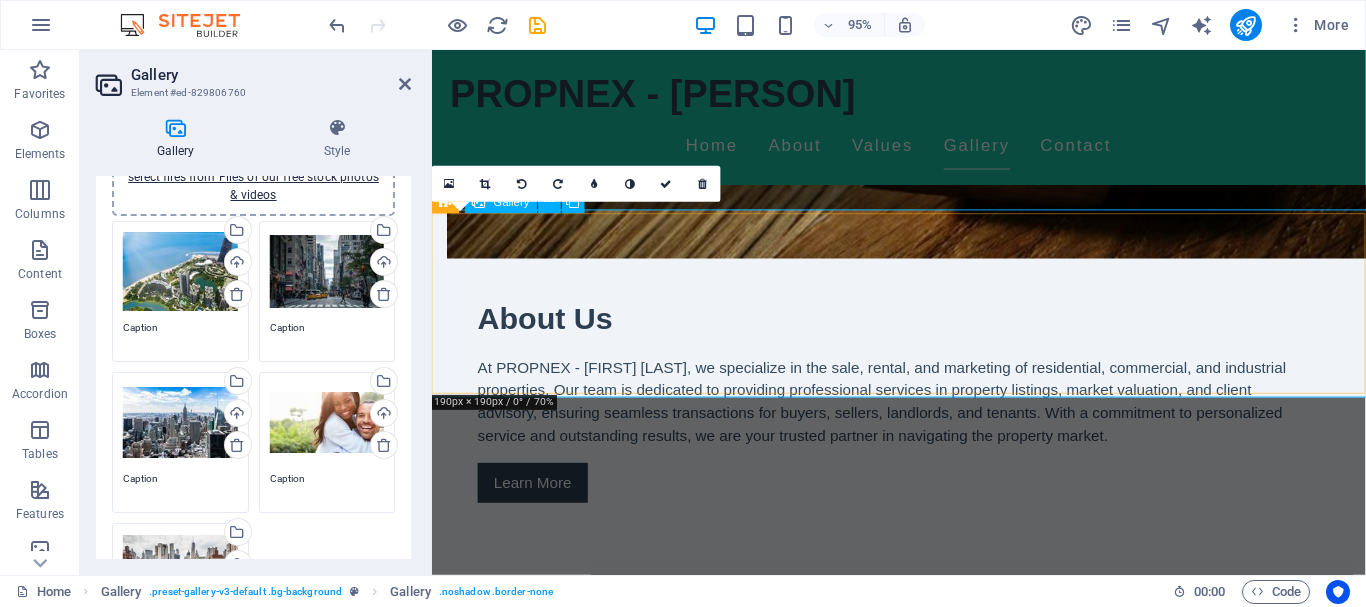 click at bounding box center (527, 1874) 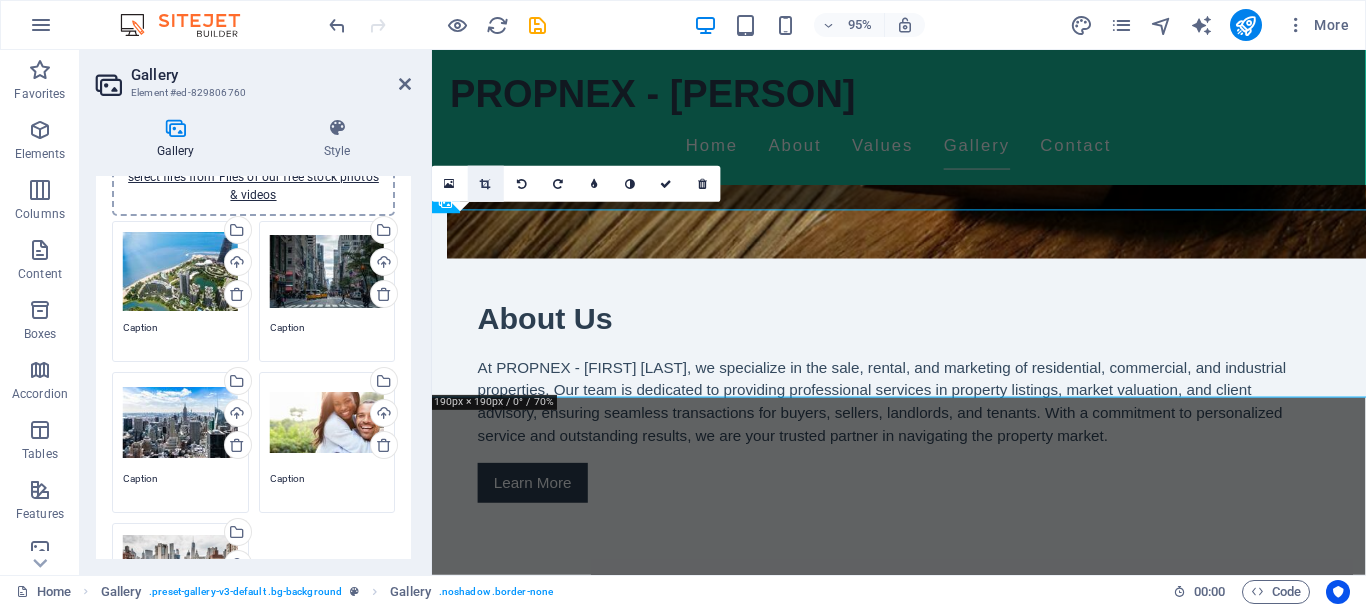 click at bounding box center [486, 184] 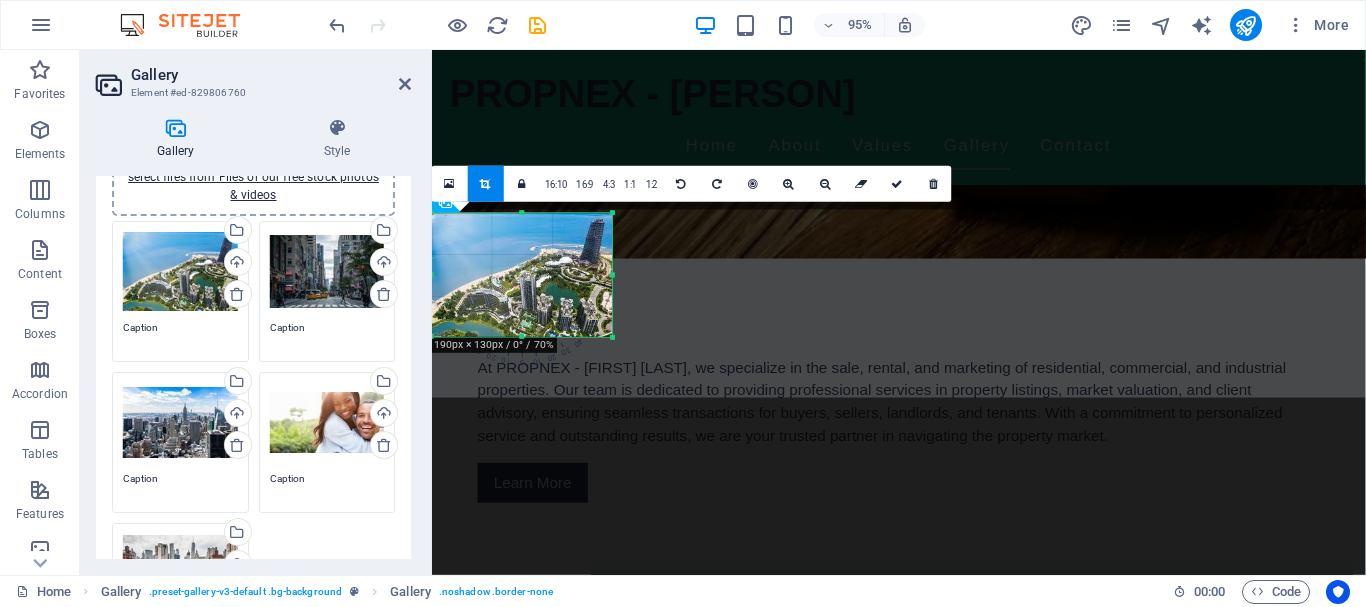 drag, startPoint x: 520, startPoint y: 395, endPoint x: 549, endPoint y: 338, distance: 63.953106 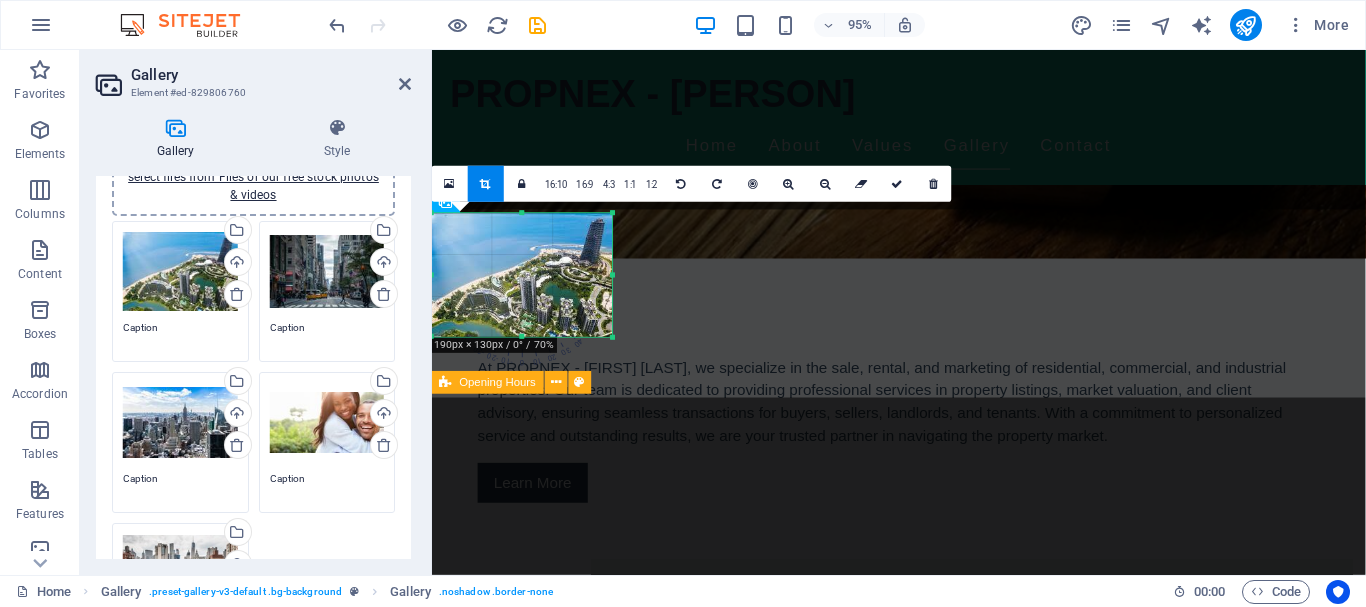 click on "Monday 9:00 AM - 6:00 PM Tuesday 9:00 AM - 6:00 PM Wednesday 9:00 AM - 6:00 PM Thursday 9:00 AM - 6:00 PM Friday 9:00 AM - 6:00 PM Saturday 10:00 AM - 4:00 PM Sunday Closed" at bounding box center (923, 2289) 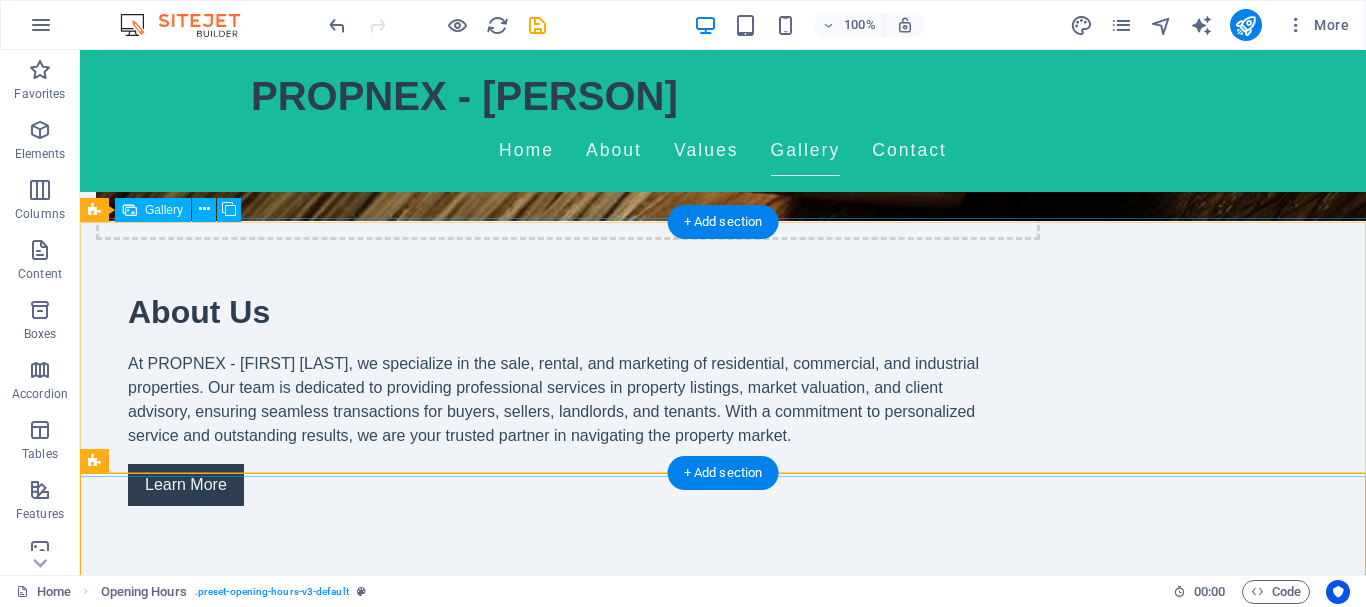 click at bounding box center (464, 1883) 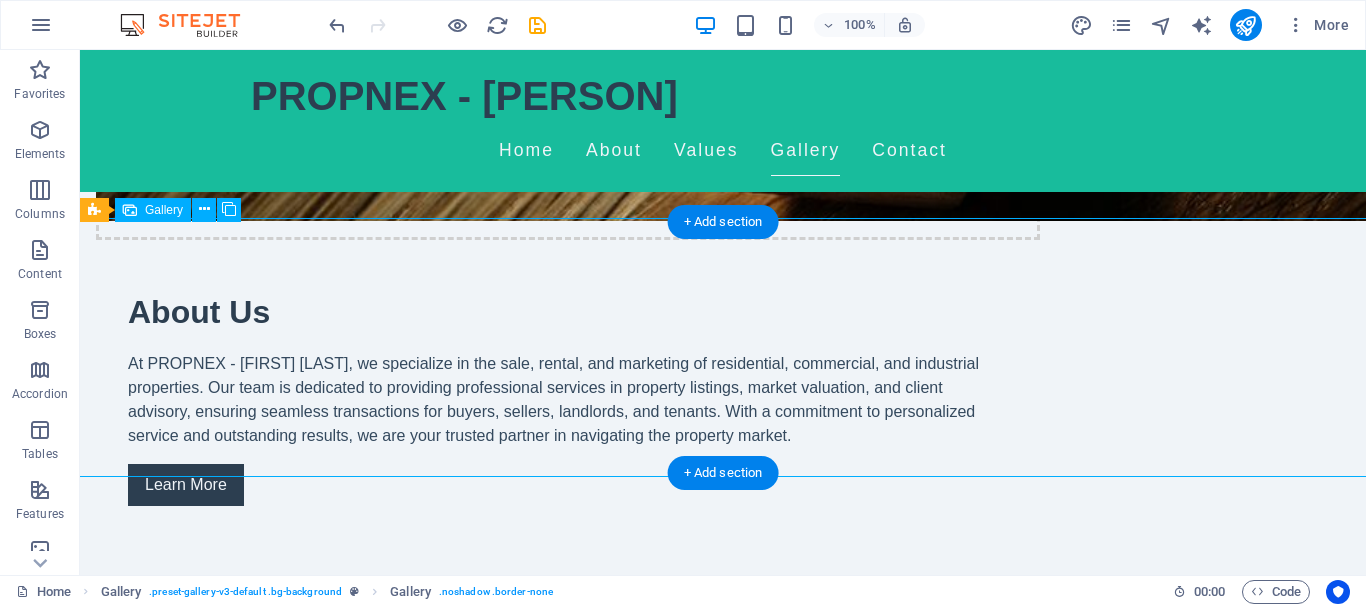 click at bounding box center [464, 1883] 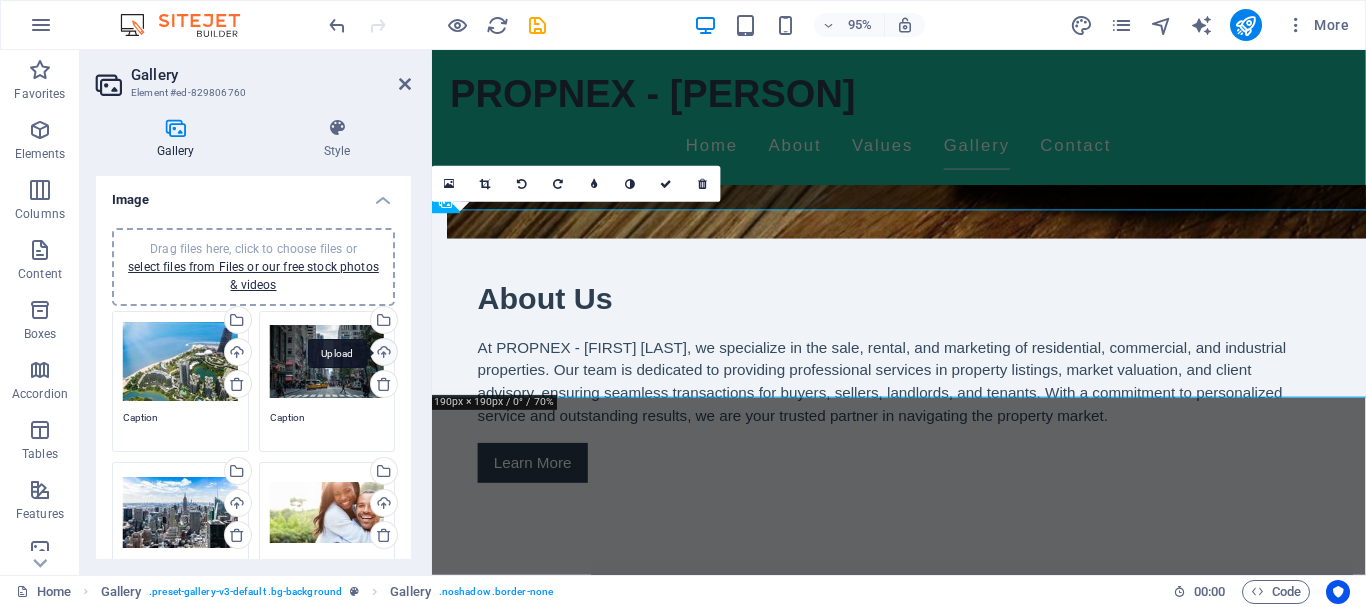 click on "Upload" at bounding box center [382, 354] 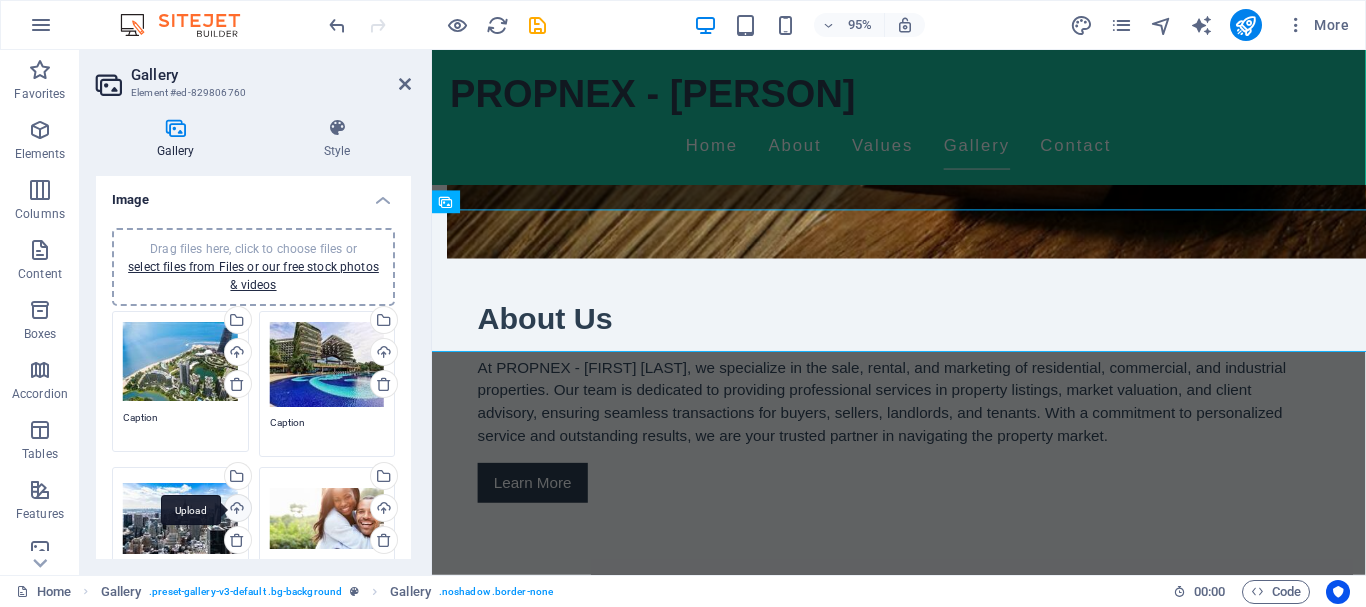 click on "Upload" at bounding box center [236, 510] 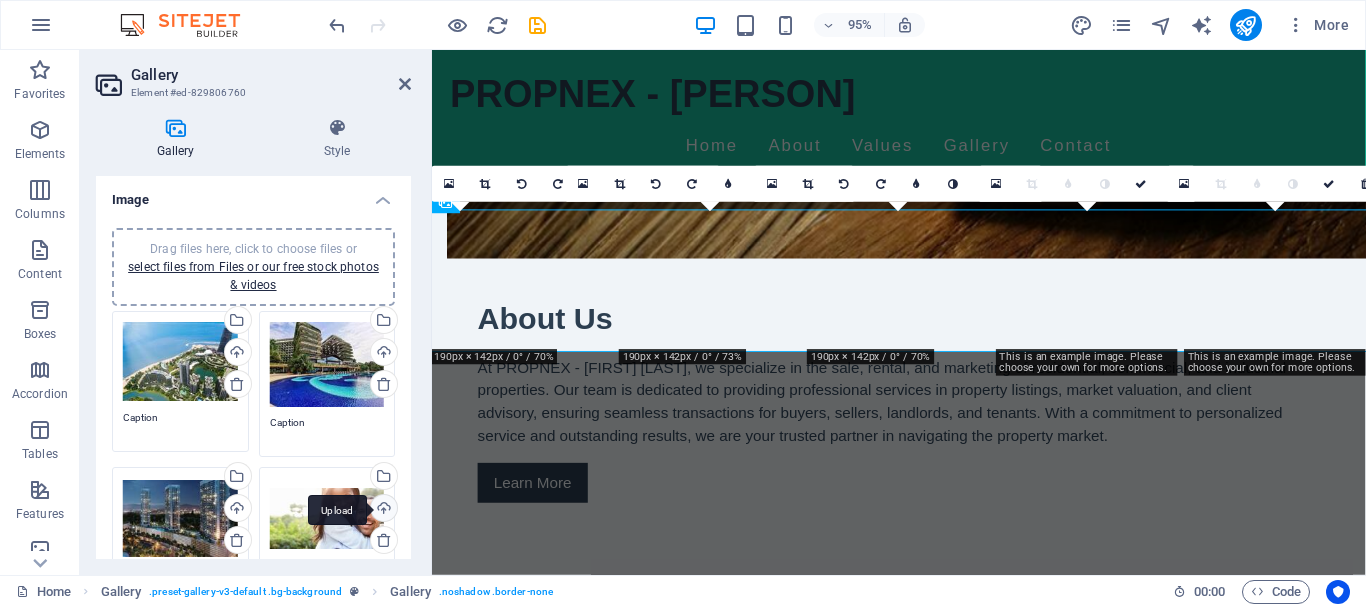click on "Upload" at bounding box center (382, 510) 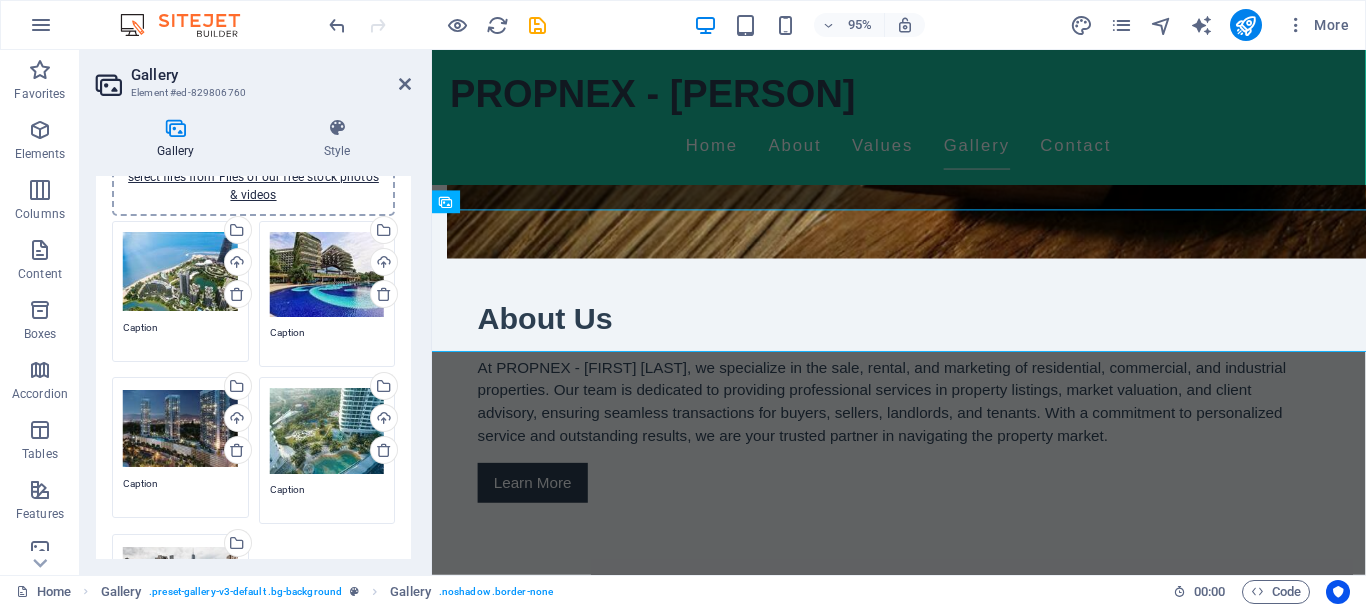 scroll, scrollTop: 180, scrollLeft: 0, axis: vertical 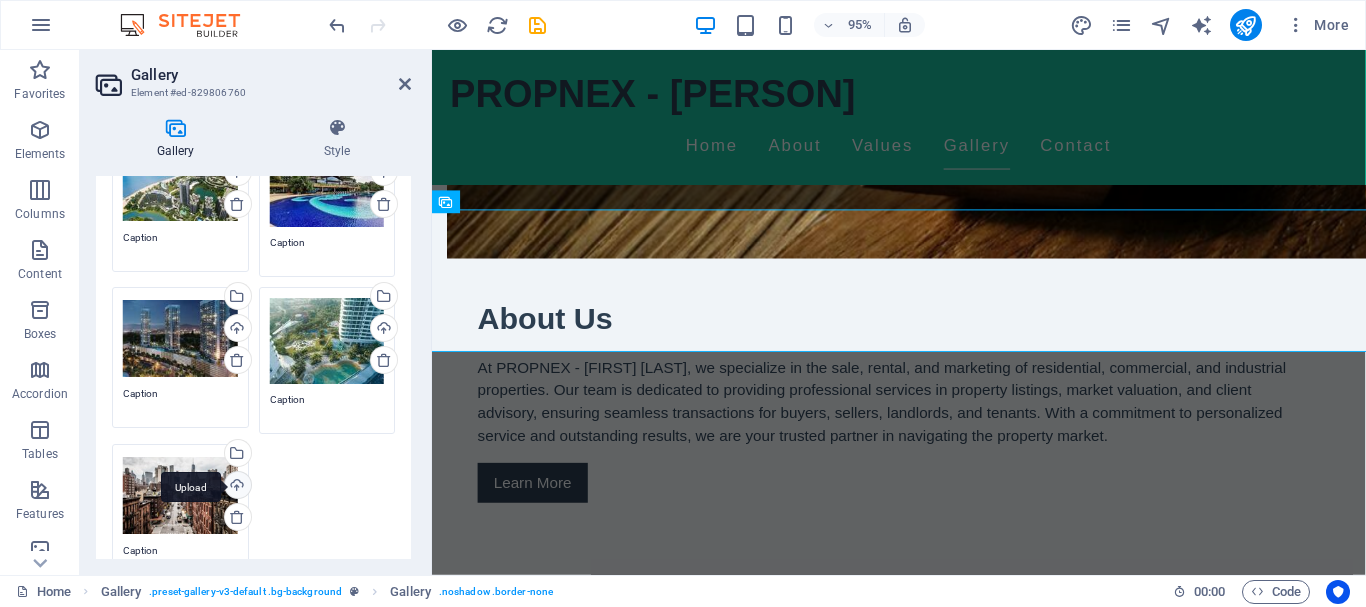 click on "Upload" at bounding box center [236, 487] 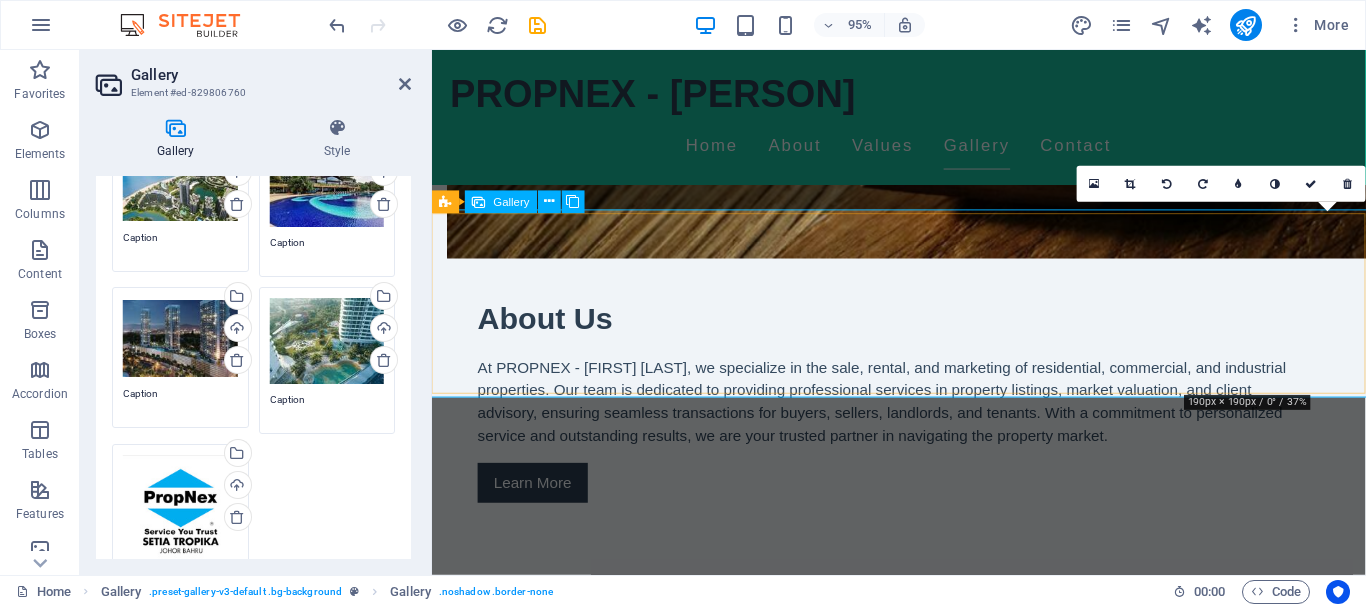 click at bounding box center [1320, 1874] 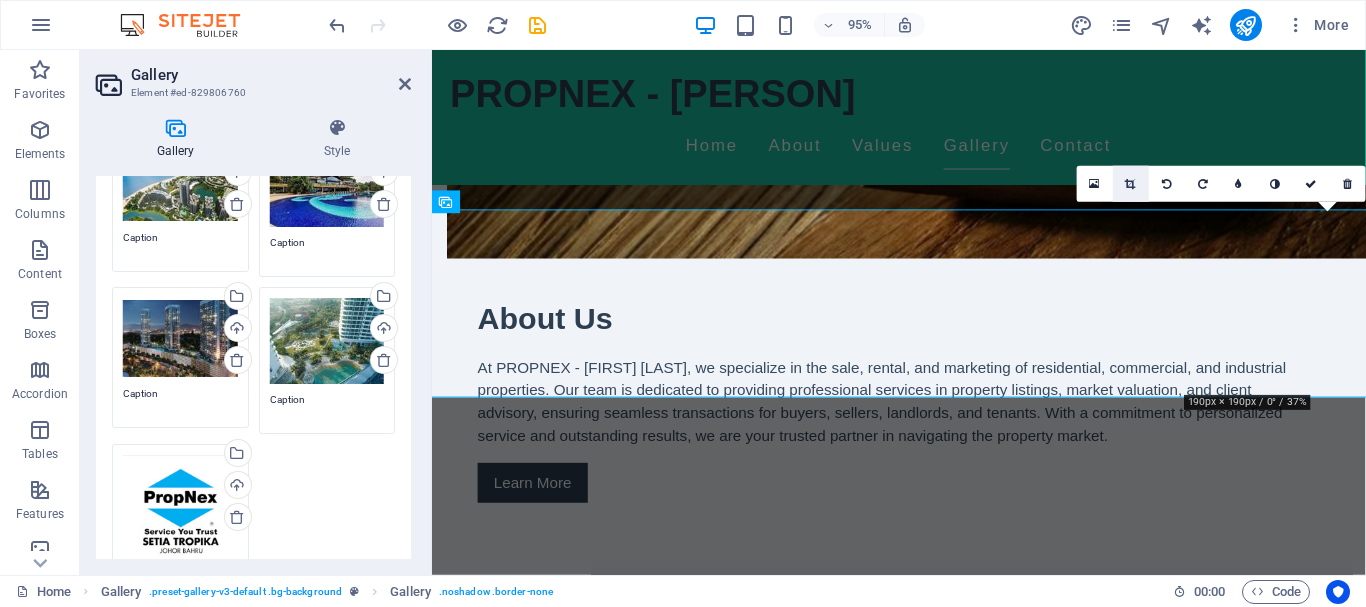 click at bounding box center [1131, 183] 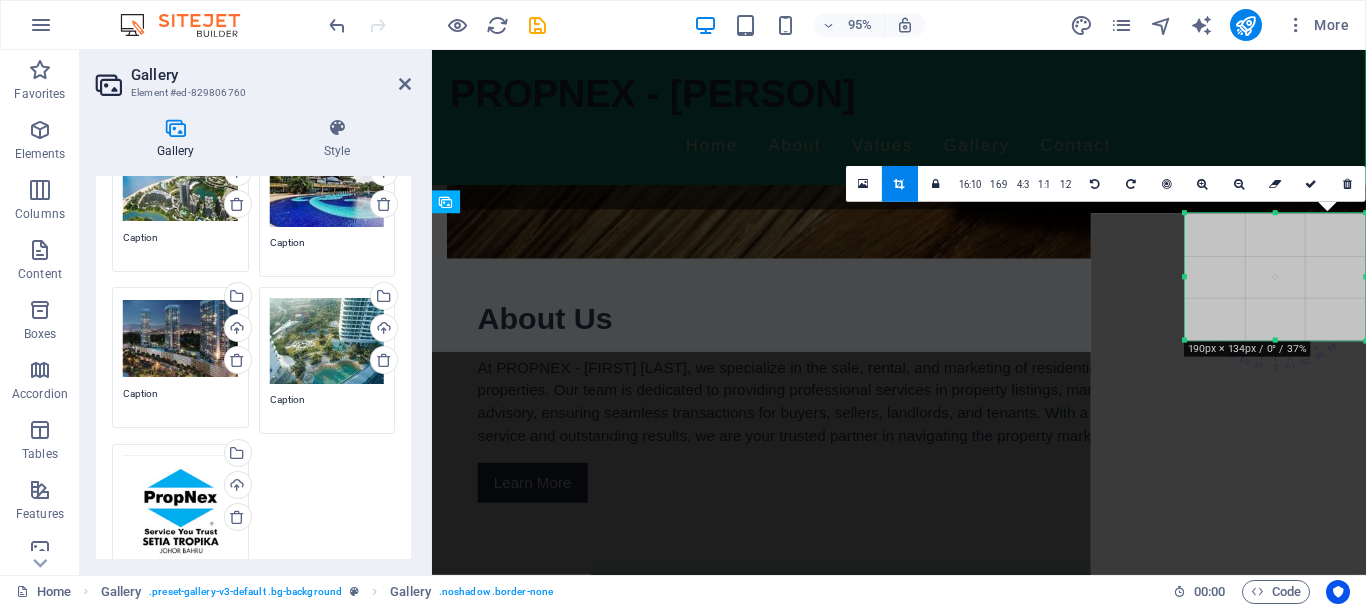 drag, startPoint x: 1188, startPoint y: 393, endPoint x: 1253, endPoint y: 337, distance: 85.79627 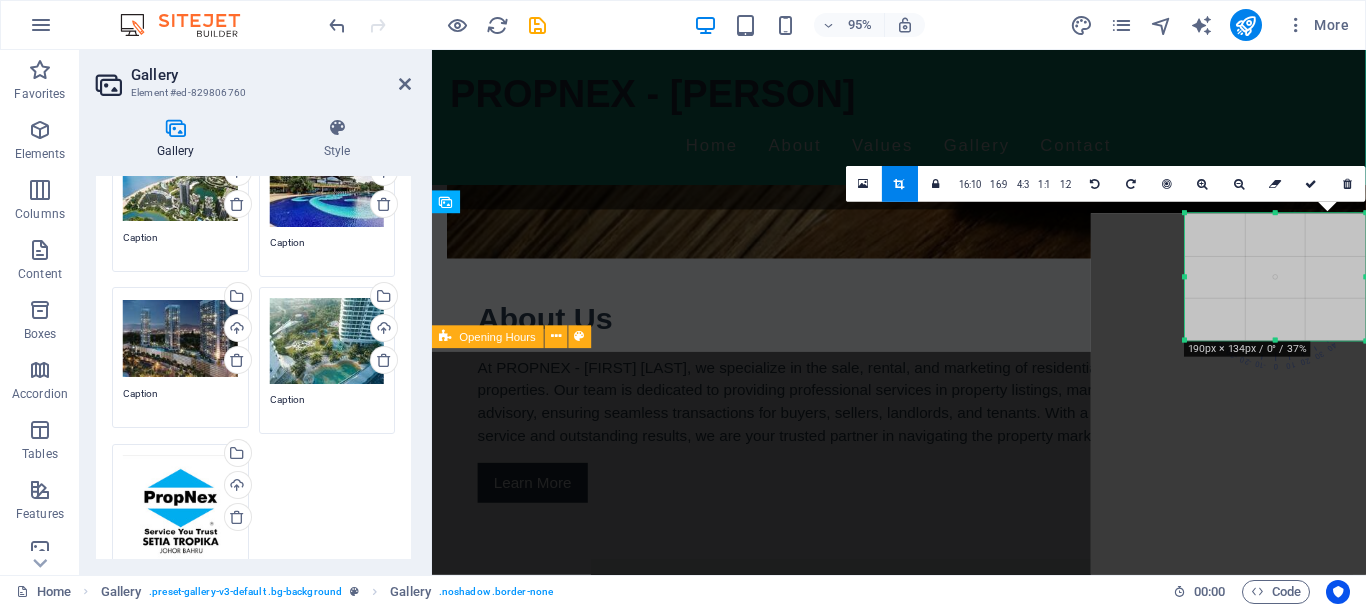 click on "Monday 9:00 AM - 6:00 PM Tuesday 9:00 AM - 6:00 PM Wednesday 9:00 AM - 6:00 PM Thursday 9:00 AM - 6:00 PM Friday 9:00 AM - 6:00 PM Saturday 10:00 AM - 4:00 PM Sunday Closed" at bounding box center [923, 2241] 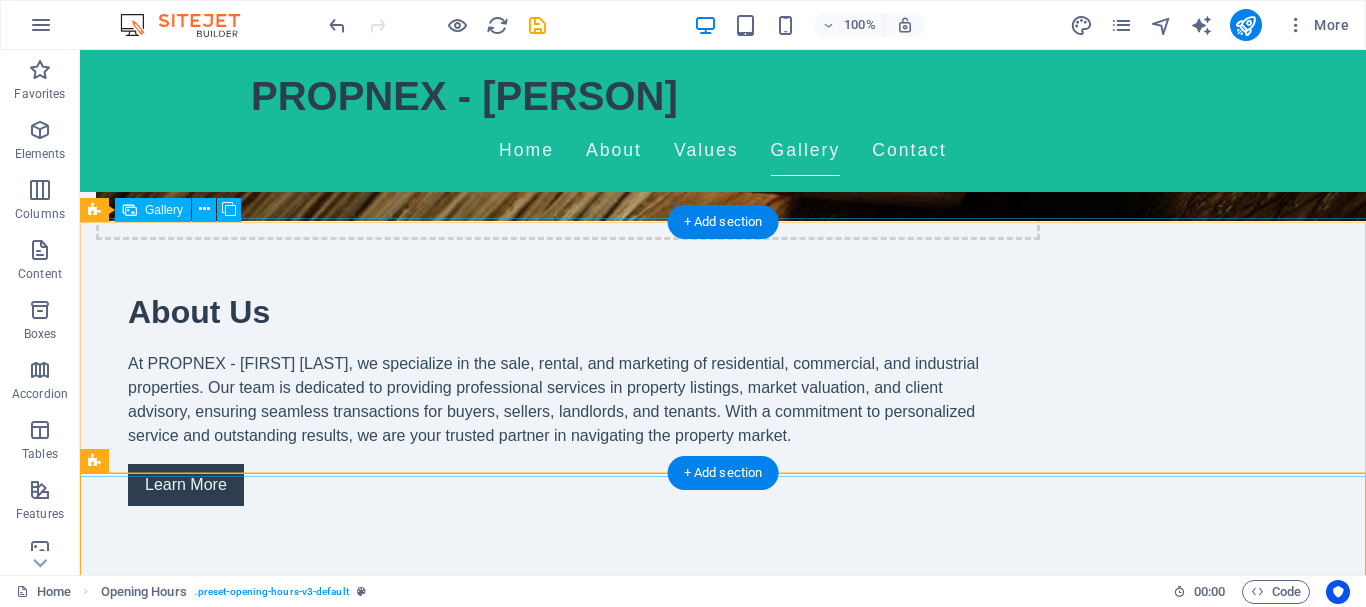 click at bounding box center (205, 1883) 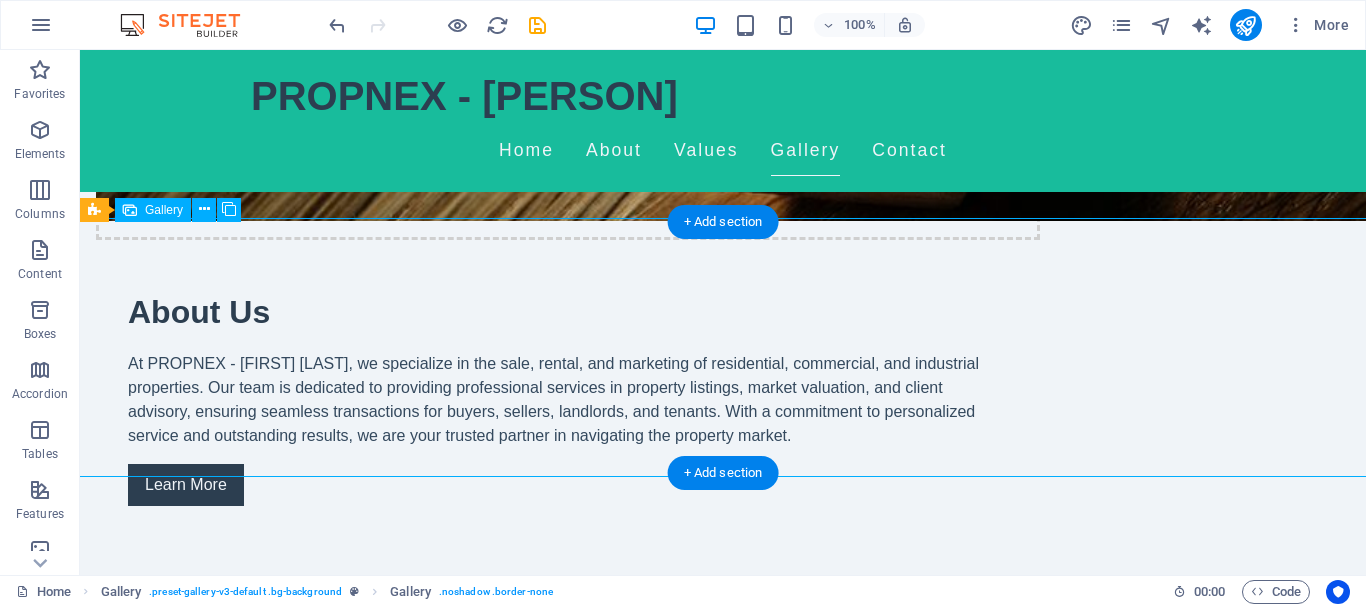 click at bounding box center (205, 1883) 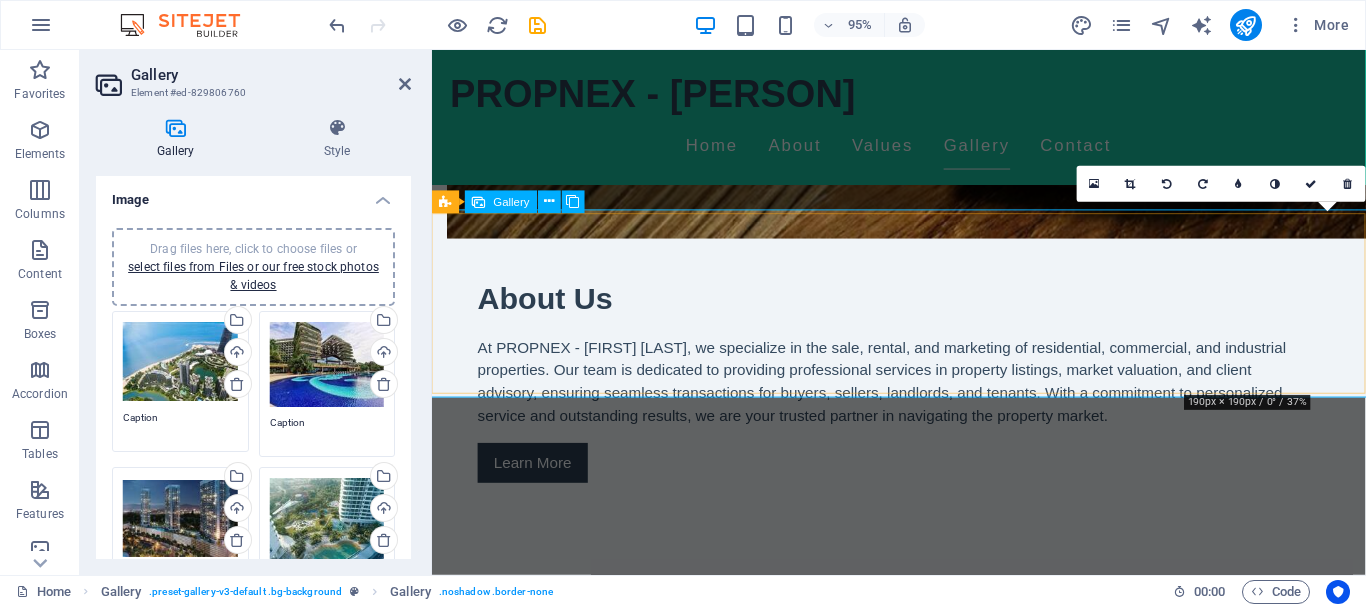 click at bounding box center [1320, 1853] 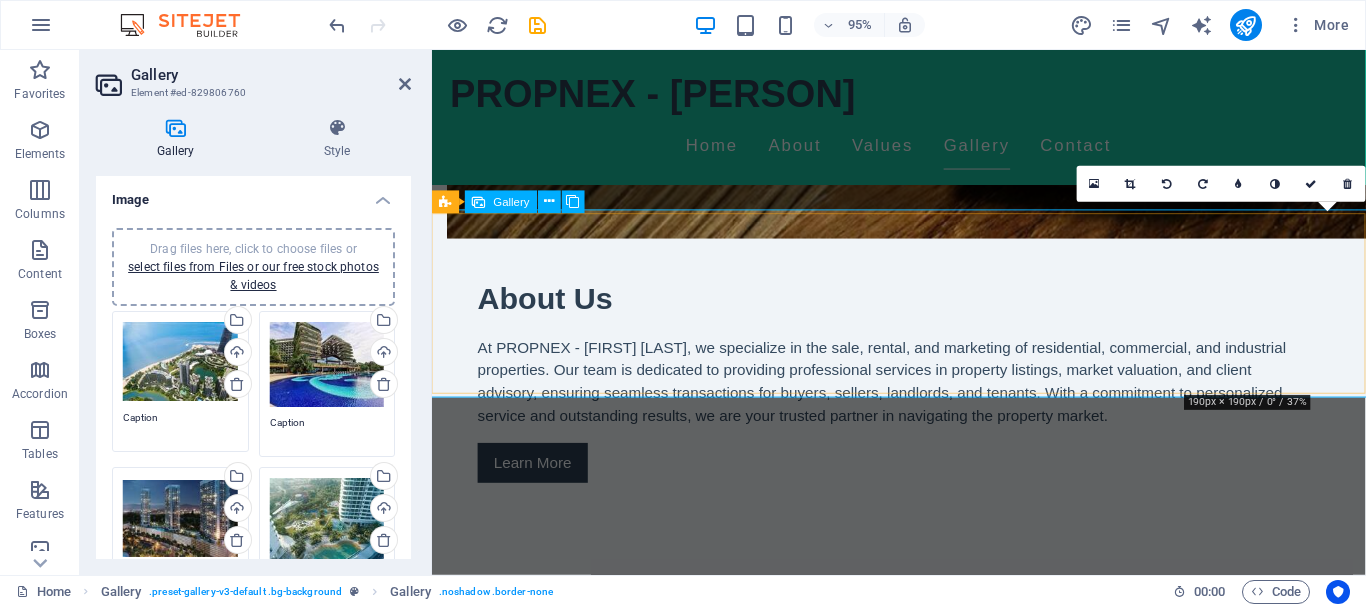 click at bounding box center (1320, 1853) 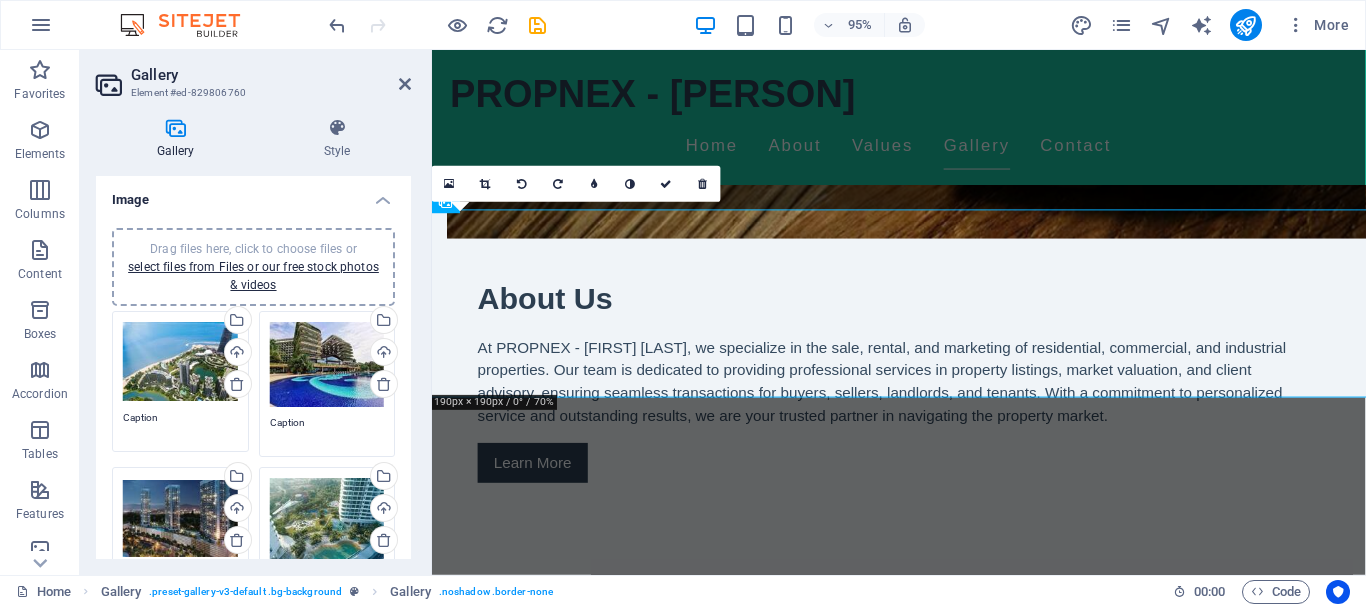 click on "Drag files here, click to choose files or select files from Files or our free stock photos & videos" at bounding box center [180, 362] 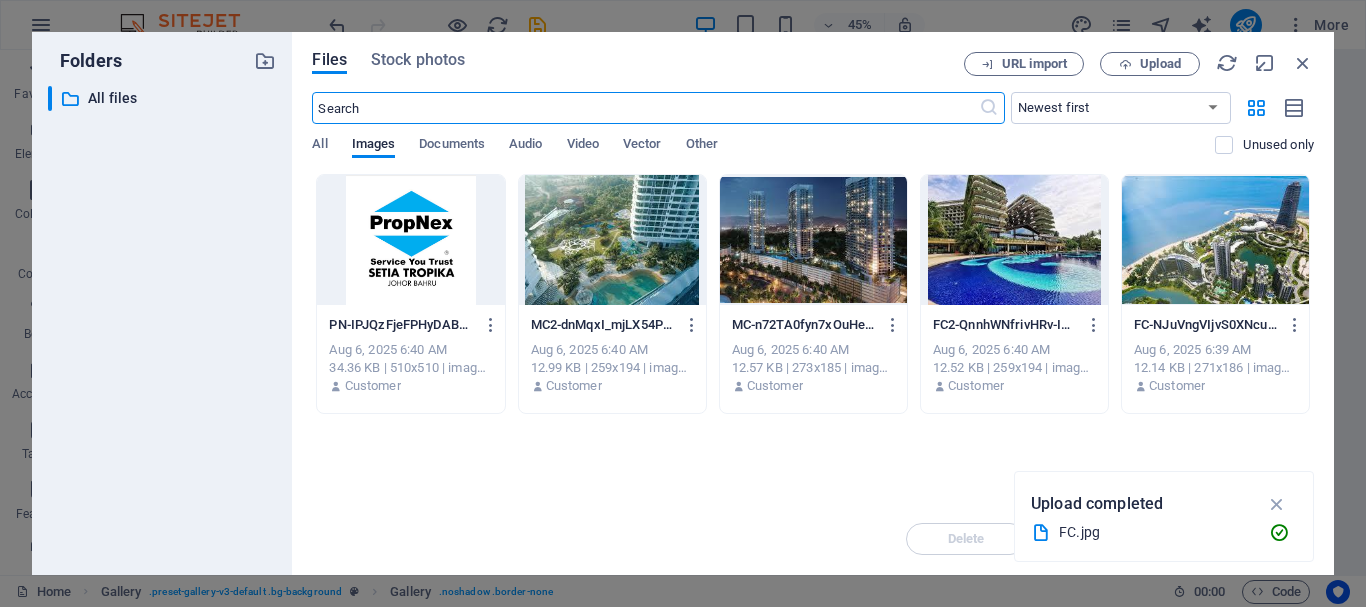 scroll, scrollTop: 1531, scrollLeft: 0, axis: vertical 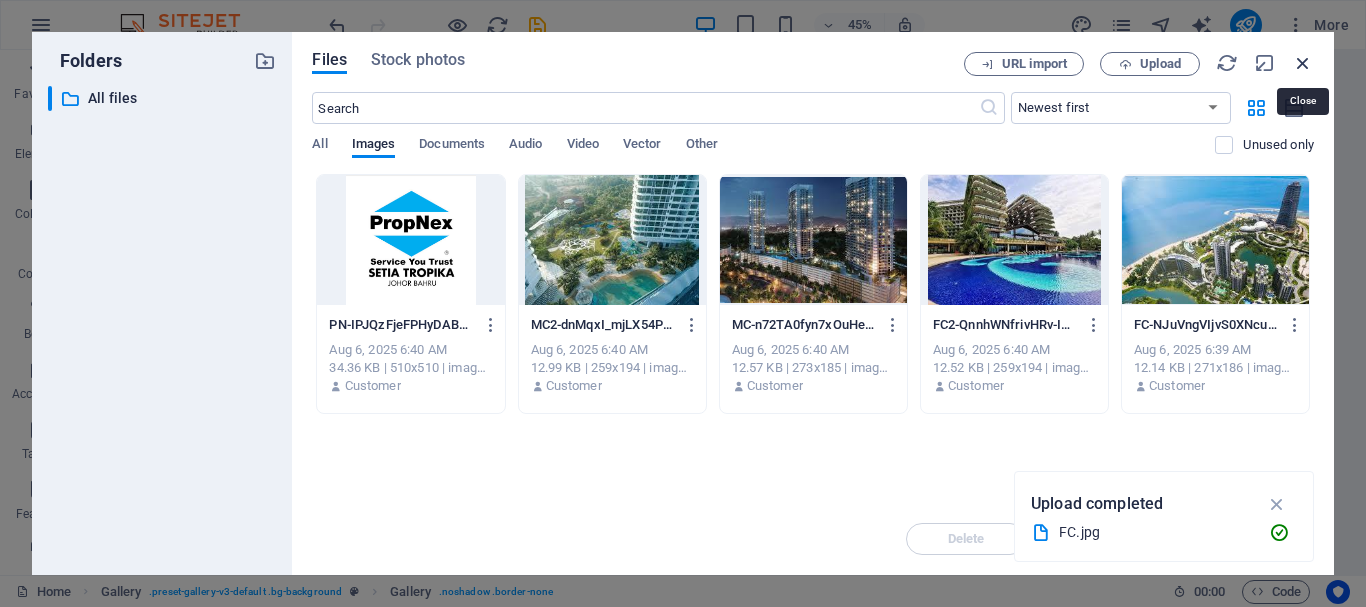 click at bounding box center [1303, 63] 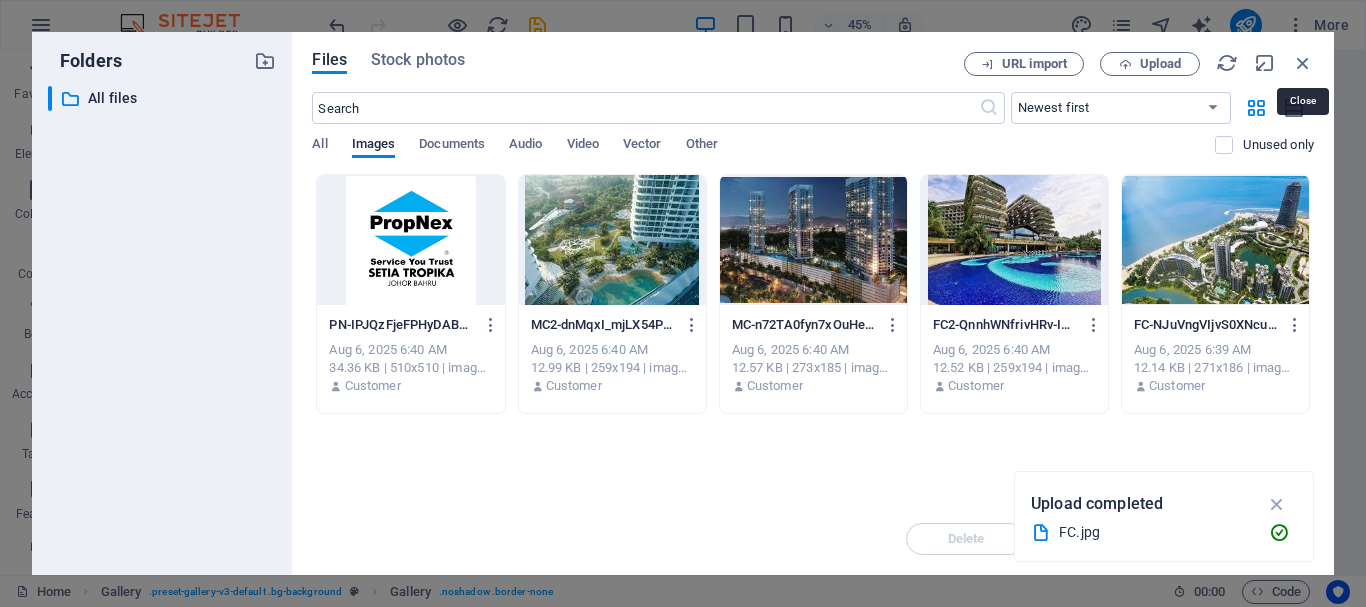 scroll, scrollTop: 1428, scrollLeft: 0, axis: vertical 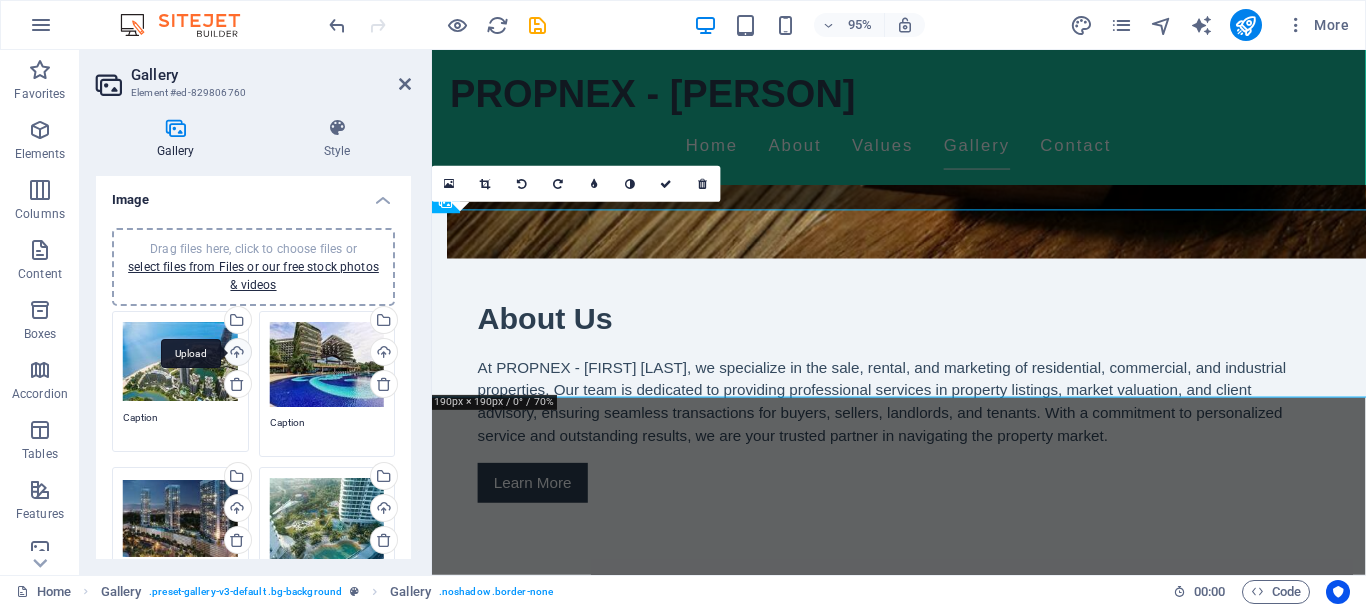 click on "Upload" at bounding box center [236, 354] 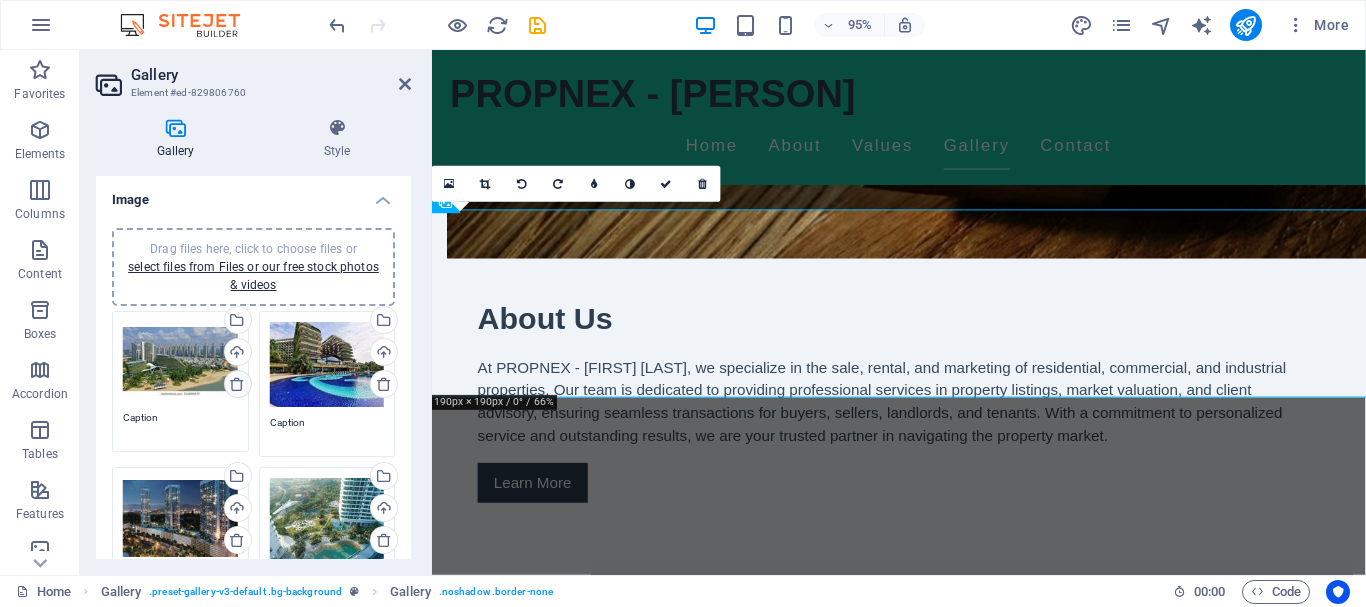 click at bounding box center [237, 384] 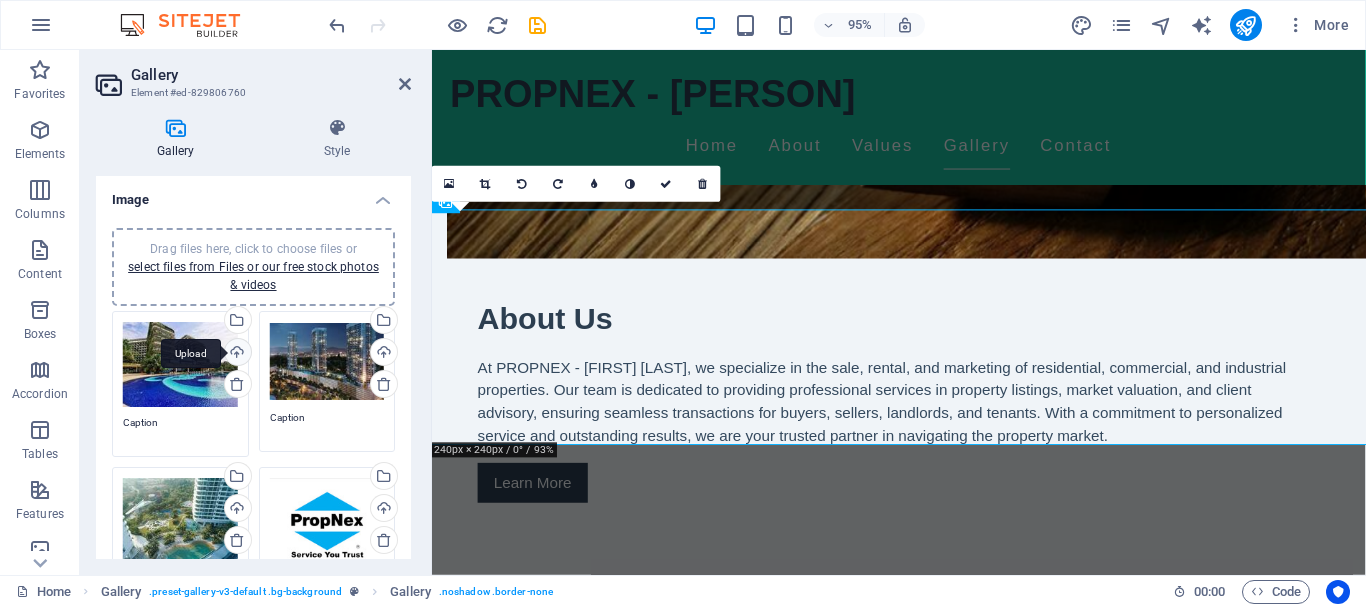 click on "Upload" at bounding box center [236, 354] 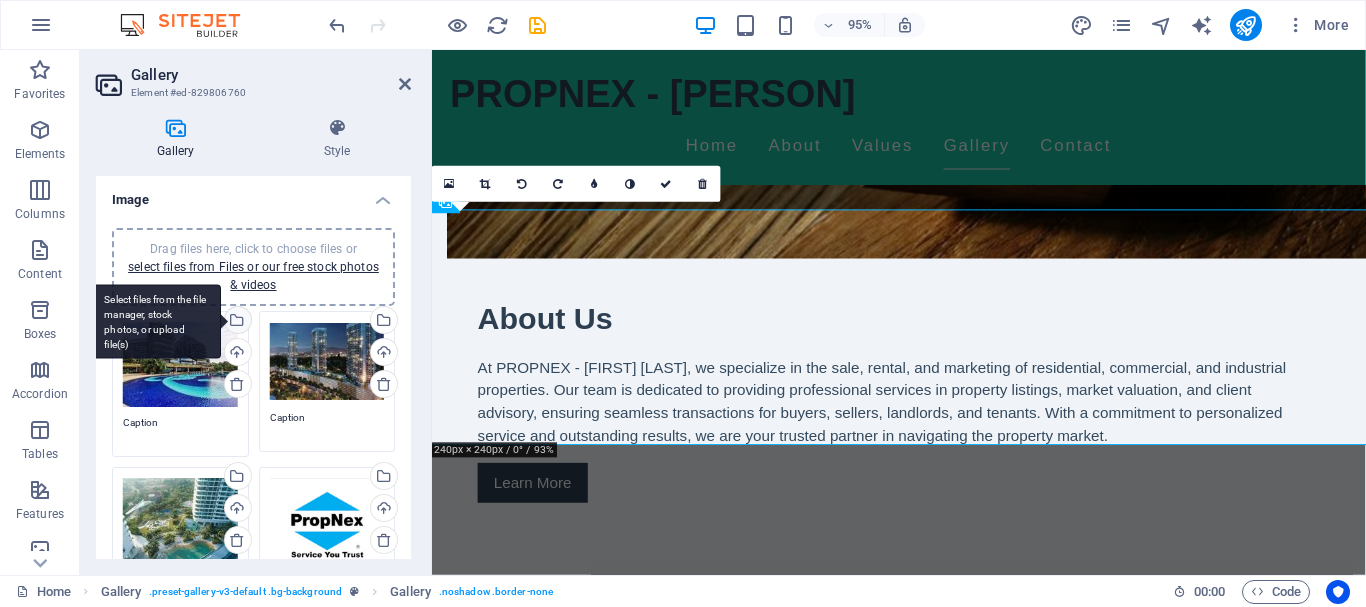click on "Select files from the file manager, stock photos, or upload file(s)" at bounding box center (156, 321) 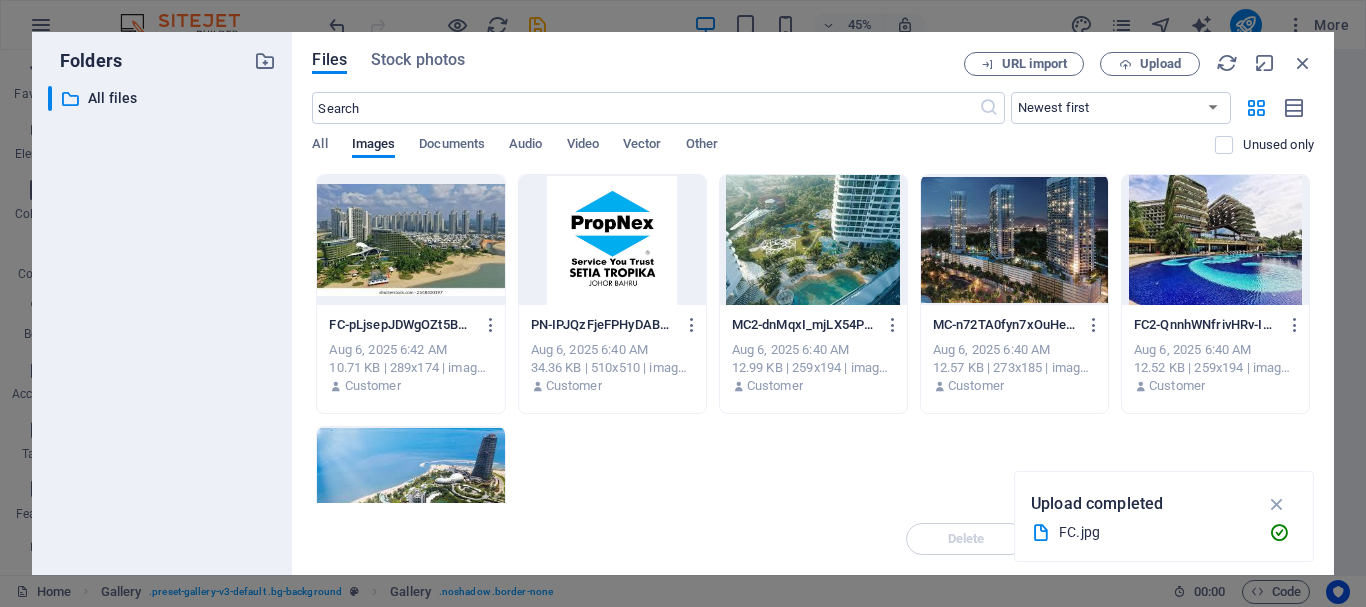 scroll, scrollTop: 1531, scrollLeft: 0, axis: vertical 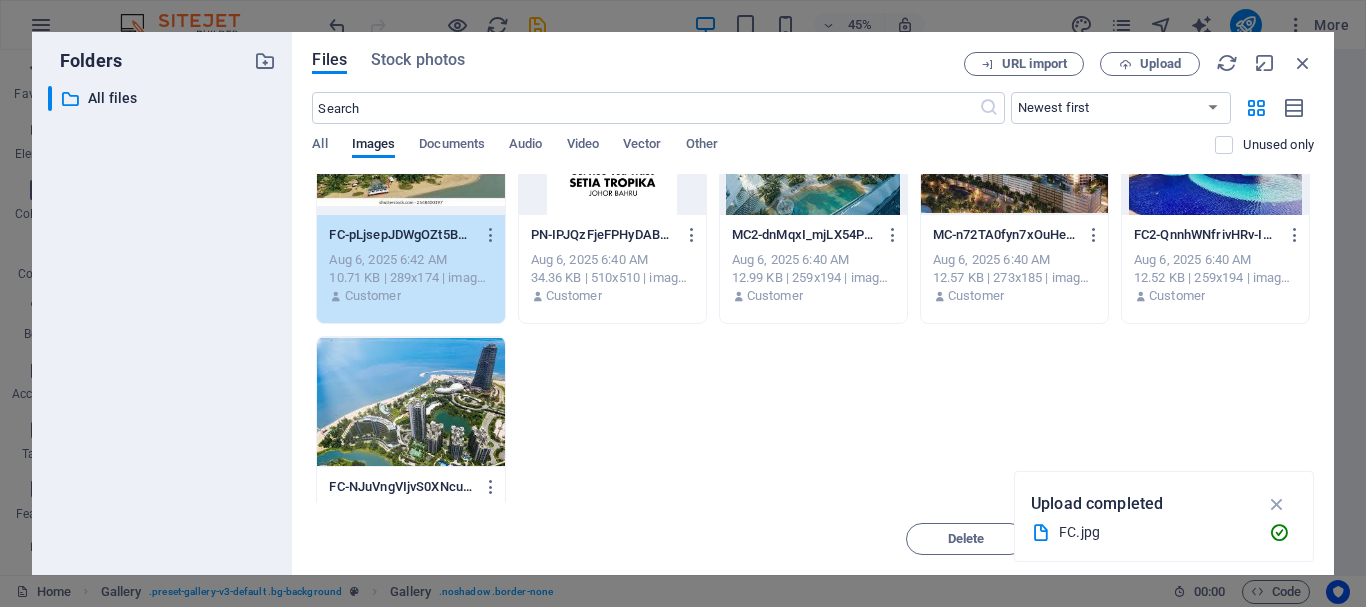 click at bounding box center (410, 402) 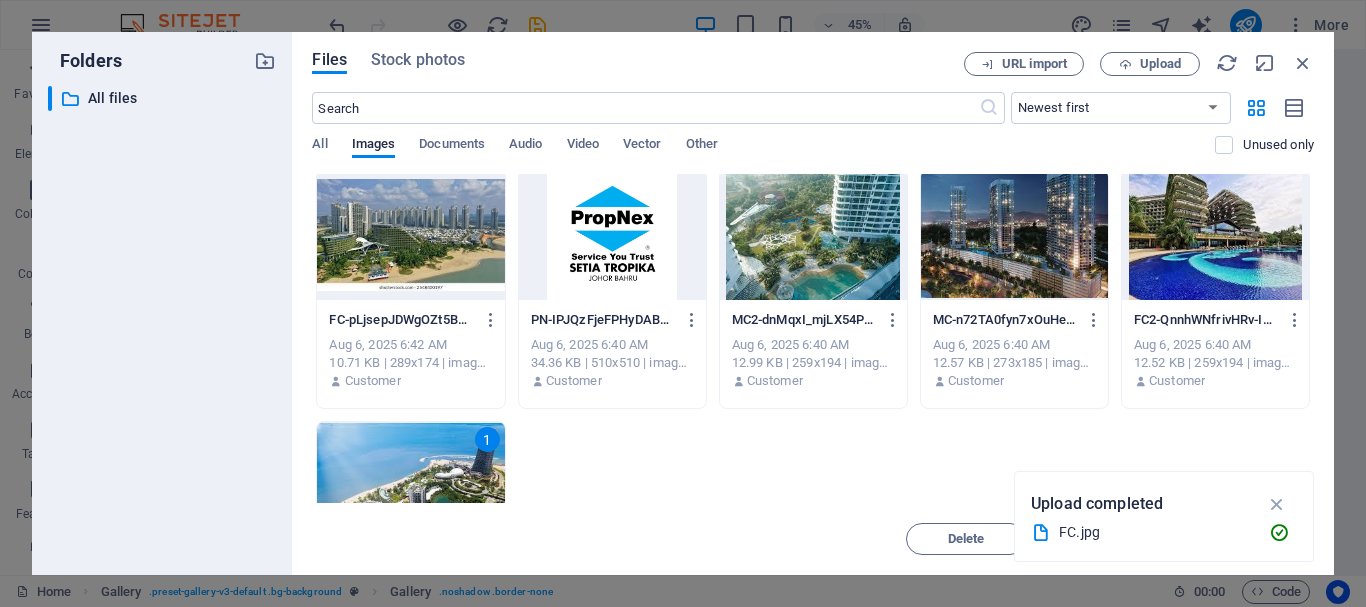scroll, scrollTop: 0, scrollLeft: 0, axis: both 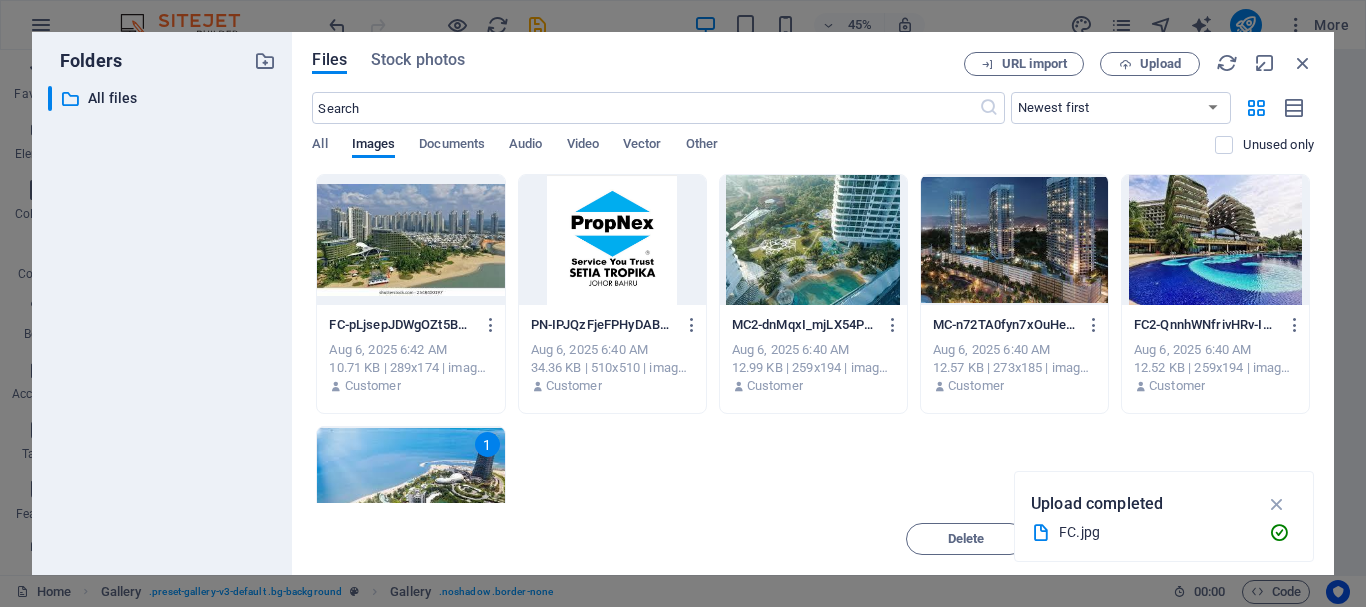 click on "1" at bounding box center (410, 492) 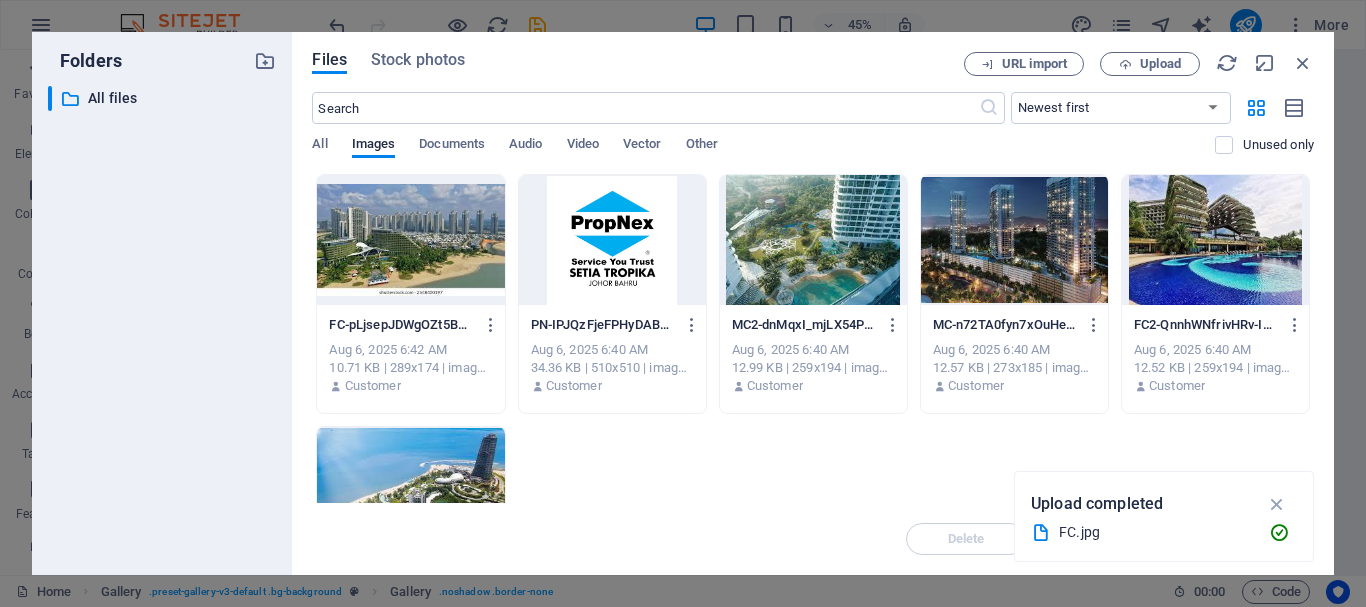 click at bounding box center [410, 492] 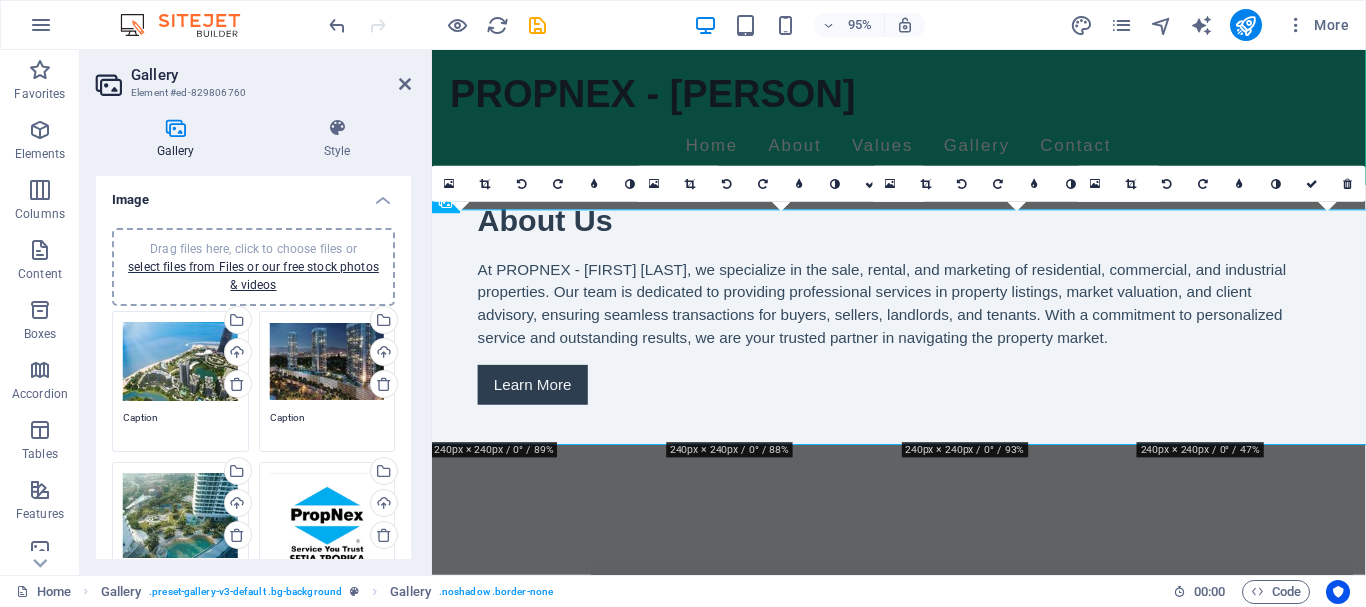scroll, scrollTop: 1428, scrollLeft: 0, axis: vertical 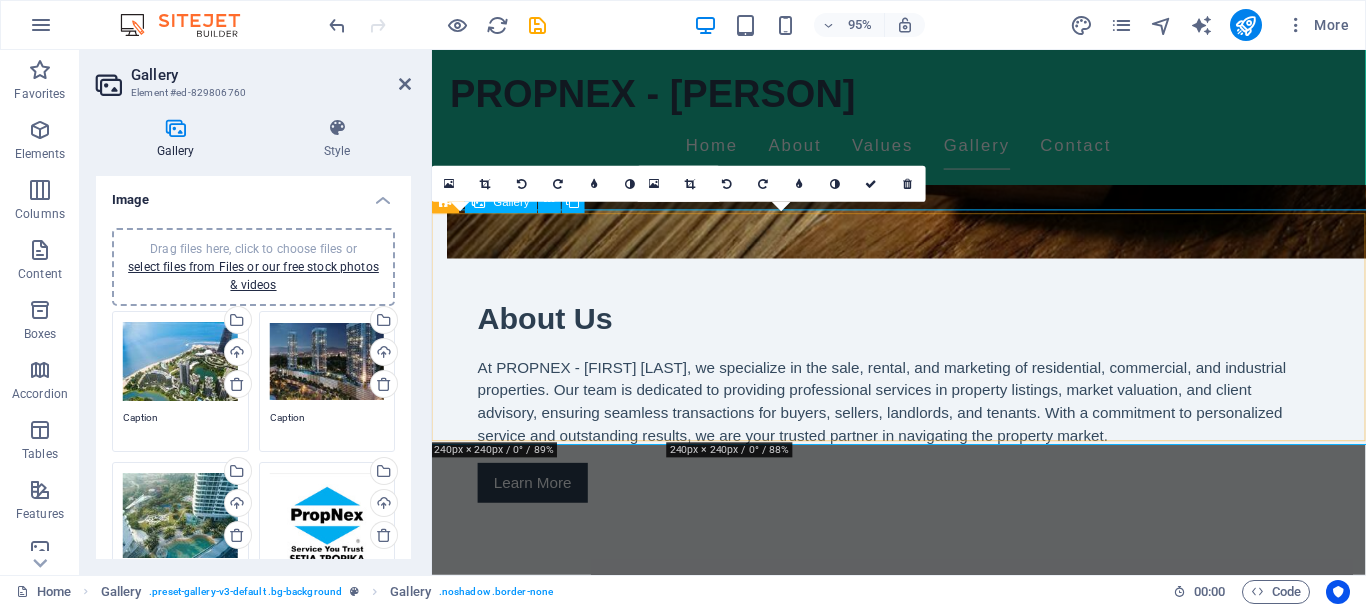 click at bounding box center (1048, 1899) 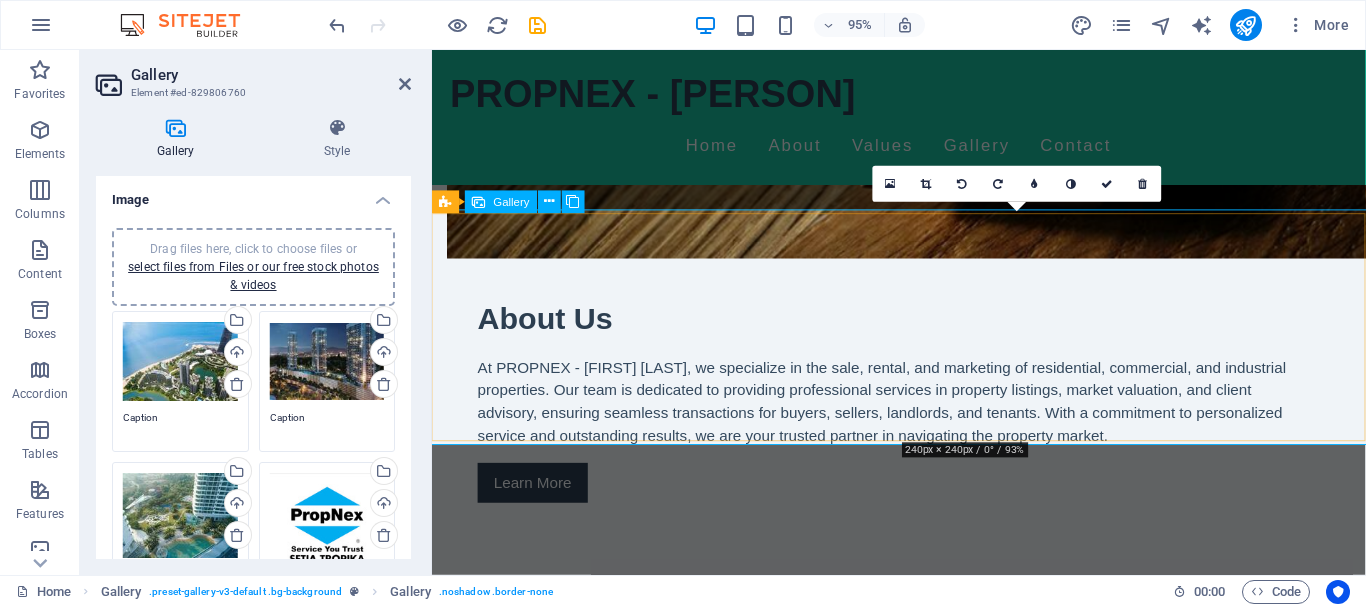 click at bounding box center [1048, 1899] 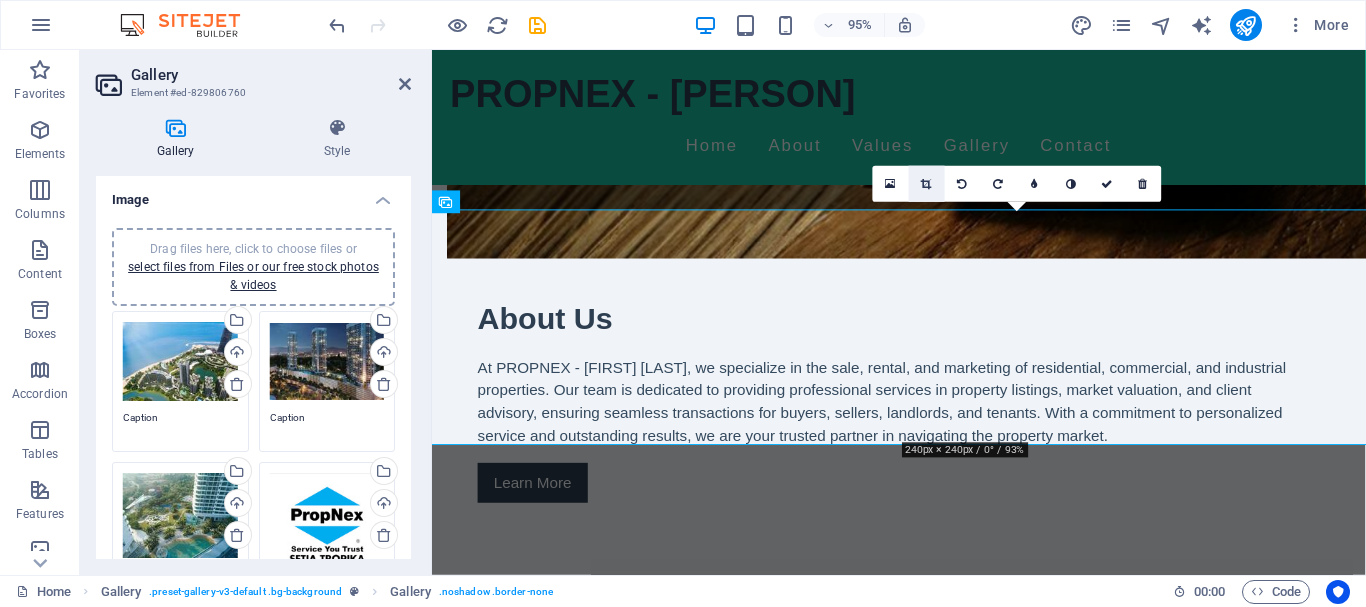 click at bounding box center [926, 184] 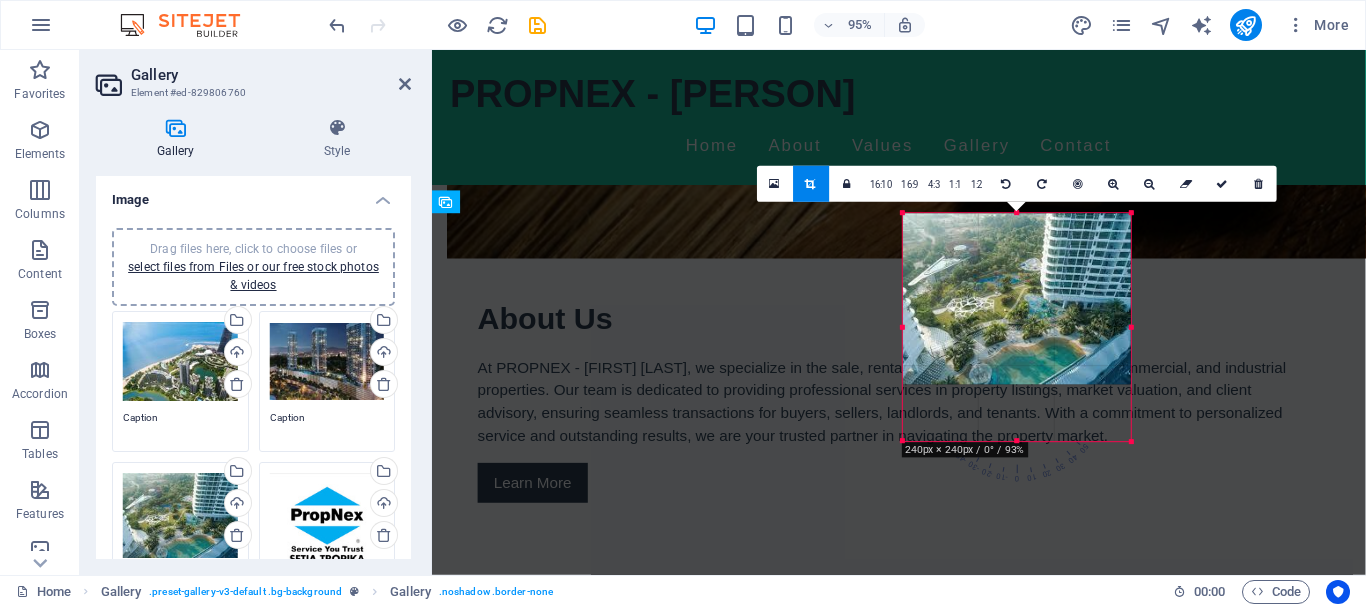 drag, startPoint x: 1051, startPoint y: 458, endPoint x: 1070, endPoint y: 386, distance: 74.46476 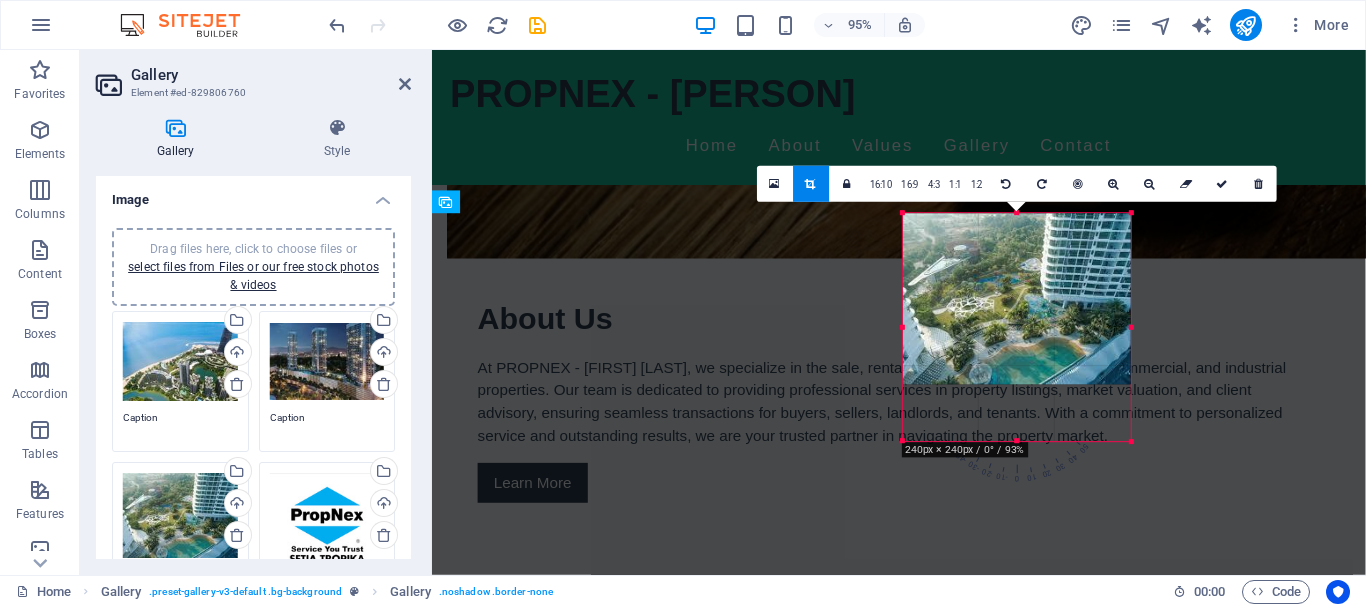 click at bounding box center (1017, 298) 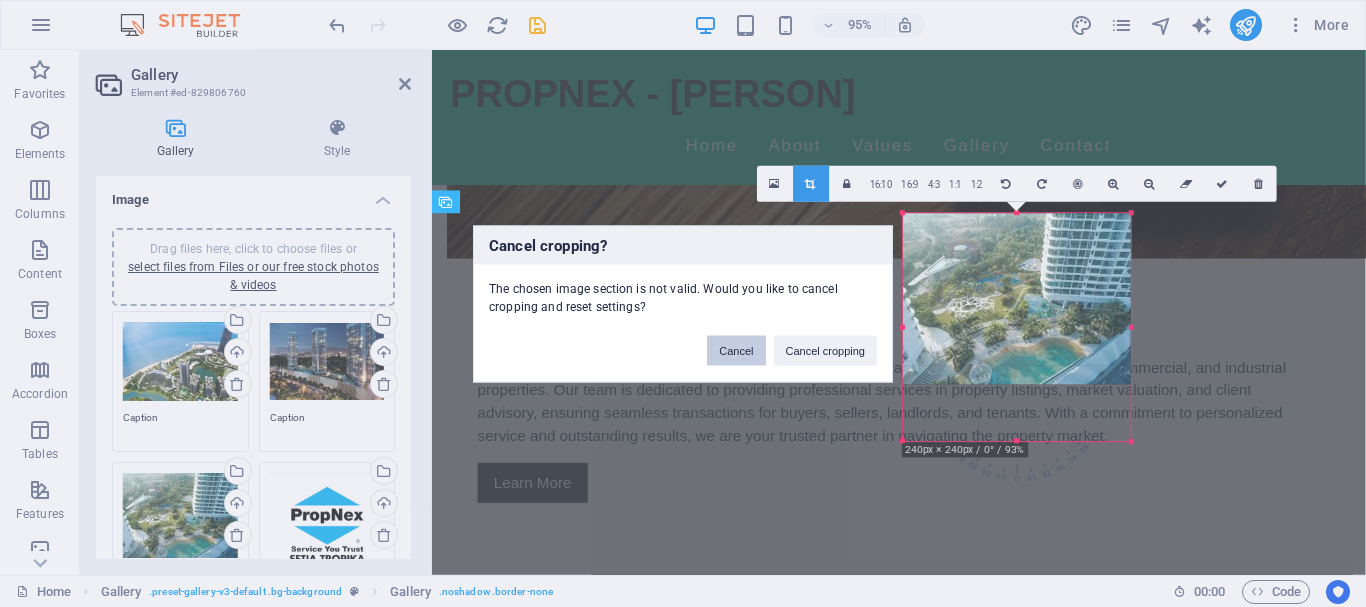 click on "Cancel" at bounding box center (736, 350) 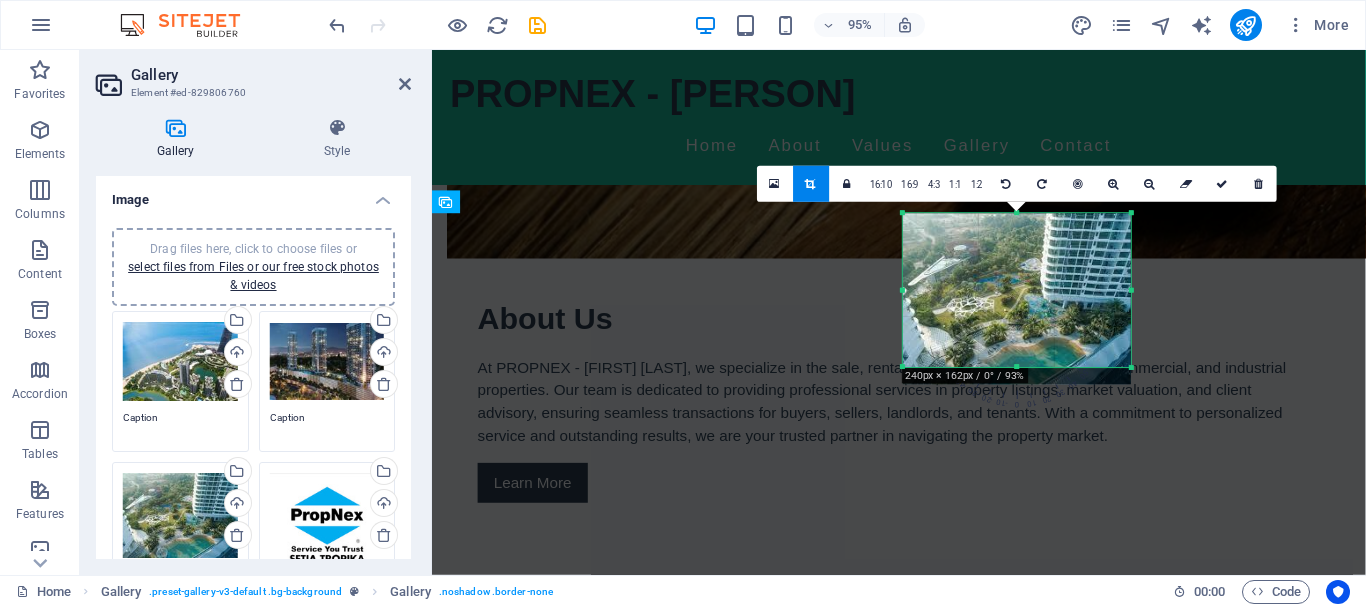 drag, startPoint x: 1020, startPoint y: 441, endPoint x: 1038, endPoint y: 363, distance: 80.04999 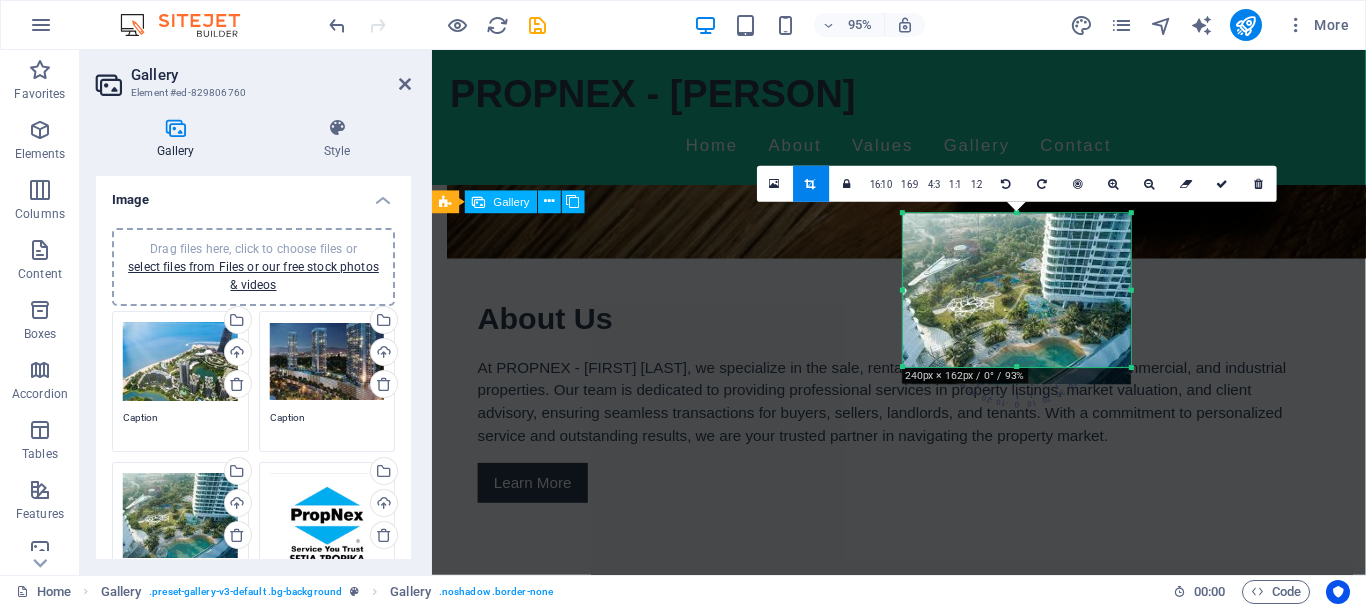 click at bounding box center [1295, 1899] 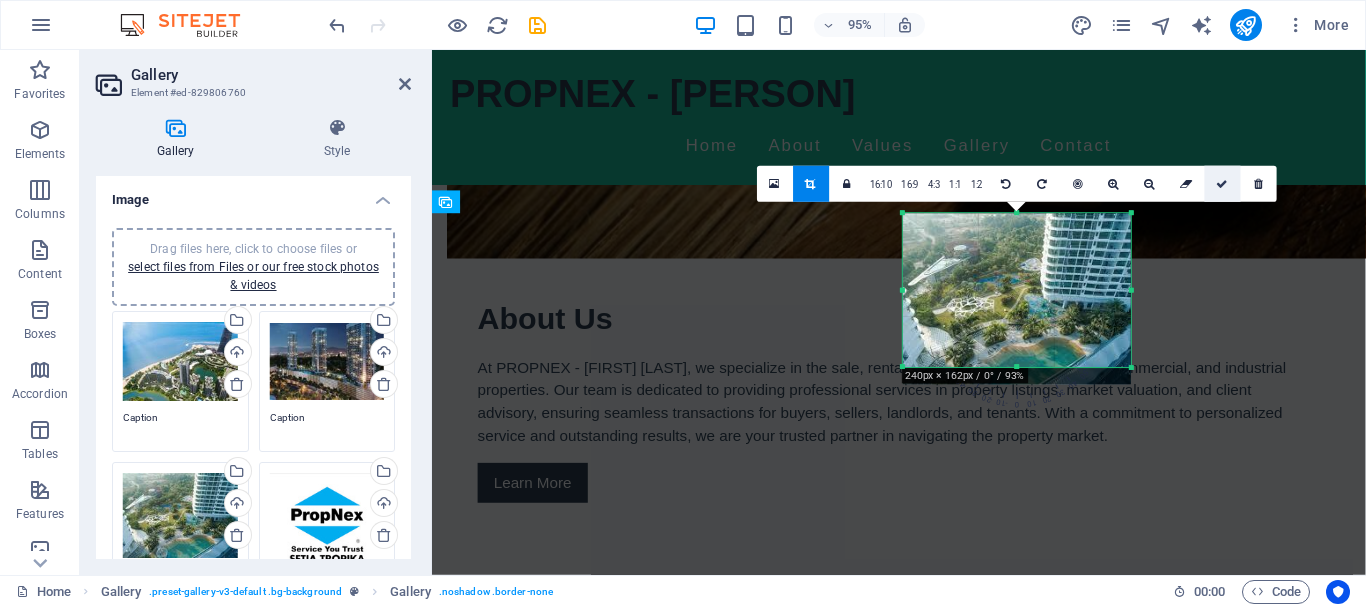 click at bounding box center (1222, 184) 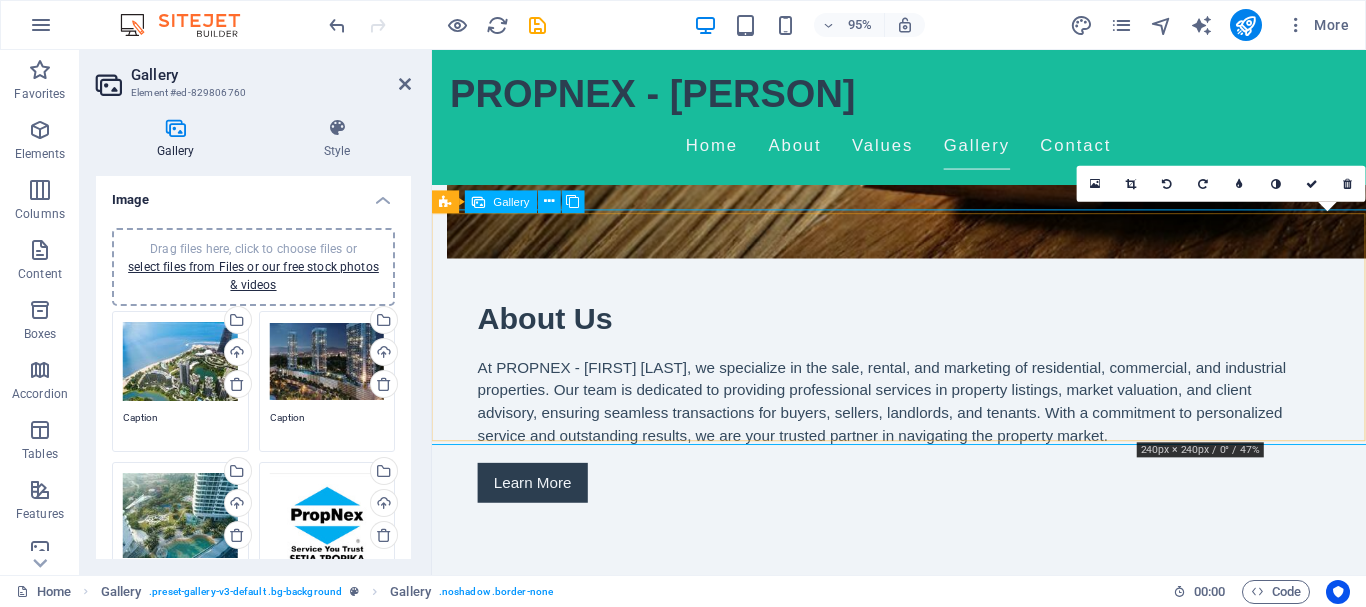 click at bounding box center (1295, 1899) 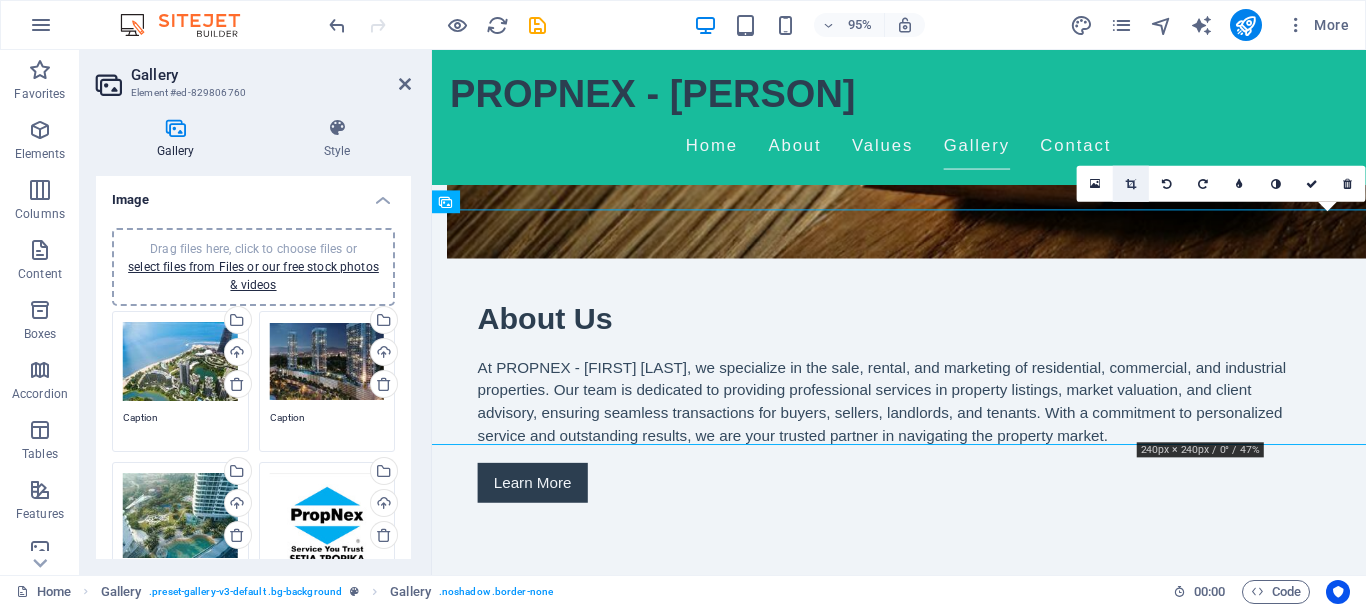 click at bounding box center (1131, 183) 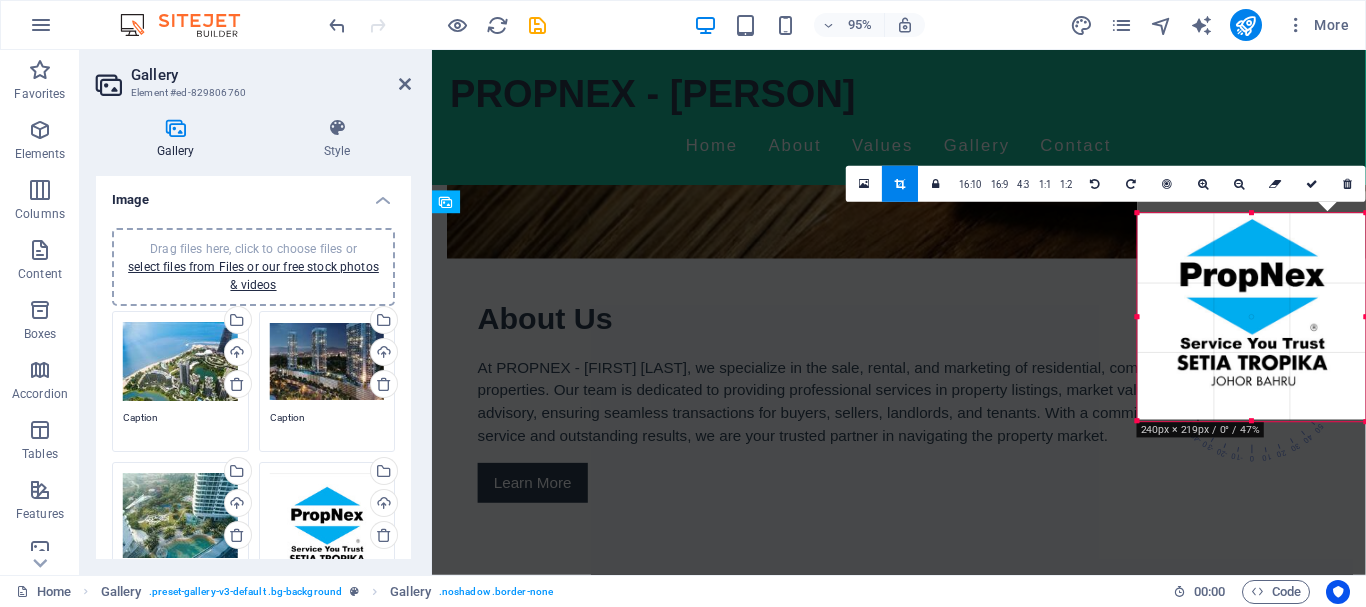 drag, startPoint x: 1253, startPoint y: 215, endPoint x: 1262, endPoint y: 238, distance: 24.698177 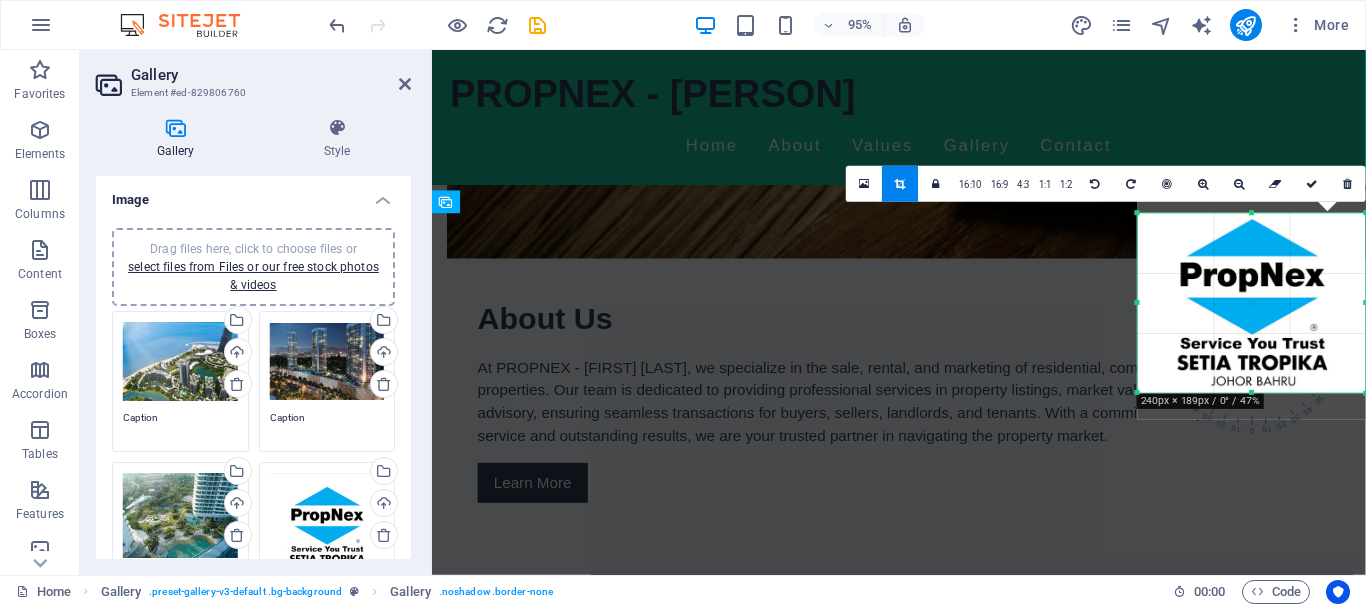 drag, startPoint x: 1255, startPoint y: 418, endPoint x: 1265, endPoint y: 390, distance: 29.732138 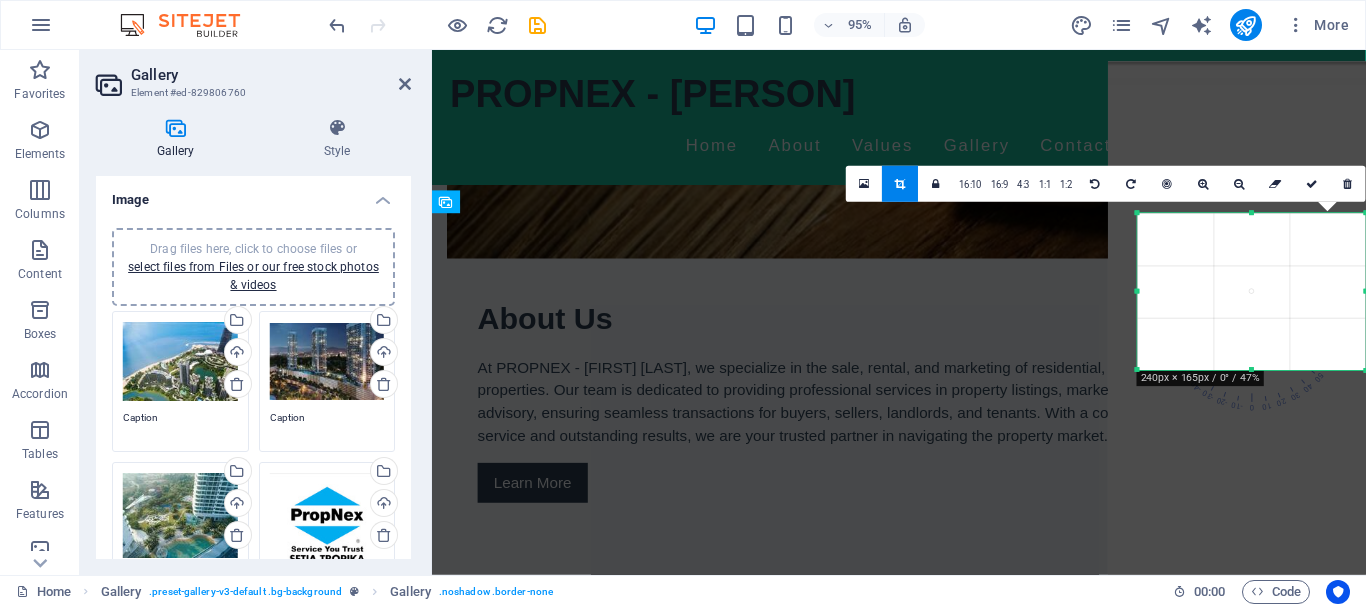 drag, startPoint x: 1140, startPoint y: 393, endPoint x: 1168, endPoint y: 369, distance: 36.878178 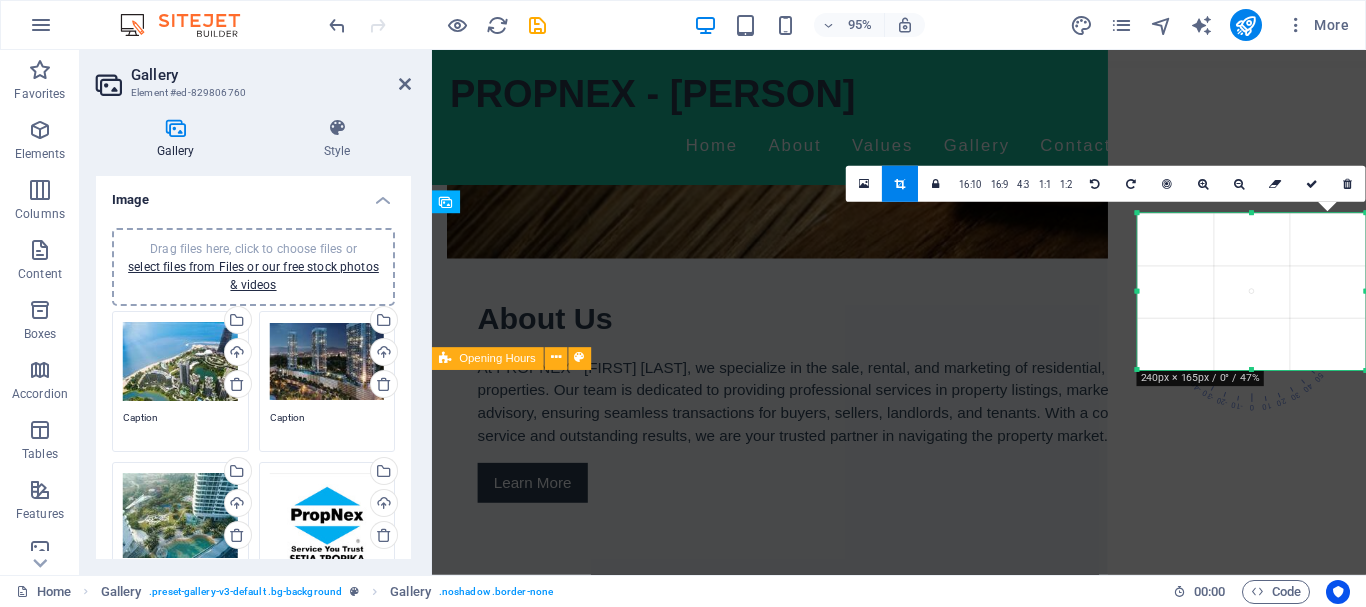 click on "Monday 9:00 AM - 6:00 PM Tuesday 9:00 AM - 6:00 PM Wednesday 9:00 AM - 6:00 PM Thursday 9:00 AM - 6:00 PM Friday 9:00 AM - 6:00 PM Saturday 10:00 AM - 4:00 PM Sunday Closed" at bounding box center (923, 2264) 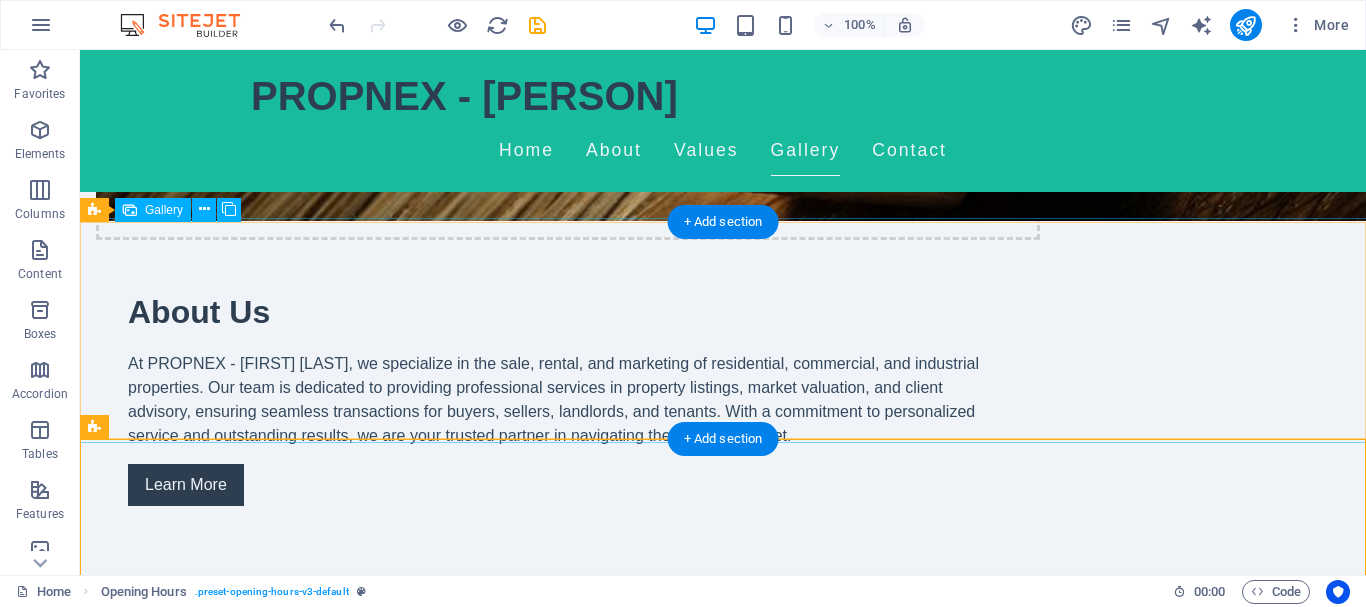 click at bounding box center [1209, 1866] 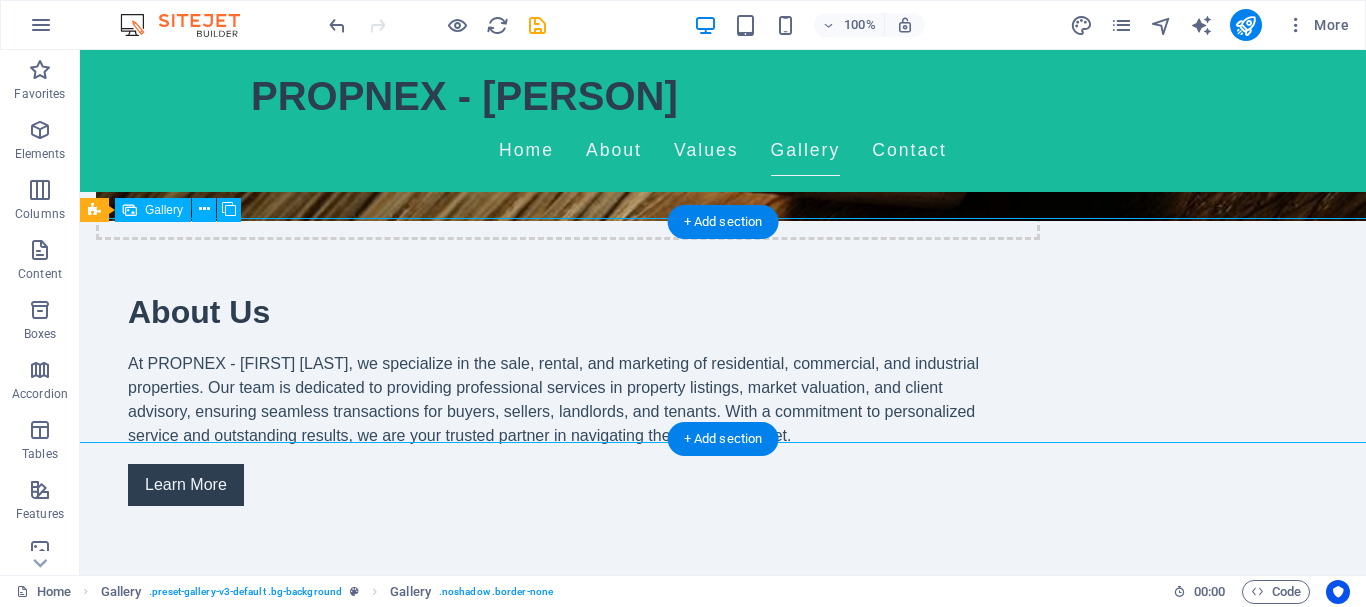 click at bounding box center [1209, 1866] 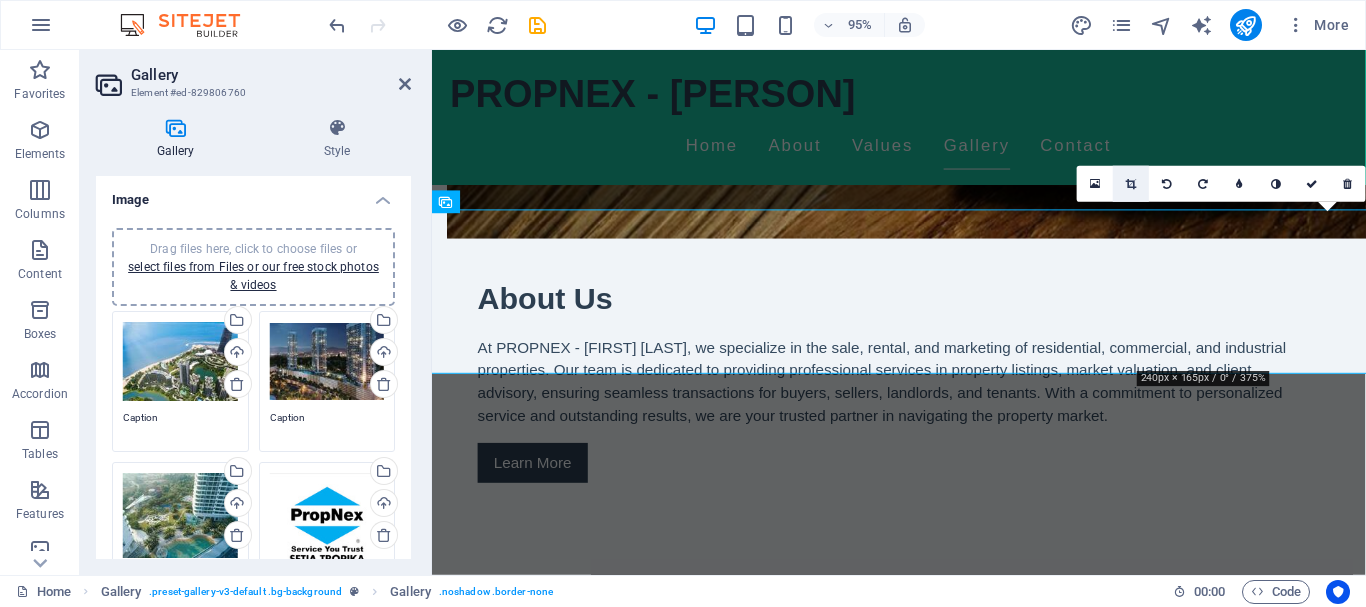click at bounding box center (1131, 183) 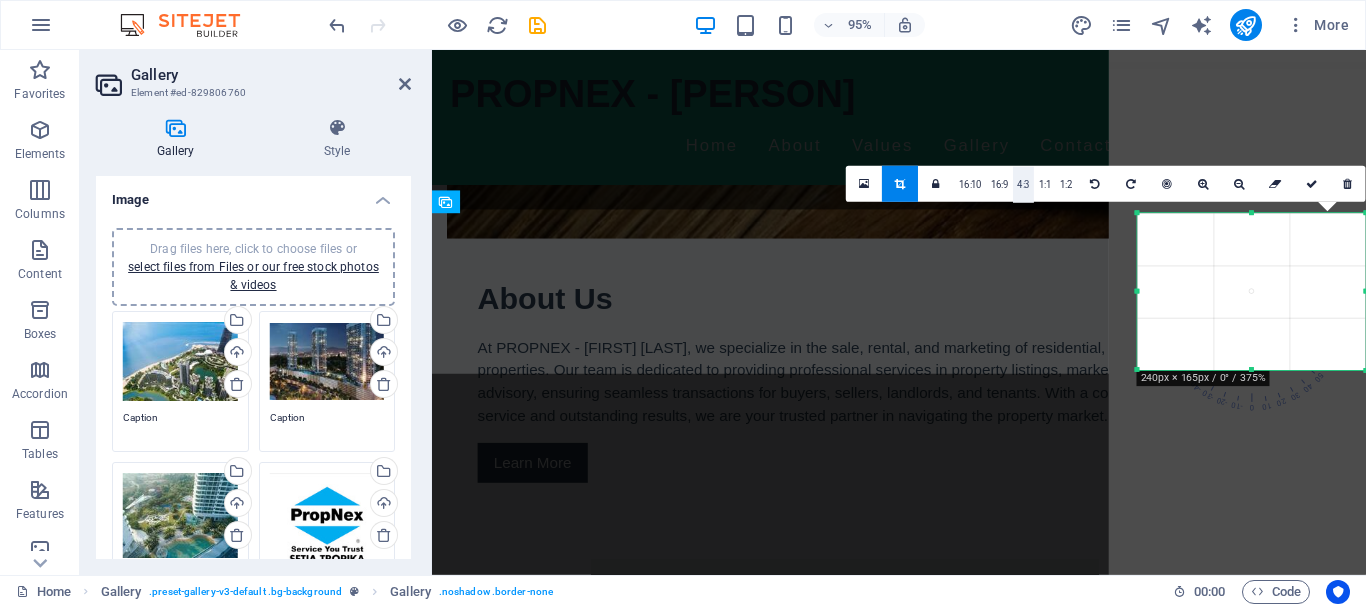click on "4:3" at bounding box center [1023, 185] 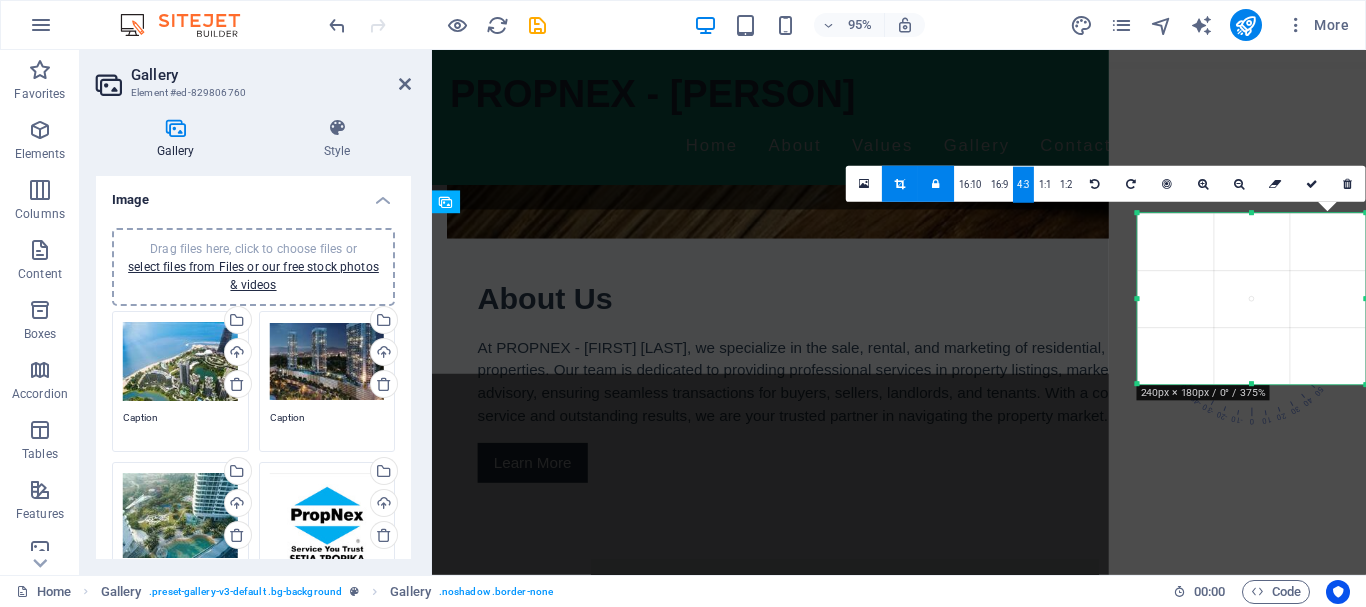 scroll, scrollTop: 90, scrollLeft: 0, axis: vertical 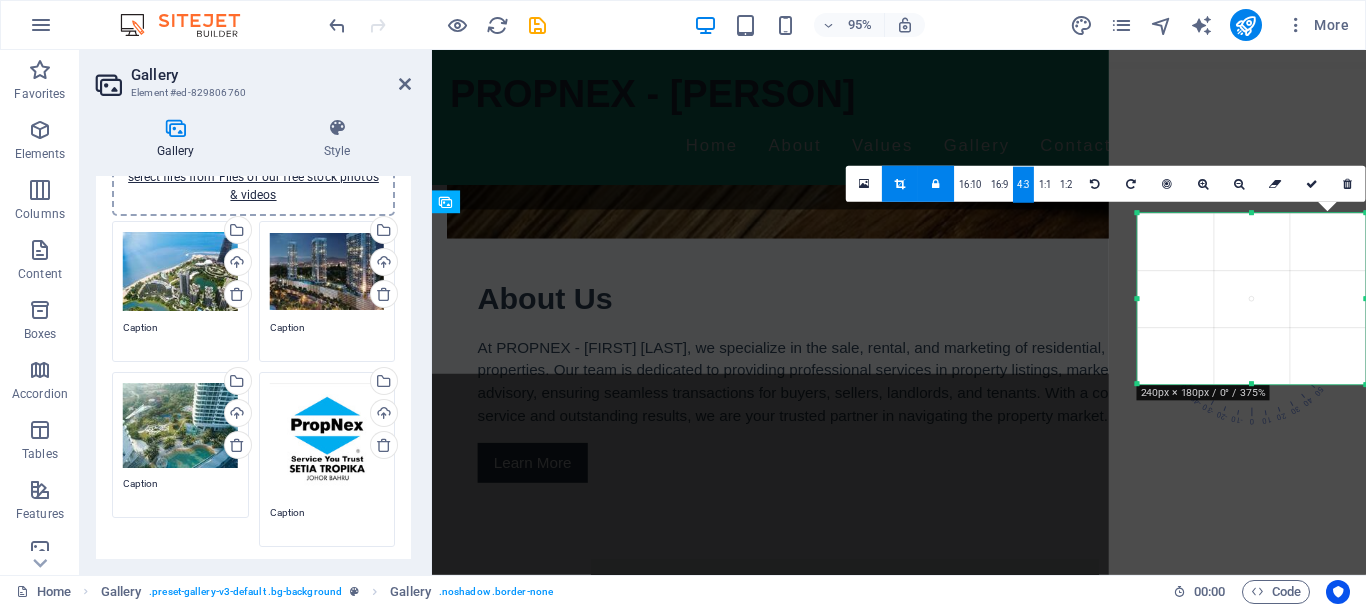 click on "Drag files here, click to choose files or select files from Files or our free stock photos & videos" at bounding box center (327, 440) 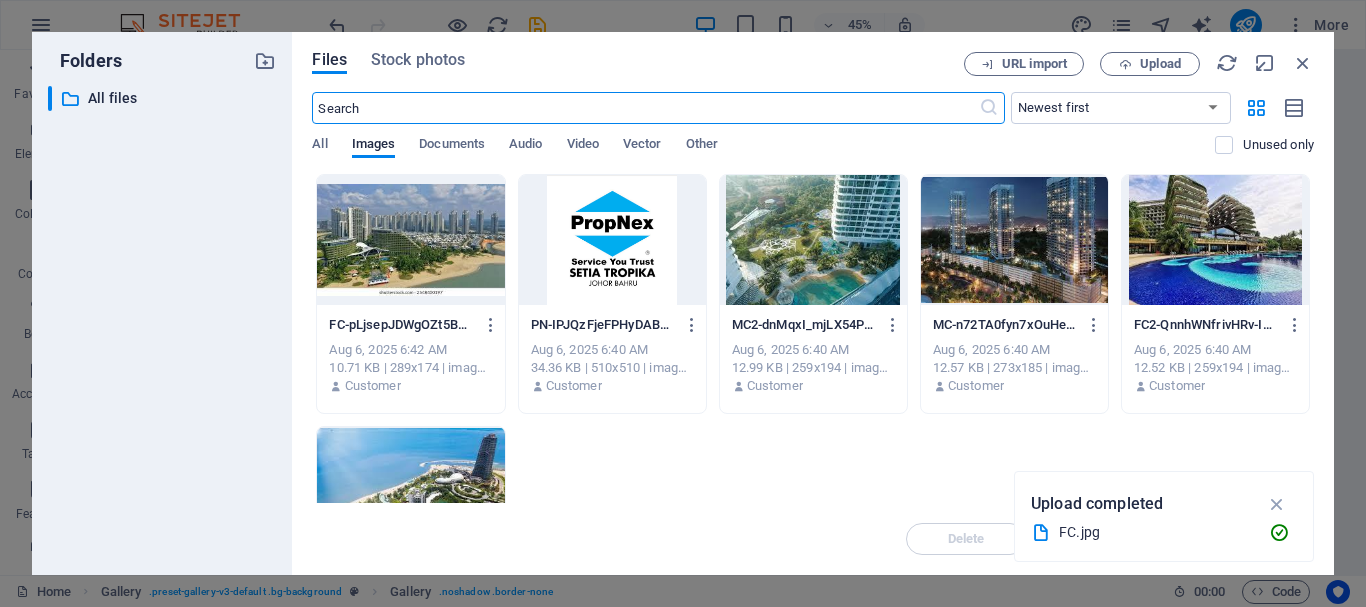 scroll, scrollTop: 1531, scrollLeft: 0, axis: vertical 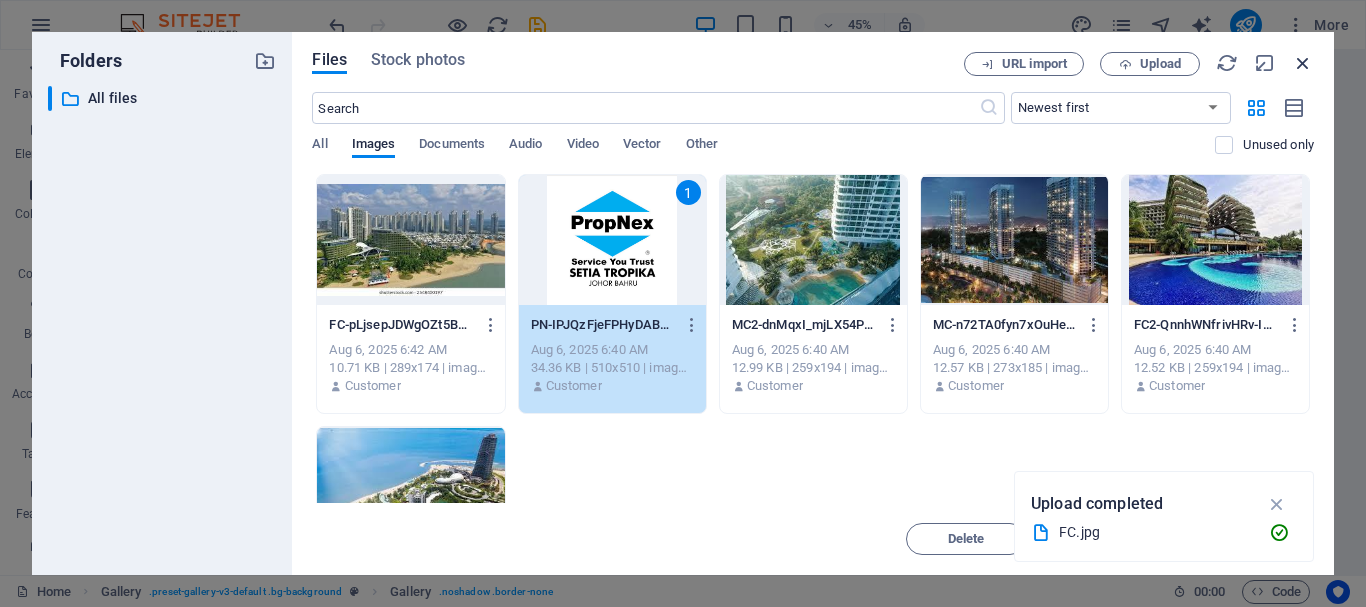click at bounding box center (1303, 63) 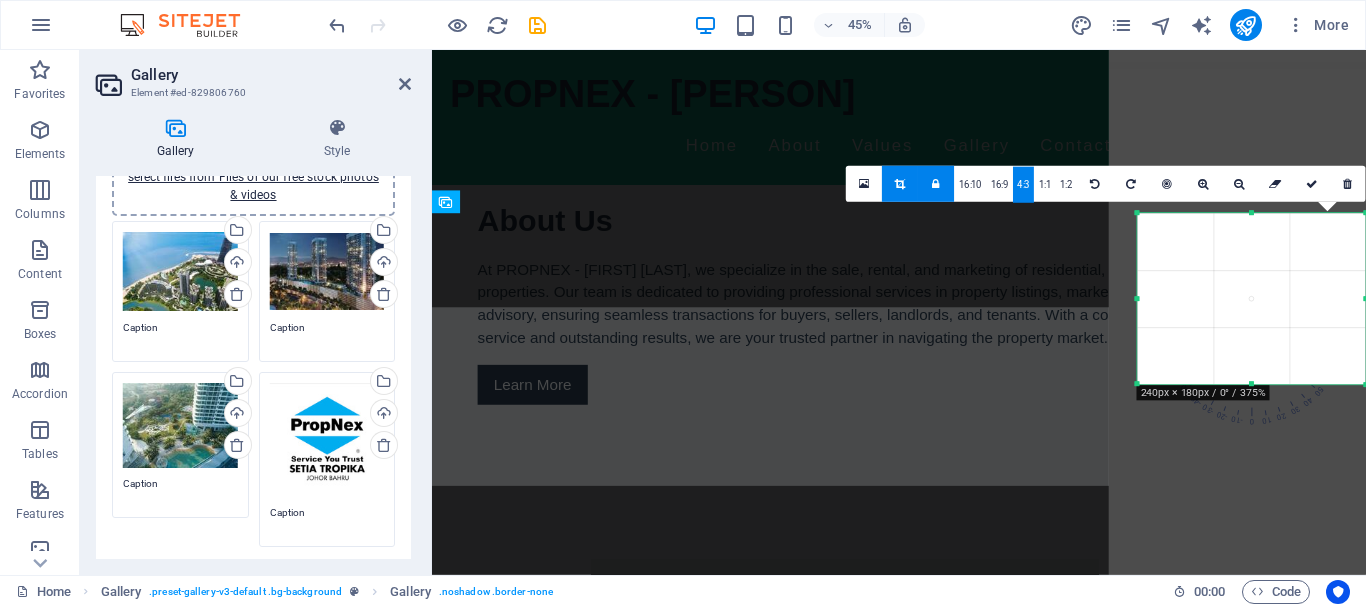 scroll, scrollTop: 1428, scrollLeft: 0, axis: vertical 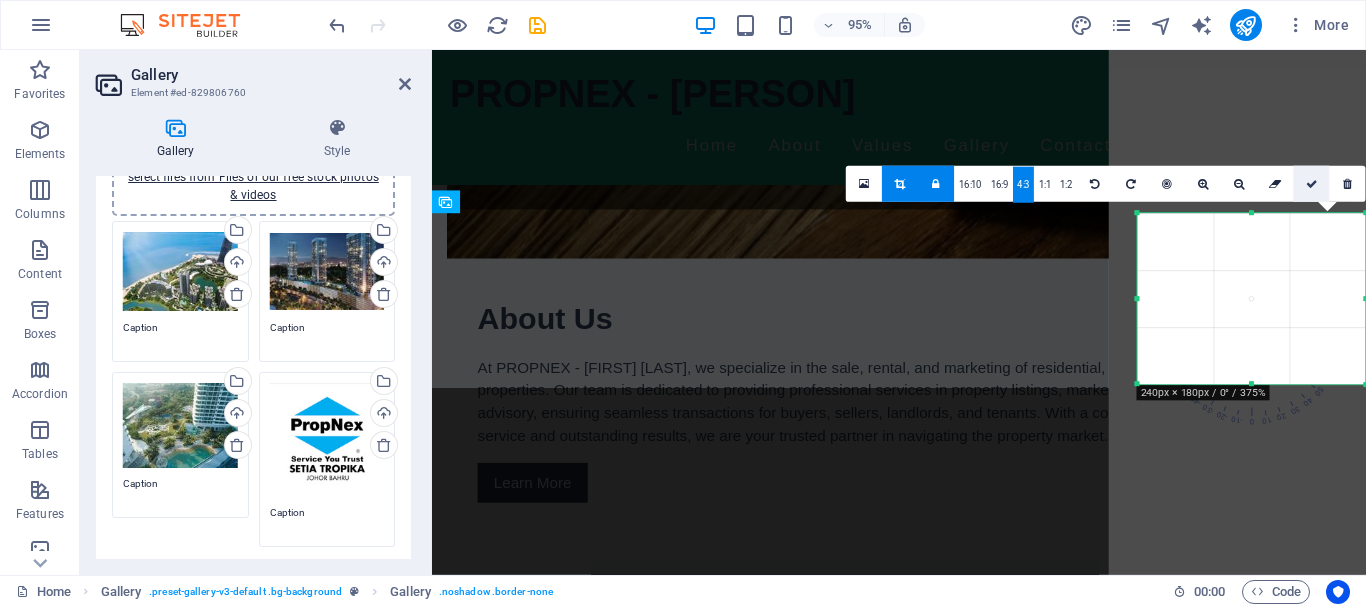 click at bounding box center (1312, 183) 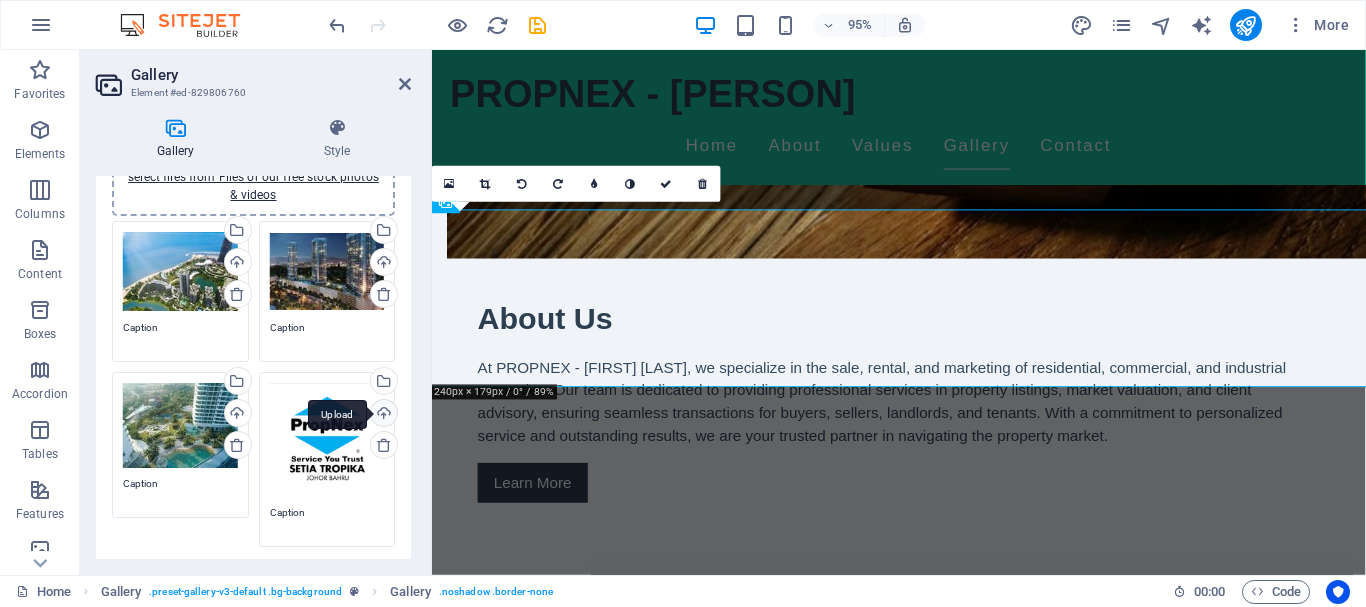 click on "Upload" at bounding box center (382, 415) 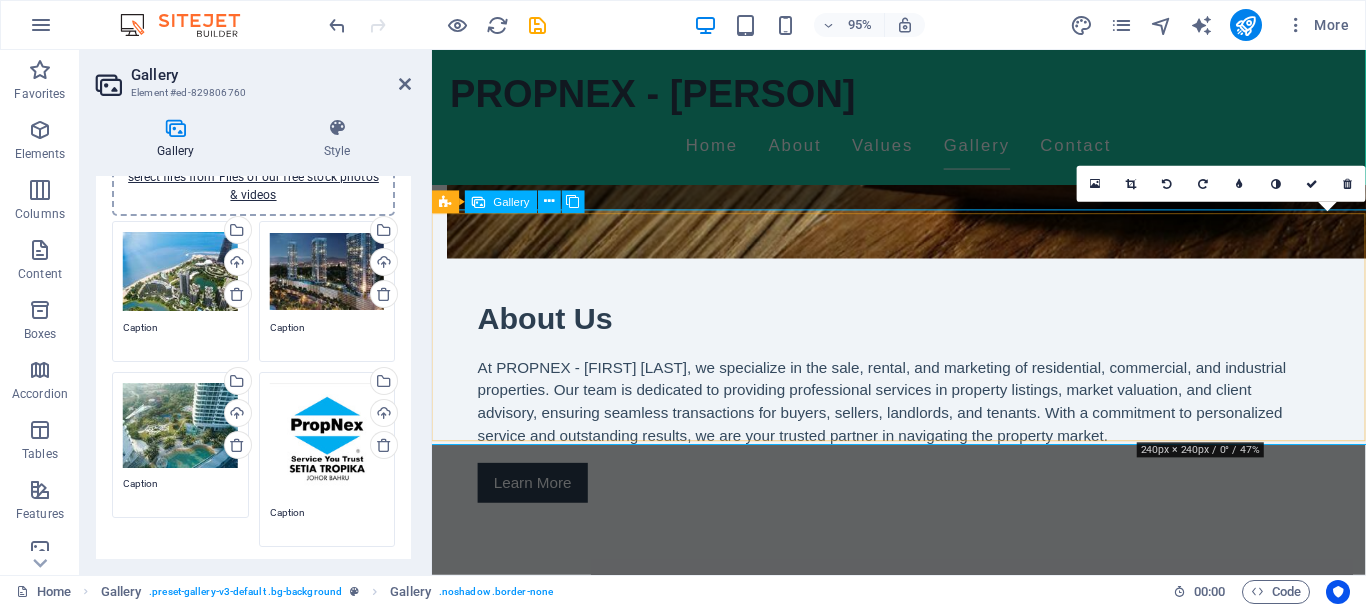 click at bounding box center (1295, 1899) 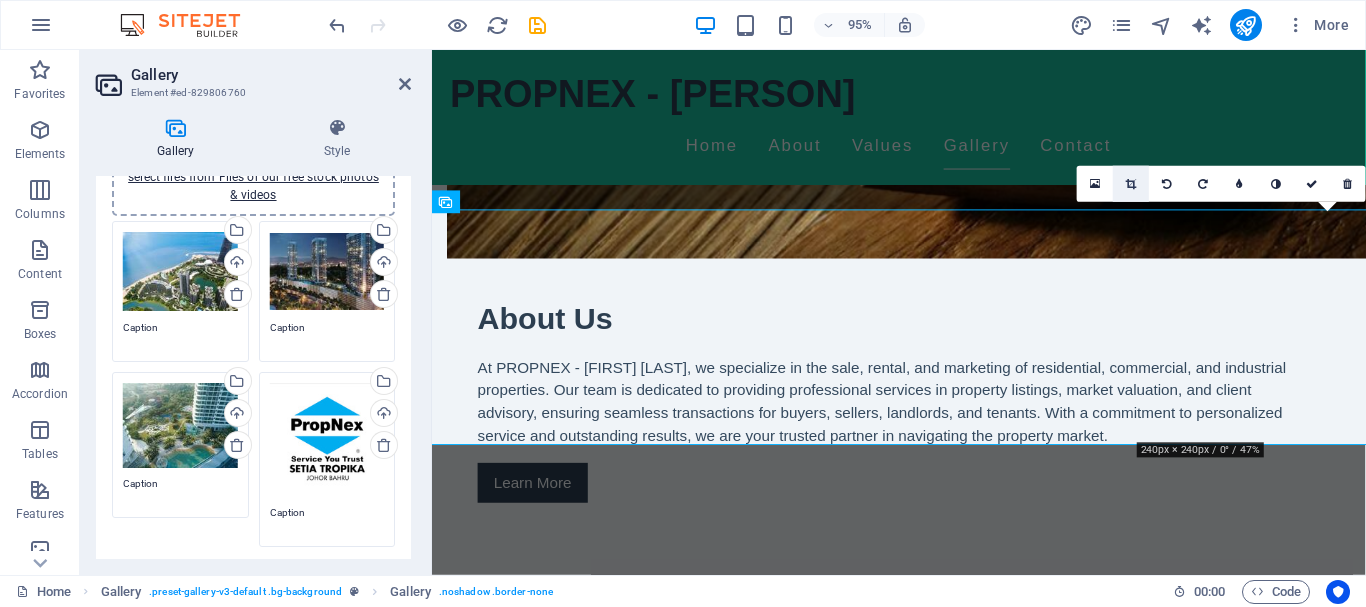 click at bounding box center [1131, 184] 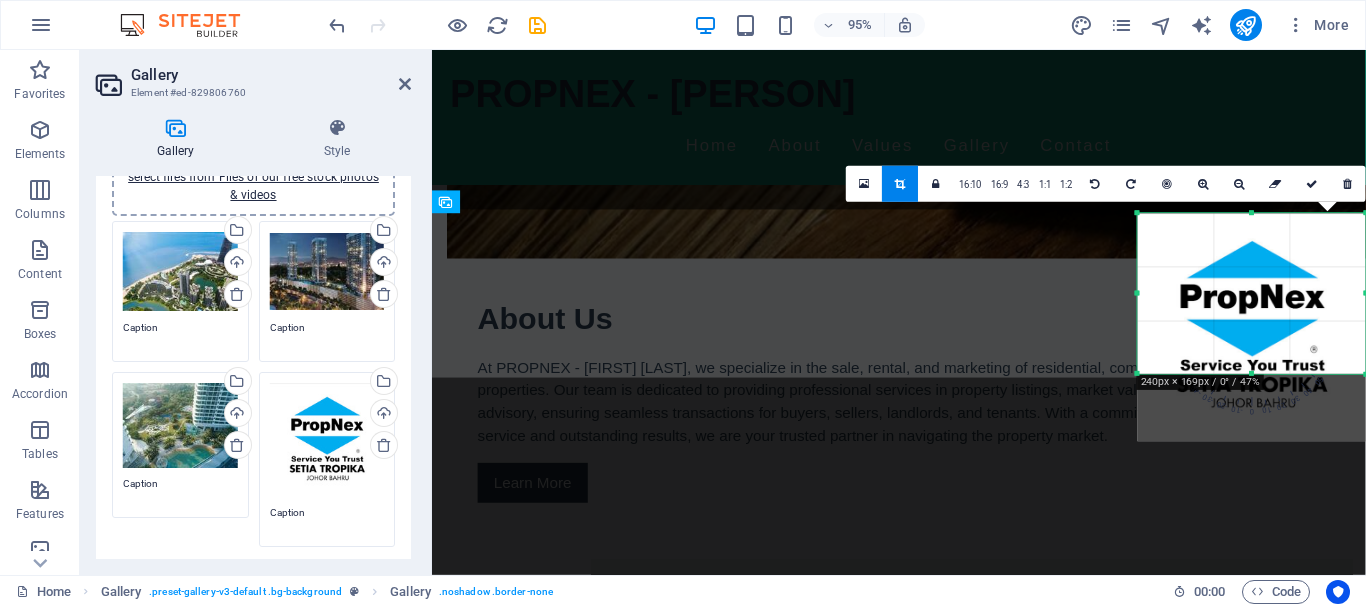 drag, startPoint x: 1255, startPoint y: 439, endPoint x: 1292, endPoint y: 368, distance: 80.06248 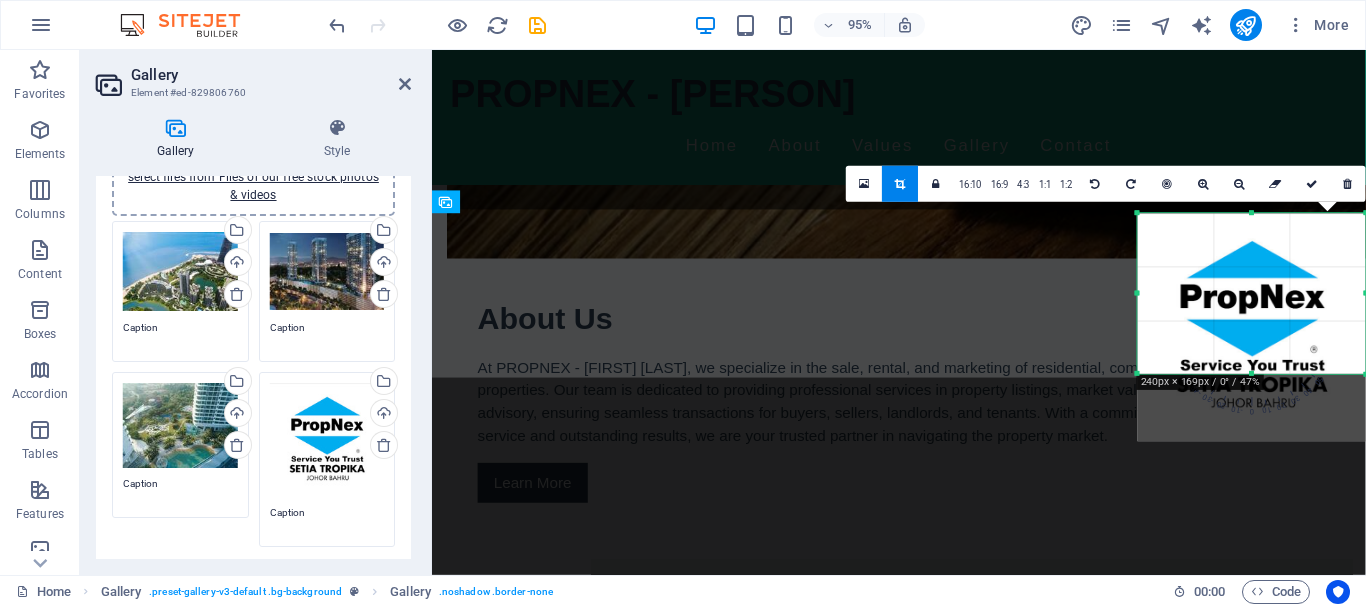 click on "180 170 160 150 140 130 120 110 100 90 80 70 60 50 40 30 20 10 0 -10 -20 -30 -40 -50 -60 -70 -80 -90 -100 -110 -120 -130 -140 -150 -160 -170 240px × 169px / 0° / 47% 16:10 16:9 4:3 1:1 1:2 0" at bounding box center [1252, 293] 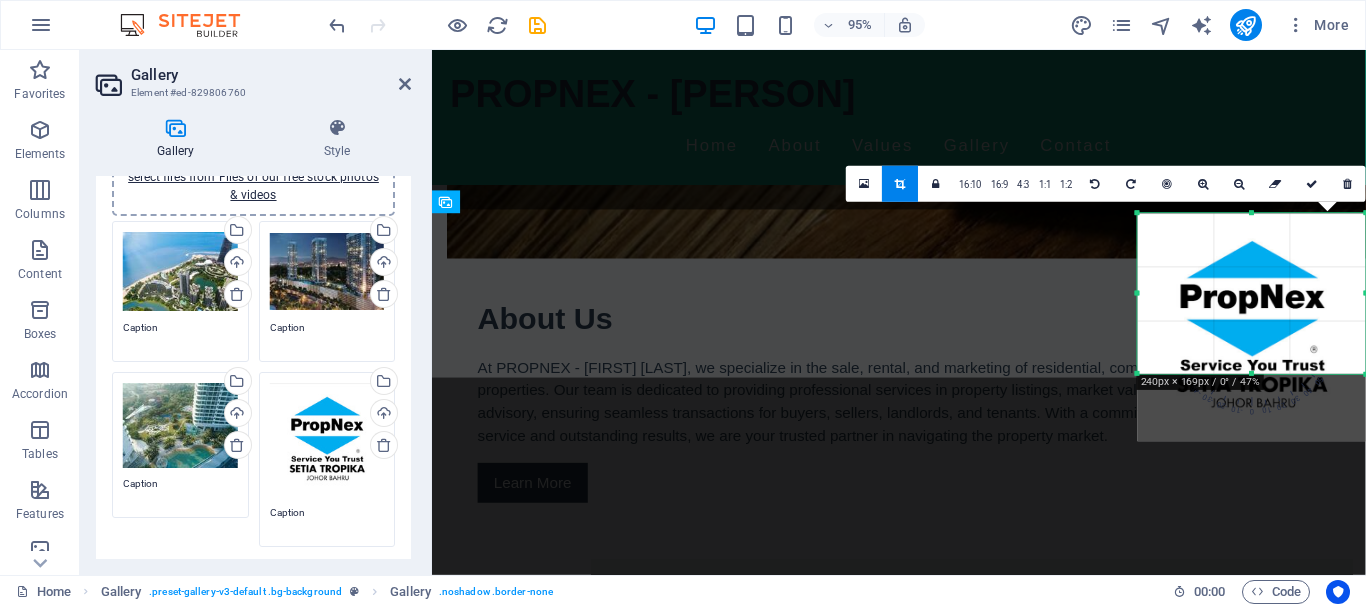 click at bounding box center (1252, 327) 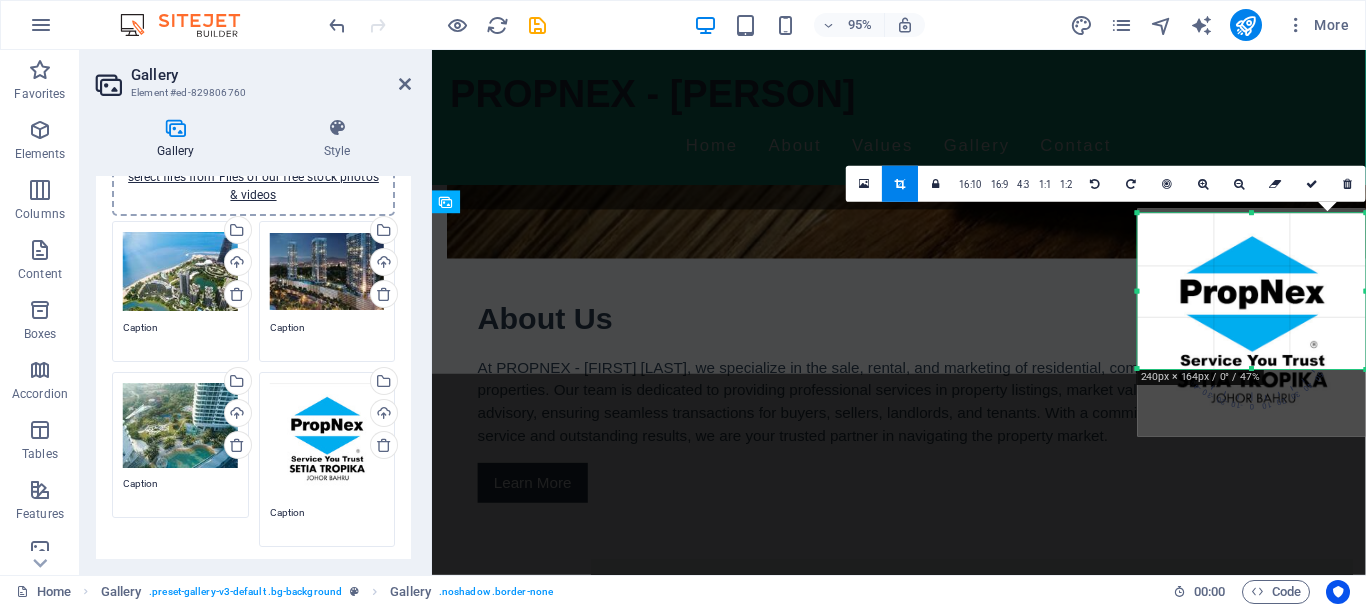 click at bounding box center [1252, 213] 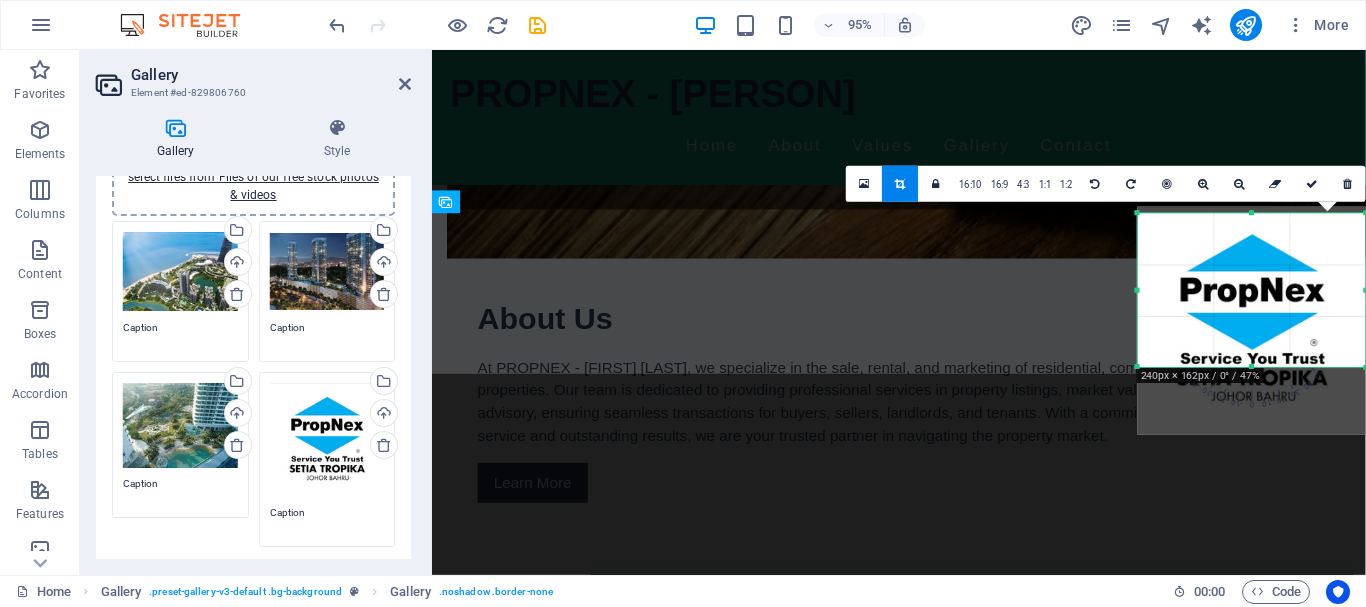 click at bounding box center [1252, 213] 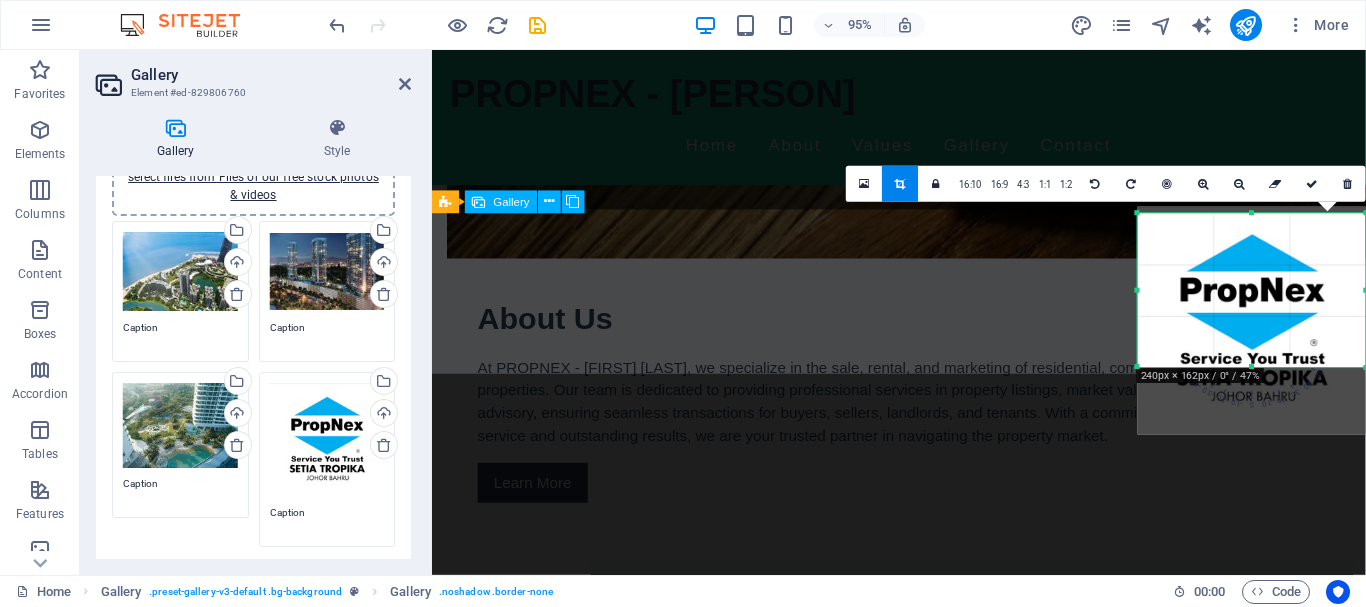 click at bounding box center [1048, 1861] 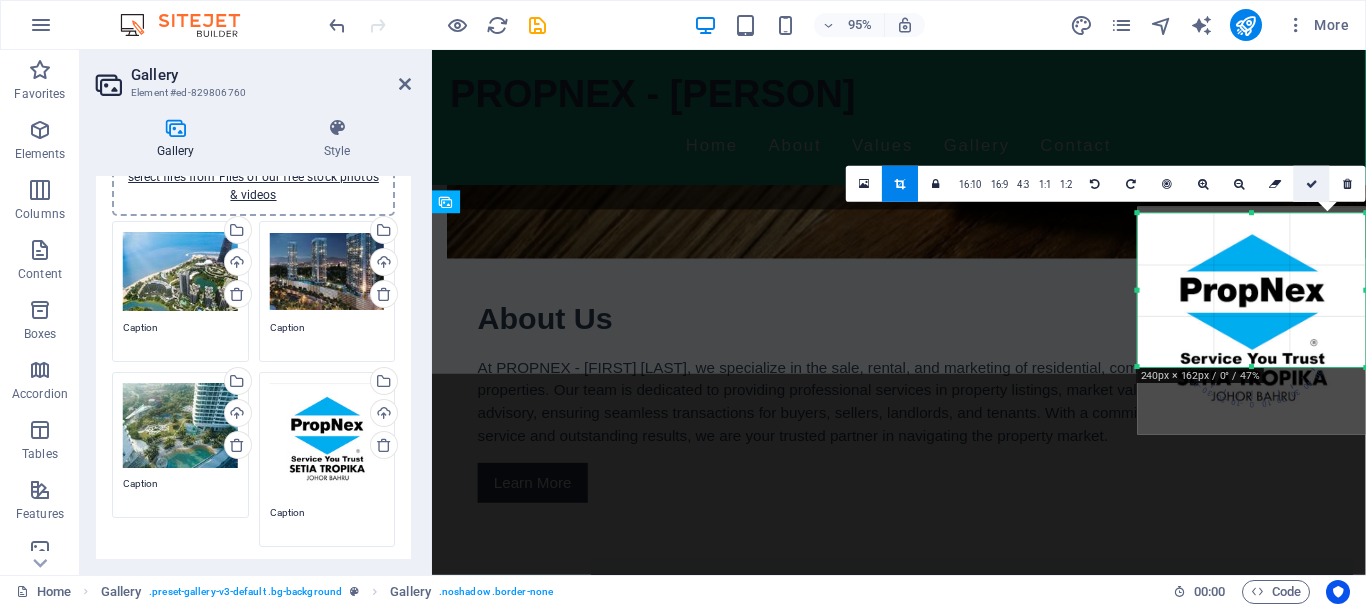 click at bounding box center (1312, 183) 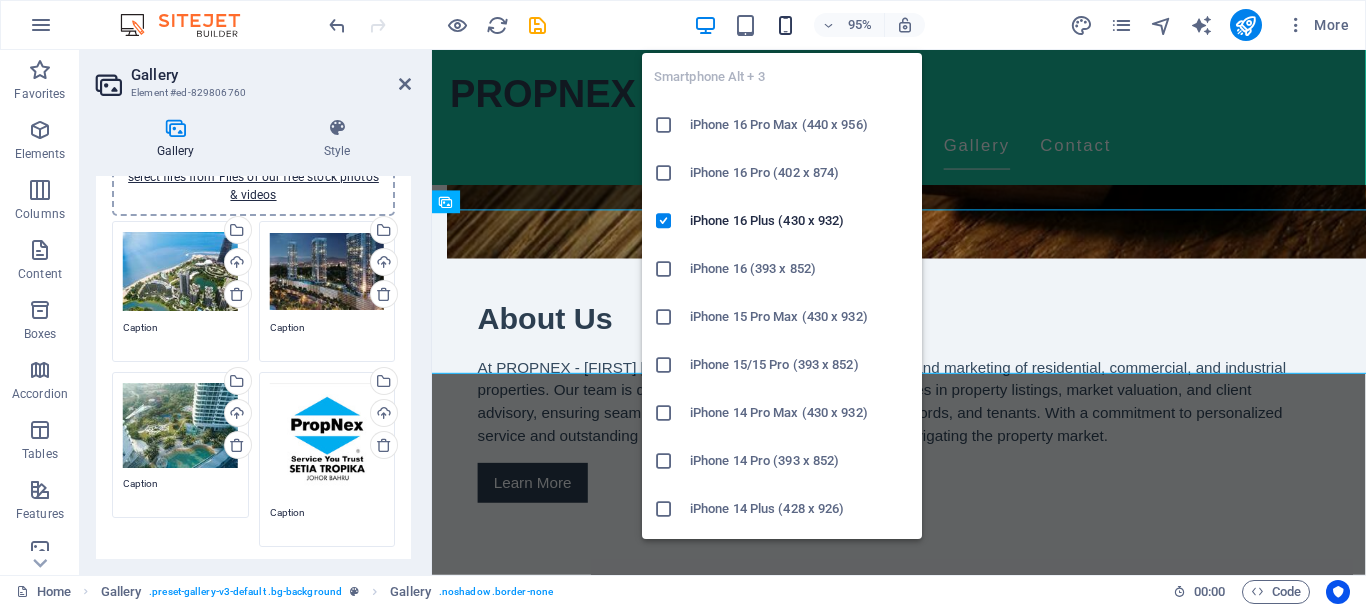 click at bounding box center [785, 25] 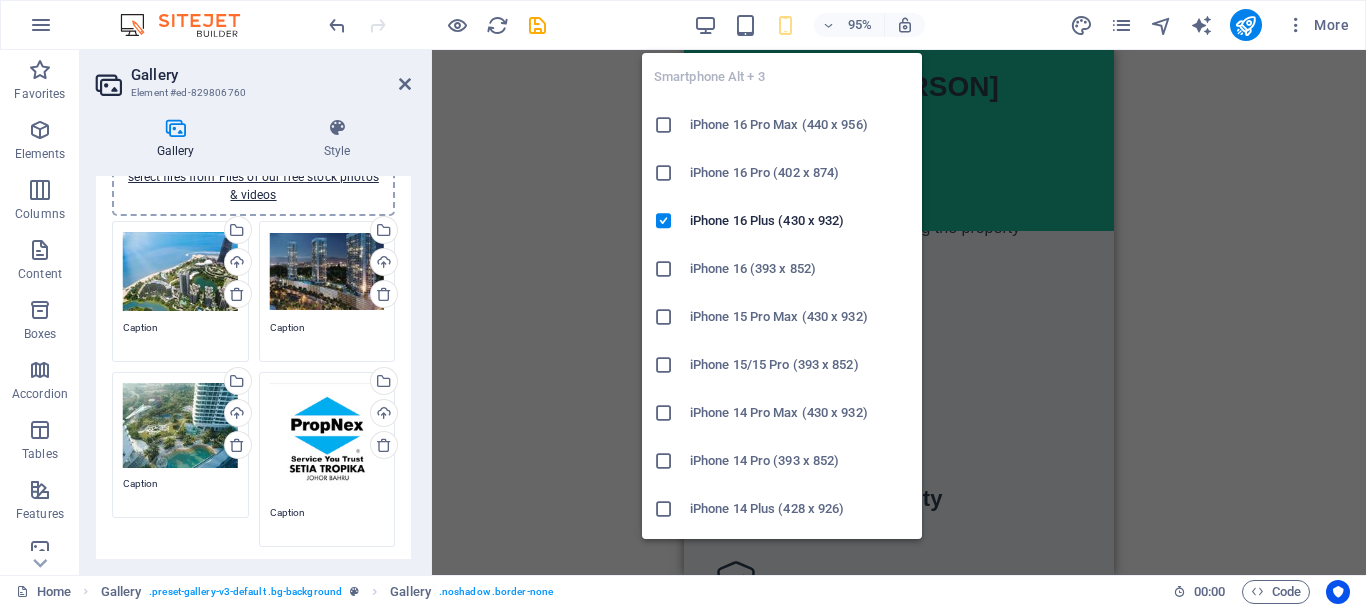 scroll, scrollTop: 1961, scrollLeft: 0, axis: vertical 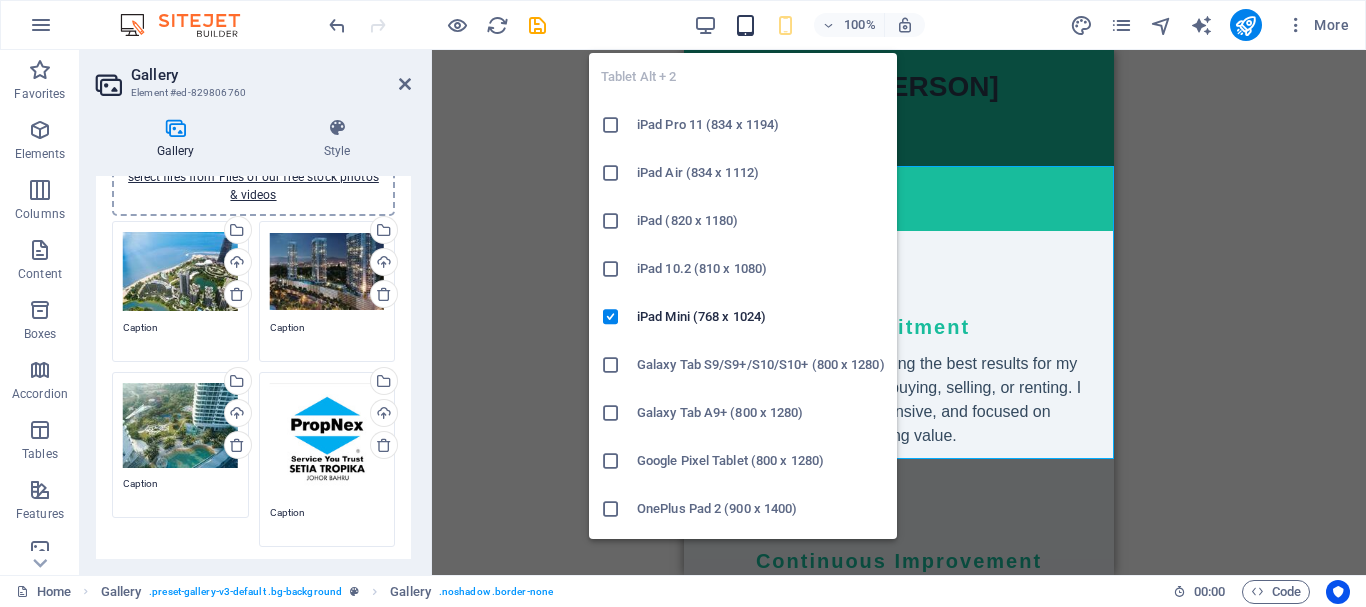 click at bounding box center (745, 25) 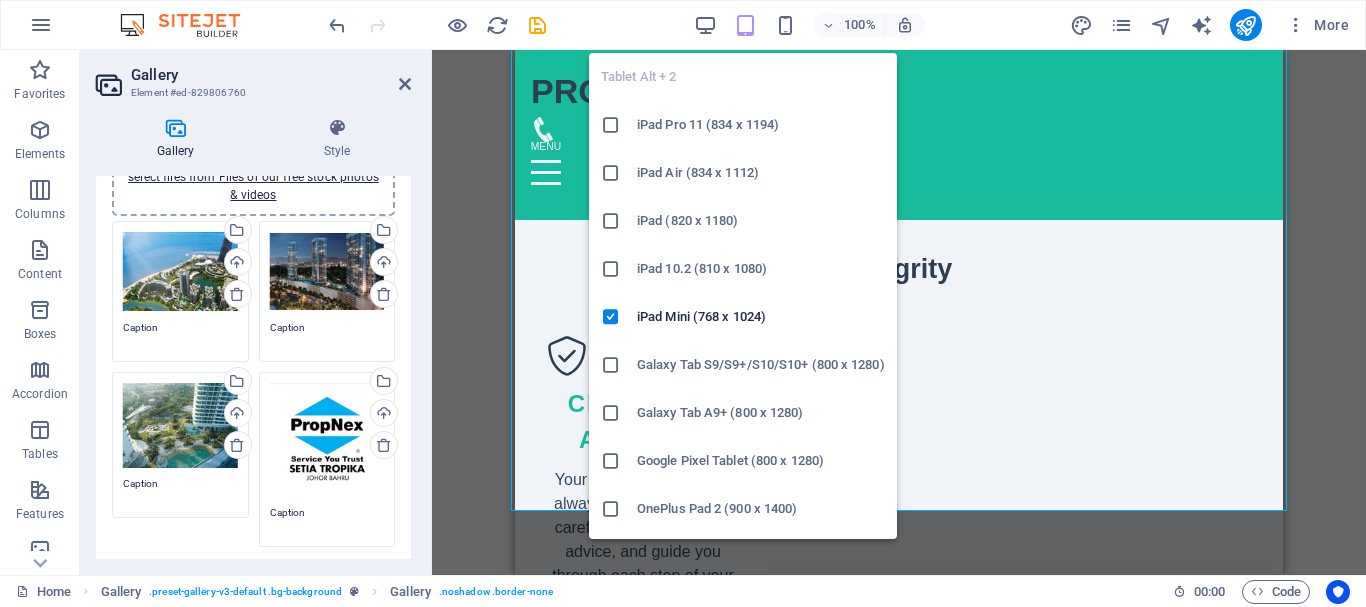 scroll, scrollTop: 1941, scrollLeft: 0, axis: vertical 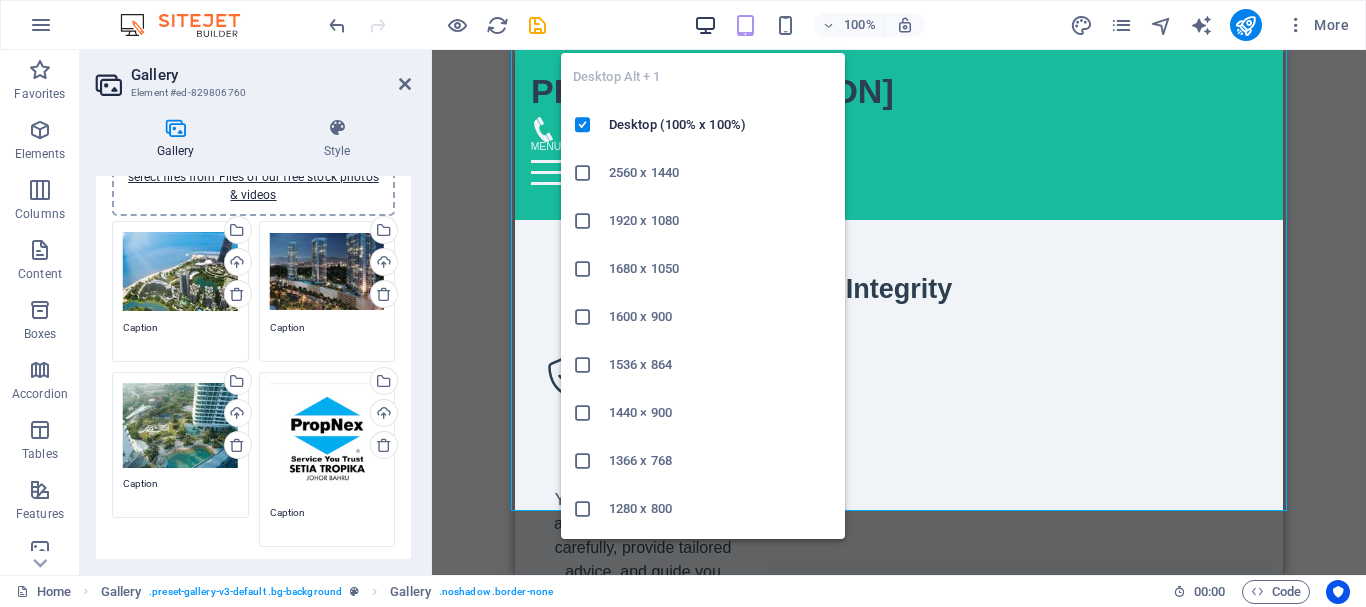 click at bounding box center (705, 25) 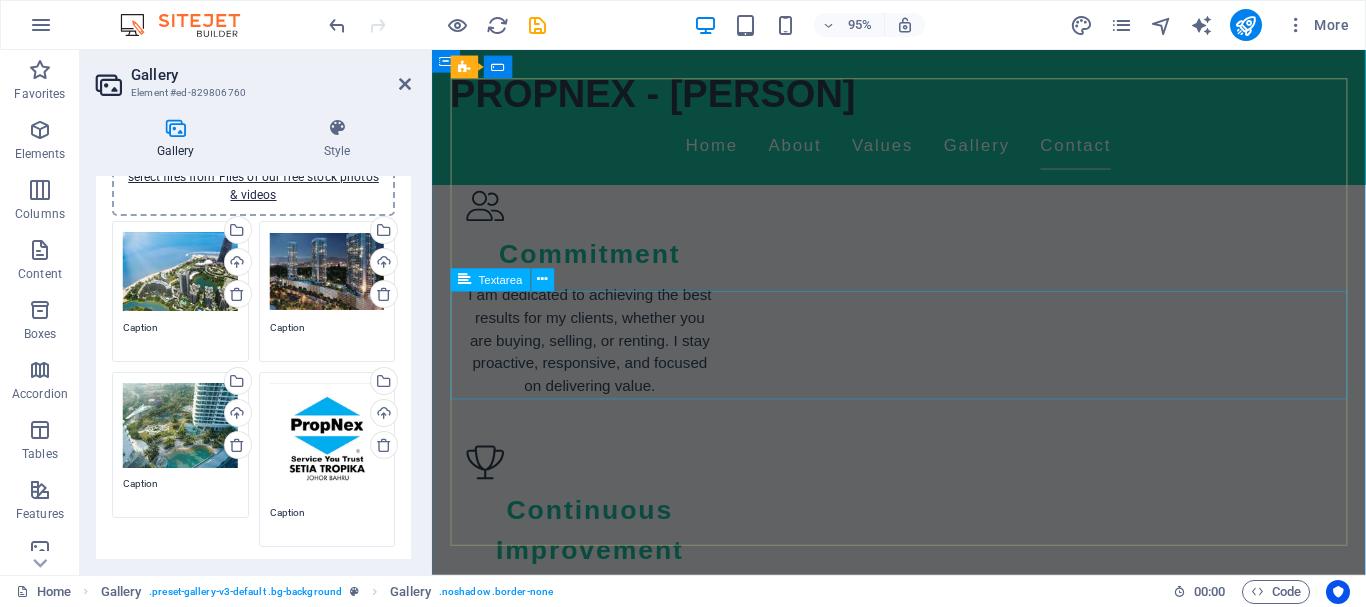 scroll, scrollTop: 2579, scrollLeft: 0, axis: vertical 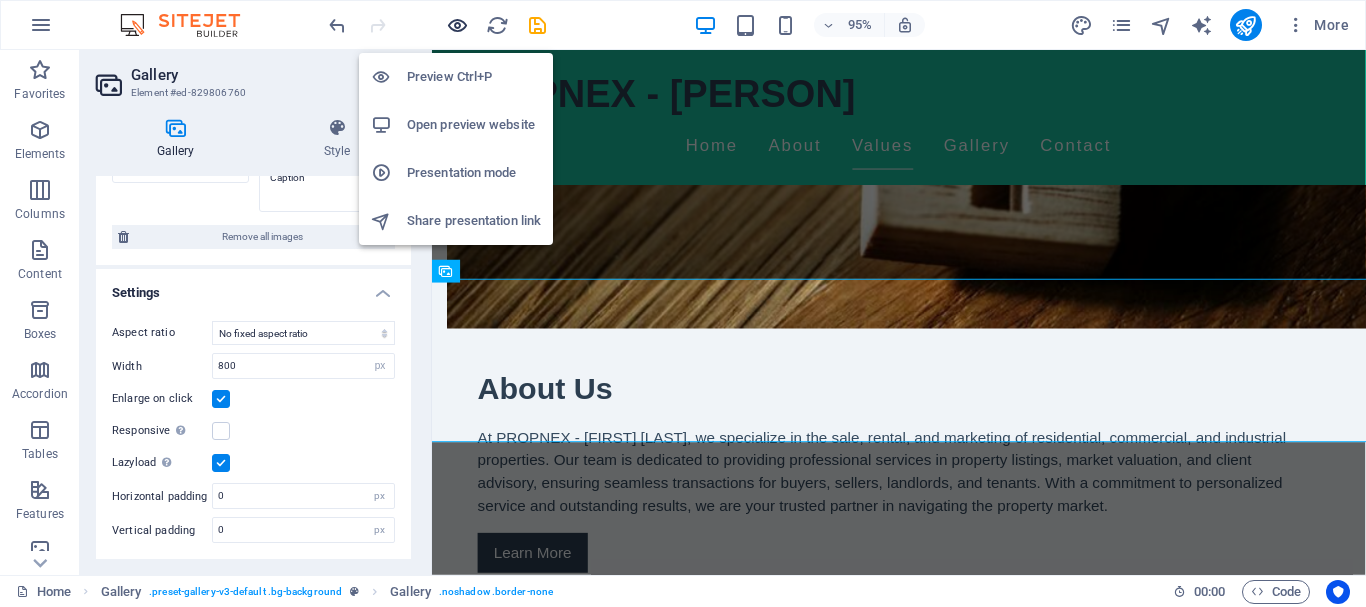 click at bounding box center (457, 25) 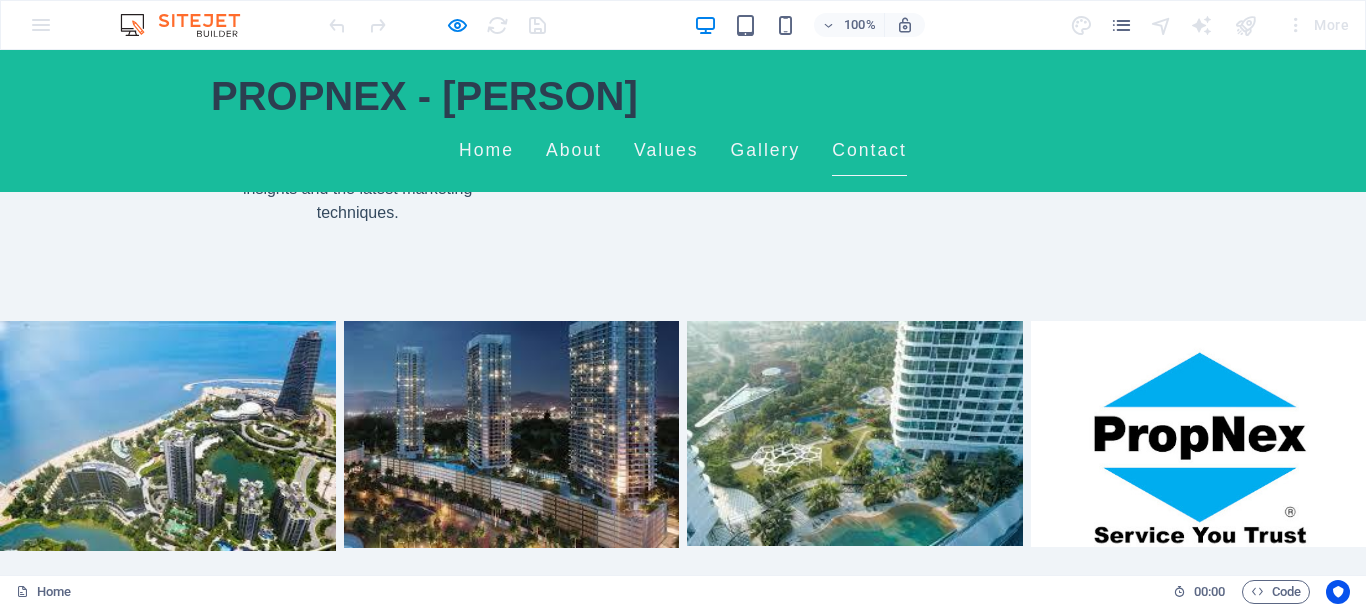 scroll, scrollTop: 2700, scrollLeft: 0, axis: vertical 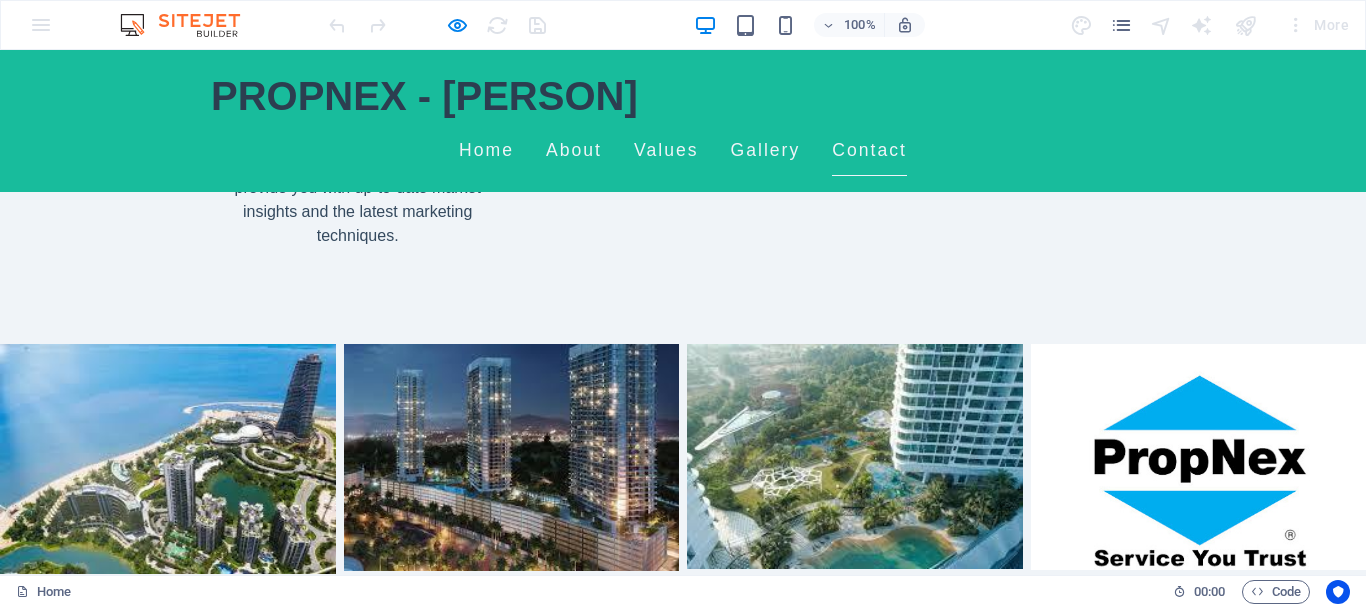click on "Facebook" at bounding box center (51, 2890) 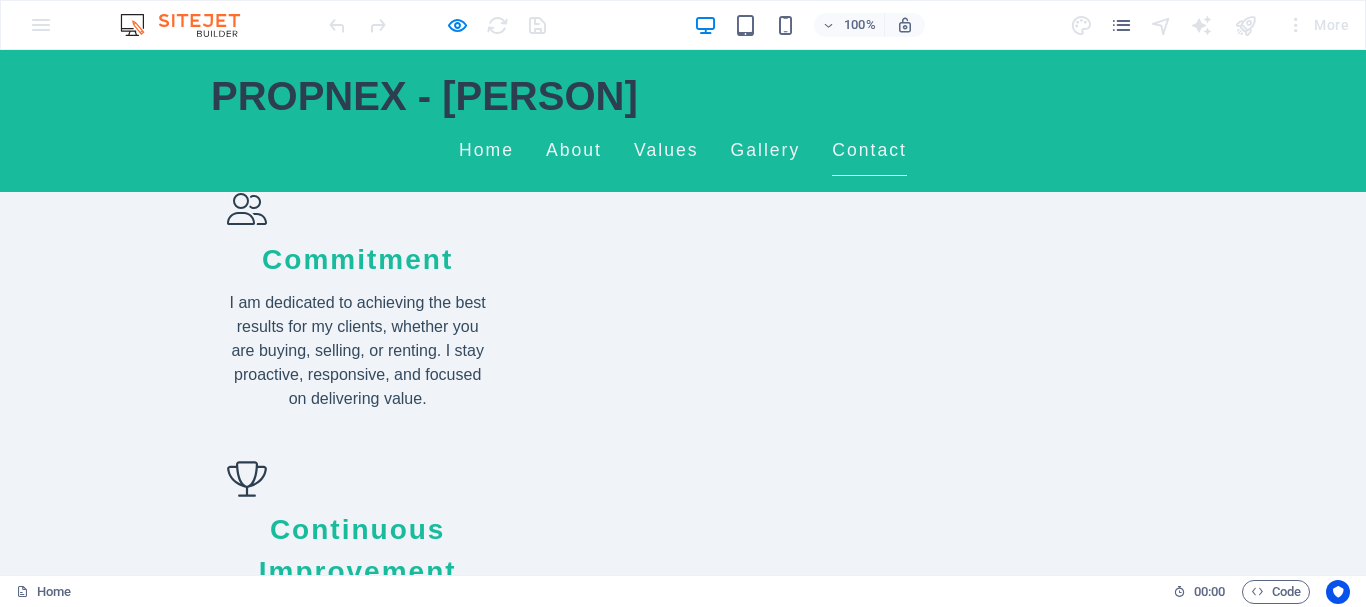 scroll, scrollTop: 2190, scrollLeft: 0, axis: vertical 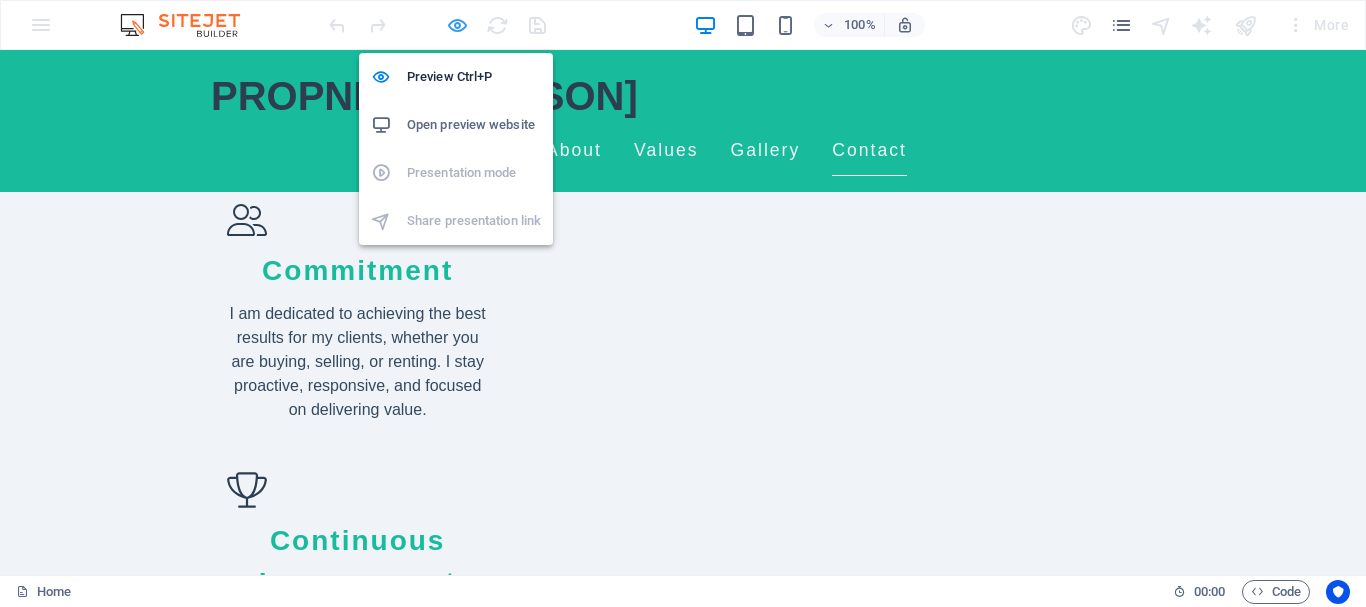 click at bounding box center (457, 25) 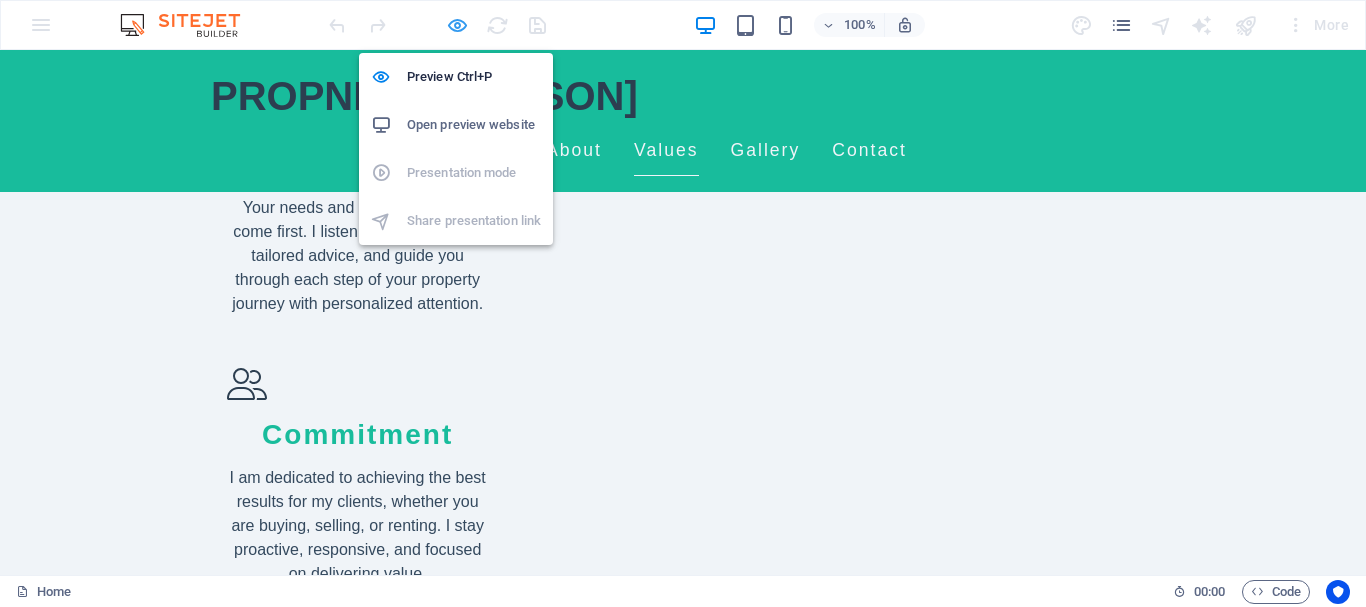scroll, scrollTop: 1406, scrollLeft: 0, axis: vertical 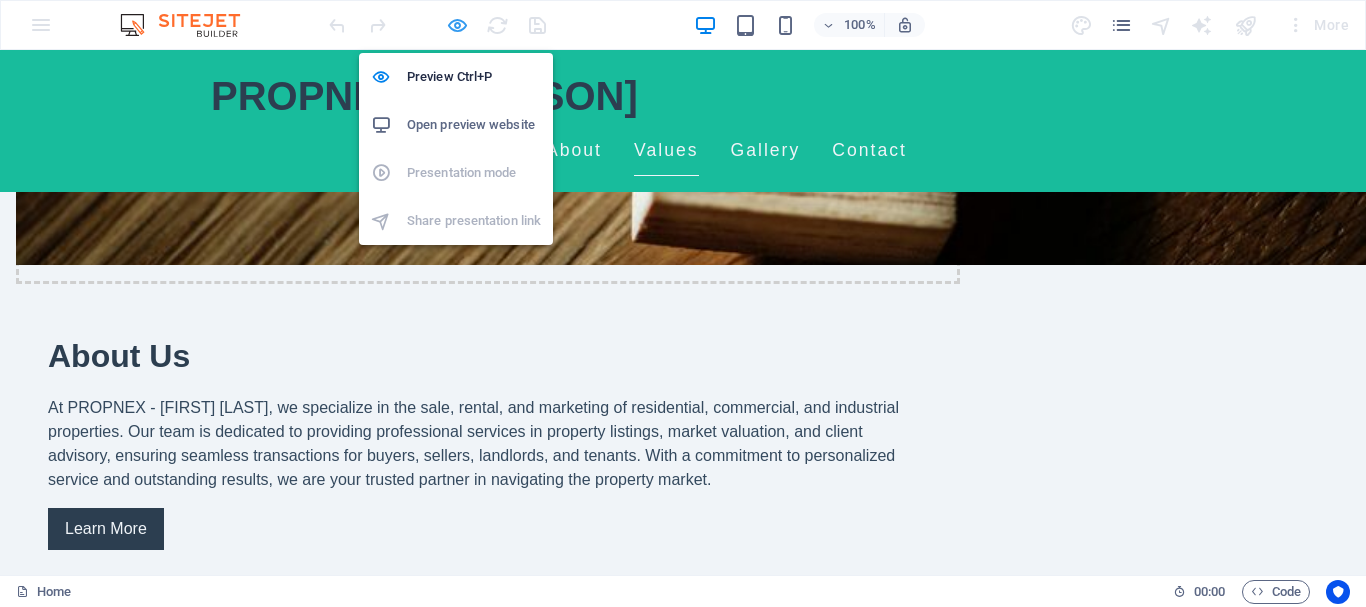 select on "px" 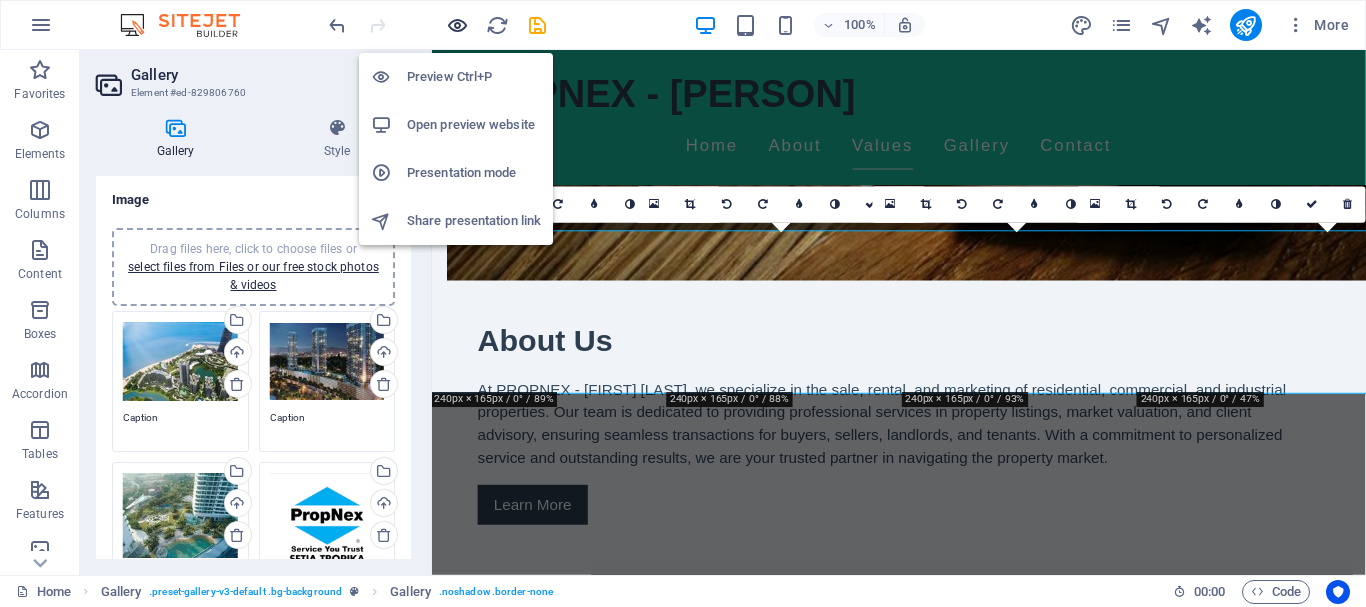 scroll, scrollTop: 373, scrollLeft: 0, axis: vertical 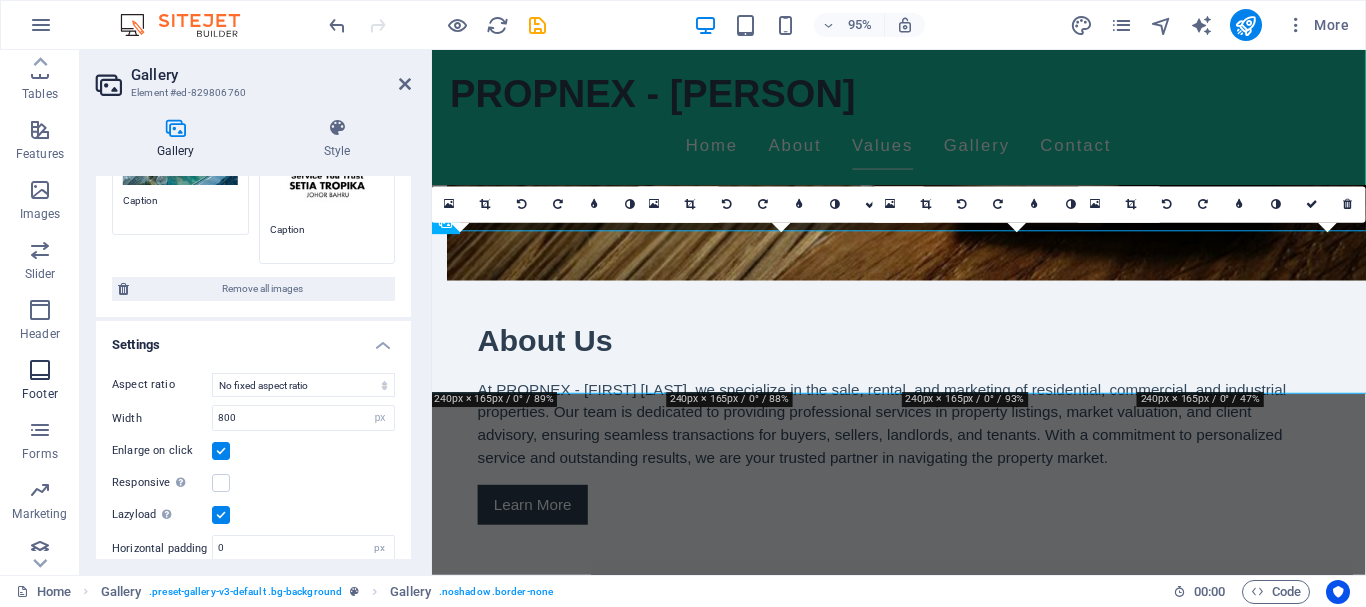 click at bounding box center (40, 370) 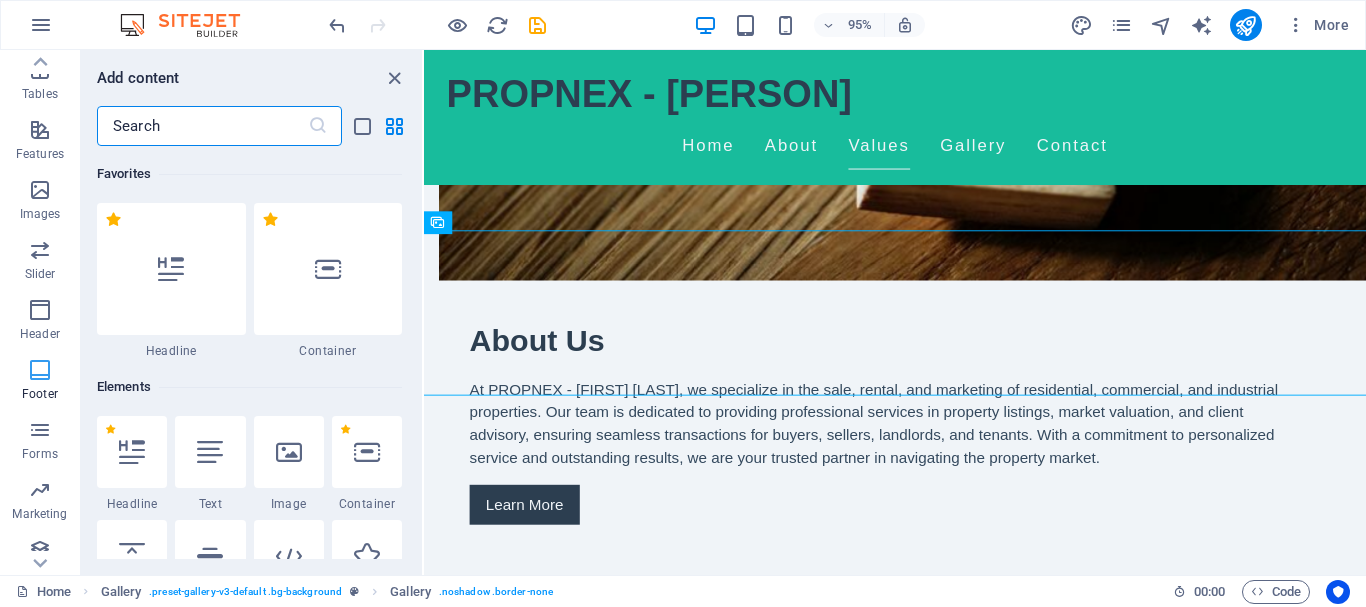 scroll, scrollTop: 360, scrollLeft: 0, axis: vertical 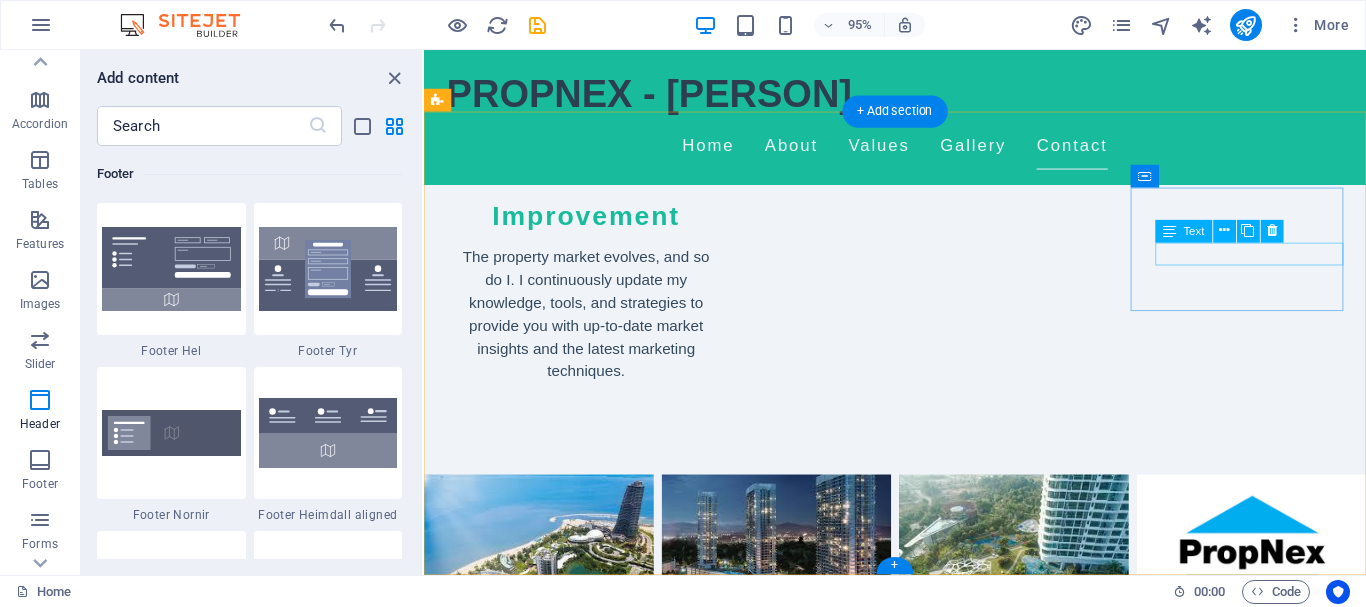 click on "Facebook" at bounding box center (552, 2980) 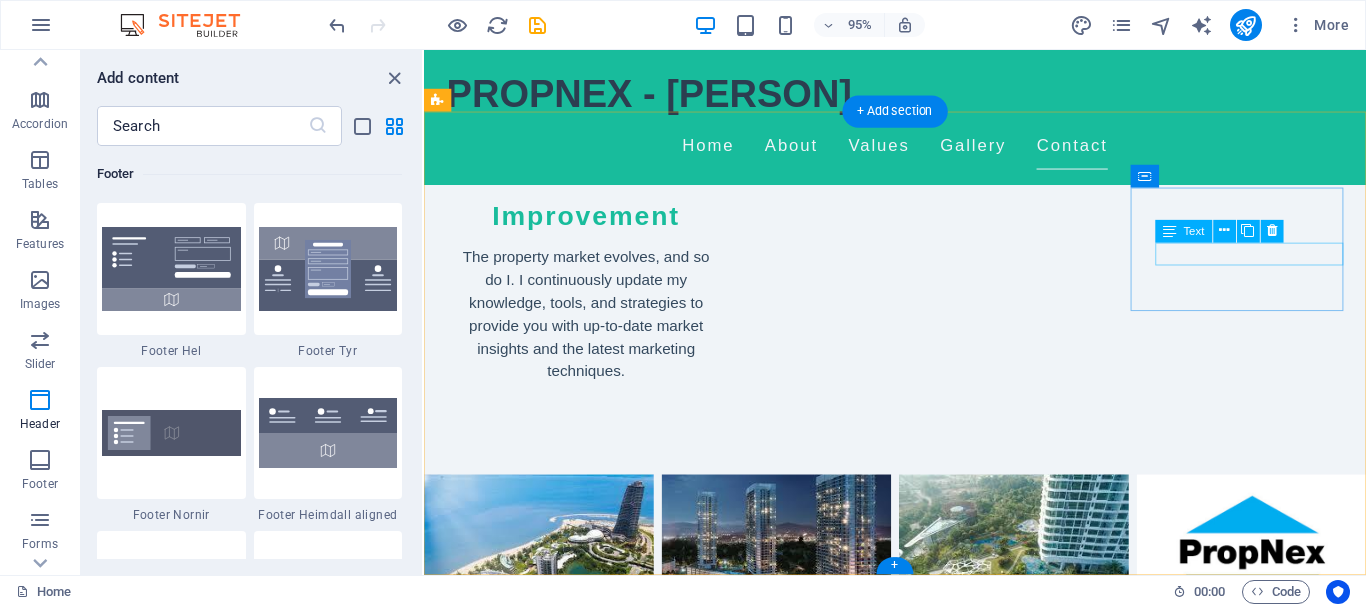 click on "Facebook" at bounding box center (552, 2980) 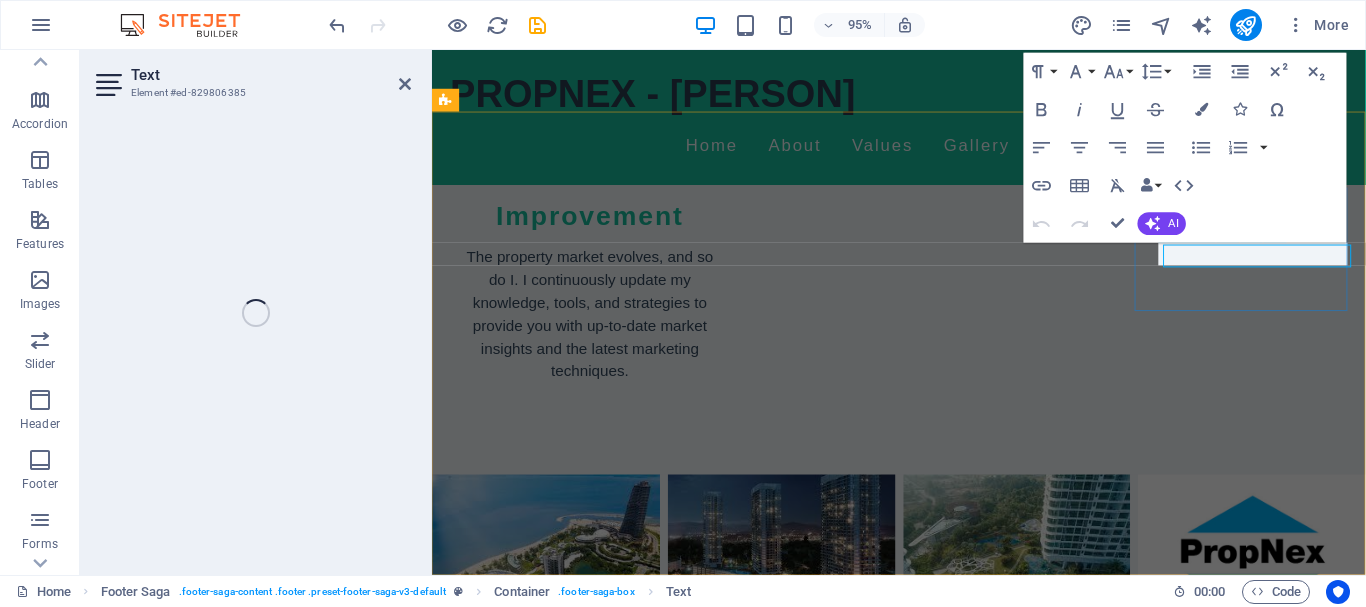 scroll, scrollTop: 2708, scrollLeft: 0, axis: vertical 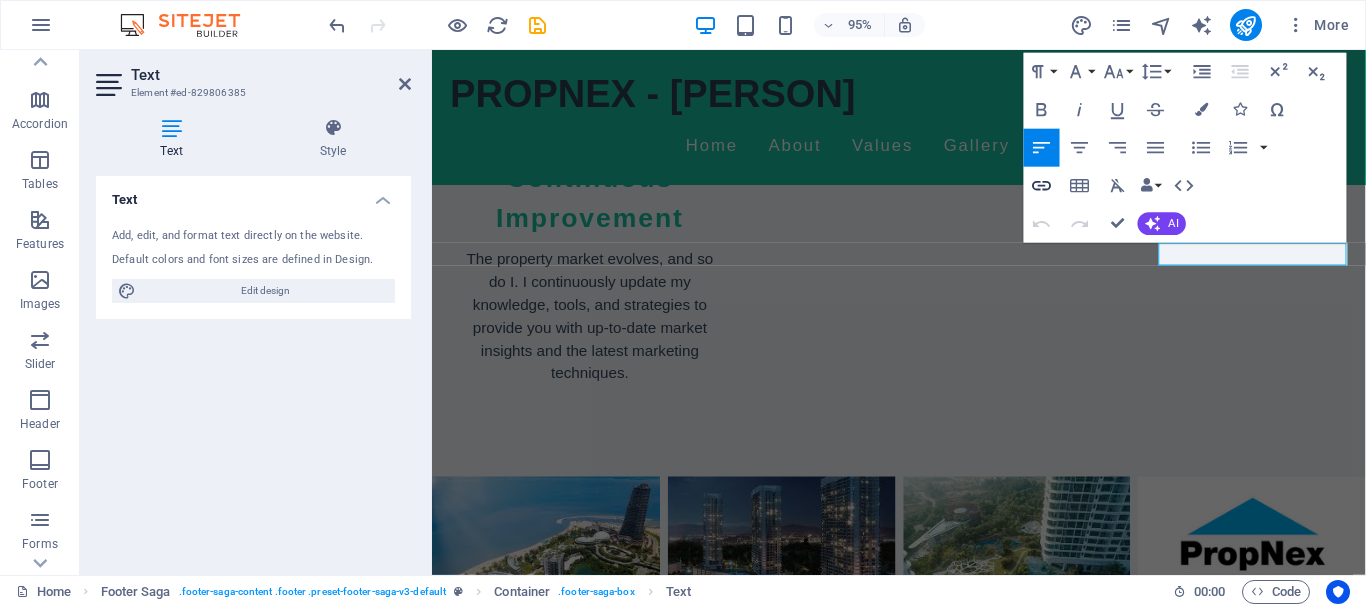 click 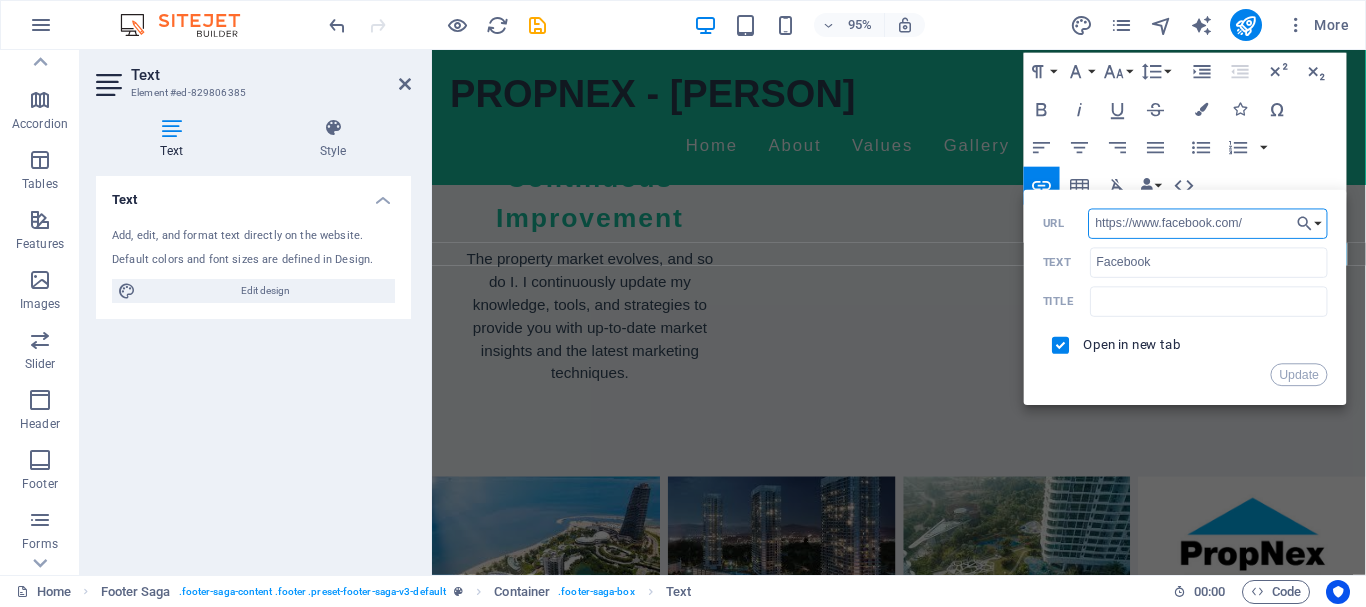 drag, startPoint x: 1261, startPoint y: 231, endPoint x: 897, endPoint y: 240, distance: 364.11124 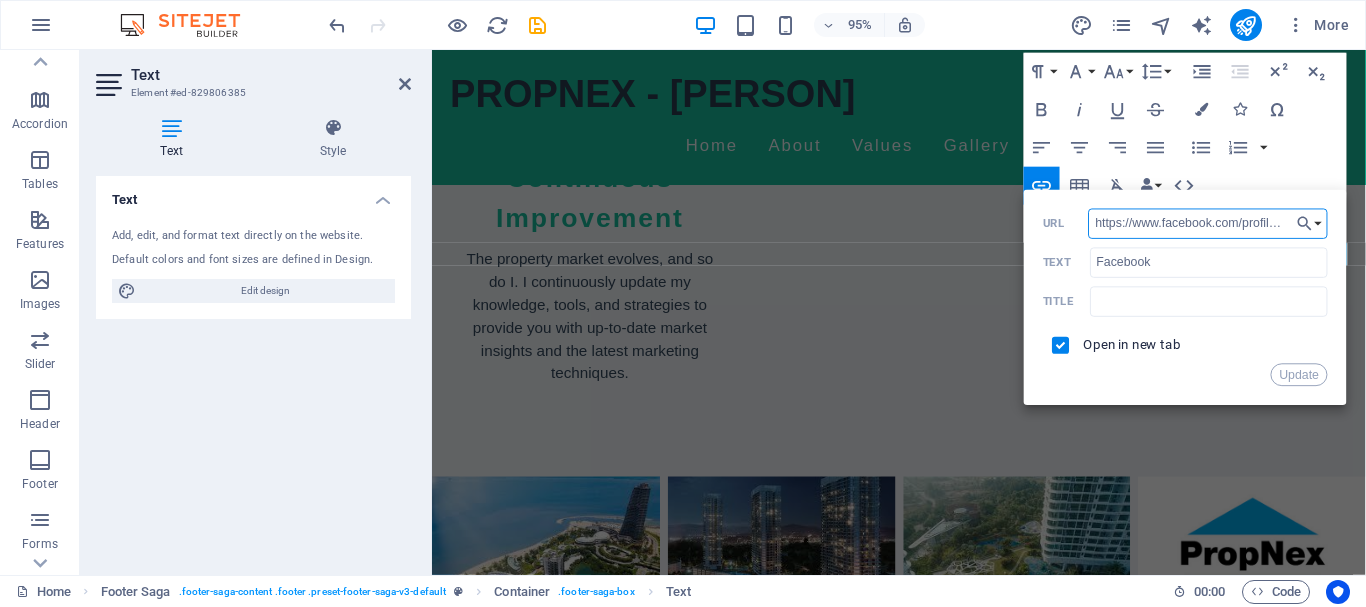 scroll, scrollTop: 0, scrollLeft: 262, axis: horizontal 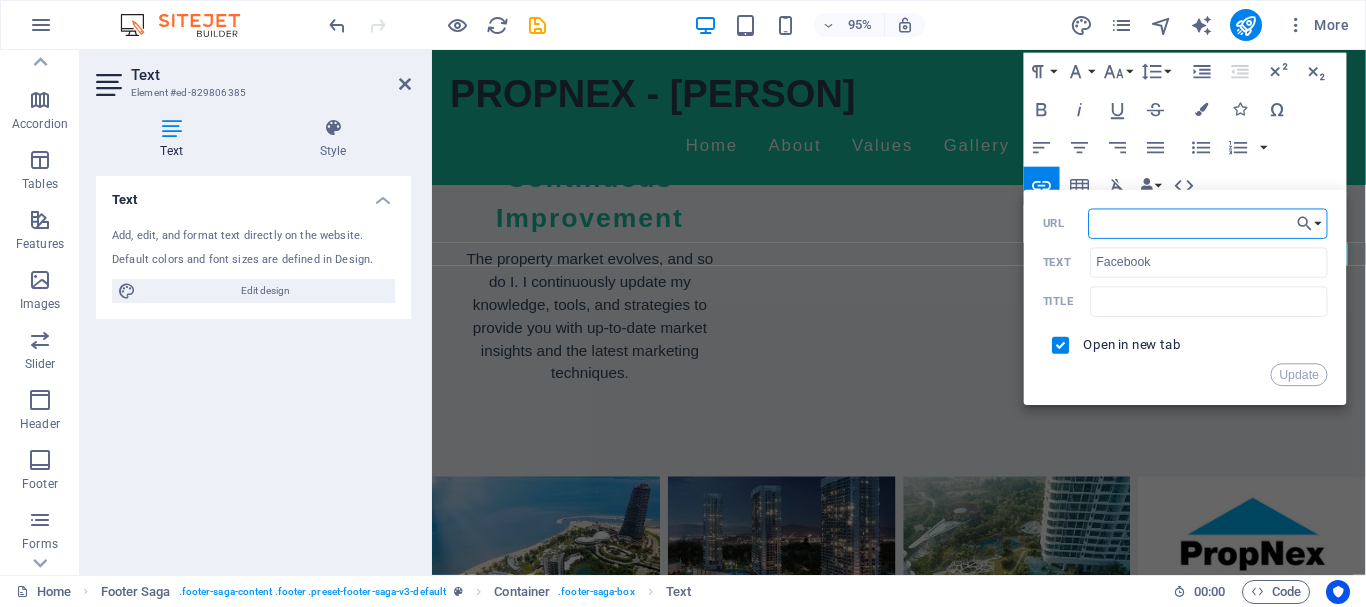type on "https://www.facebook.com/profile.php?id=61576436473385&mibextid=ZbWKwL" 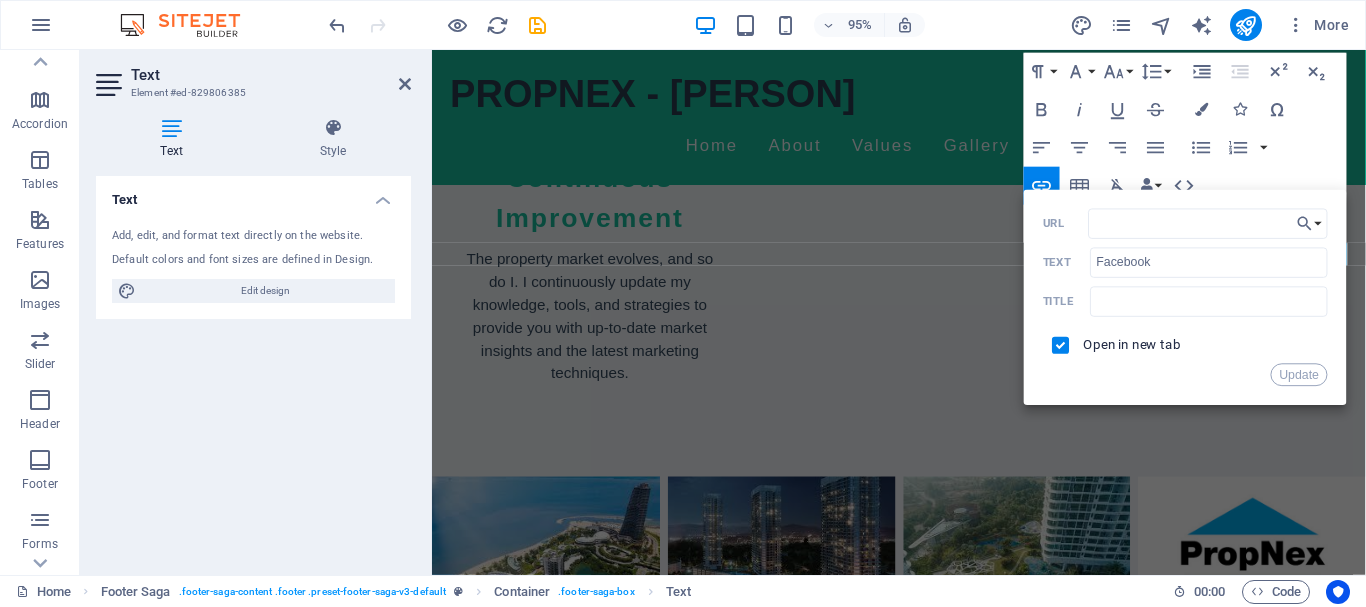click on "Open in new tab" at bounding box center (1132, 344) 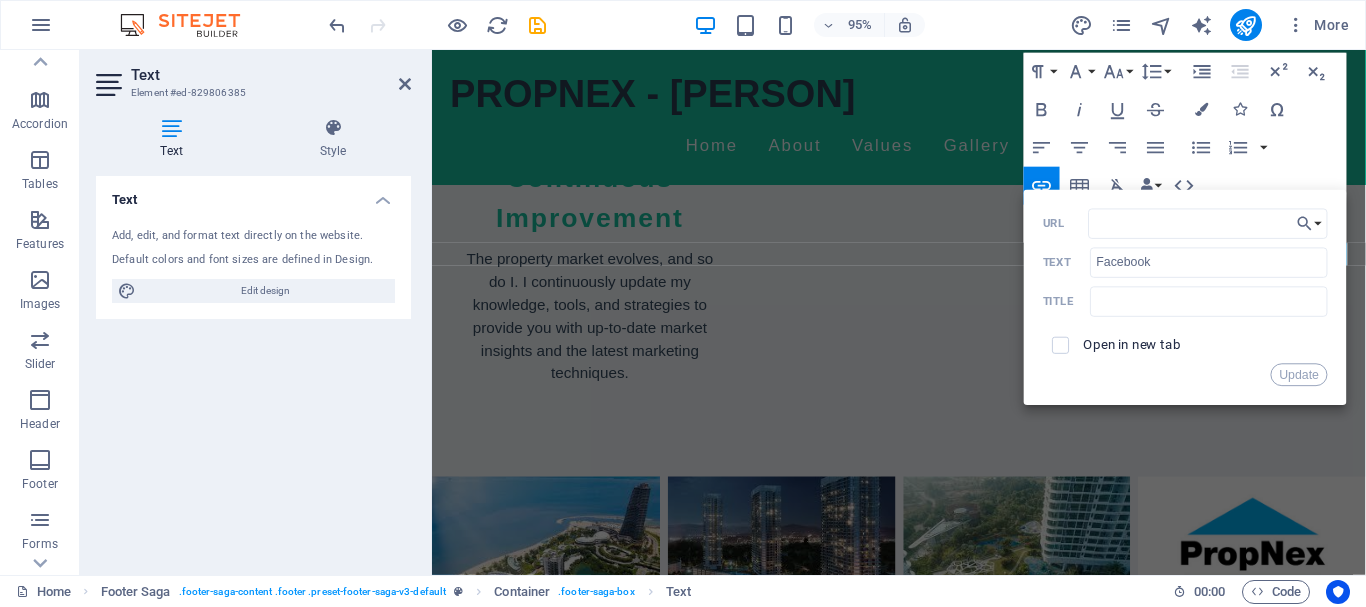 click on "Open in new tab" at bounding box center [1132, 344] 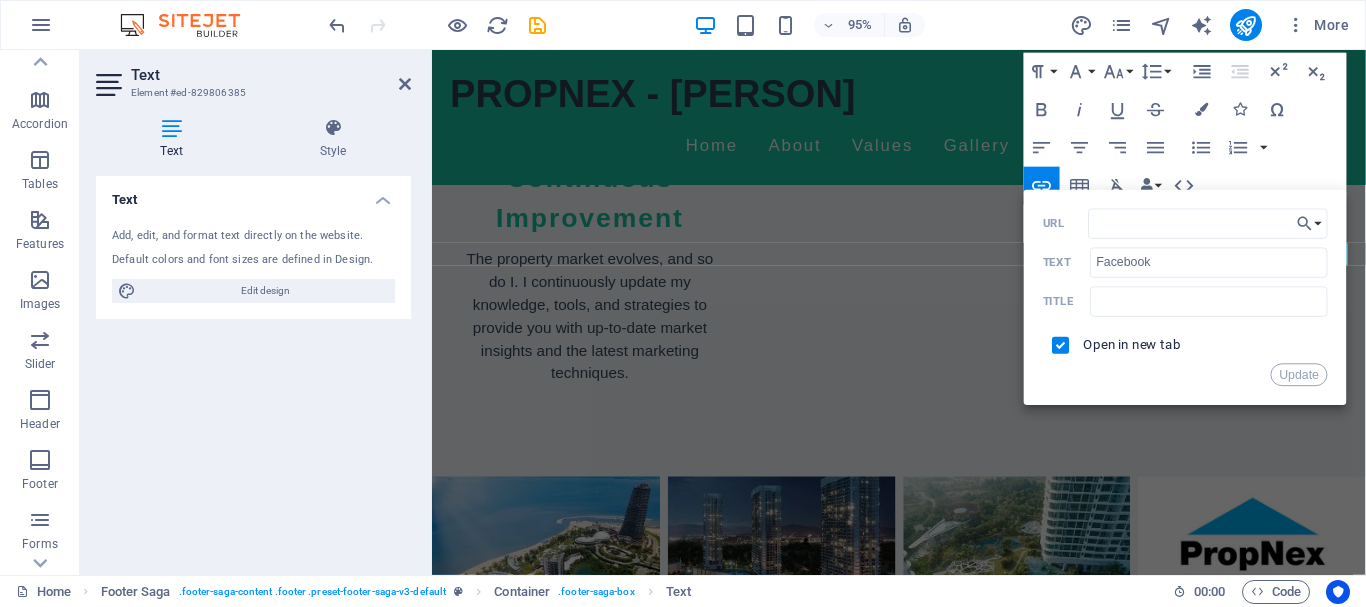 checkbox on "true" 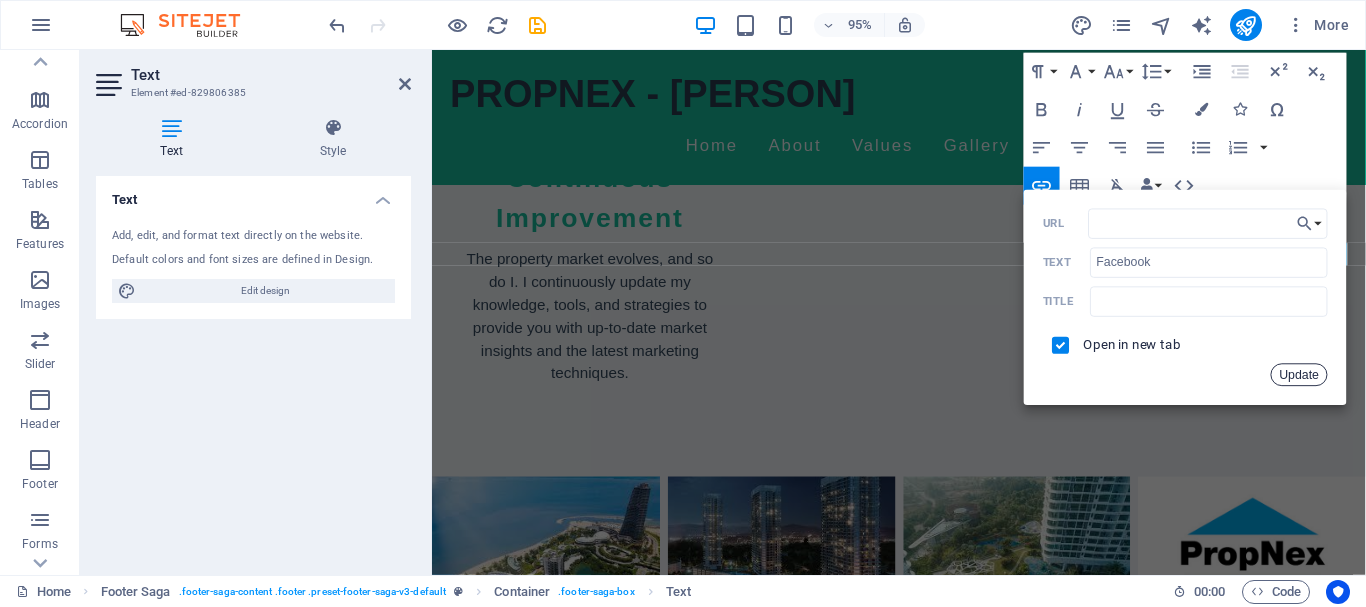 click on "Update" at bounding box center [1299, 374] 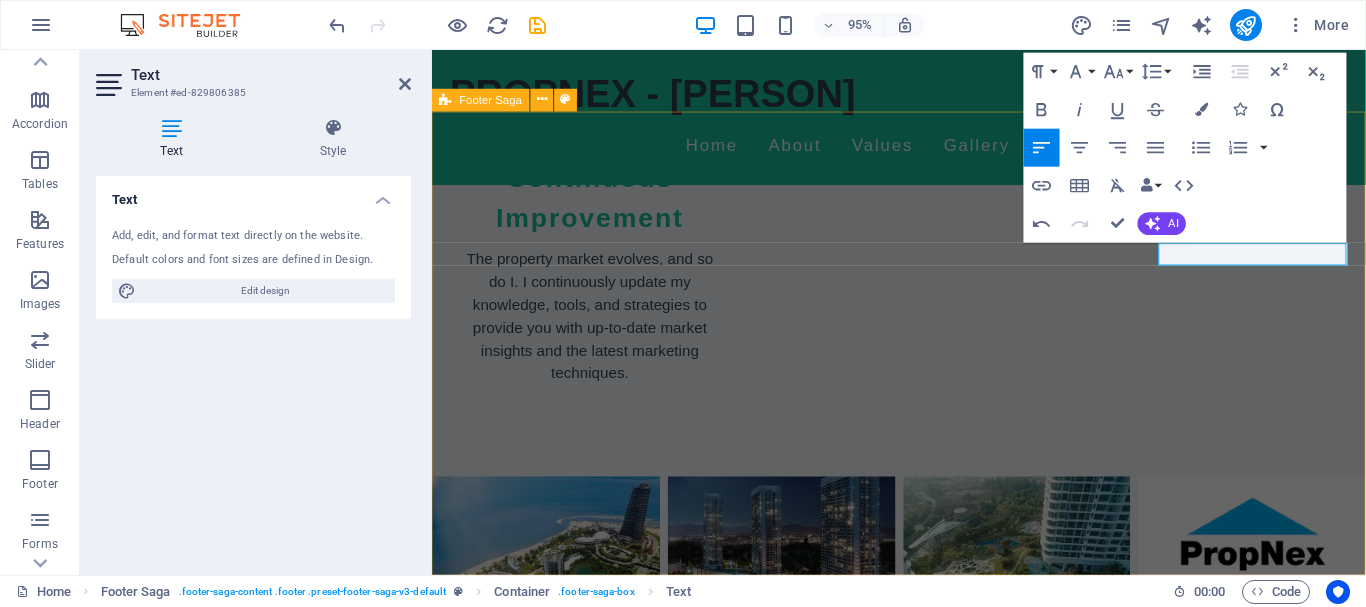click on "PROPNEX - JANE LOH PROPNEX - JANE LOH is your trusted partner for all property management needs. Our expert team is here to guide you through every step of your property journey. For inquiries, please reach out via email or phone. Contact 123 Main St 123456   Singapore Phone:  +65 1234 5678 Mobile:  Email:  info@propnex-janeloh.com Navigation Home About Values Gallery Contact Legal Notice Privacy Policy Social media Facebook X Instagram" at bounding box center (923, 2609) 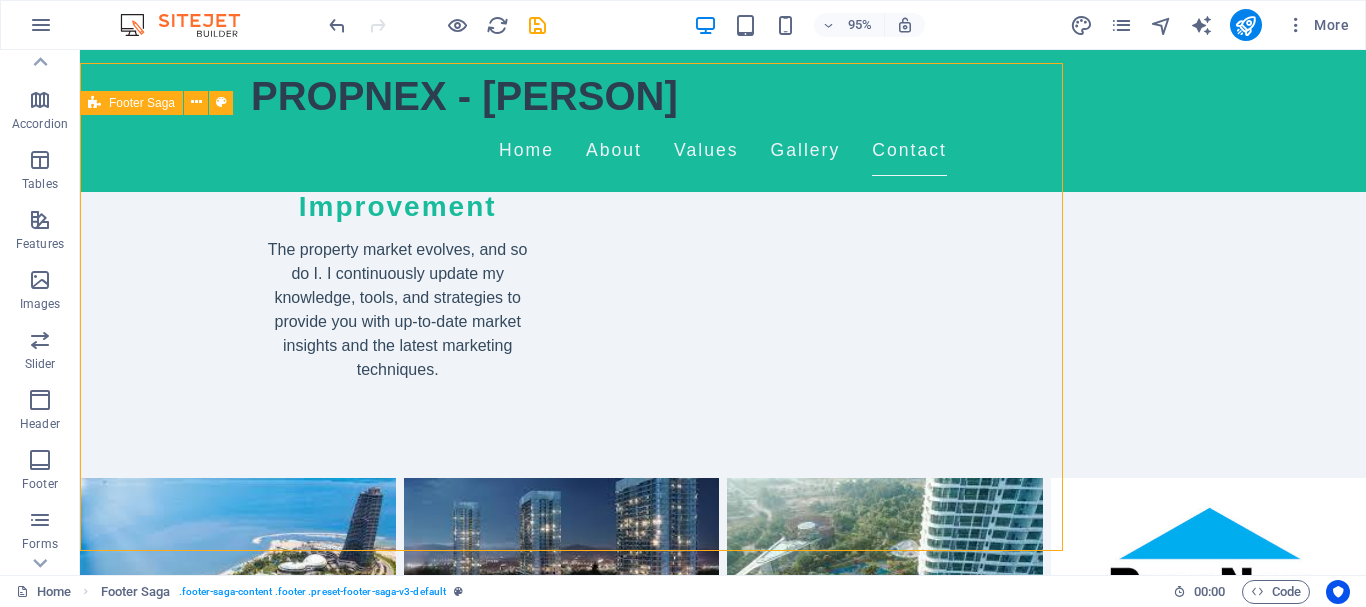 scroll, scrollTop: 2760, scrollLeft: 0, axis: vertical 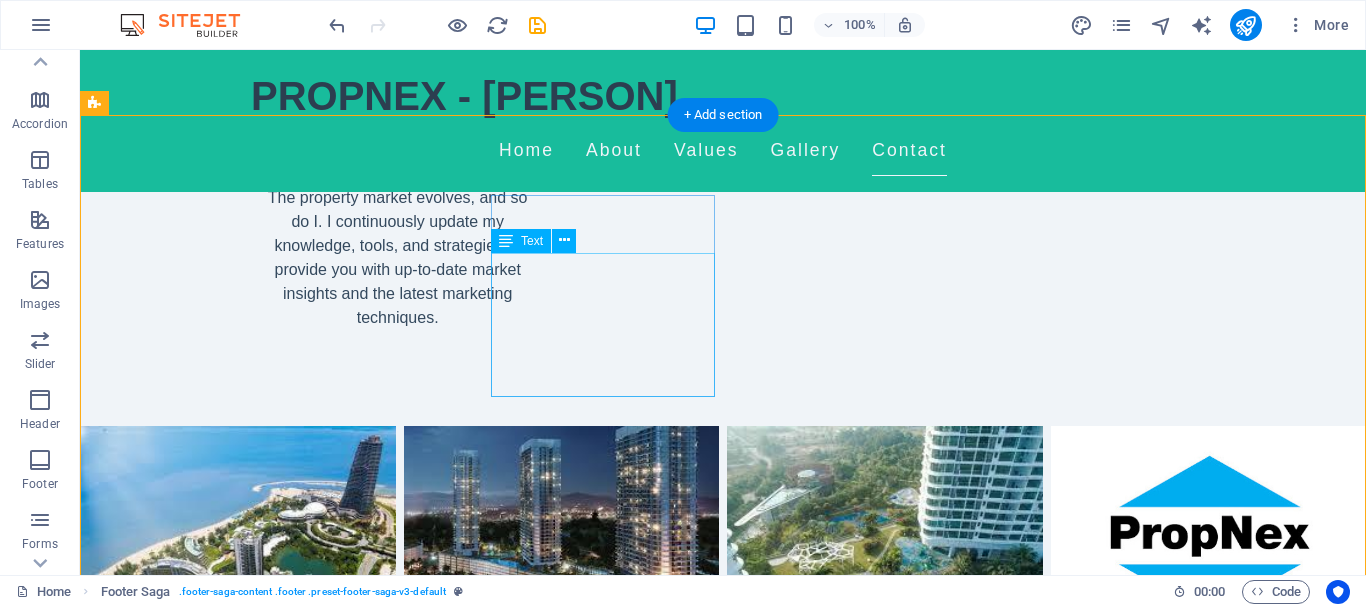 click on "123 Main St" at bounding box center [138, 2514] 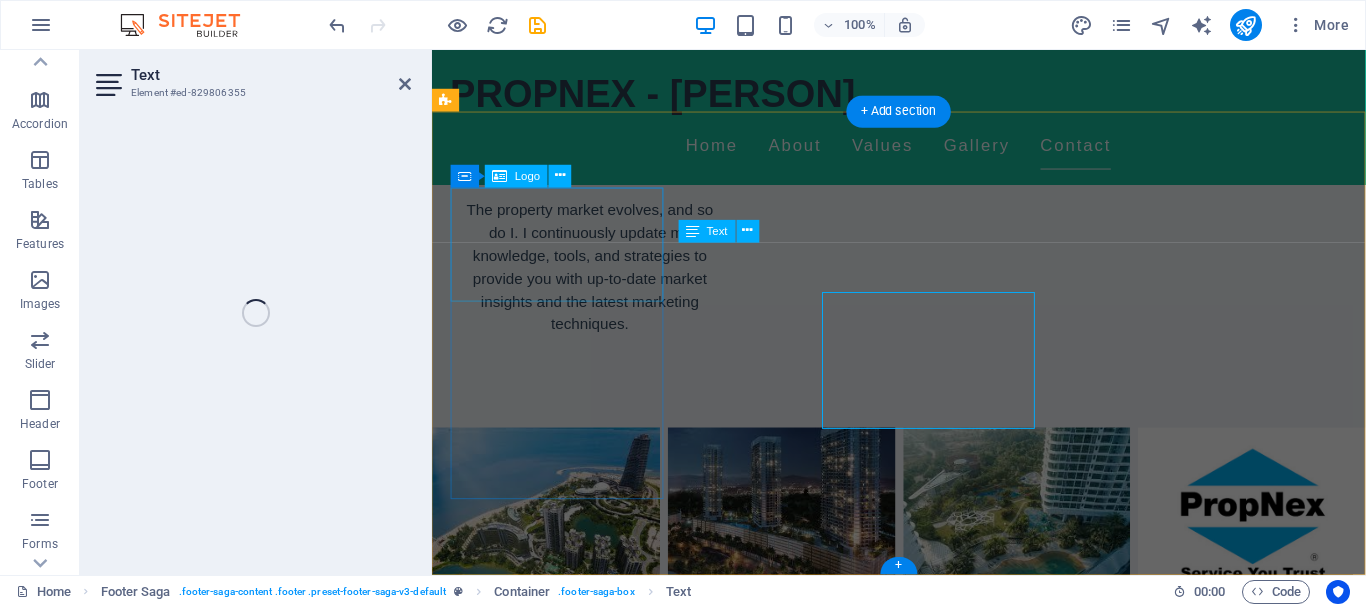 scroll, scrollTop: 2708, scrollLeft: 0, axis: vertical 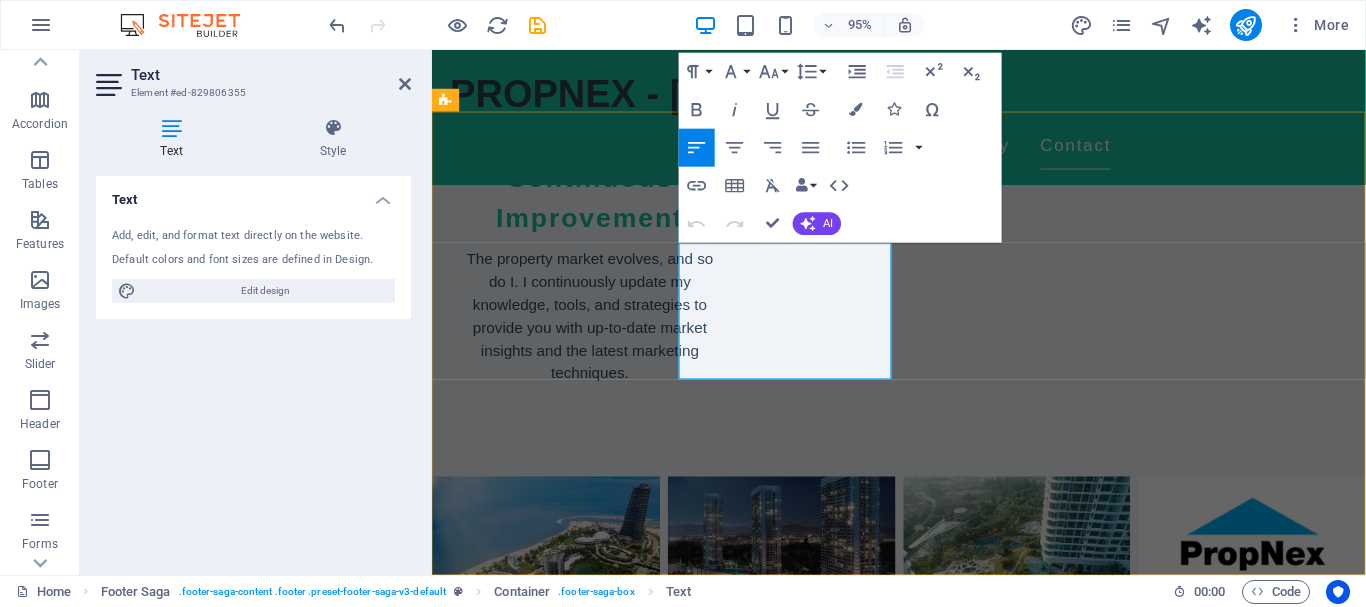 click on "Singapore" at bounding box center [542, 2559] 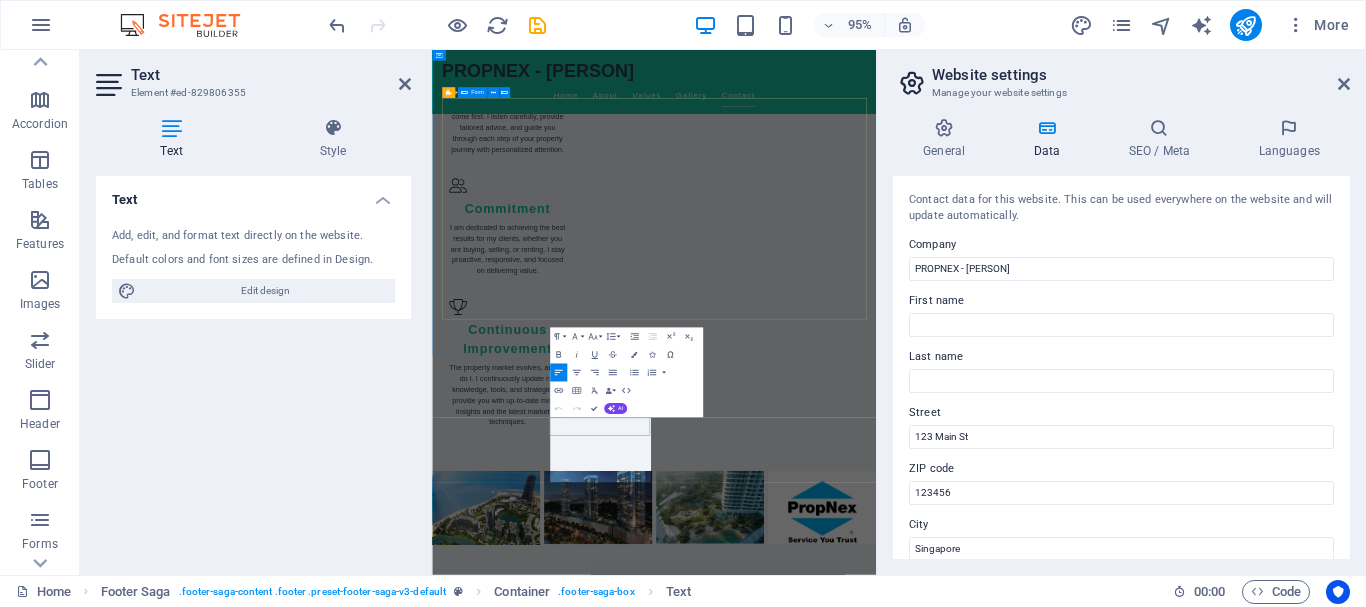 scroll, scrollTop: 2198, scrollLeft: 0, axis: vertical 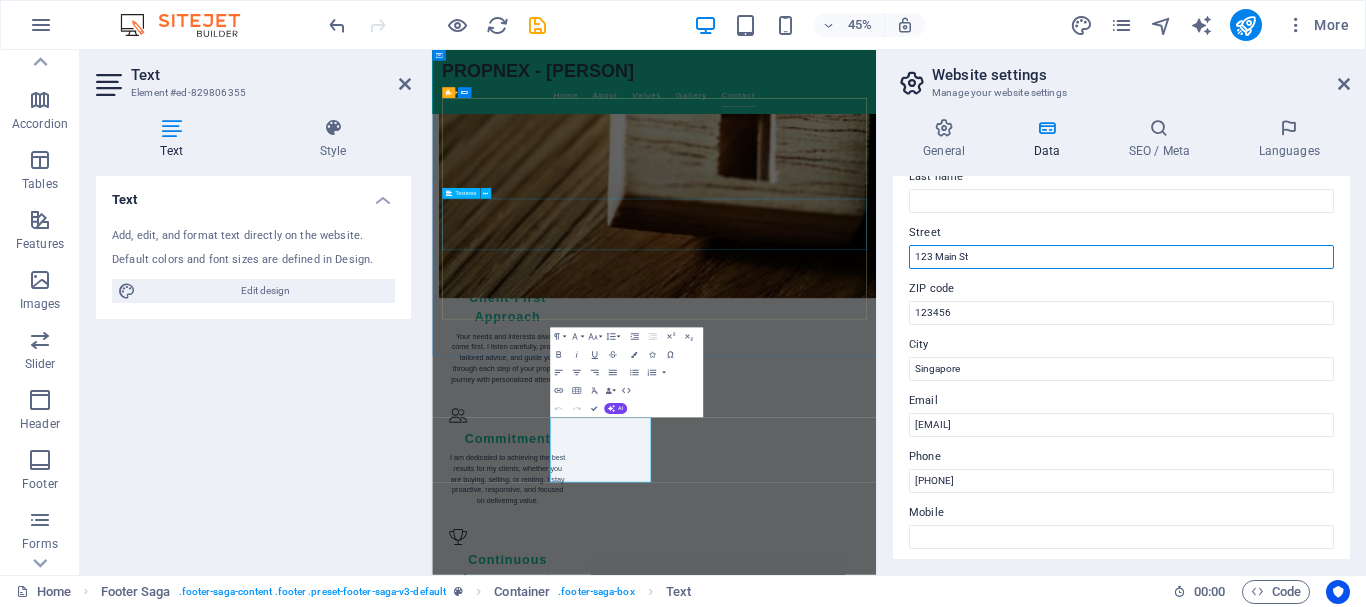 drag, startPoint x: 1415, startPoint y: 307, endPoint x: 1025, endPoint y: 472, distance: 423.46783 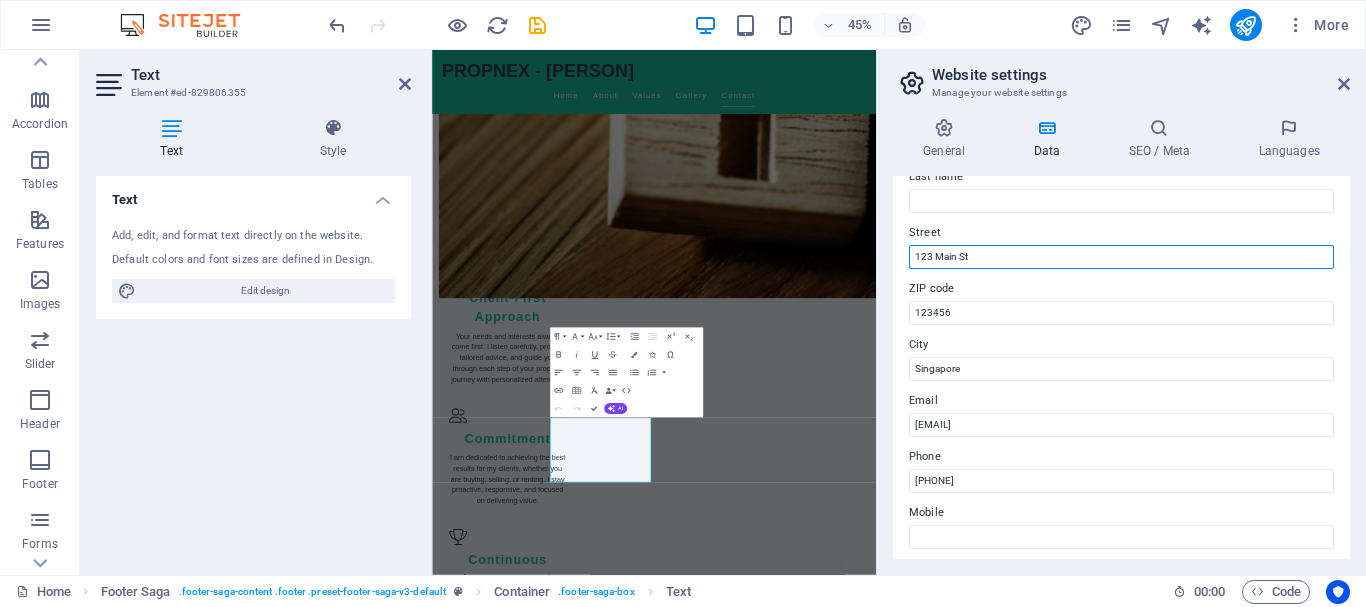 drag, startPoint x: 975, startPoint y: 258, endPoint x: 913, endPoint y: 257, distance: 62.008064 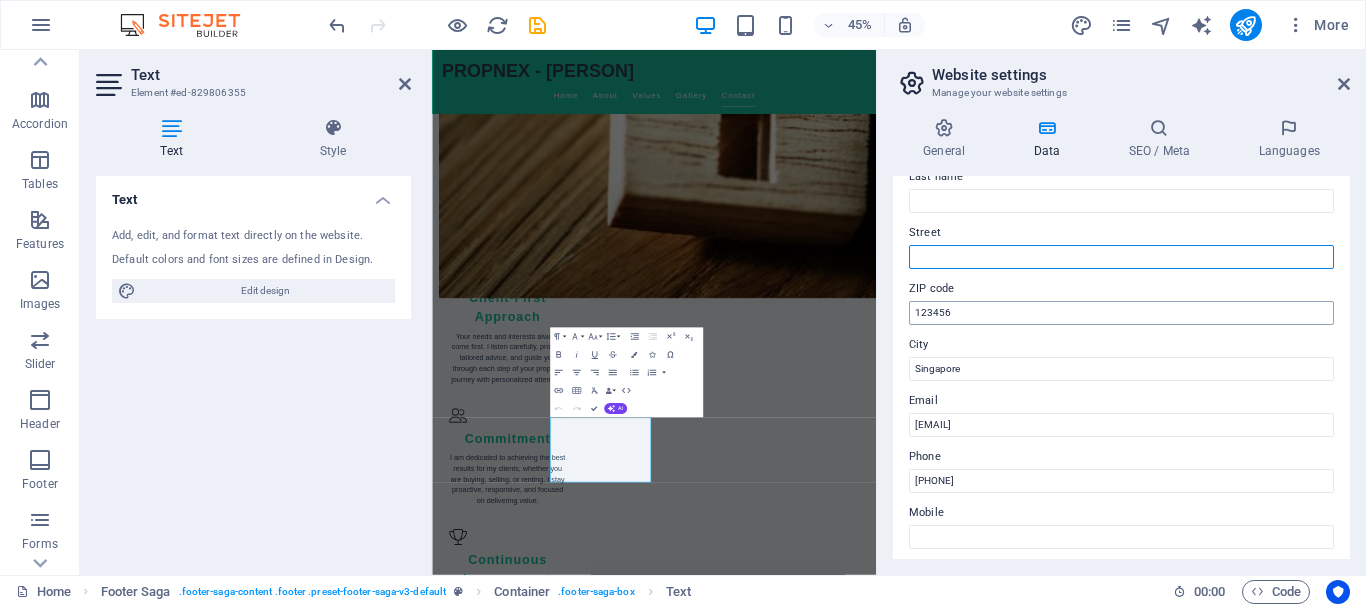 type 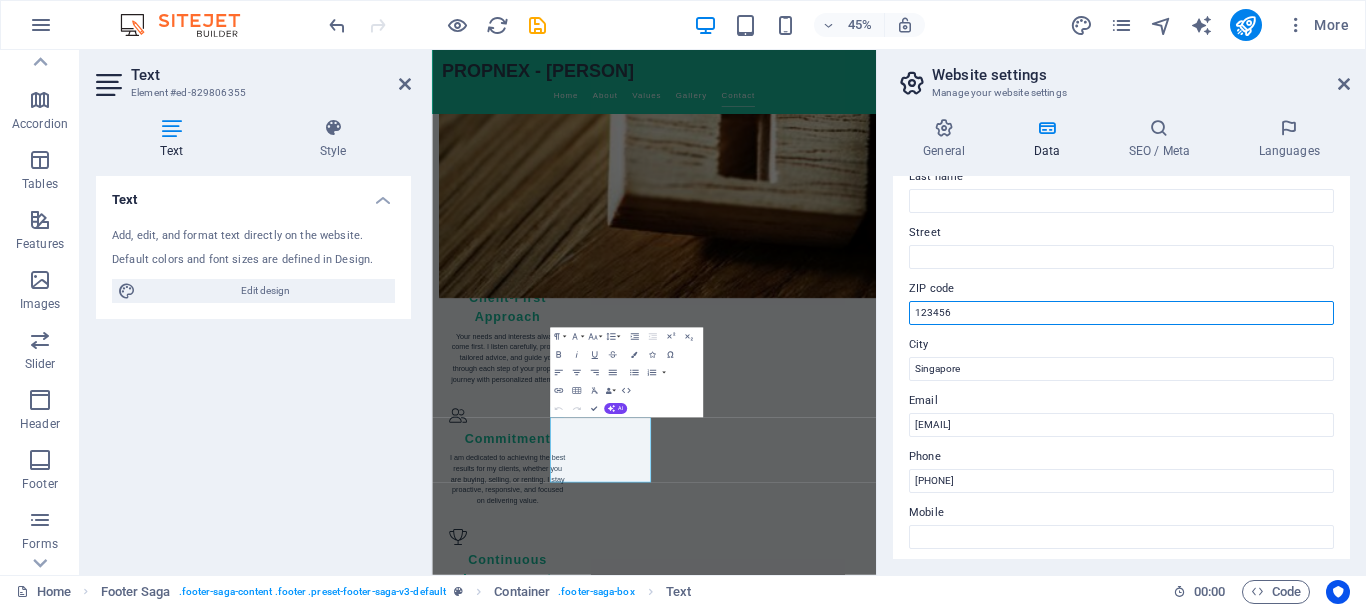 drag, startPoint x: 969, startPoint y: 310, endPoint x: 855, endPoint y: 310, distance: 114 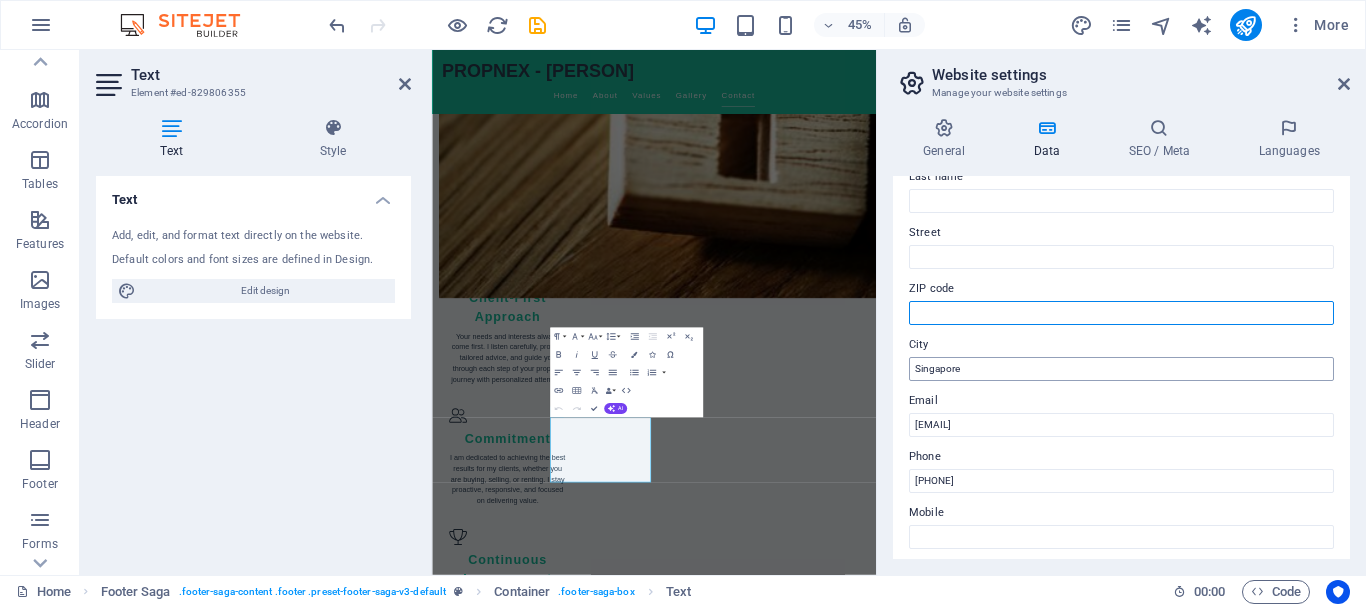 type 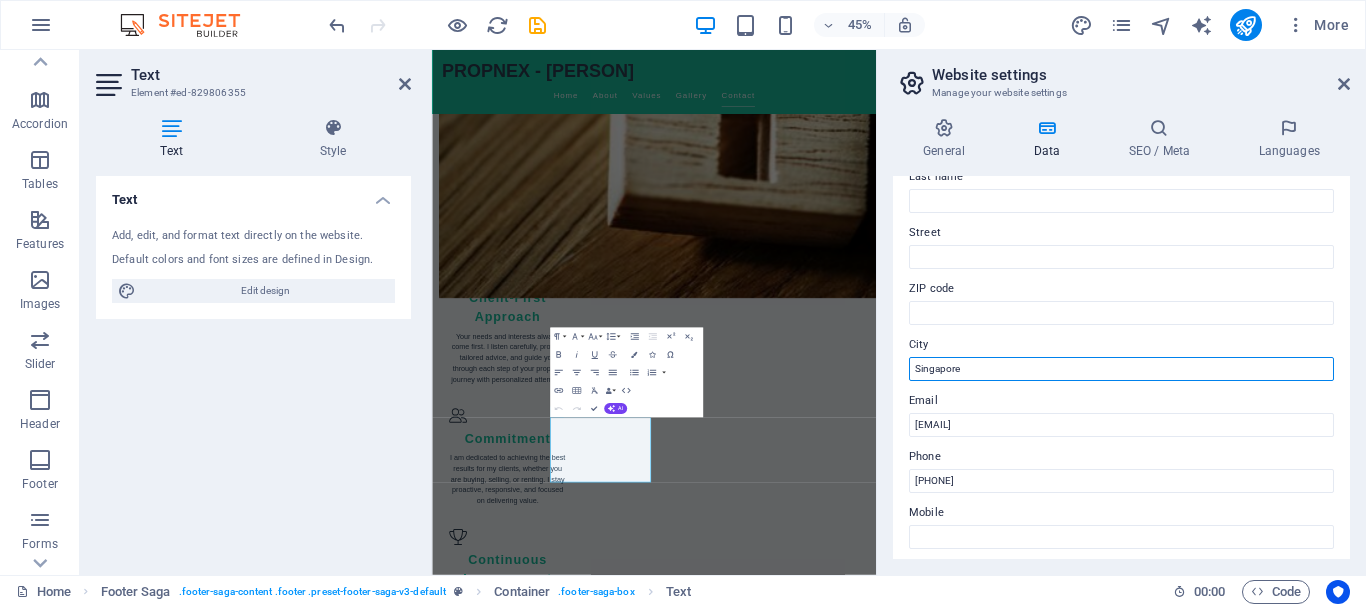 drag, startPoint x: 963, startPoint y: 366, endPoint x: 869, endPoint y: 369, distance: 94.04786 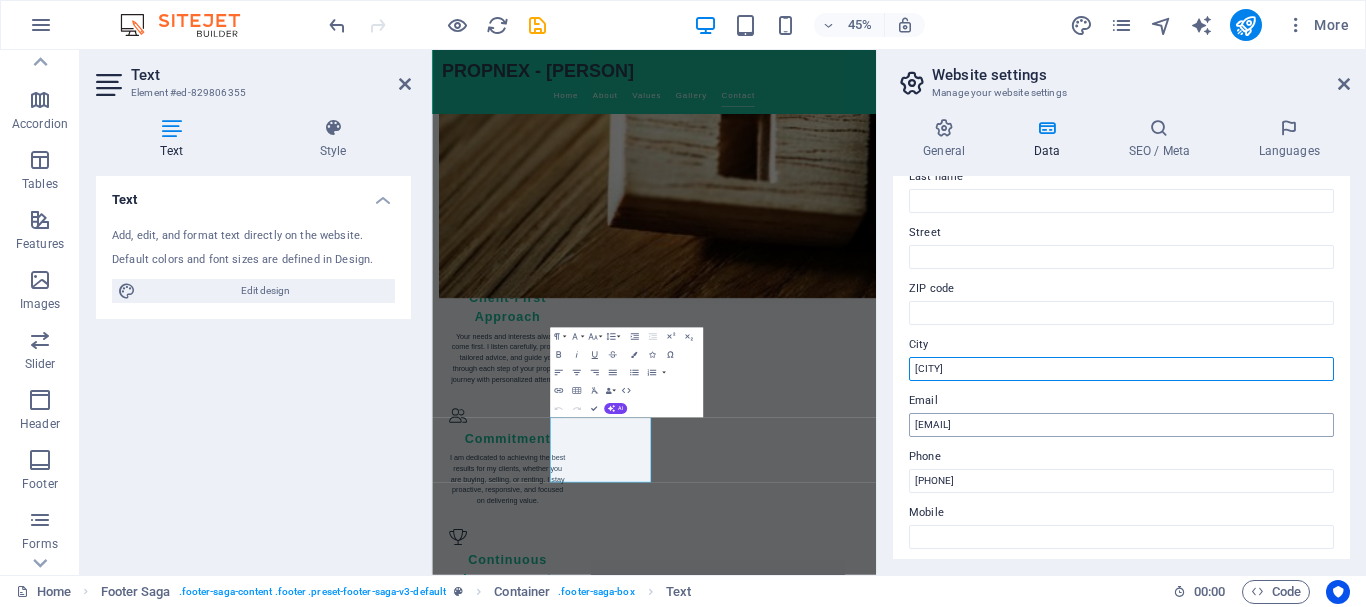 type on "Johor Bahu" 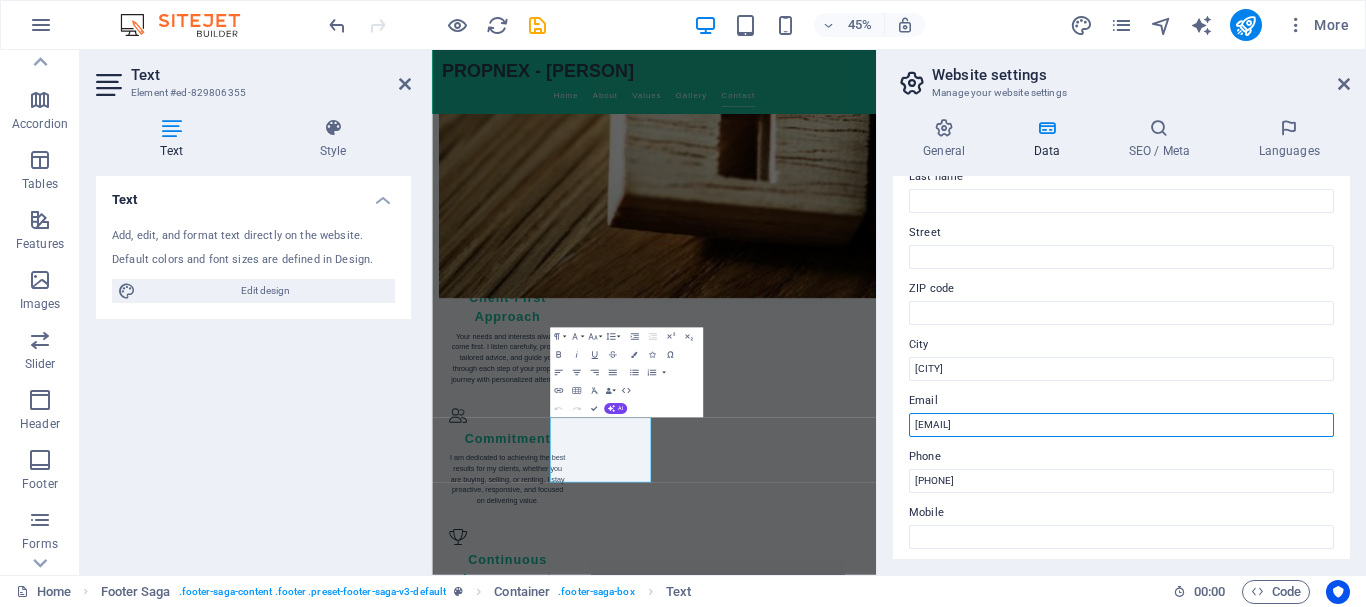 click on "info@propnex-janeloh.com" at bounding box center (1121, 425) 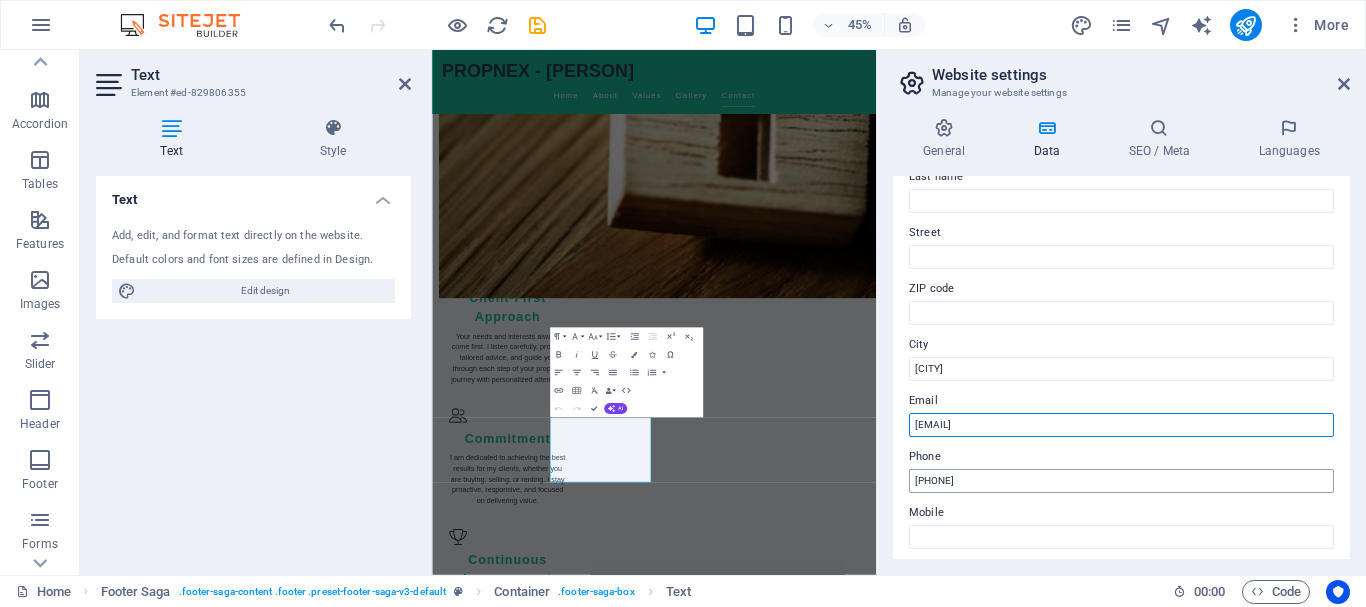 type on "[EMAIL]" 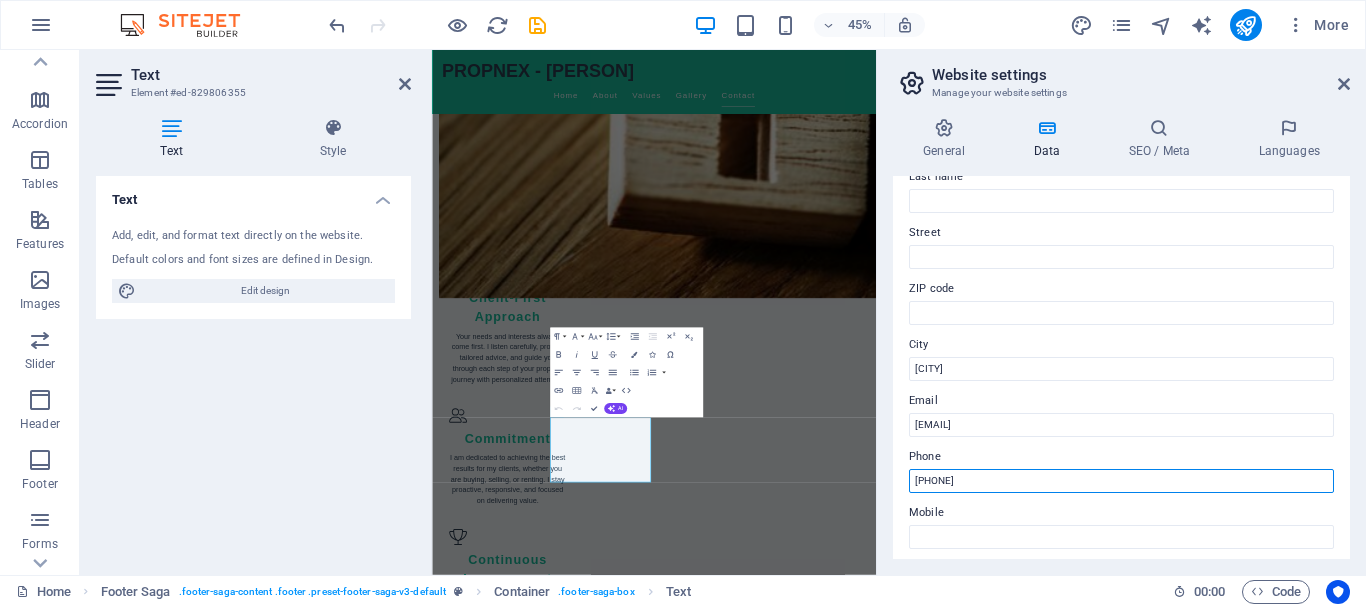 drag, startPoint x: 1115, startPoint y: 479, endPoint x: 785, endPoint y: 478, distance: 330.00153 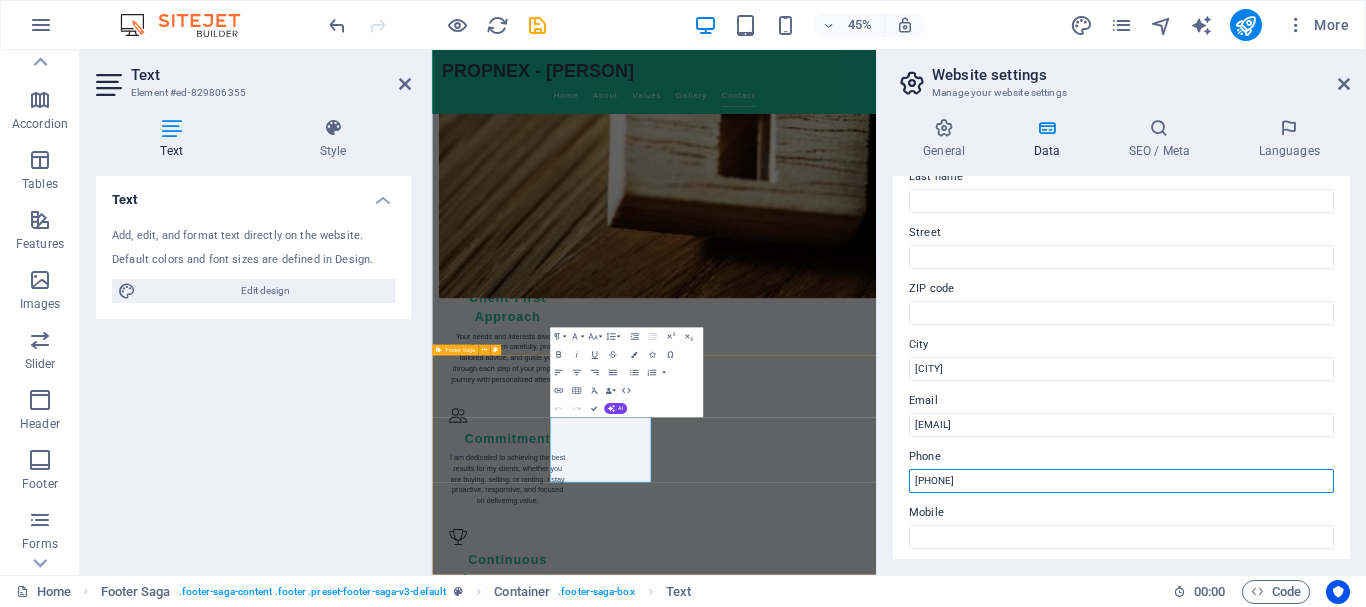 type on "[PHONE]" 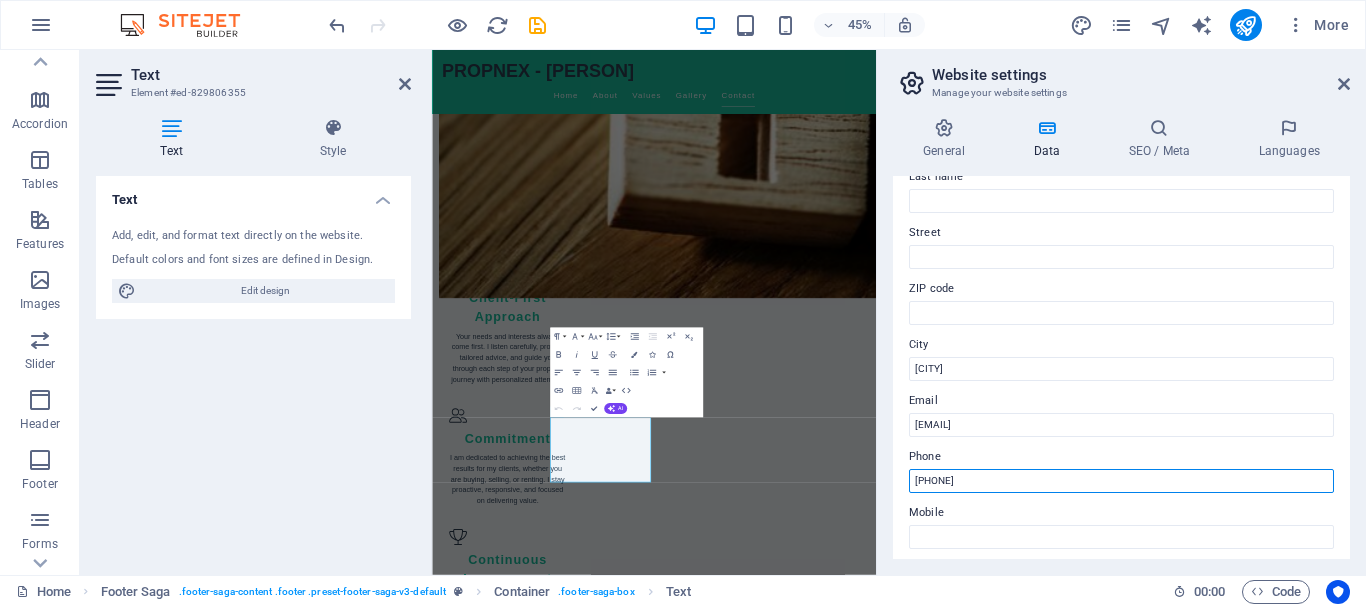 drag, startPoint x: 1029, startPoint y: 479, endPoint x: 833, endPoint y: 481, distance: 196.01021 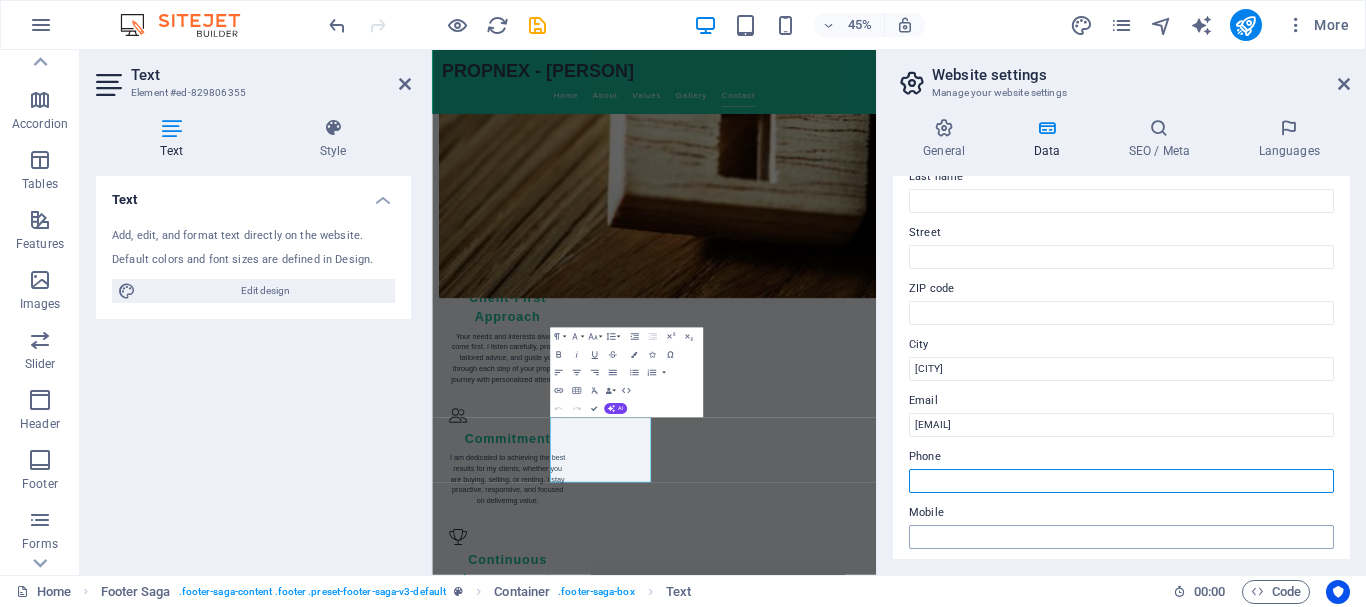 type 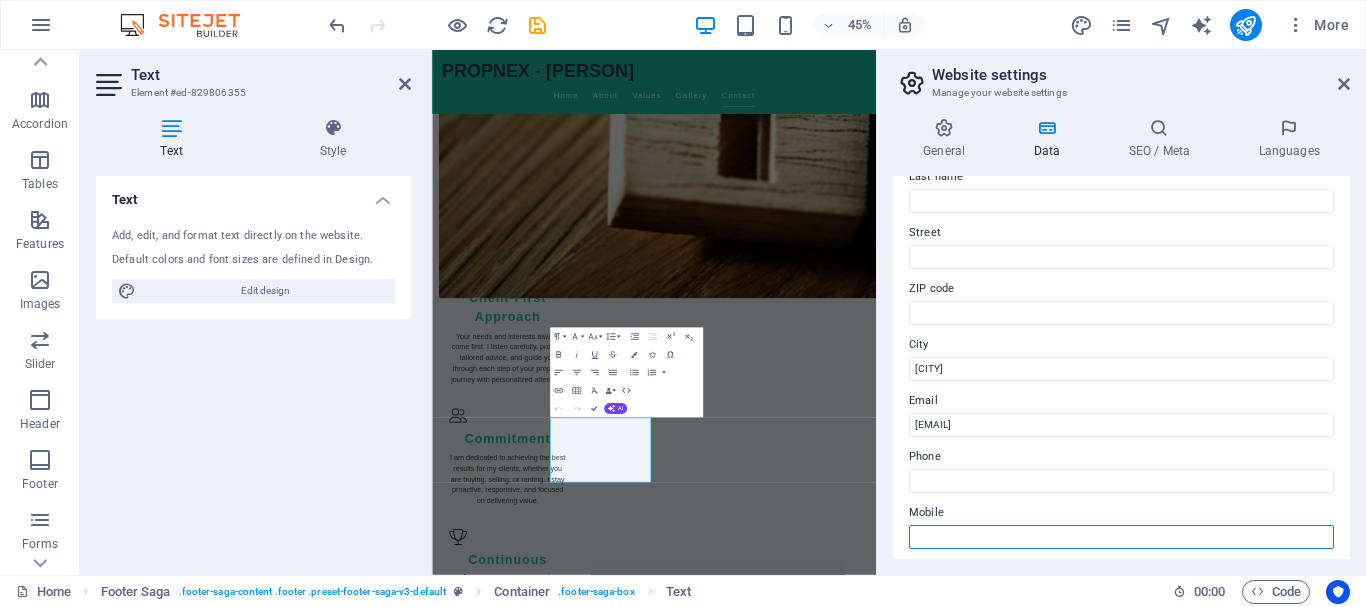 click on "Mobile" at bounding box center (1121, 537) 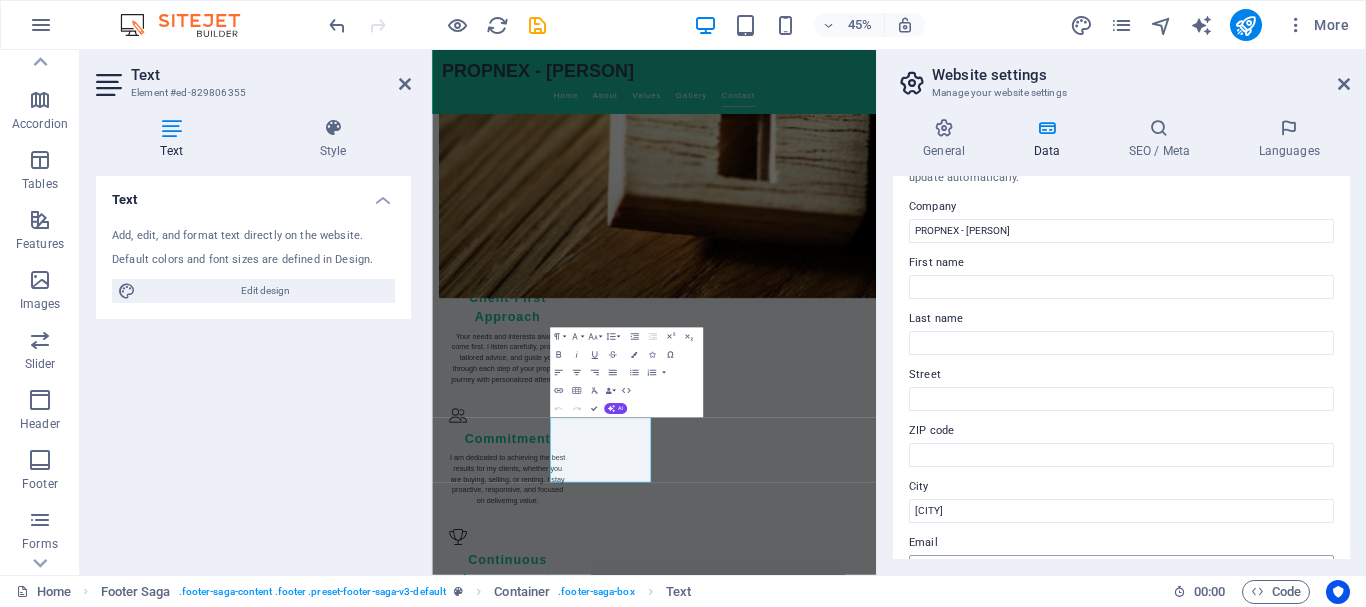 scroll, scrollTop: 0, scrollLeft: 0, axis: both 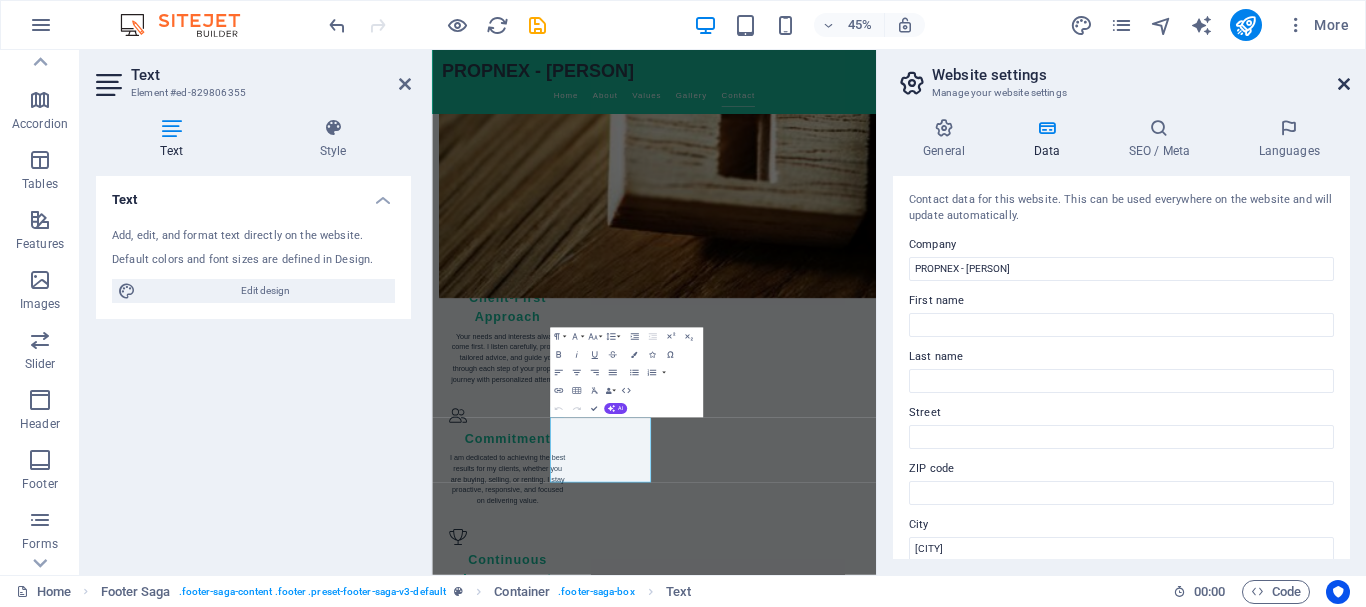 type on "[PHONE]" 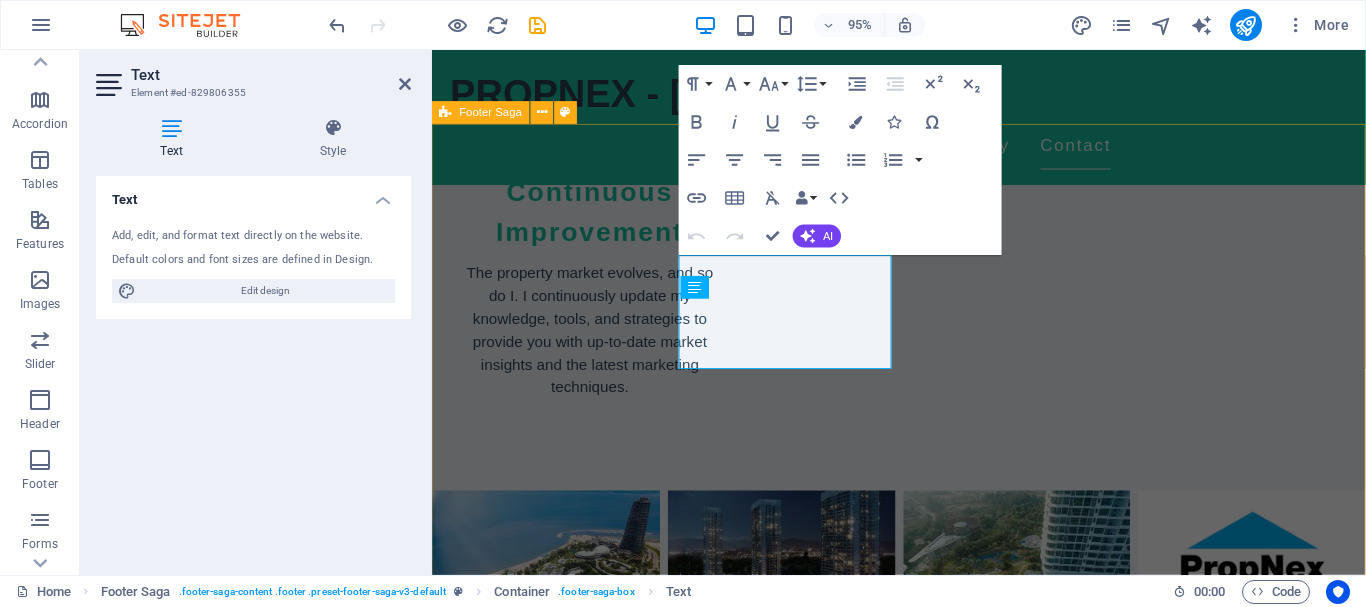 click on "PROPNEX - JANE LOH PROPNEX - JANE LOH is your trusted partner for all property management needs. Our expert team is here to guide you through every step of your property journey. For inquiries, please reach out via email or phone. Contact   Johor Bahu Phone:  Mobile:  +6013 7069188 Email:  lohjeryin@propnex.com.my Navigation Home About Values Gallery Contact Legal Notice Privacy Policy Social media Facebook X Instagram" at bounding box center [923, 2611] 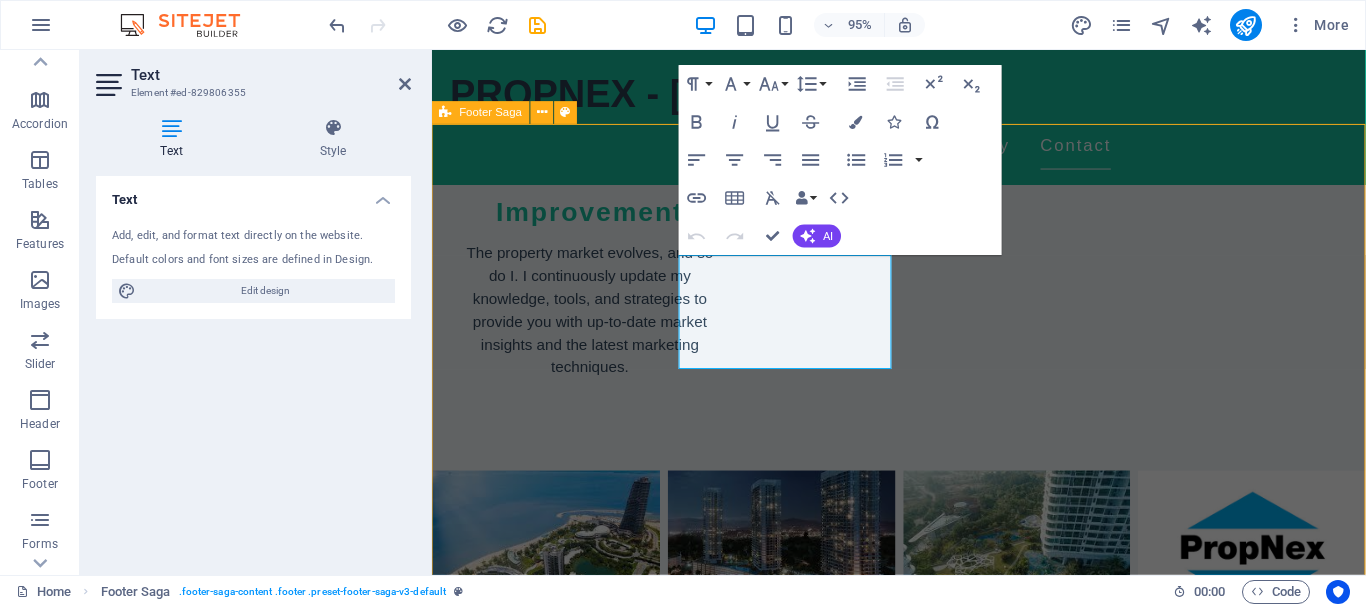scroll, scrollTop: 2746, scrollLeft: 0, axis: vertical 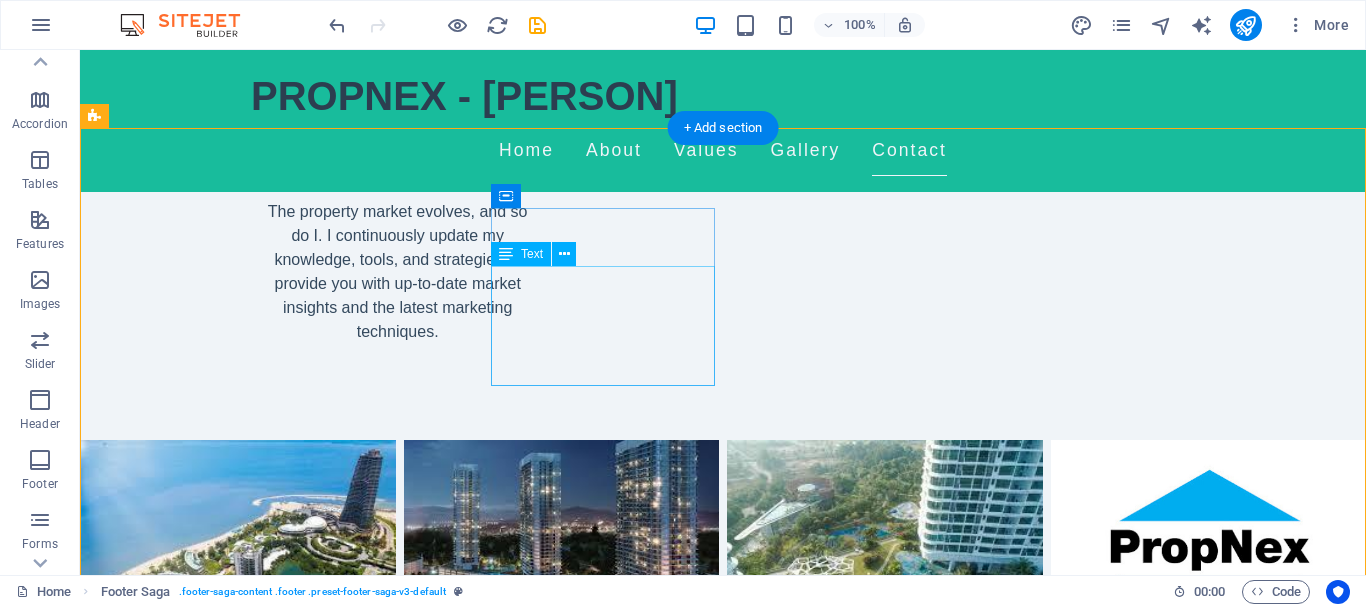 click on "Johor Bahu Phone:  Mobile:  +6013 7069188 Email:  lohjeryin@propnex.com.my" at bounding box center [208, 2565] 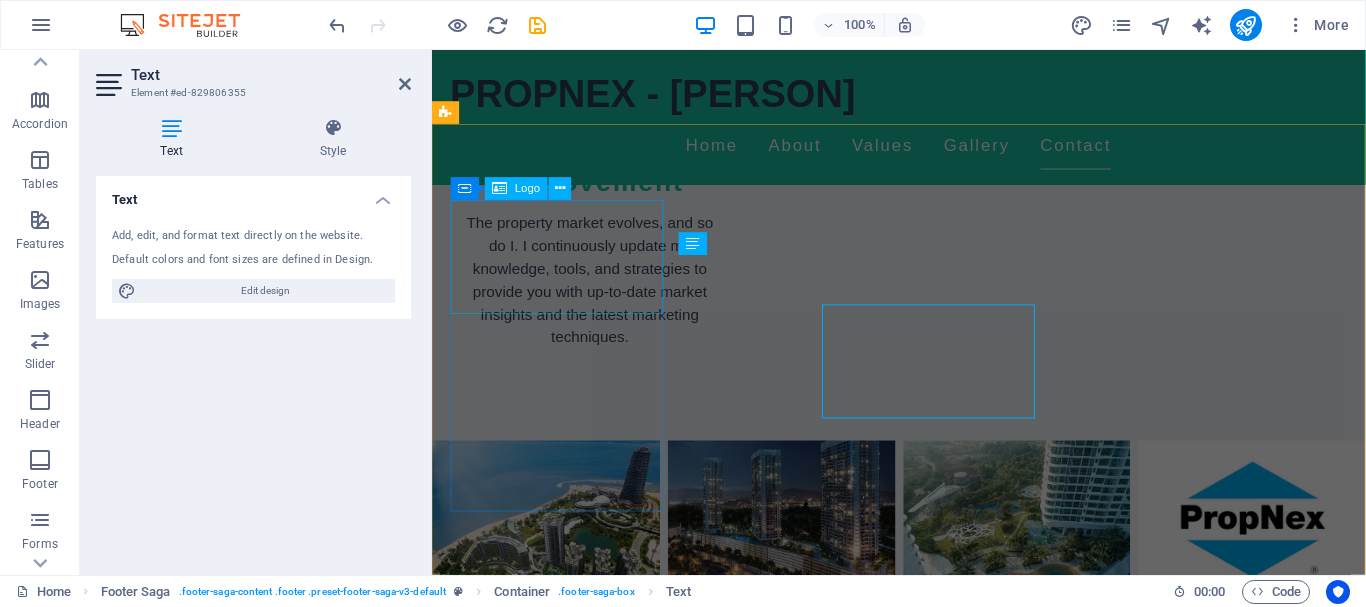 scroll, scrollTop: 2694, scrollLeft: 0, axis: vertical 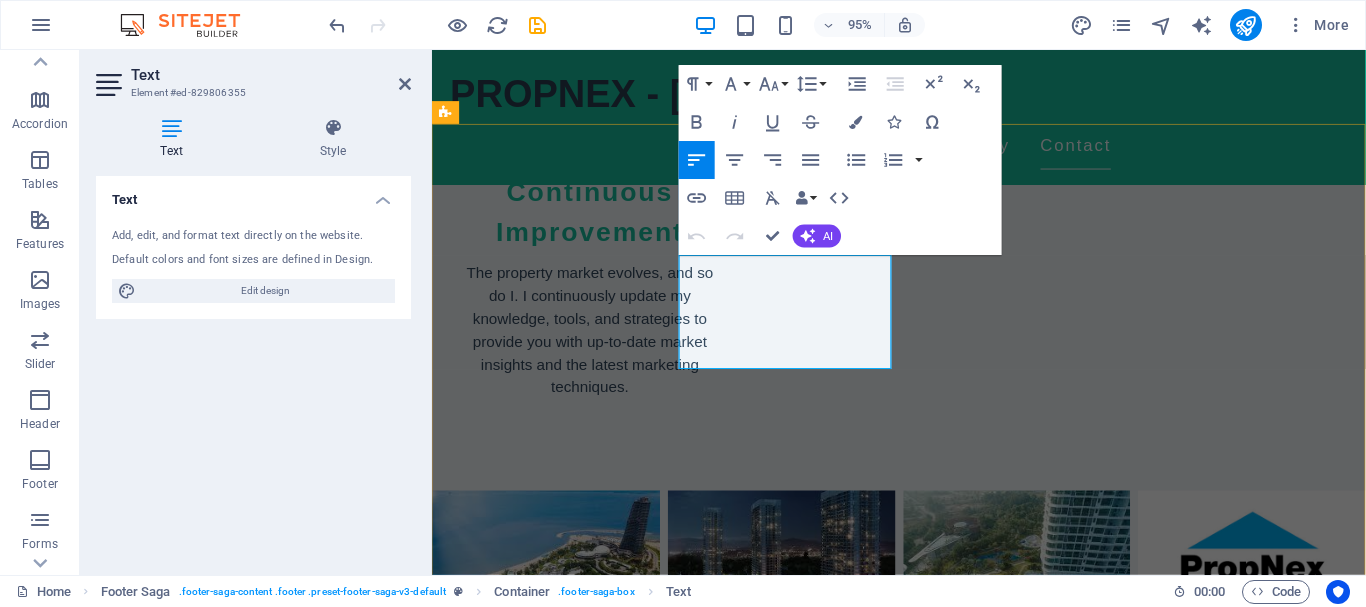 click on "Johor Bahu" at bounding box center [560, 2550] 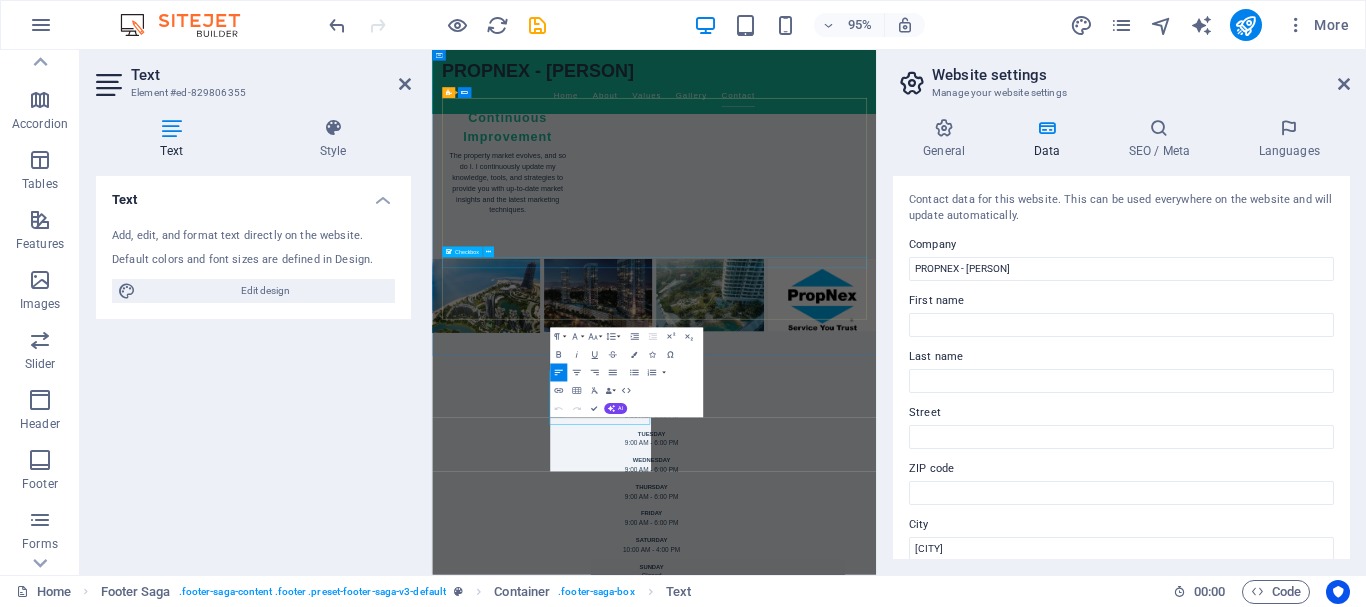 scroll, scrollTop: 2198, scrollLeft: 0, axis: vertical 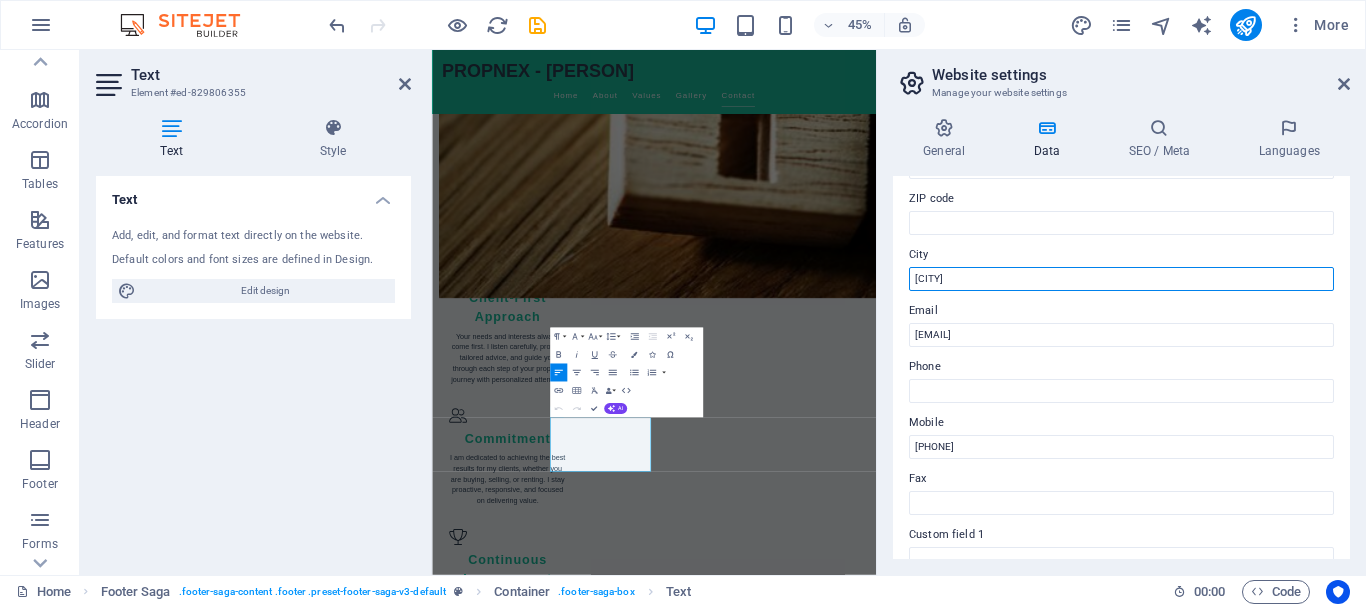 click on "Johor Bahu" at bounding box center (1121, 279) 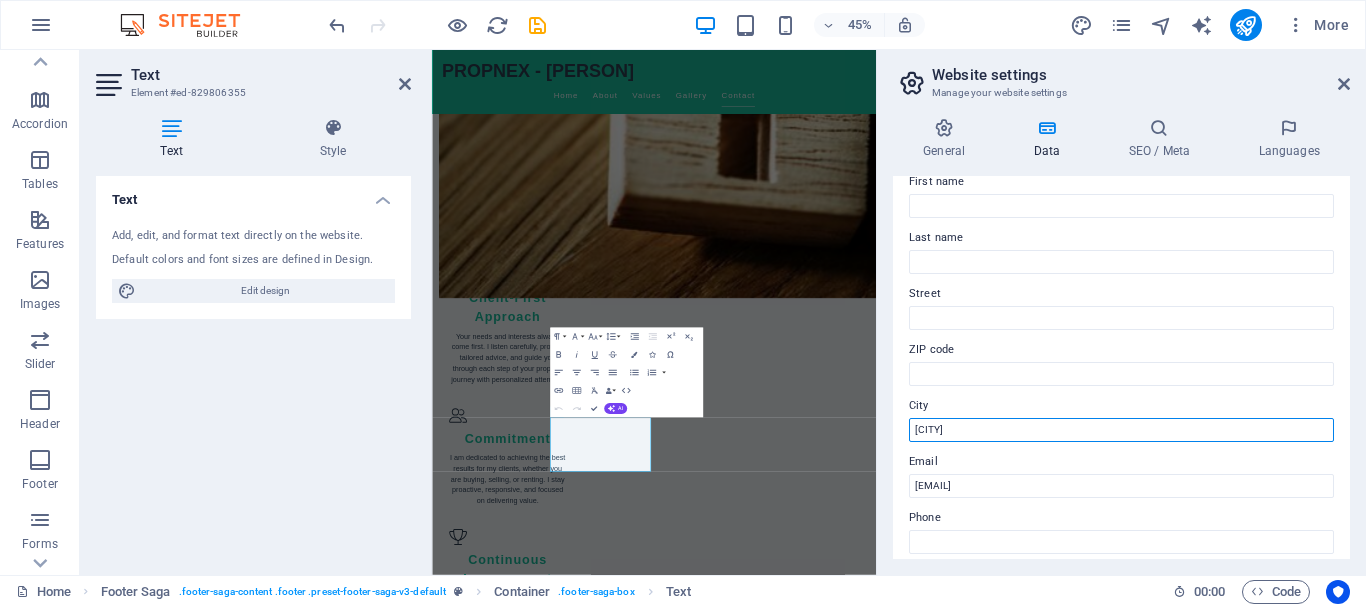 scroll, scrollTop: 90, scrollLeft: 0, axis: vertical 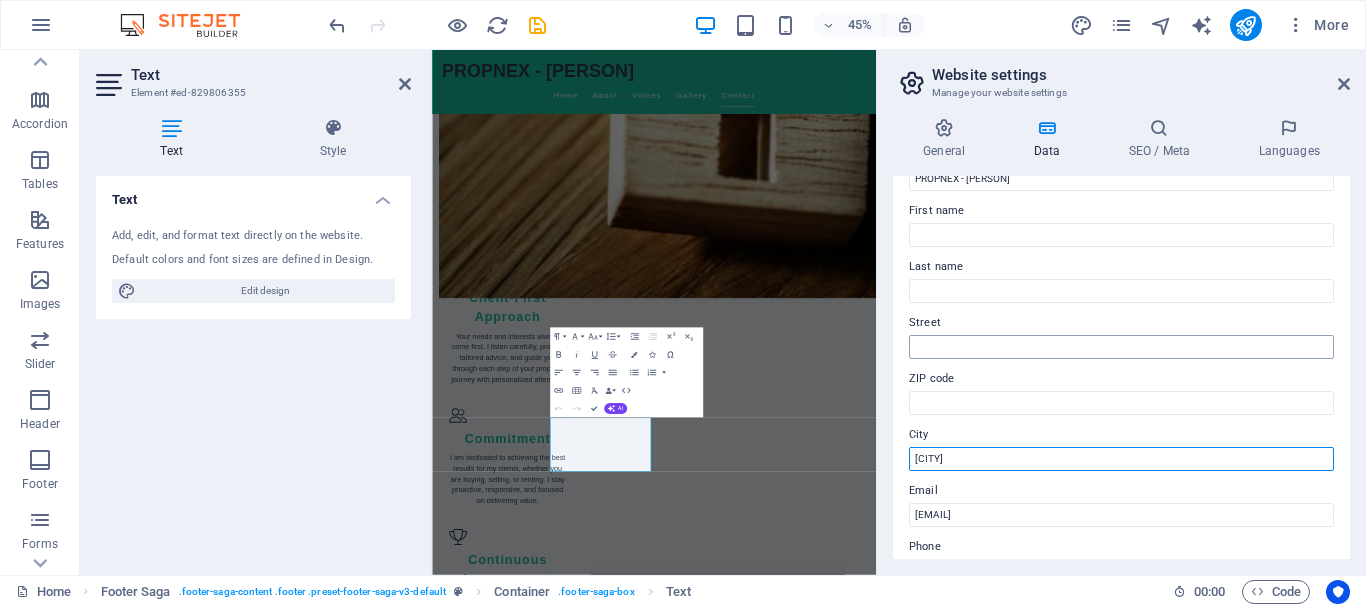 type on "[CITY]" 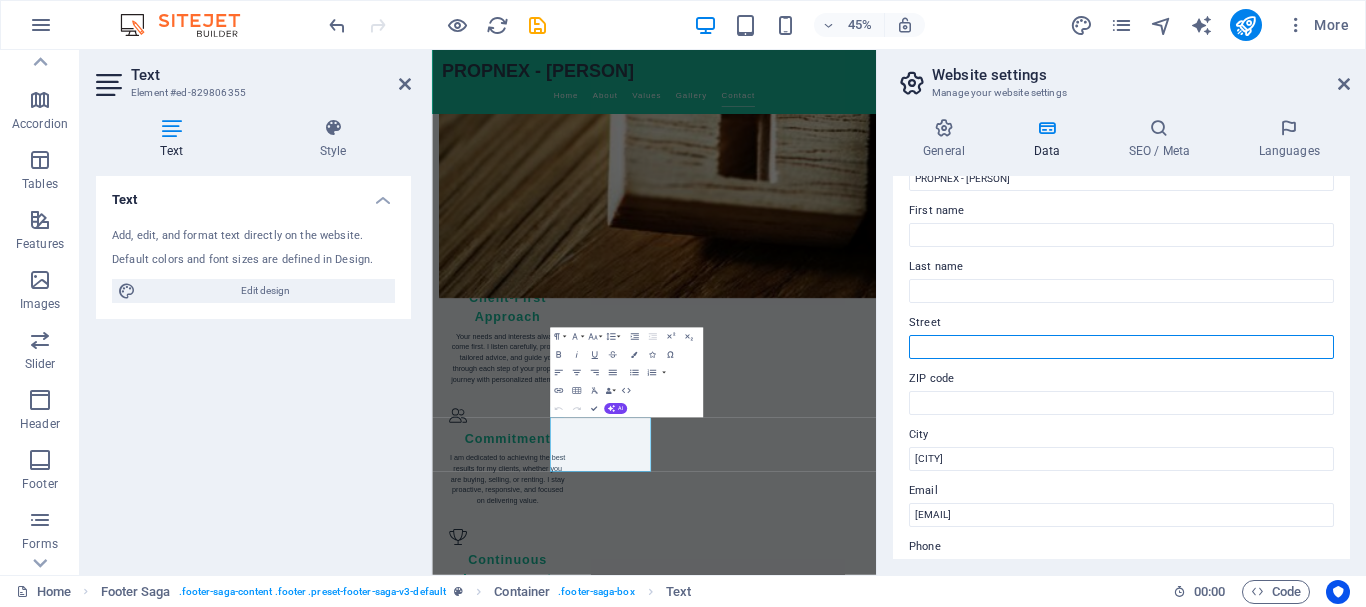 click on "Street" at bounding box center [1121, 347] 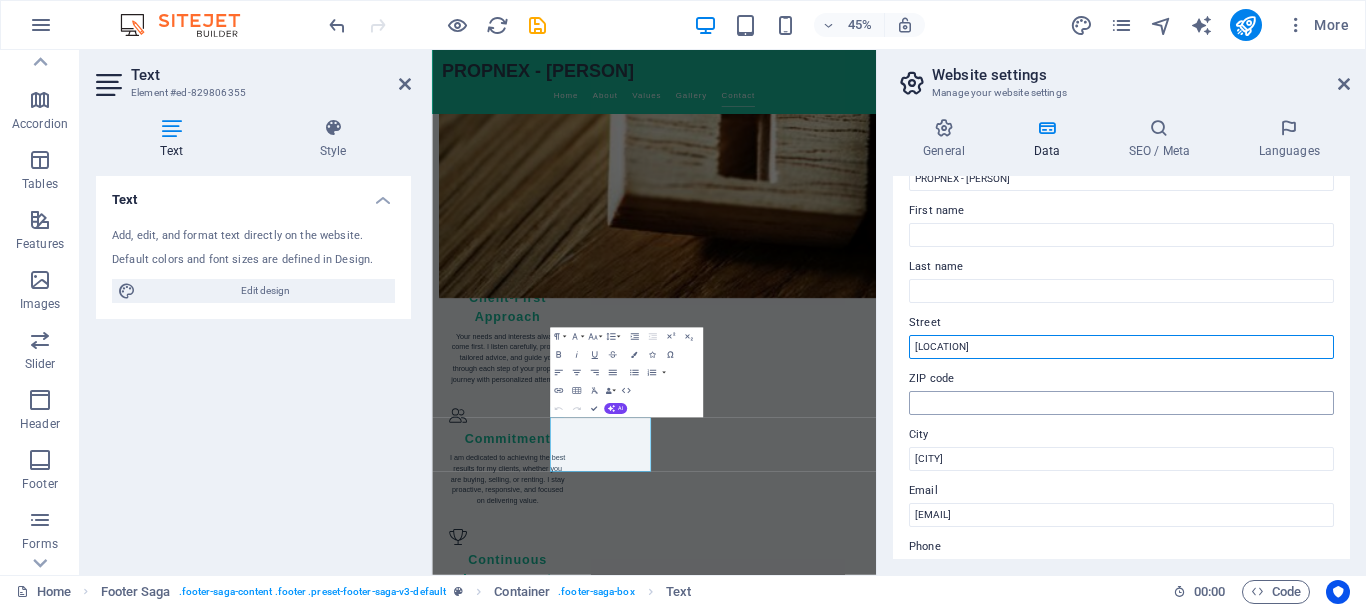 type on "[STREET_NAME]" 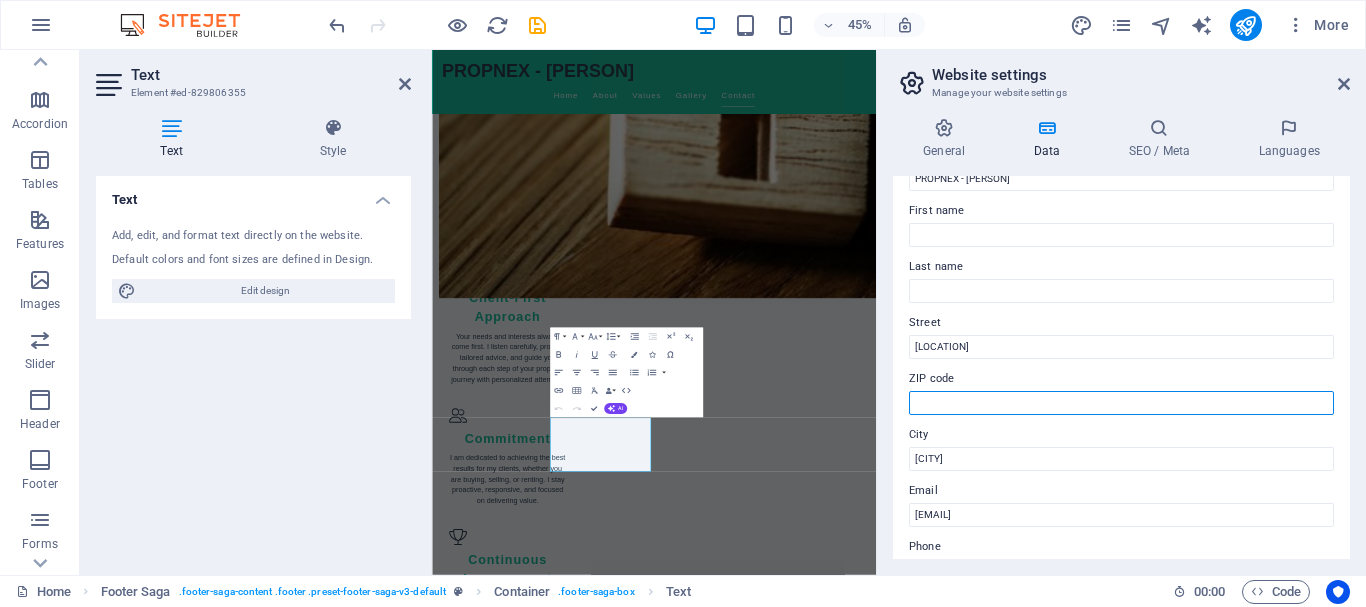 click on "ZIP code" at bounding box center [1121, 403] 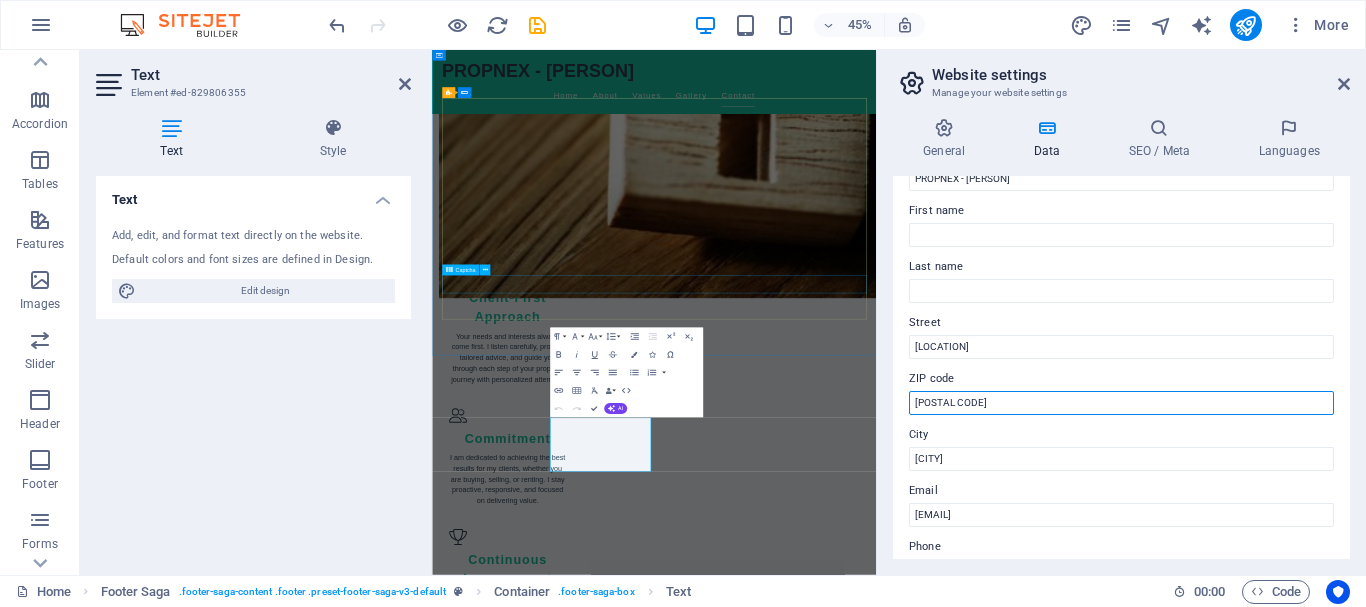 type on "[POSTAL_CODE]" 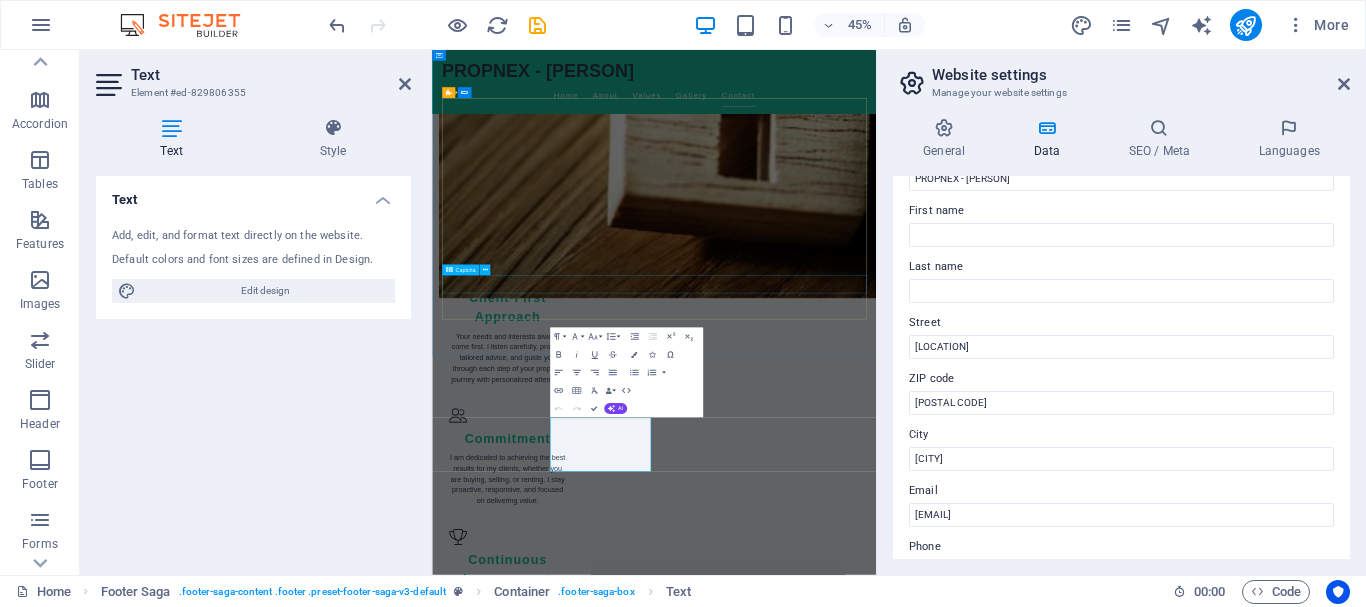 click on "Unreadable? Load new" at bounding box center (926, 2889) 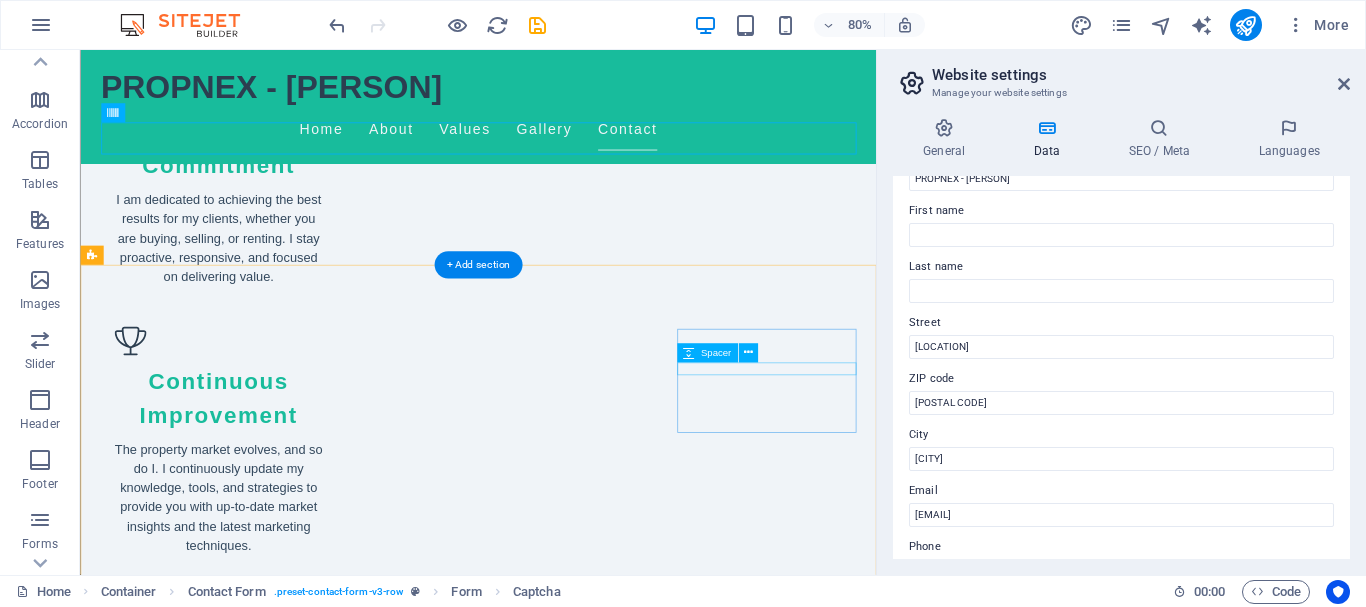 scroll, scrollTop: 2607, scrollLeft: 0, axis: vertical 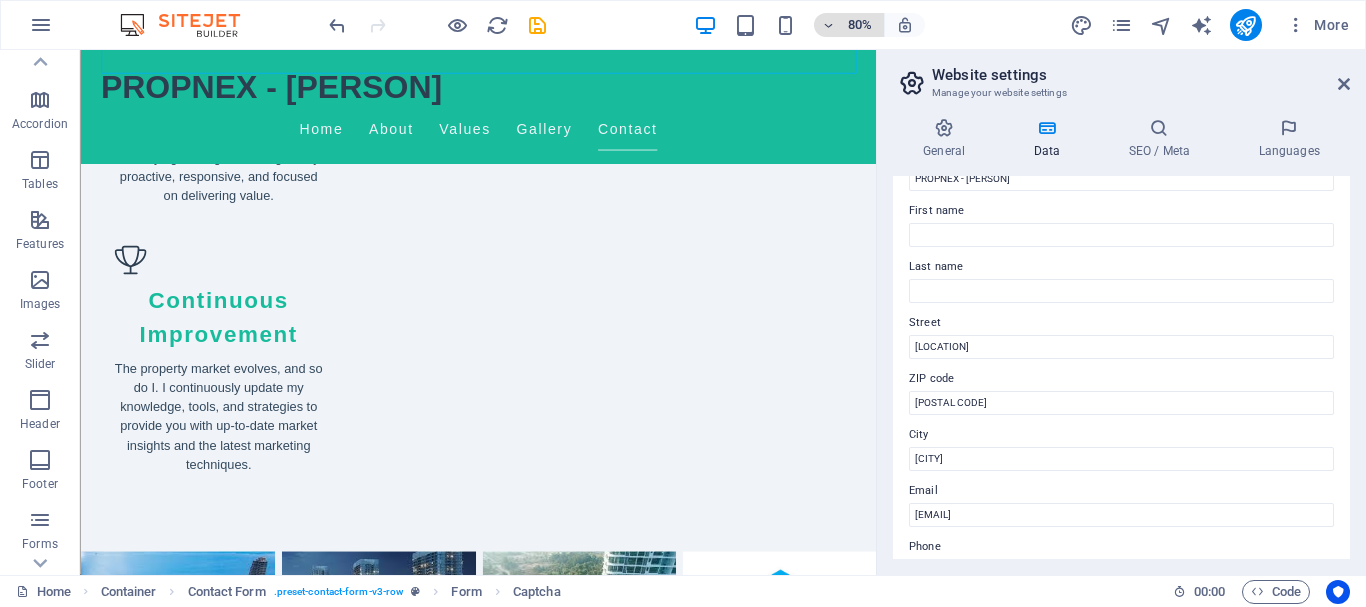 click on "80%" at bounding box center (860, 25) 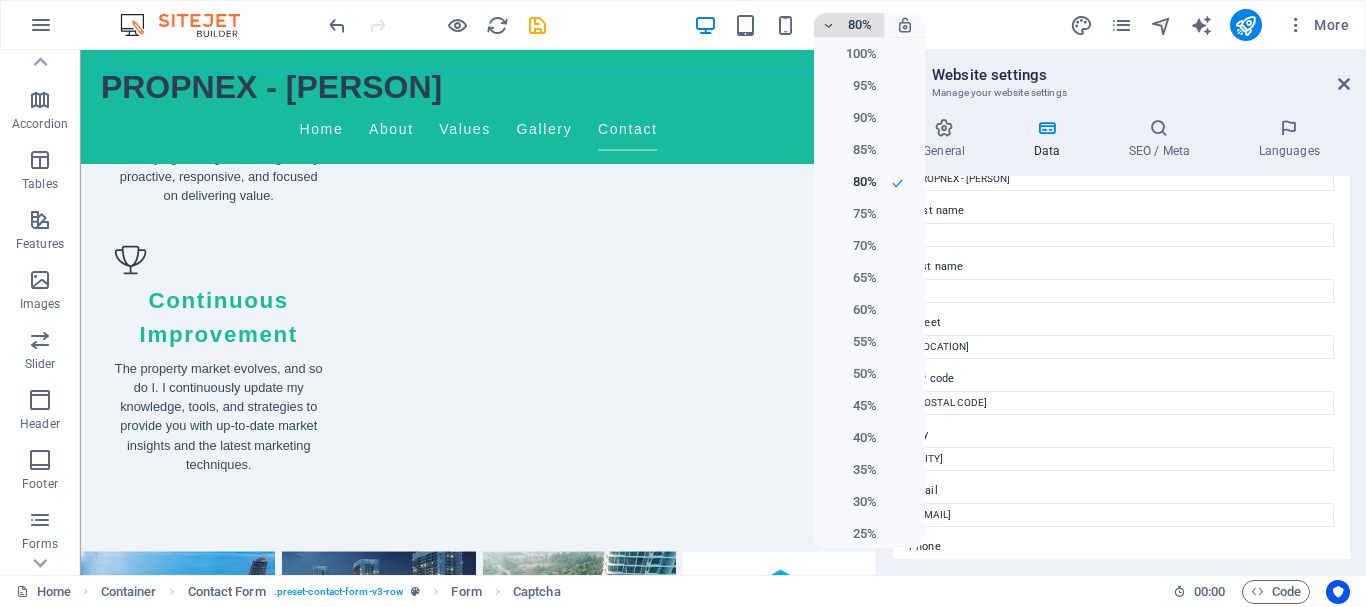 click at bounding box center [683, 303] 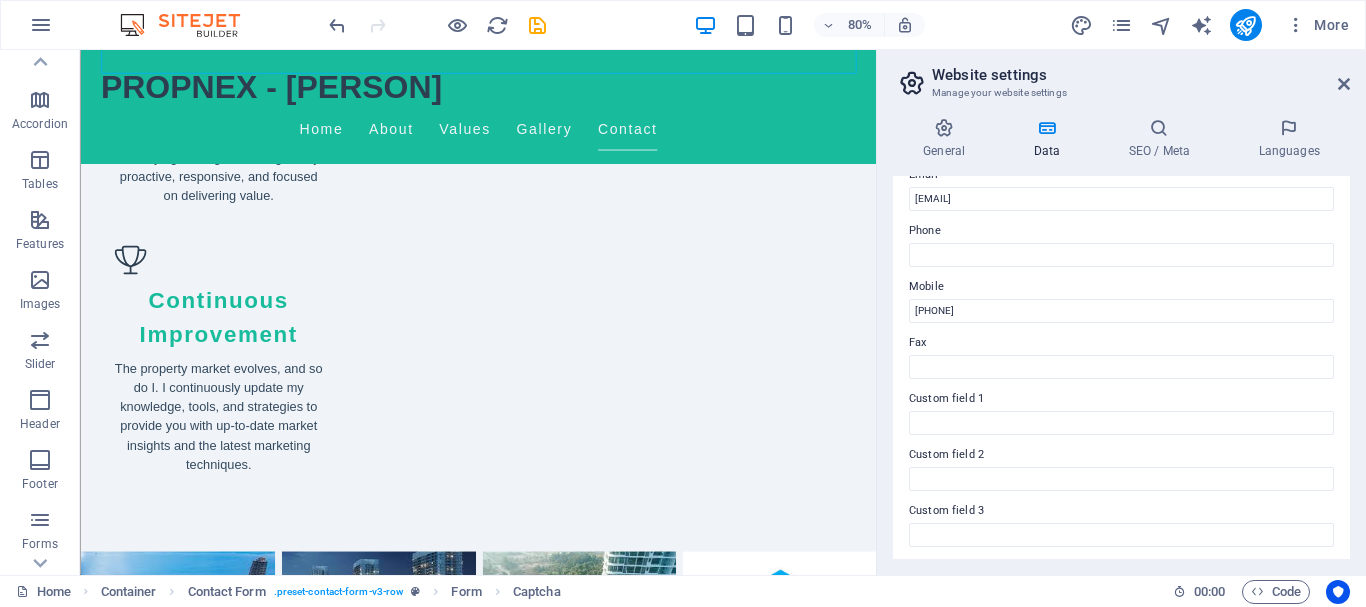 scroll, scrollTop: 450, scrollLeft: 0, axis: vertical 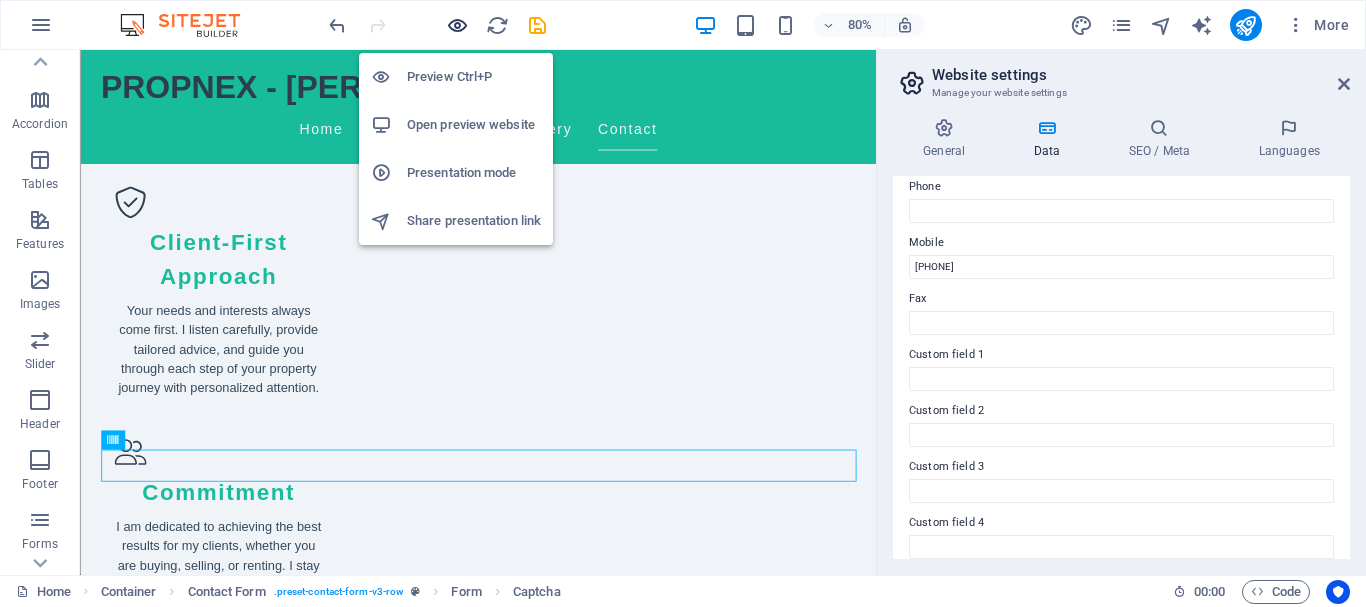click at bounding box center [457, 25] 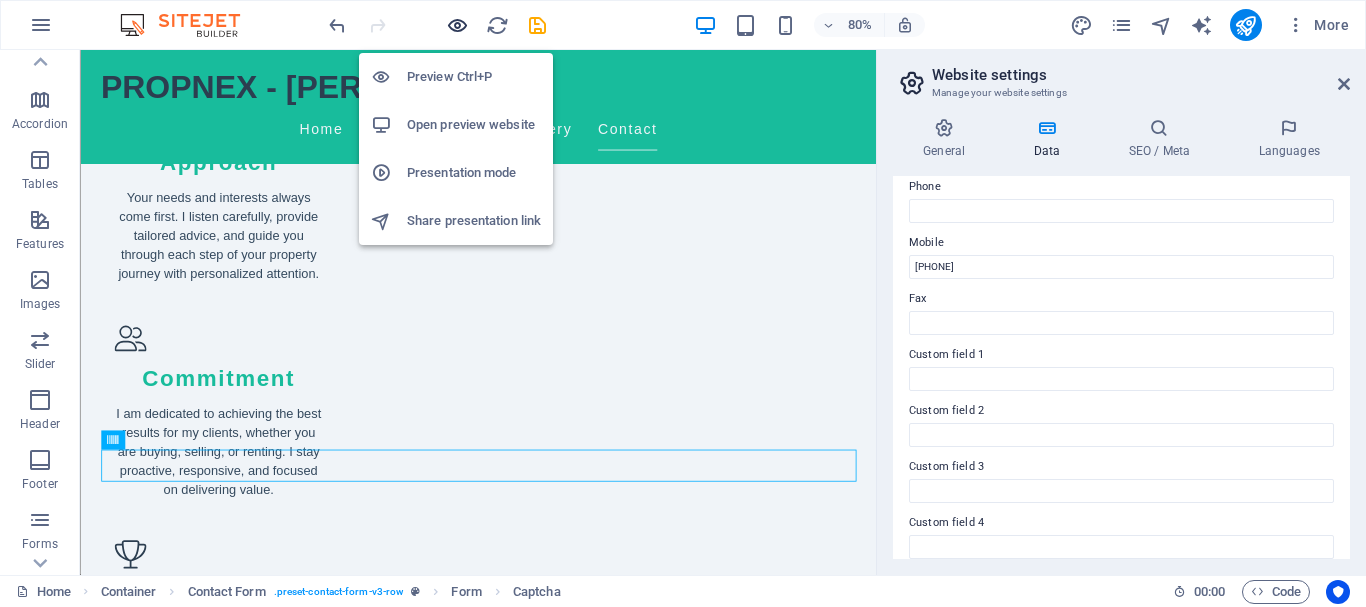 scroll, scrollTop: 2103, scrollLeft: 0, axis: vertical 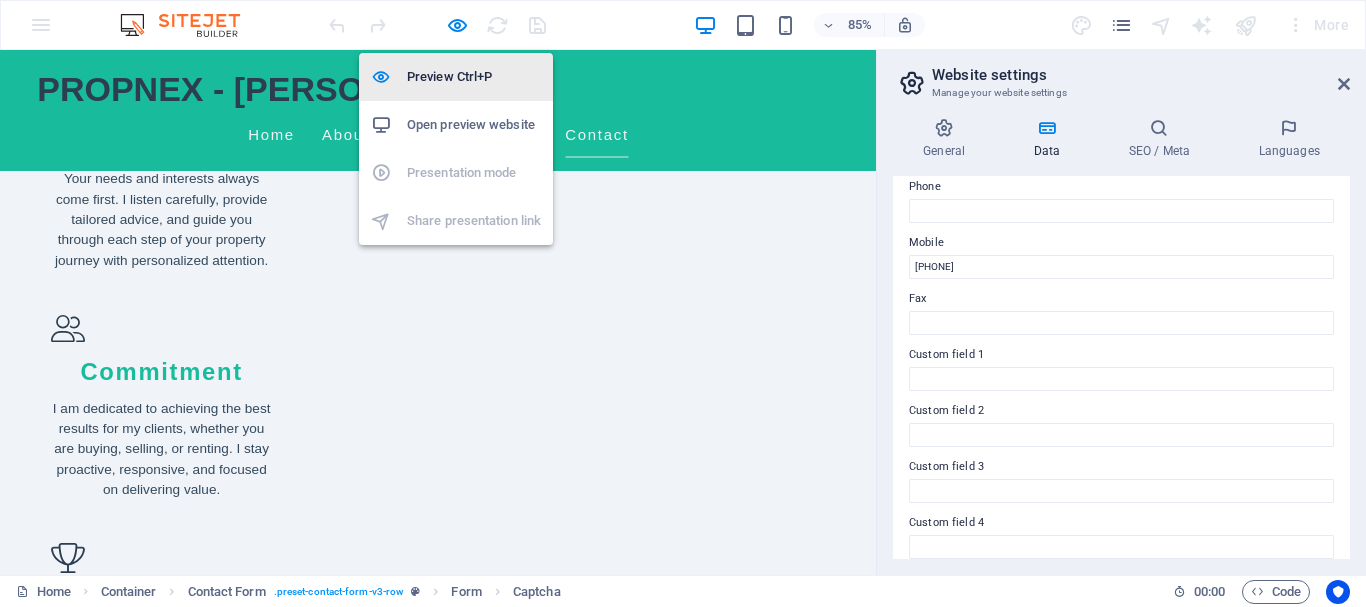 click on "Preview Ctrl+P" at bounding box center [474, 77] 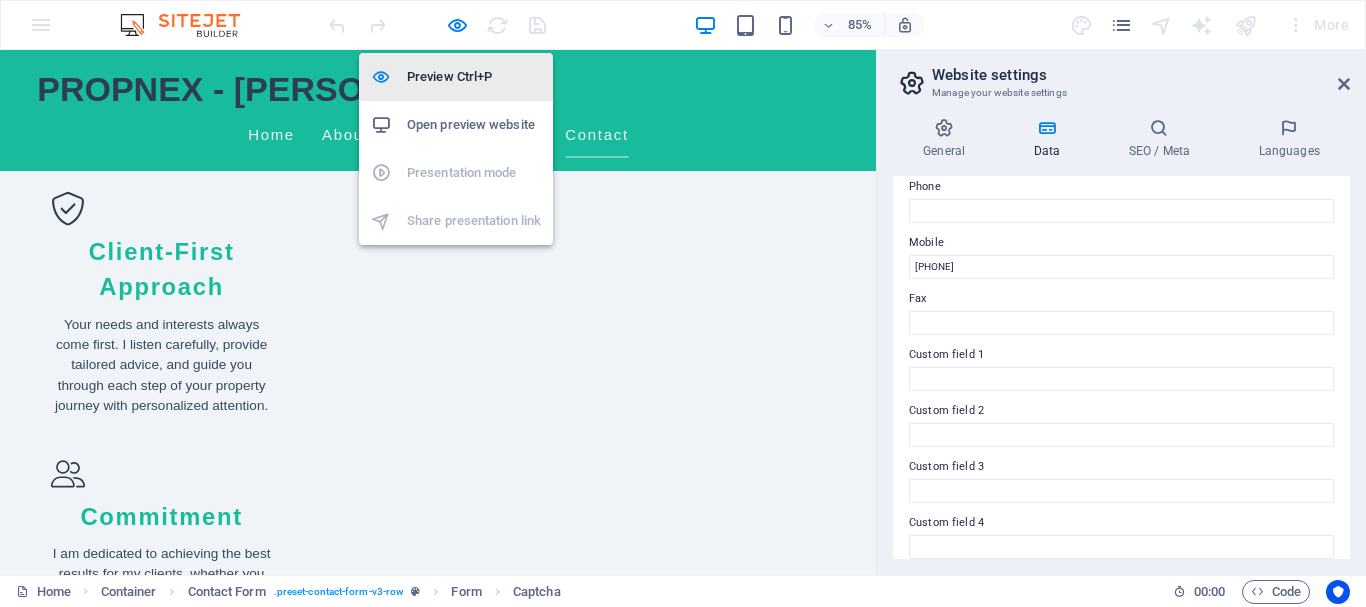 scroll, scrollTop: 2097, scrollLeft: 0, axis: vertical 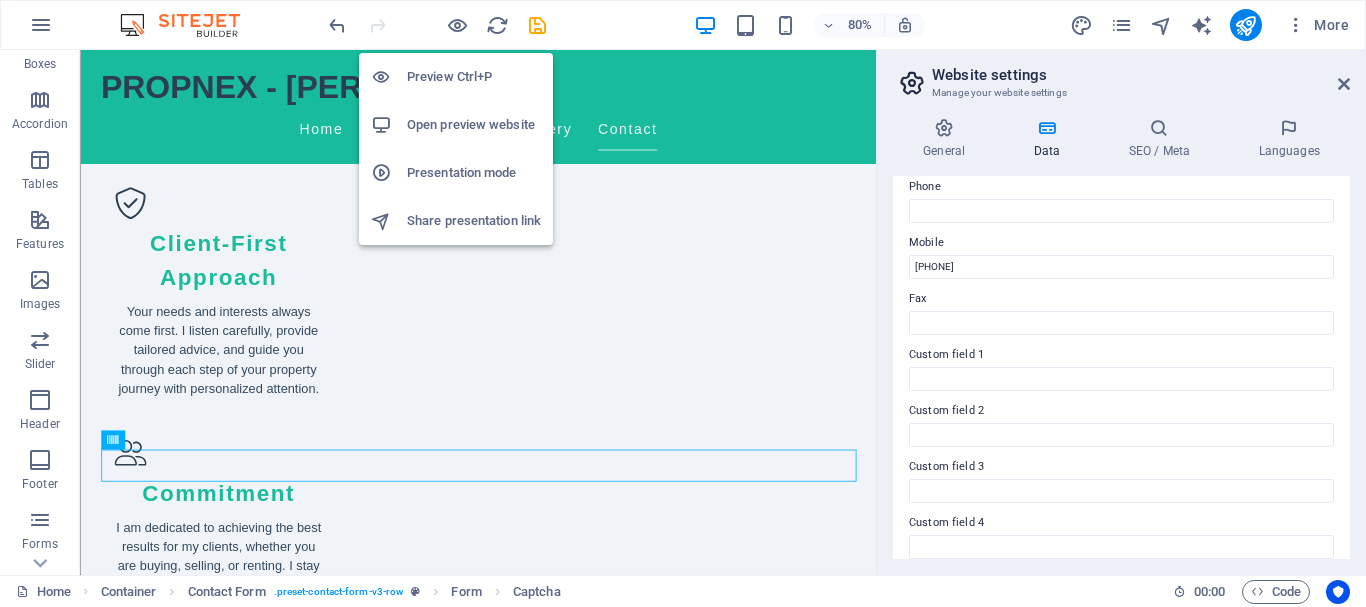 click on "Open preview website" at bounding box center (474, 125) 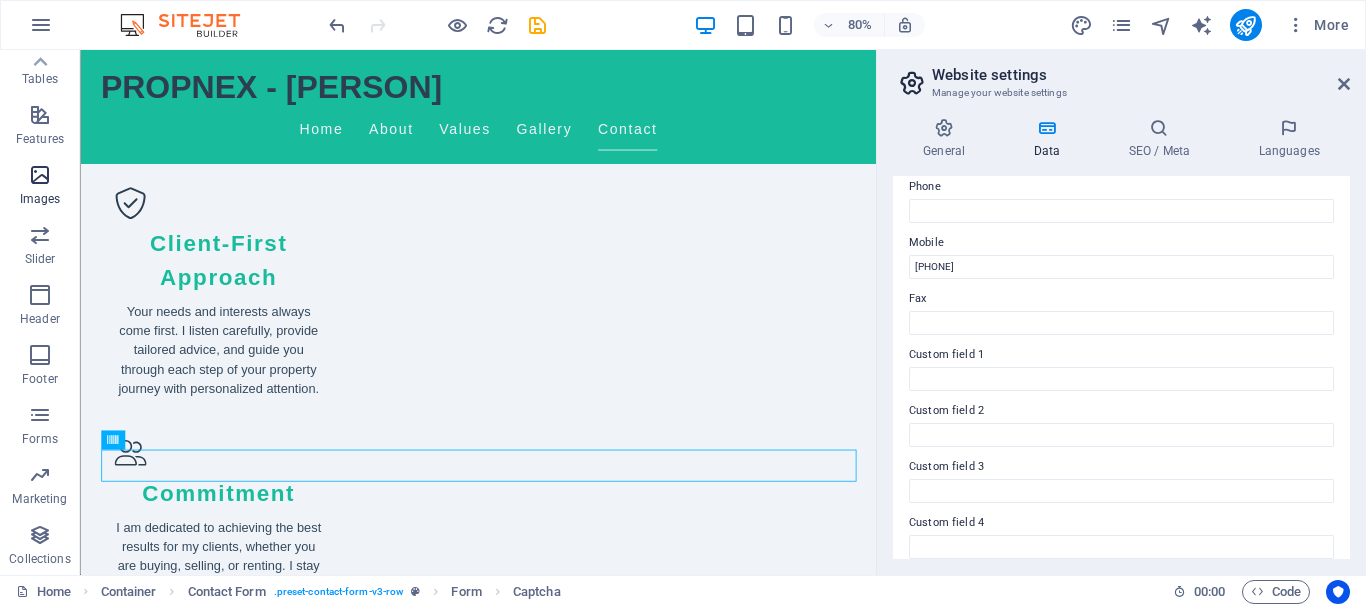 scroll, scrollTop: 0, scrollLeft: 0, axis: both 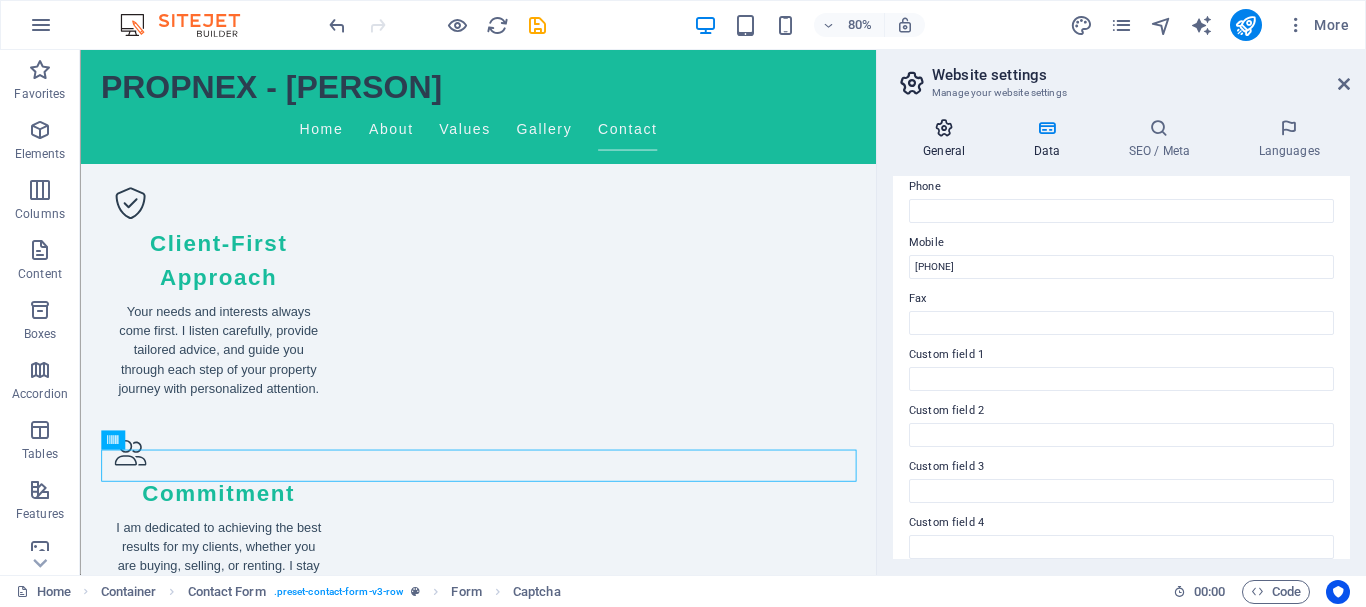 click on "General" at bounding box center (948, 139) 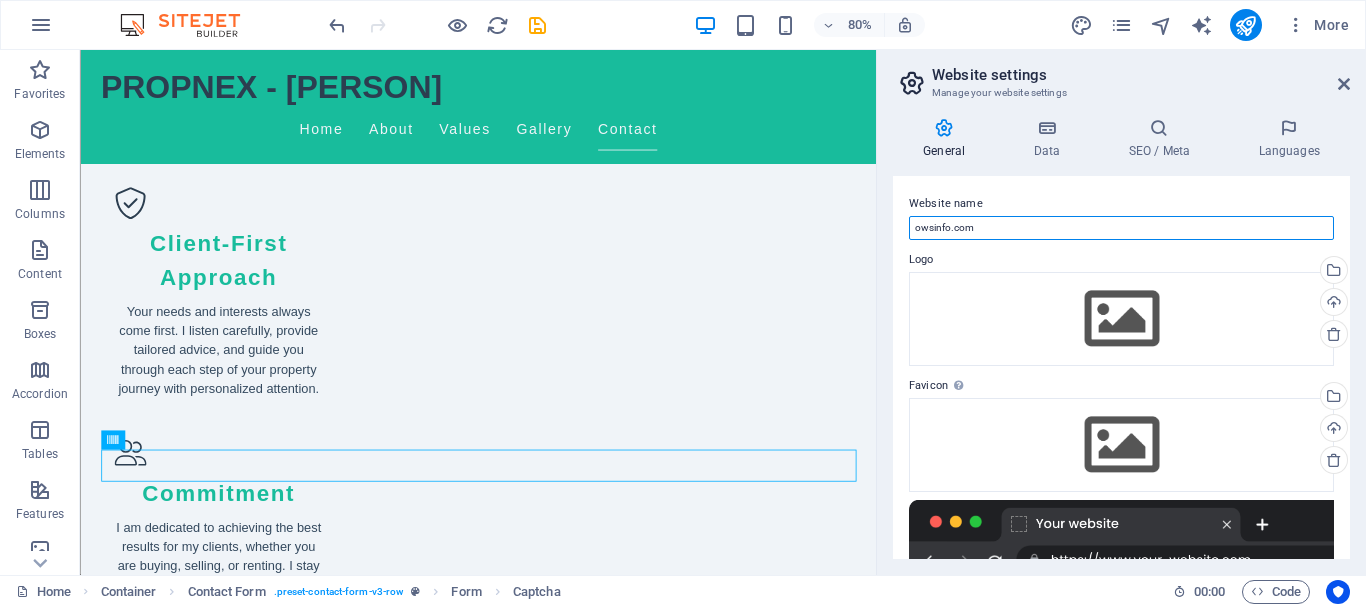 click on "owsinfo.com" at bounding box center (1121, 228) 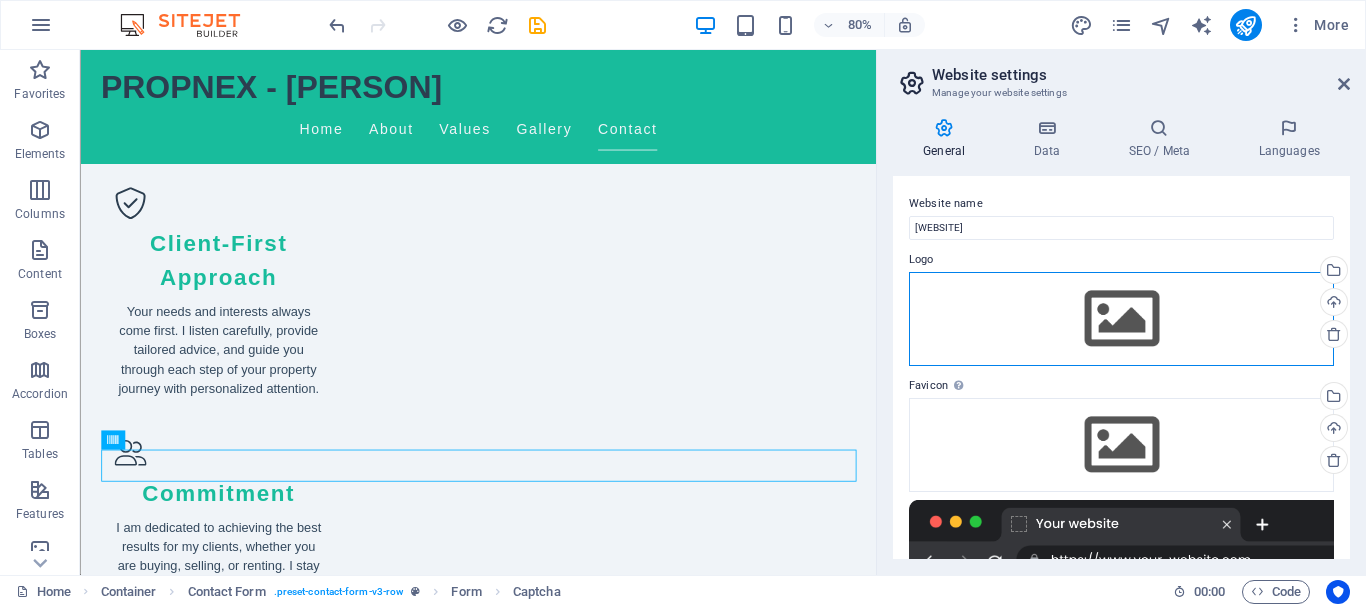 click on "Drag files here, click to choose files or select files from Files or our free stock photos & videos" at bounding box center [1121, 319] 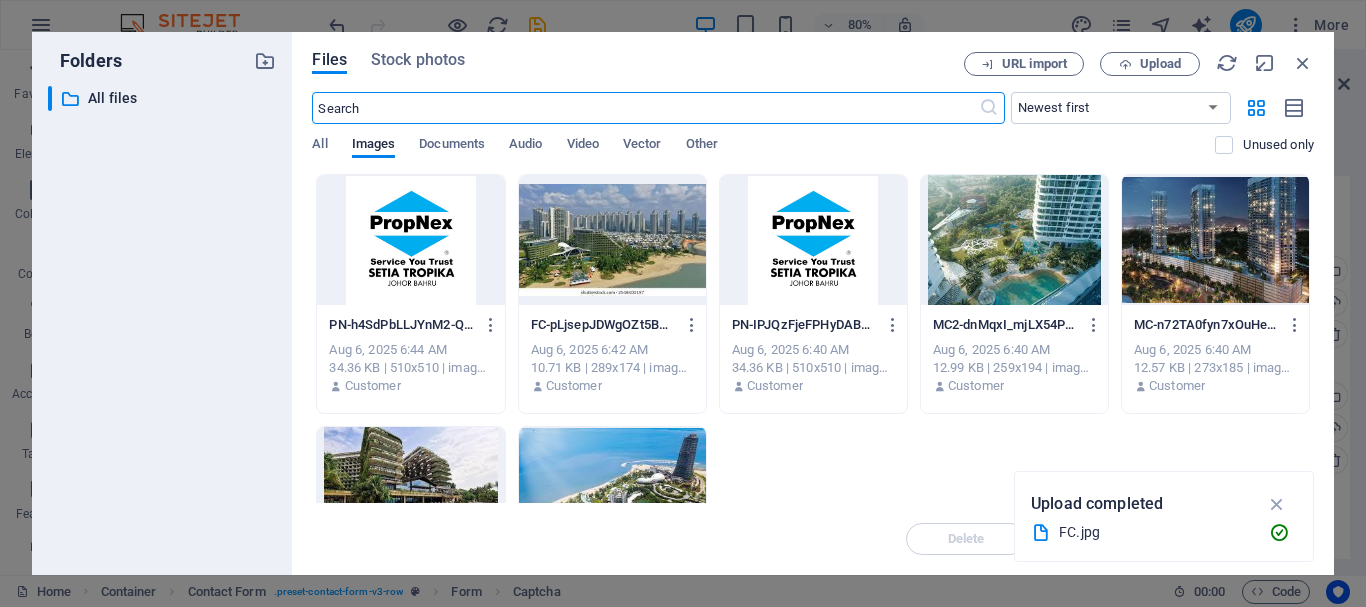 scroll, scrollTop: 1912, scrollLeft: 0, axis: vertical 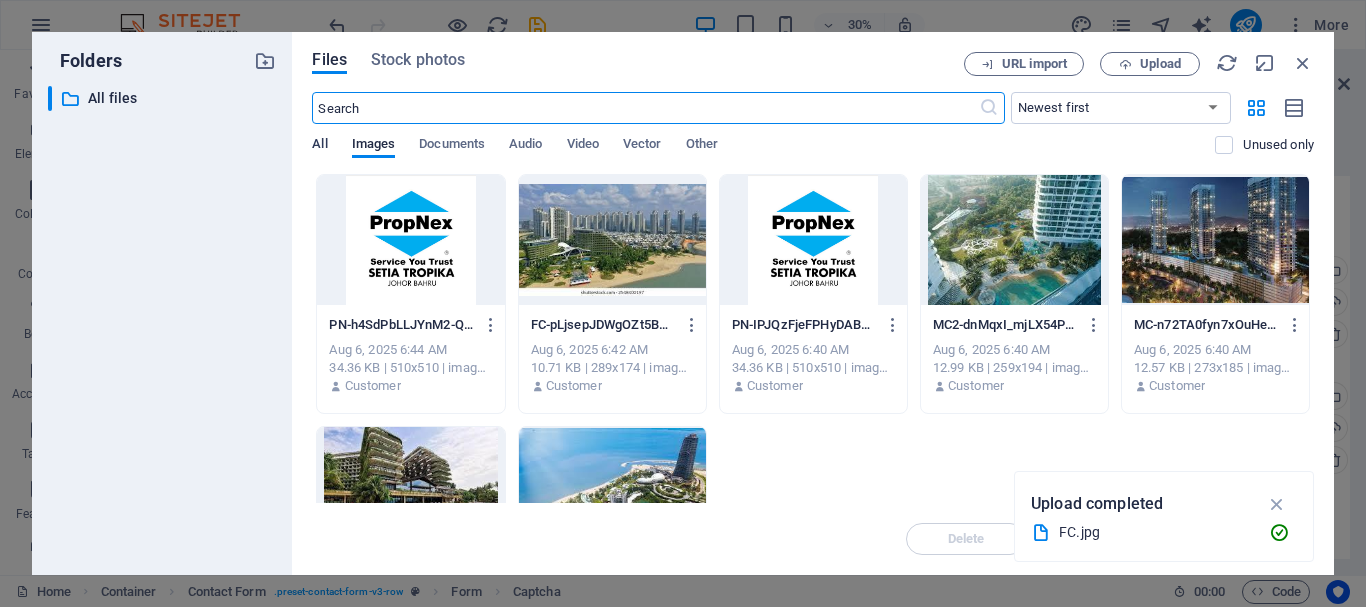 click on "All" at bounding box center [319, 146] 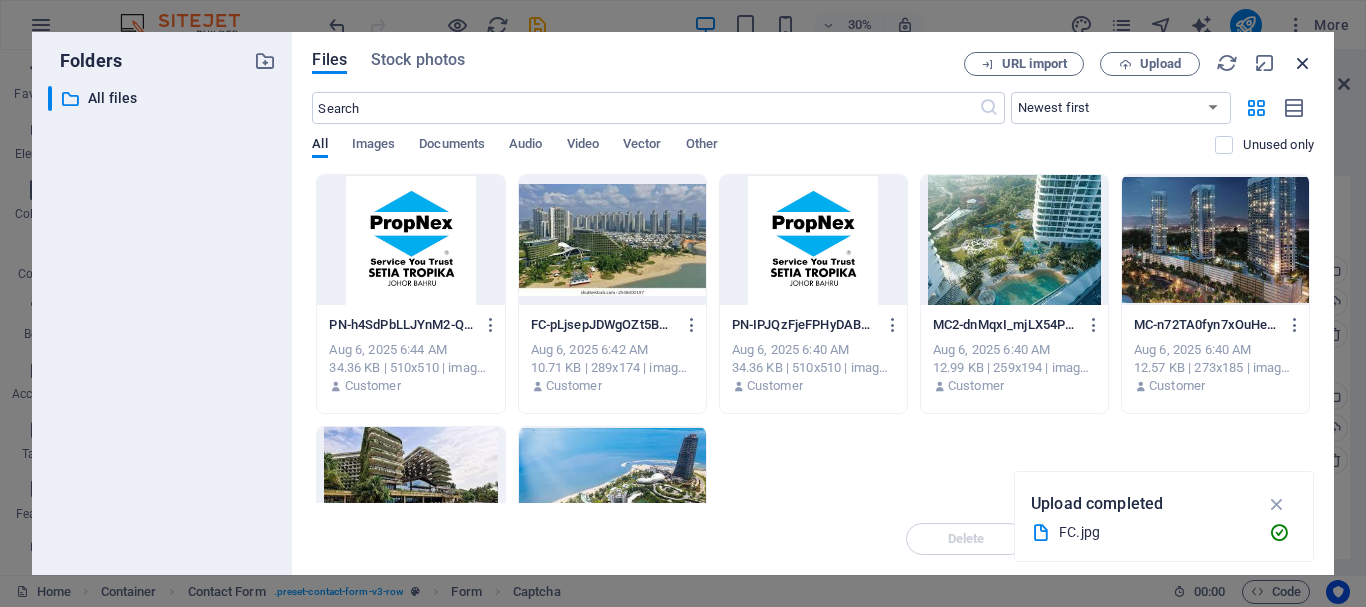 click at bounding box center (1303, 63) 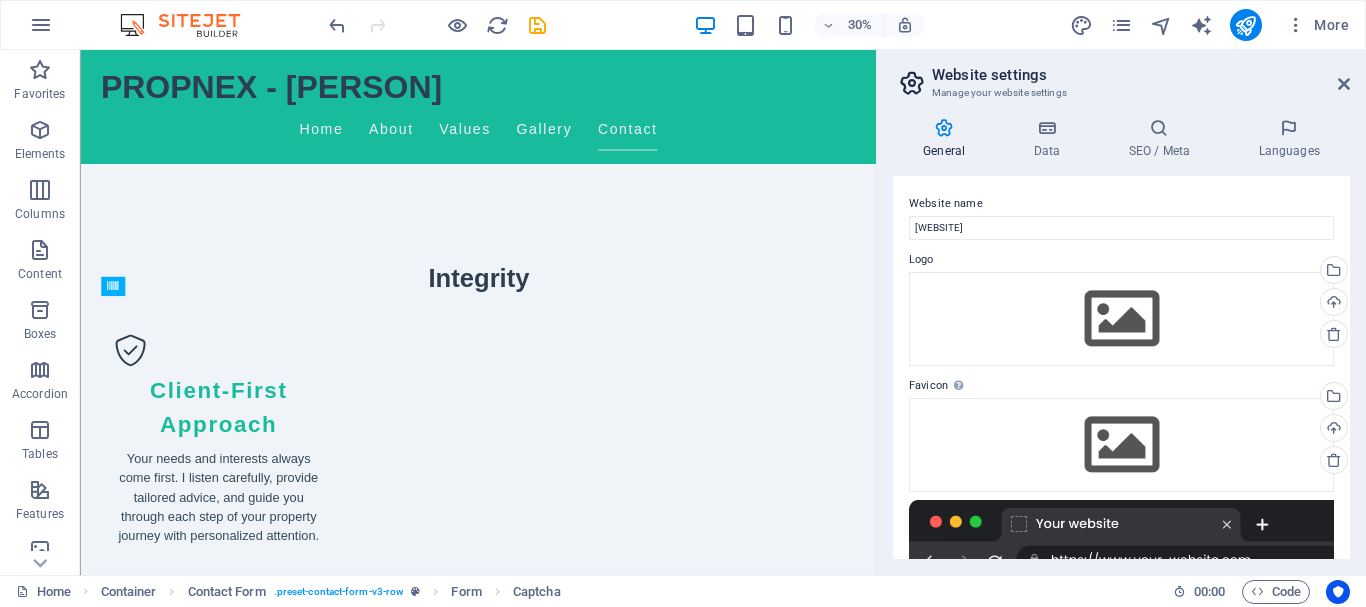 scroll, scrollTop: 2288, scrollLeft: 0, axis: vertical 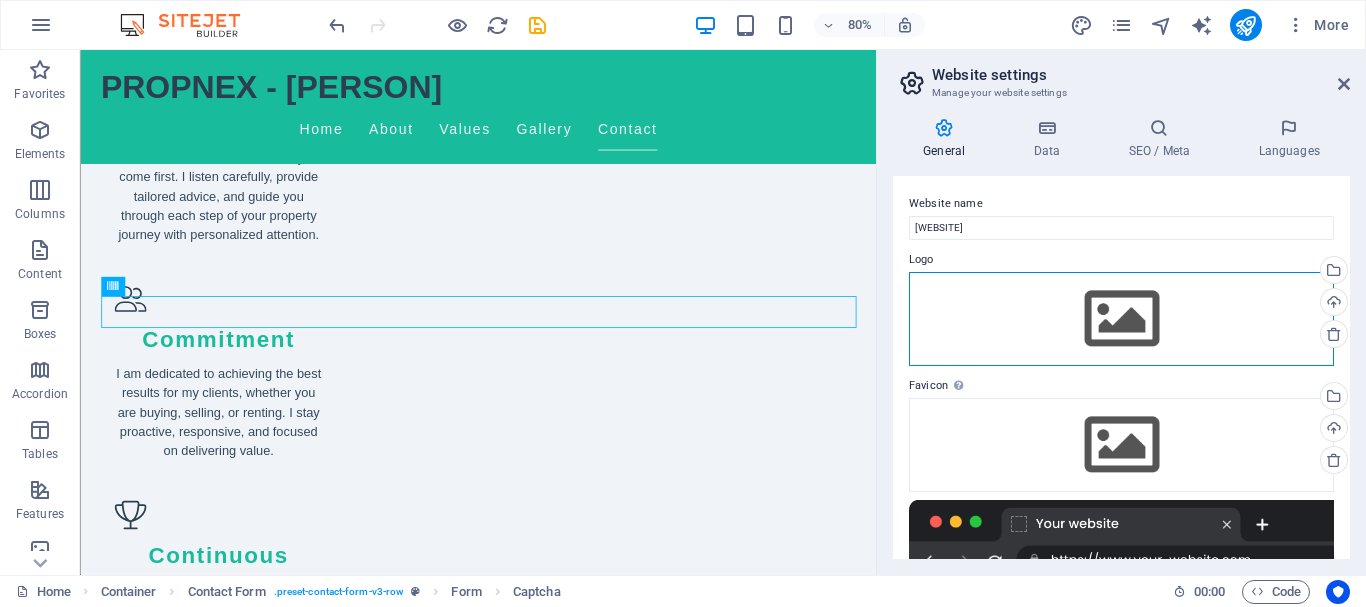 click on "Drag files here, click to choose files or select files from Files or our free stock photos & videos" at bounding box center [1121, 319] 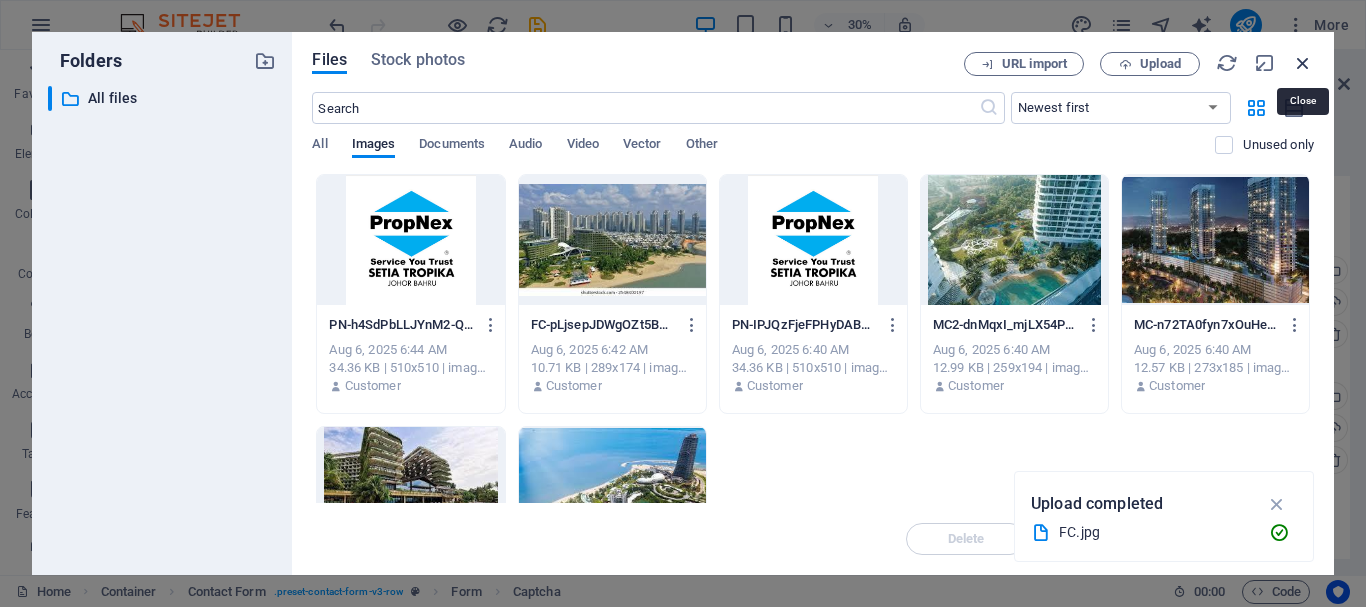 click at bounding box center (1303, 63) 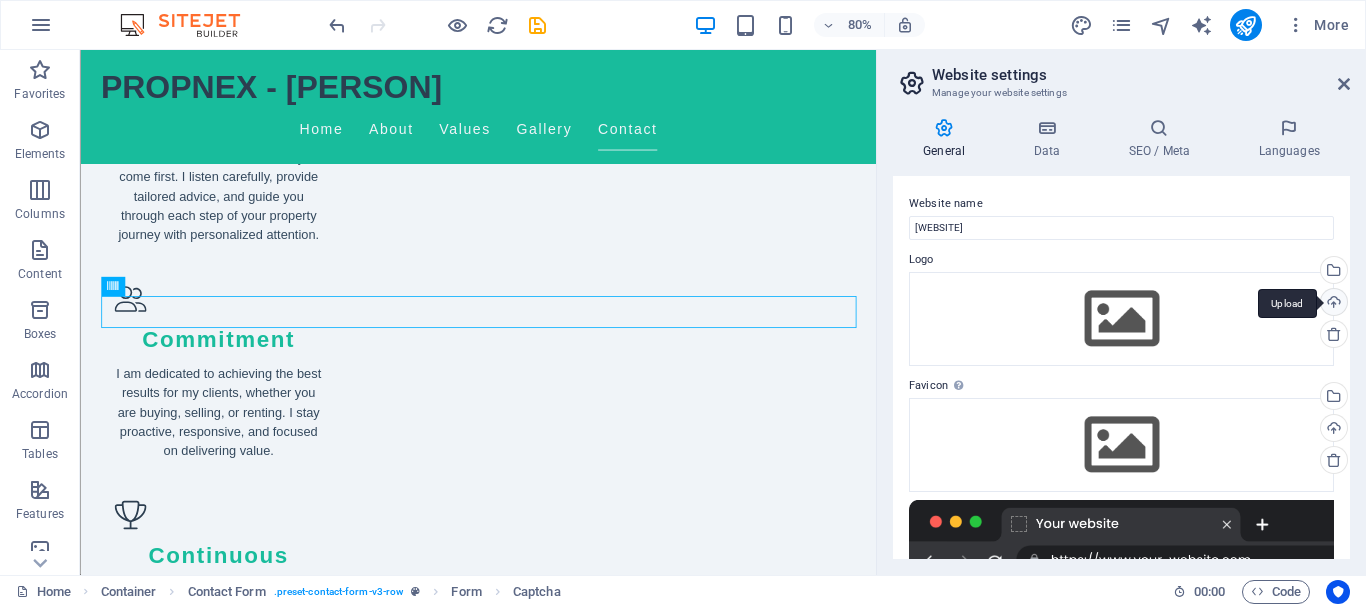 click on "Upload" at bounding box center (1332, 304) 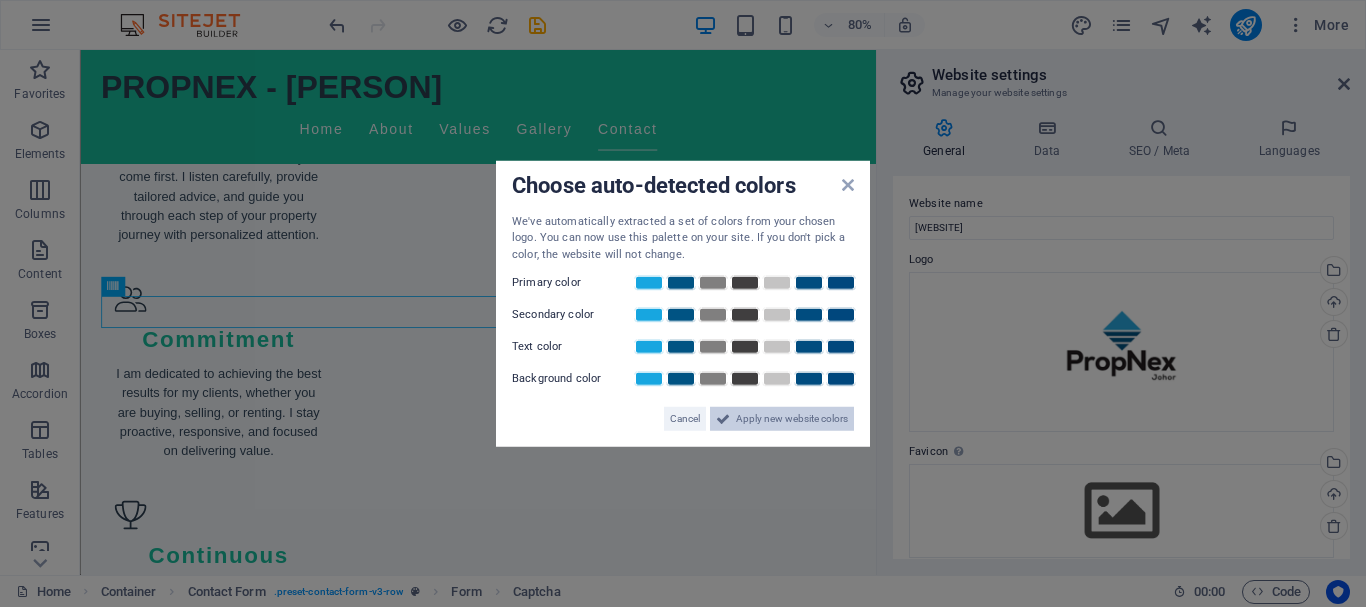 click on "Apply new website colors" at bounding box center [792, 419] 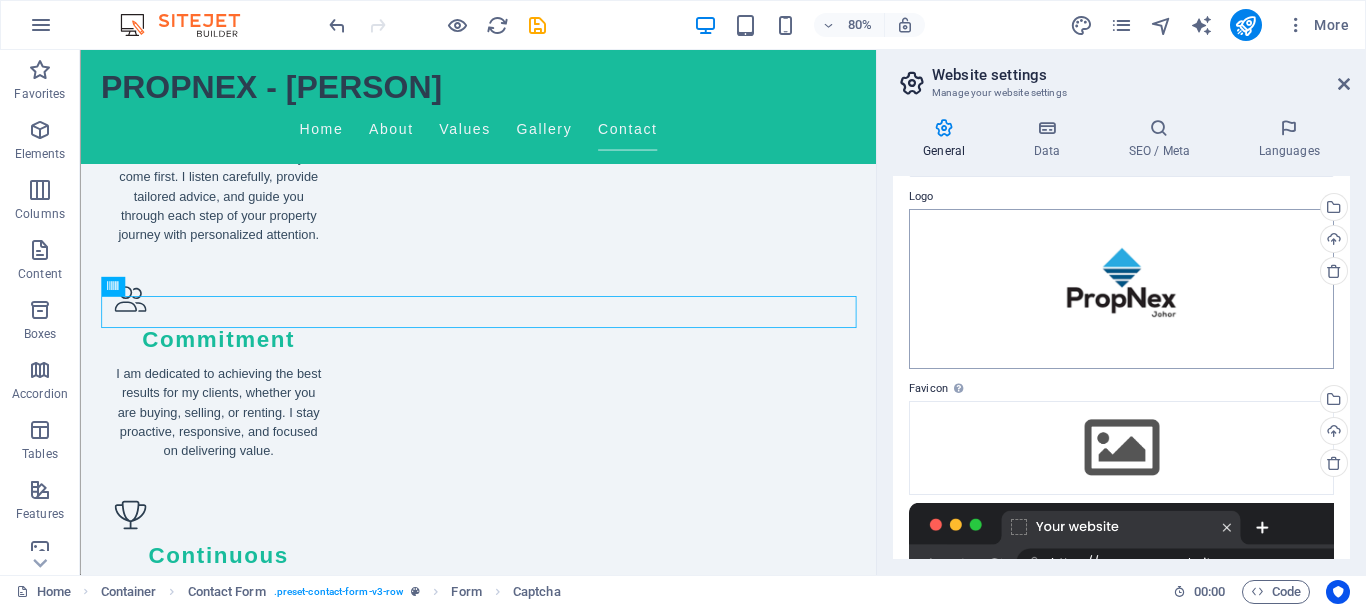 scroll, scrollTop: 90, scrollLeft: 0, axis: vertical 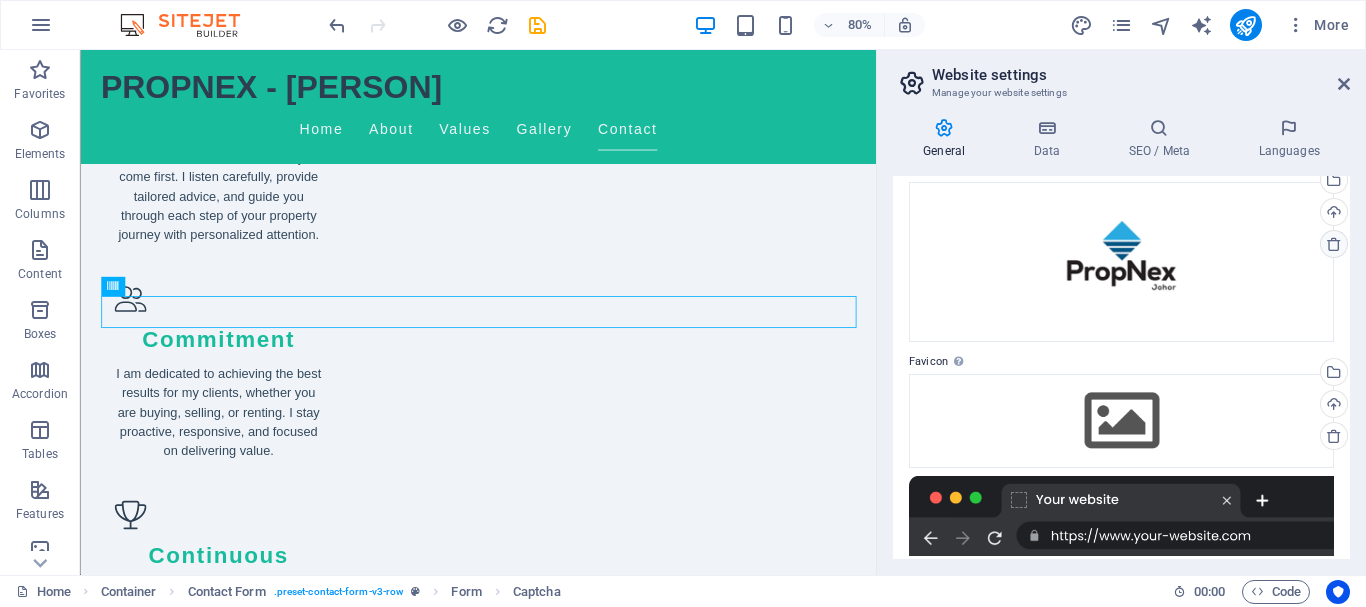 click at bounding box center (1334, 244) 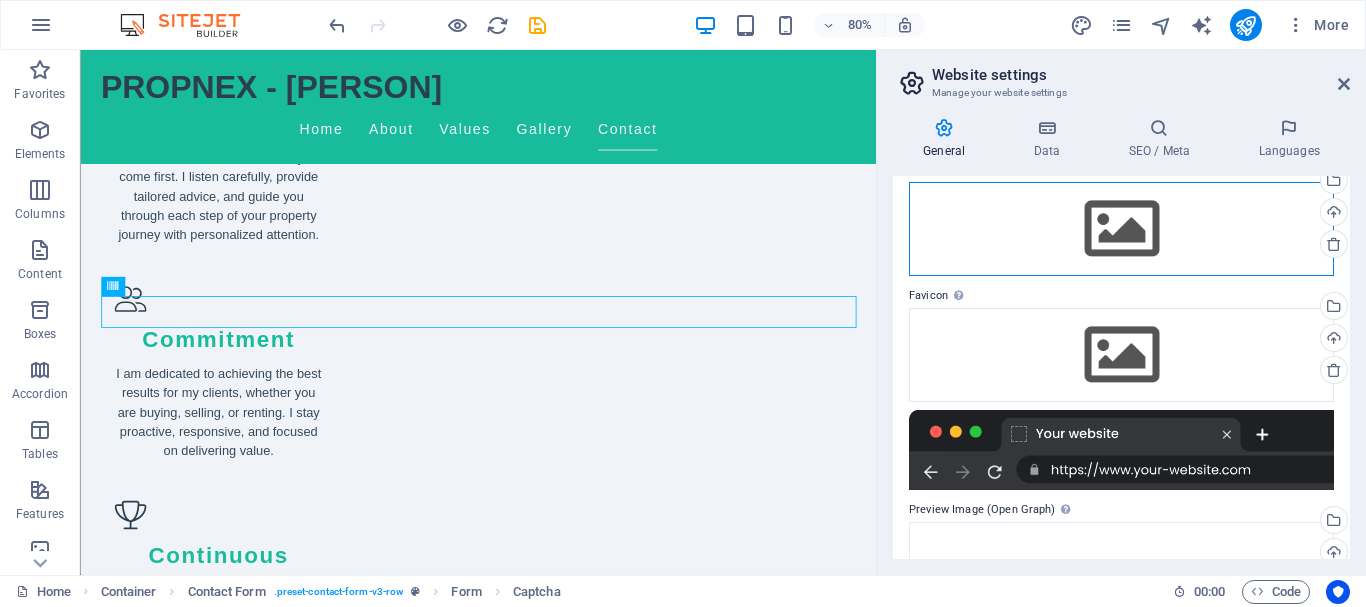 click on "Drag files here, click to choose files or select files from Files or our free stock photos & videos" at bounding box center (1121, 229) 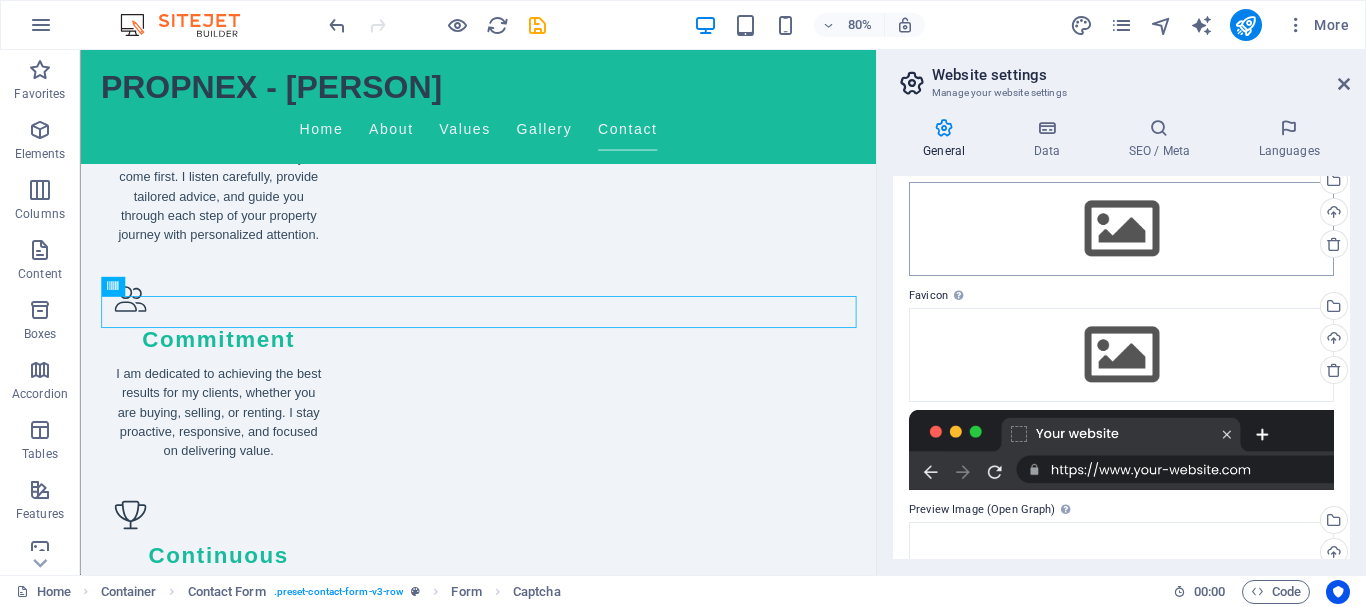 scroll, scrollTop: 1912, scrollLeft: 0, axis: vertical 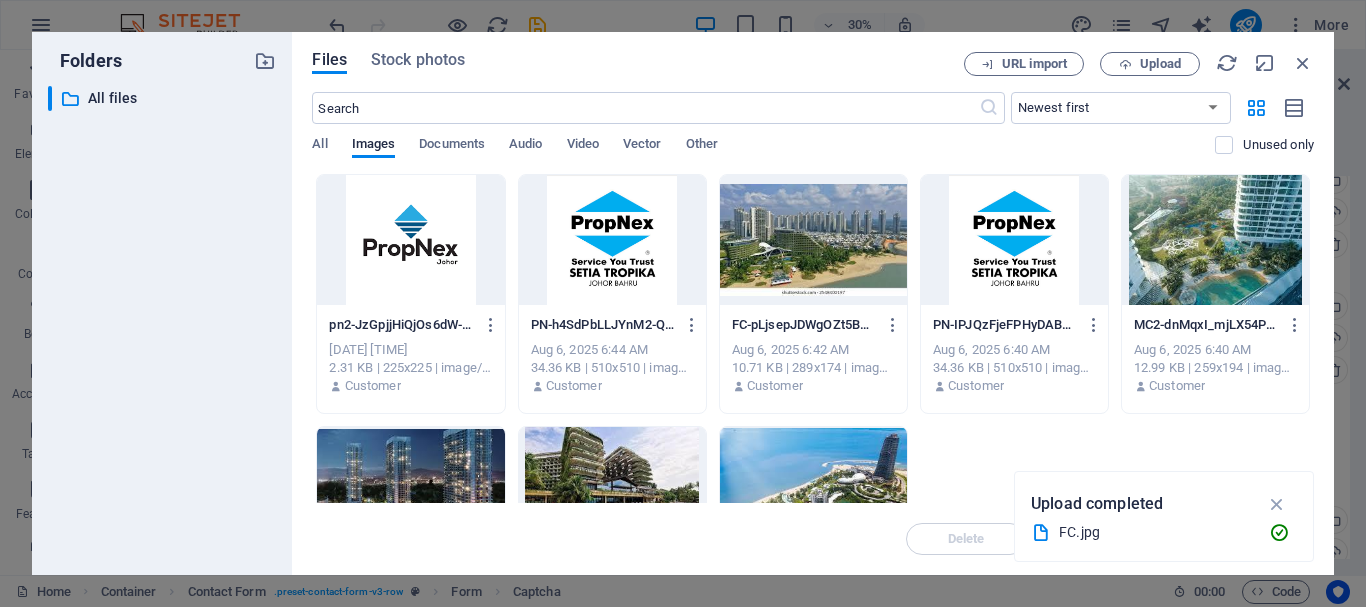 click at bounding box center (410, 240) 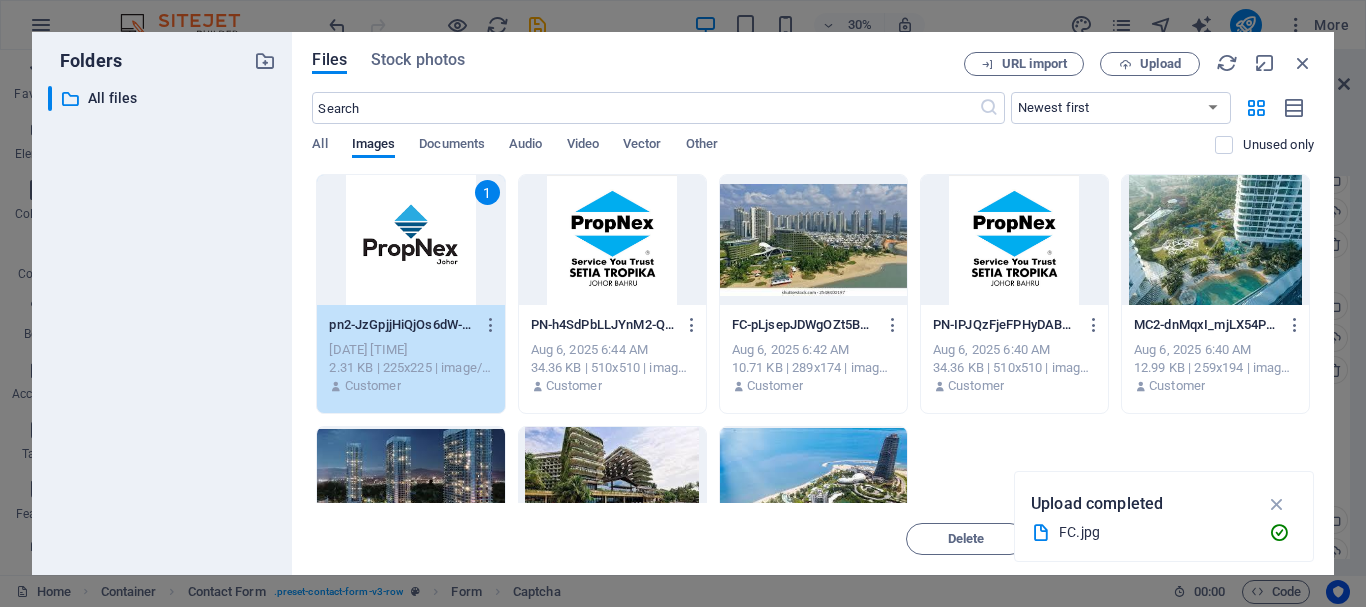 click on "1" at bounding box center [410, 240] 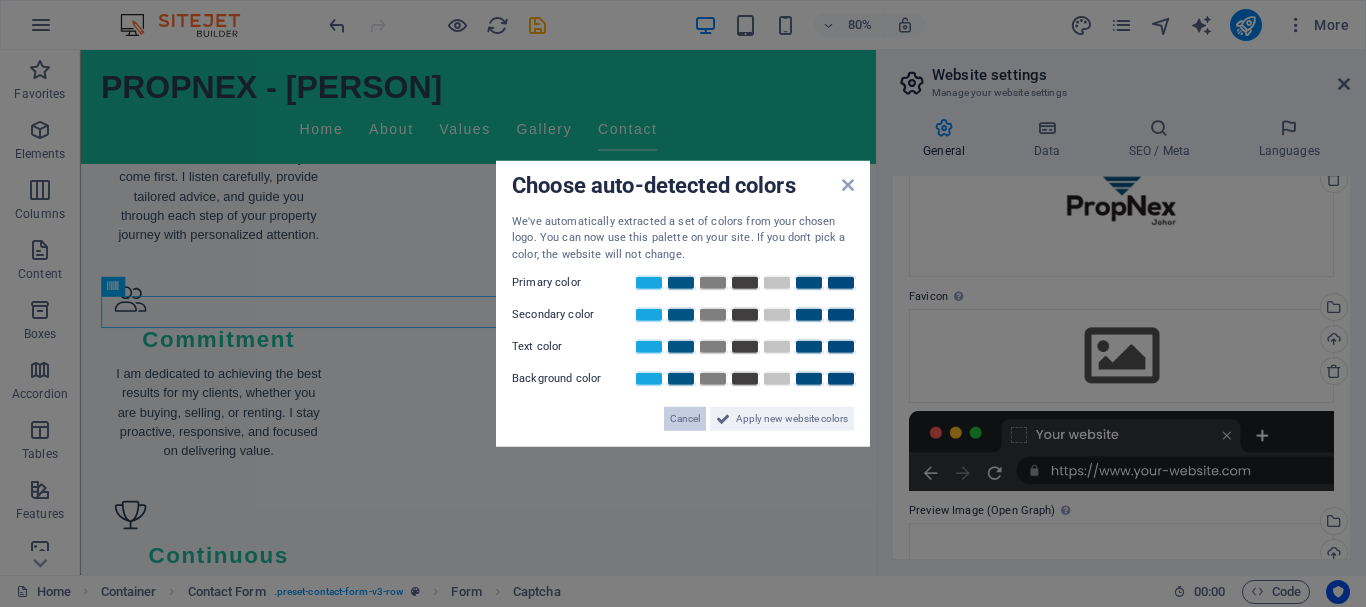 click on "Cancel" at bounding box center [685, 419] 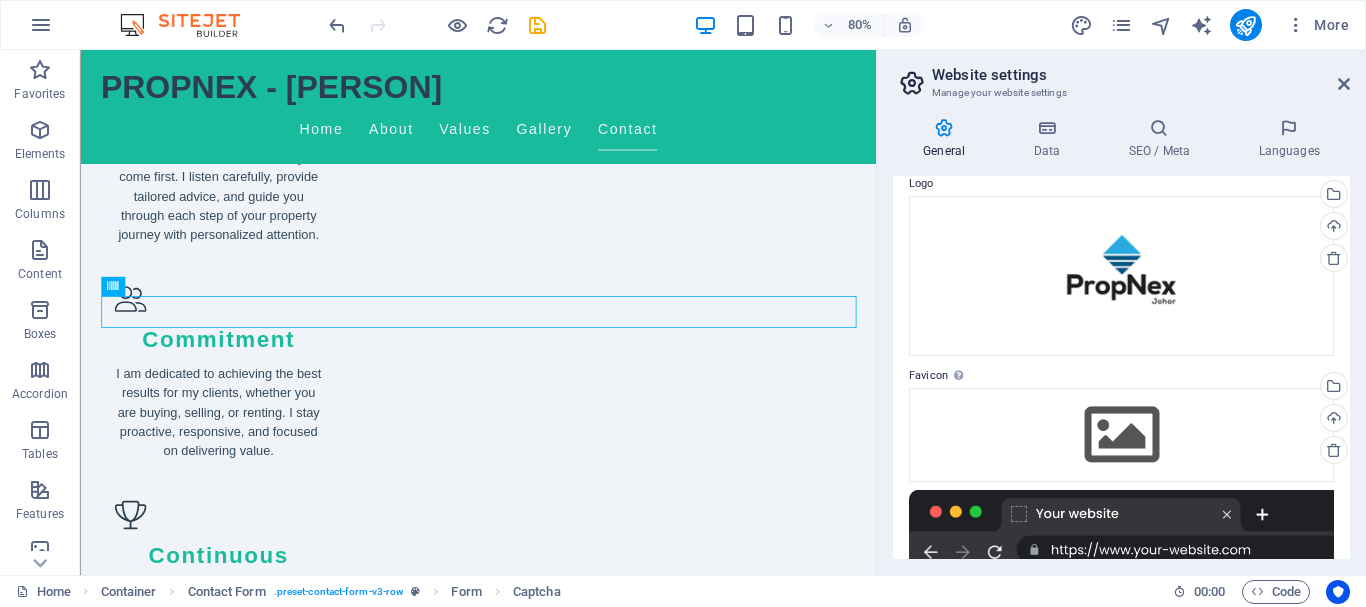 scroll, scrollTop: 0, scrollLeft: 0, axis: both 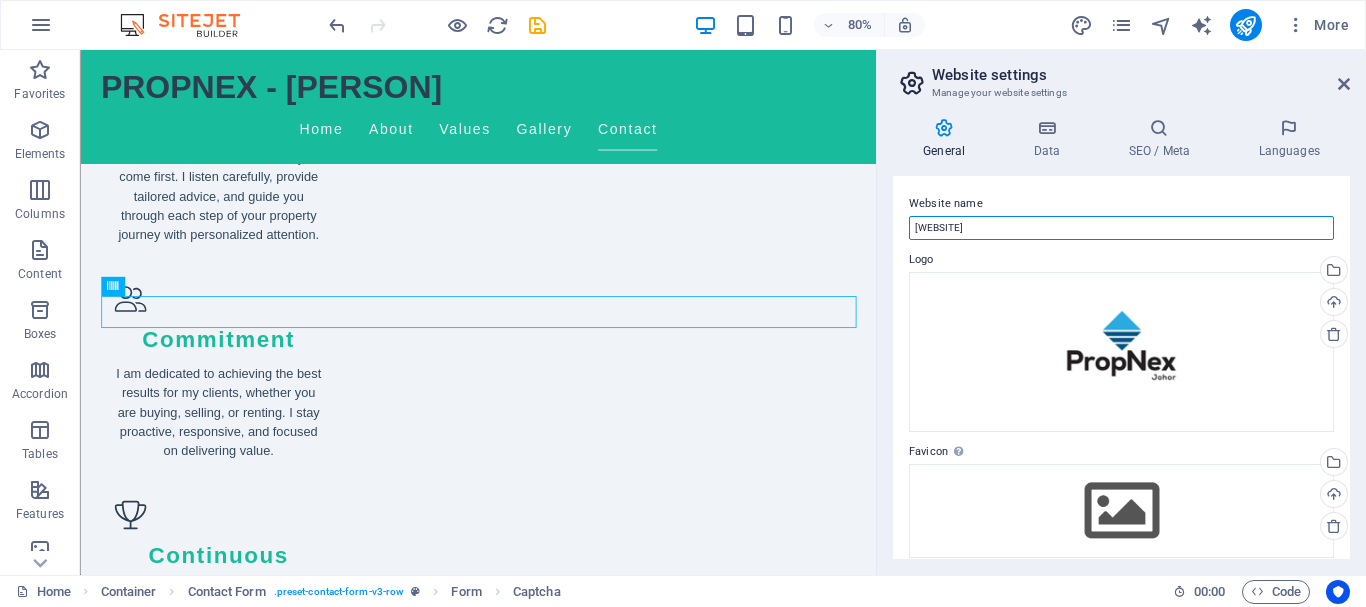 click on "janloh.com" at bounding box center (1121, 228) 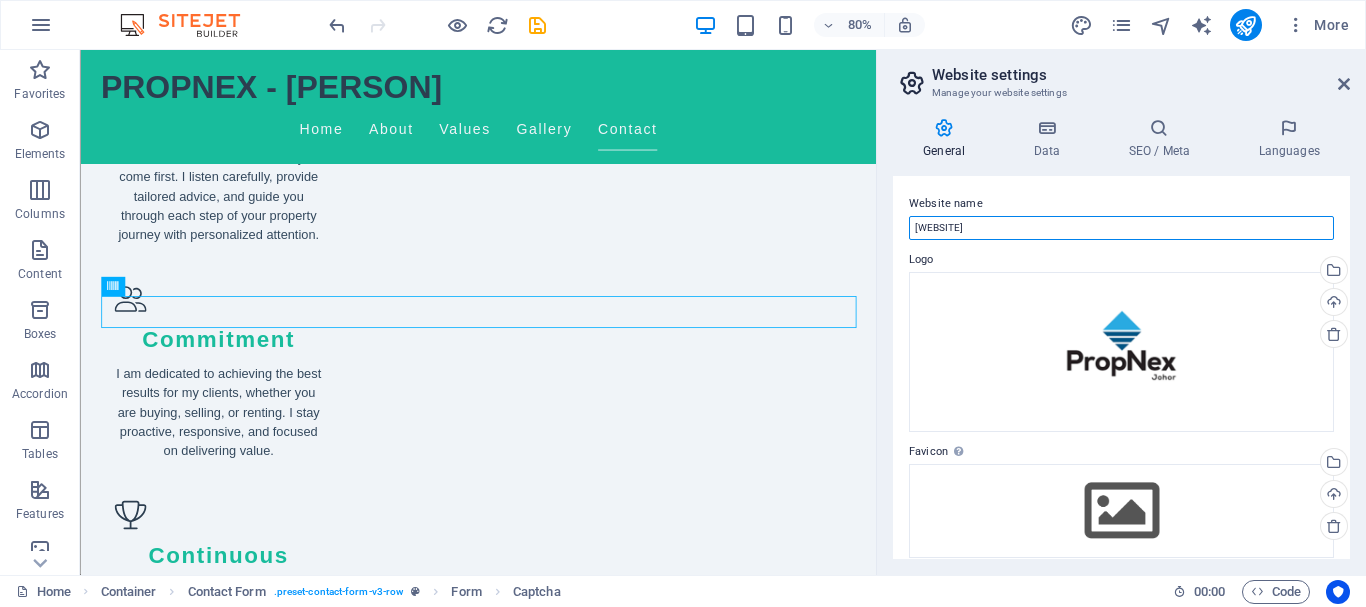 click on "janeloh.com" at bounding box center [1121, 228] 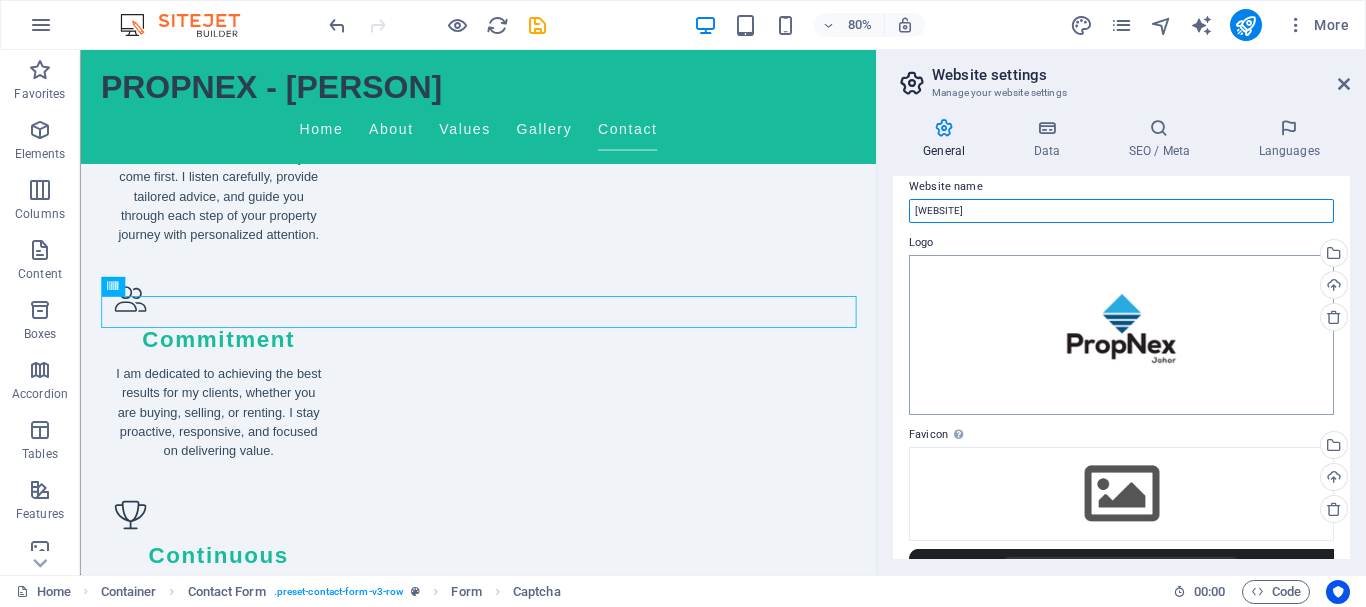 scroll, scrollTop: 0, scrollLeft: 0, axis: both 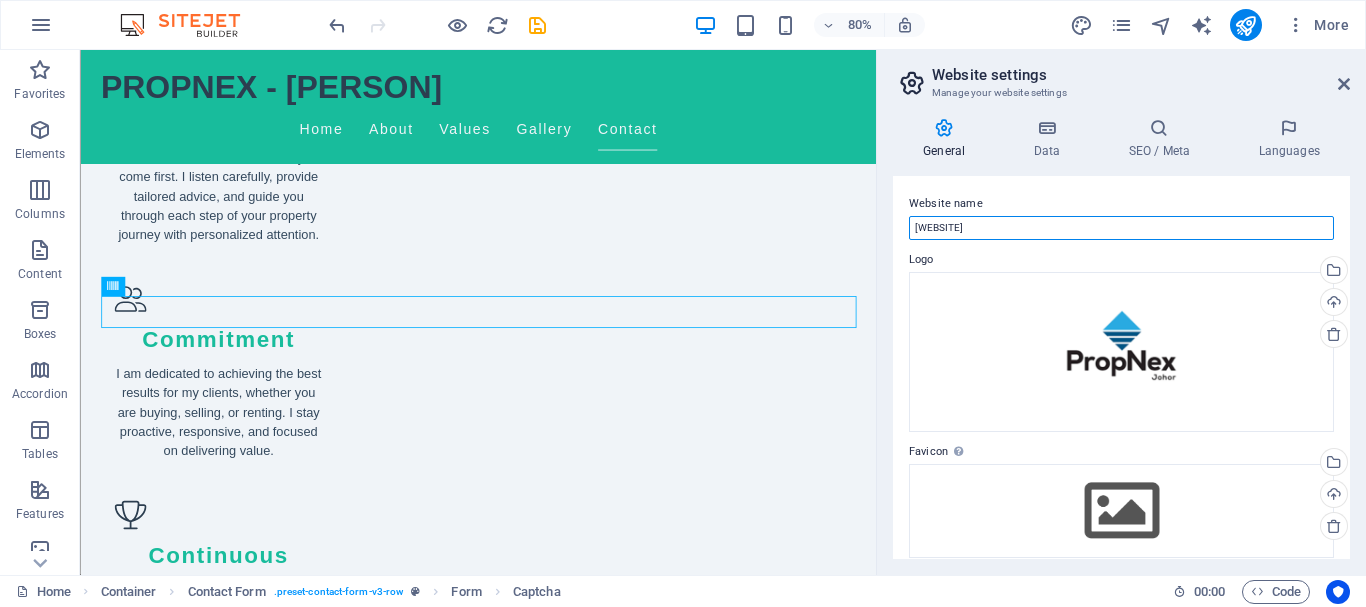 type on "[DOMAIN]" 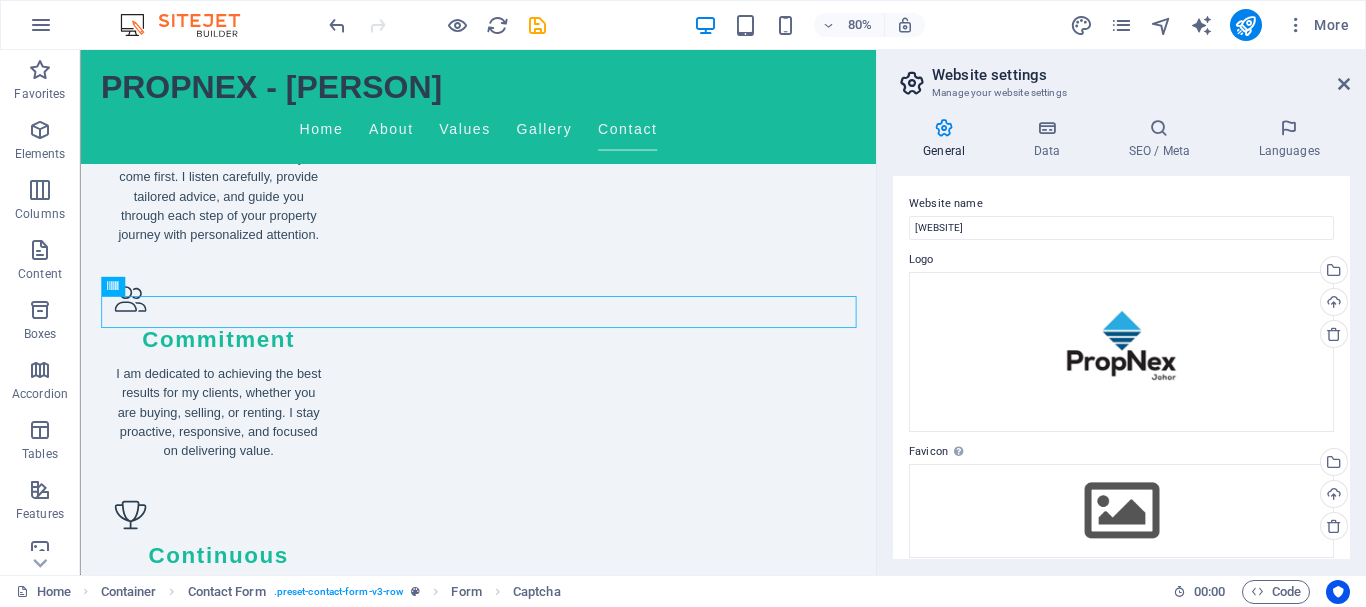 click on "Logo" at bounding box center (1121, 260) 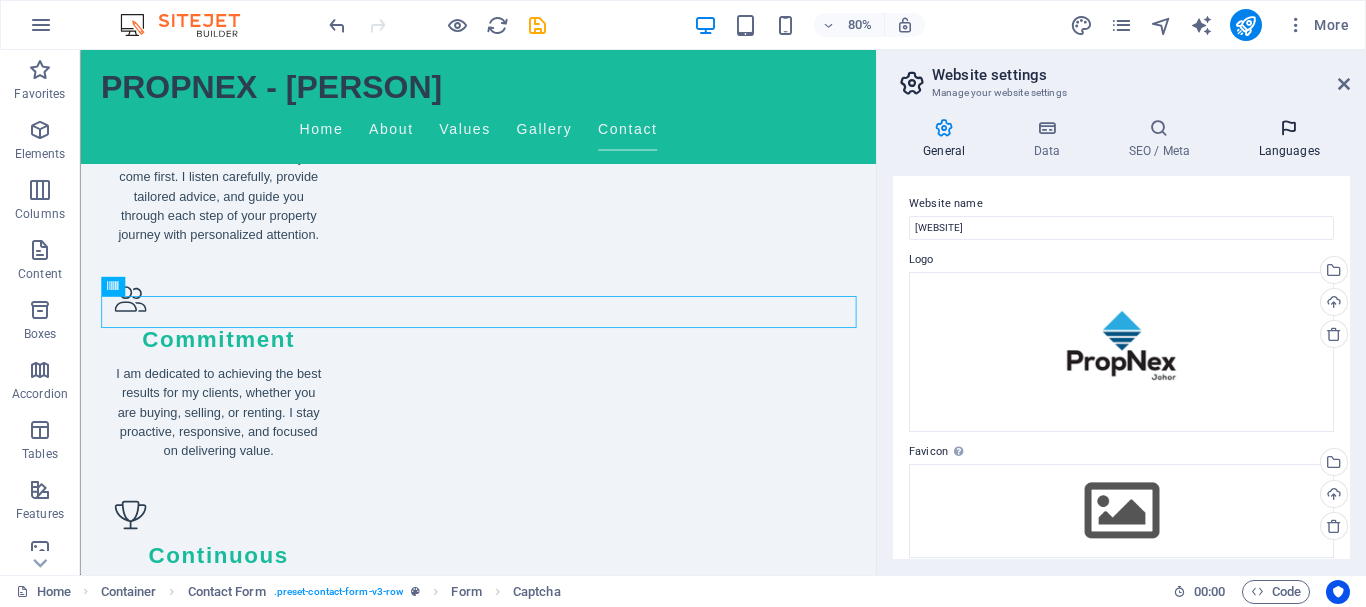 click on "Languages" at bounding box center [1289, 139] 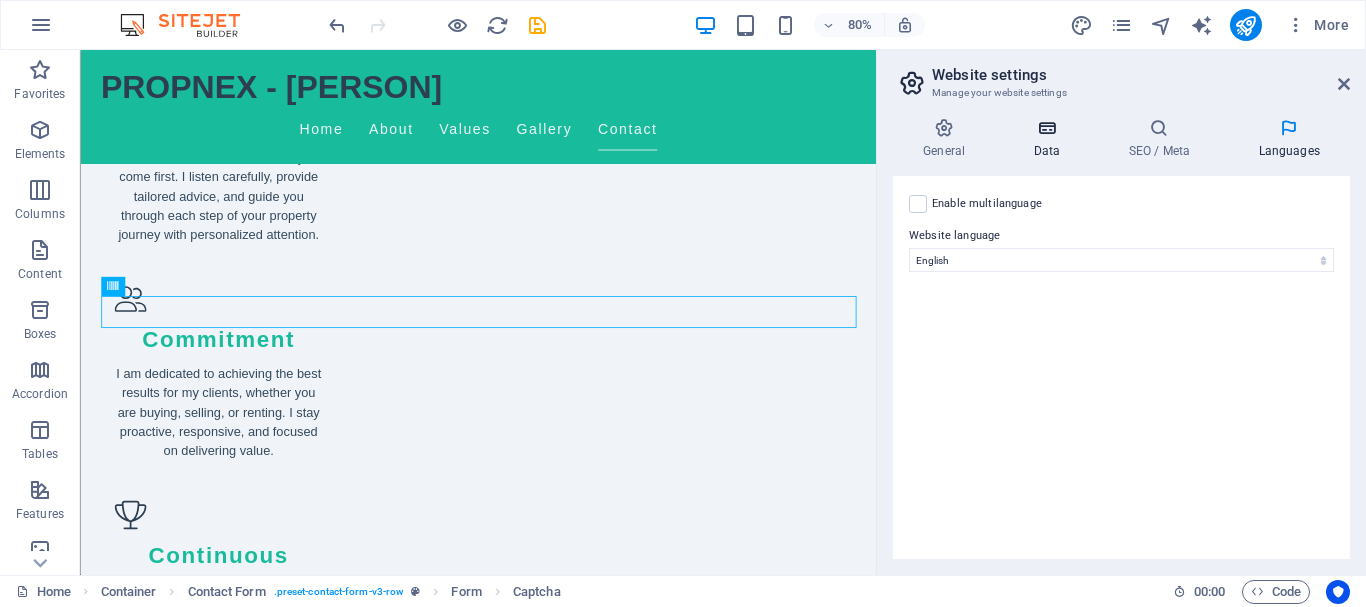 click on "Data" at bounding box center (1050, 139) 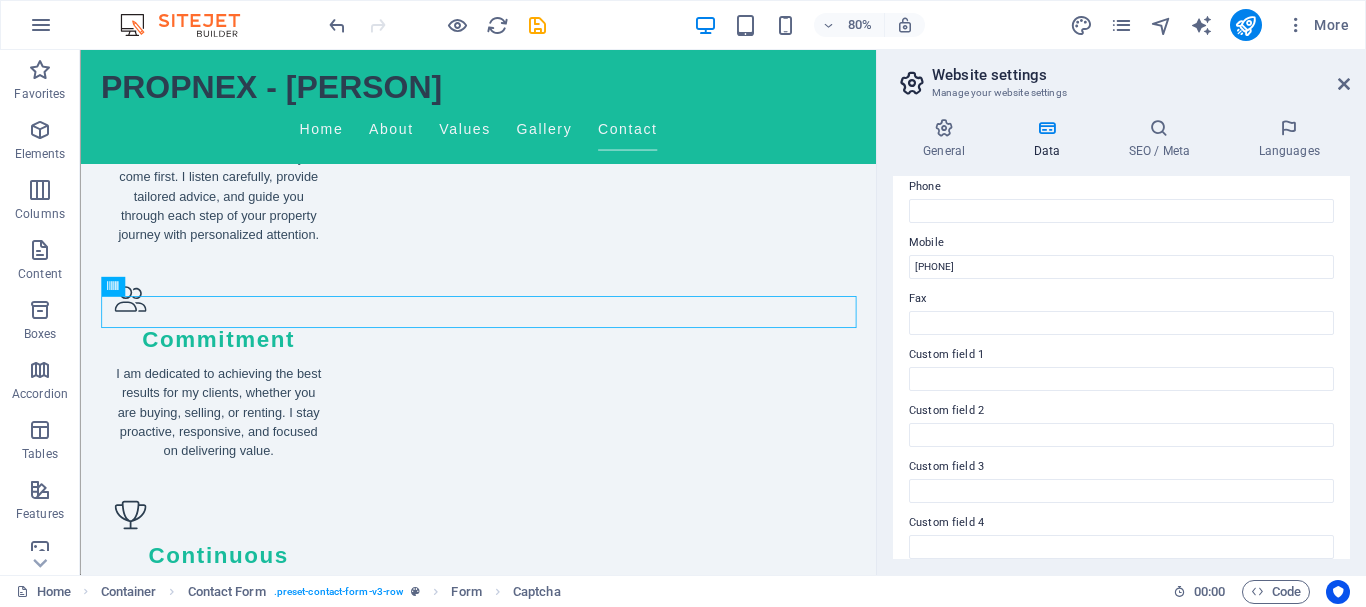 scroll, scrollTop: 578, scrollLeft: 0, axis: vertical 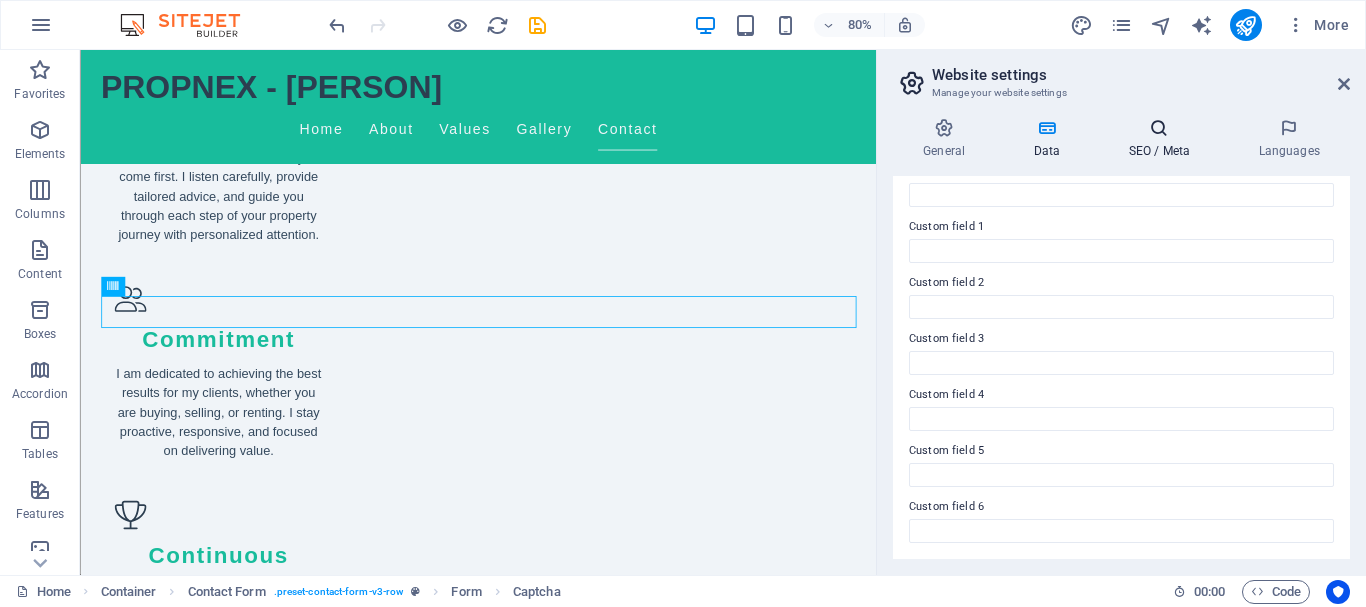 click at bounding box center [1159, 128] 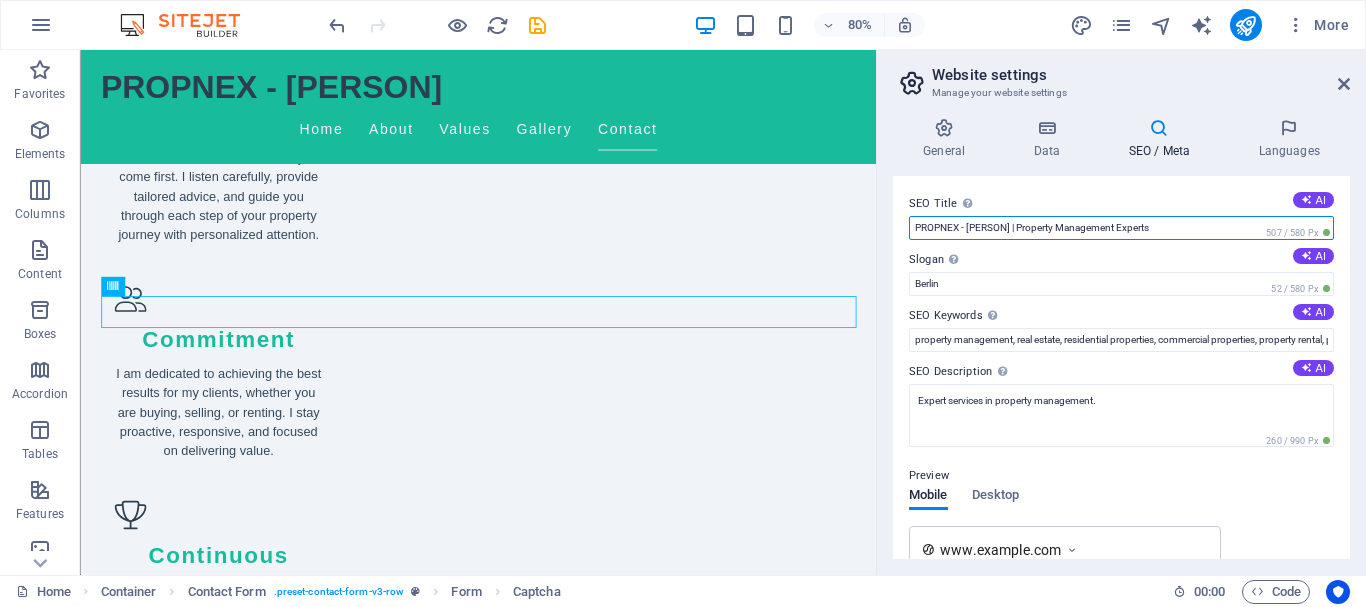 click on "PROPNEX - JANE LOH | Property Management Experts" at bounding box center [1121, 228] 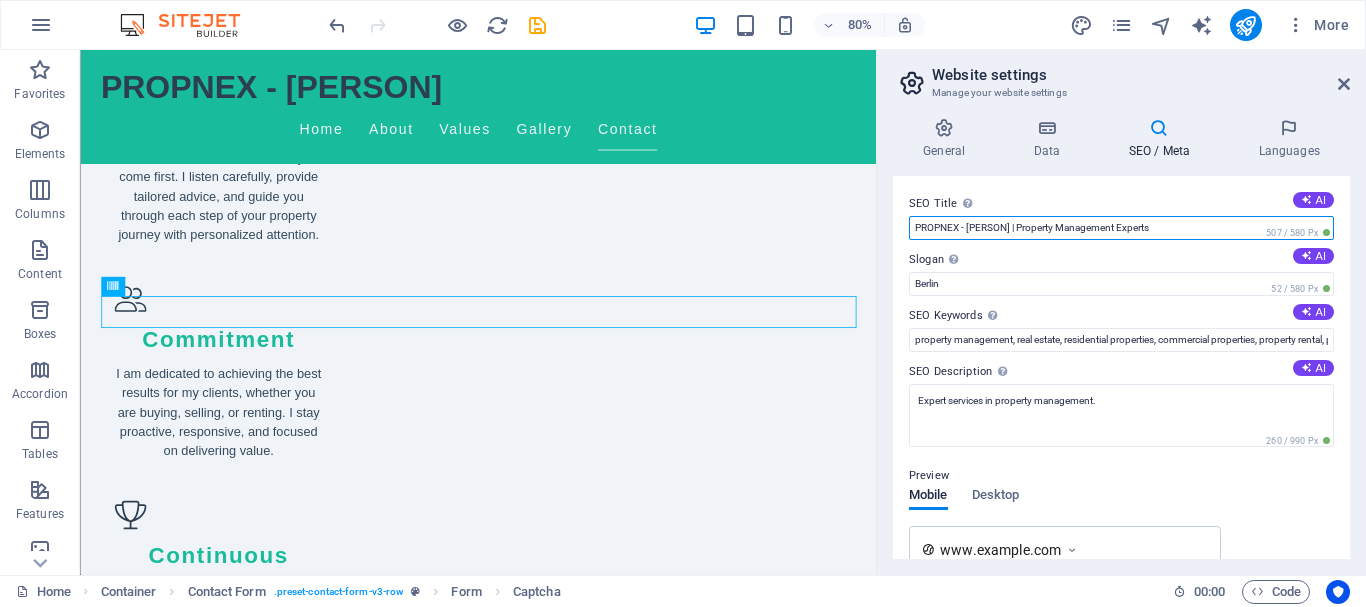 drag, startPoint x: 1162, startPoint y: 228, endPoint x: 1063, endPoint y: 226, distance: 99.0202 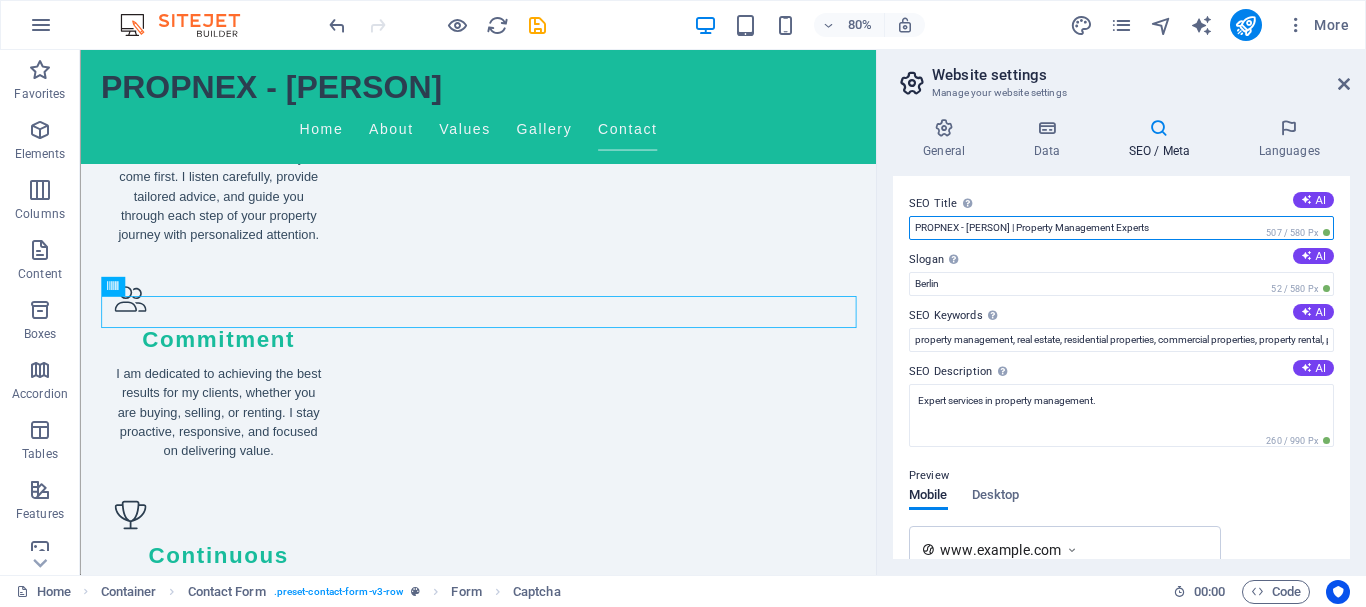 click on "PROPNEX - JANE LOH | Property Management Experts" at bounding box center (1121, 228) 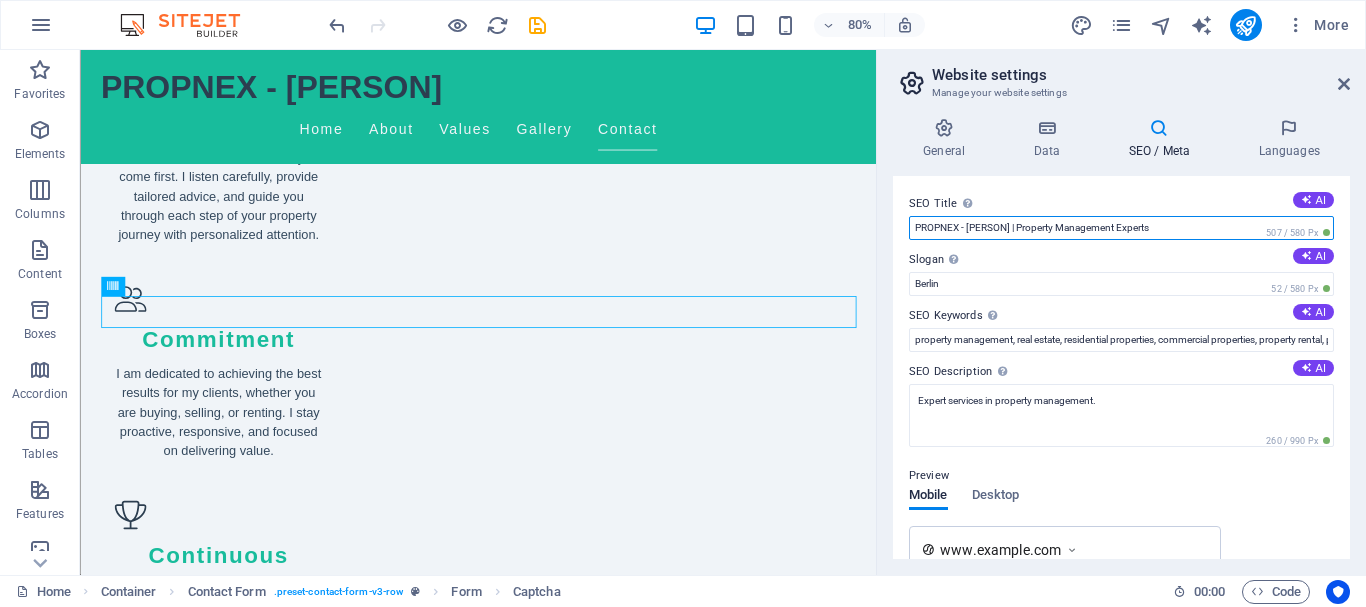 drag, startPoint x: 1162, startPoint y: 230, endPoint x: 1023, endPoint y: 226, distance: 139.05754 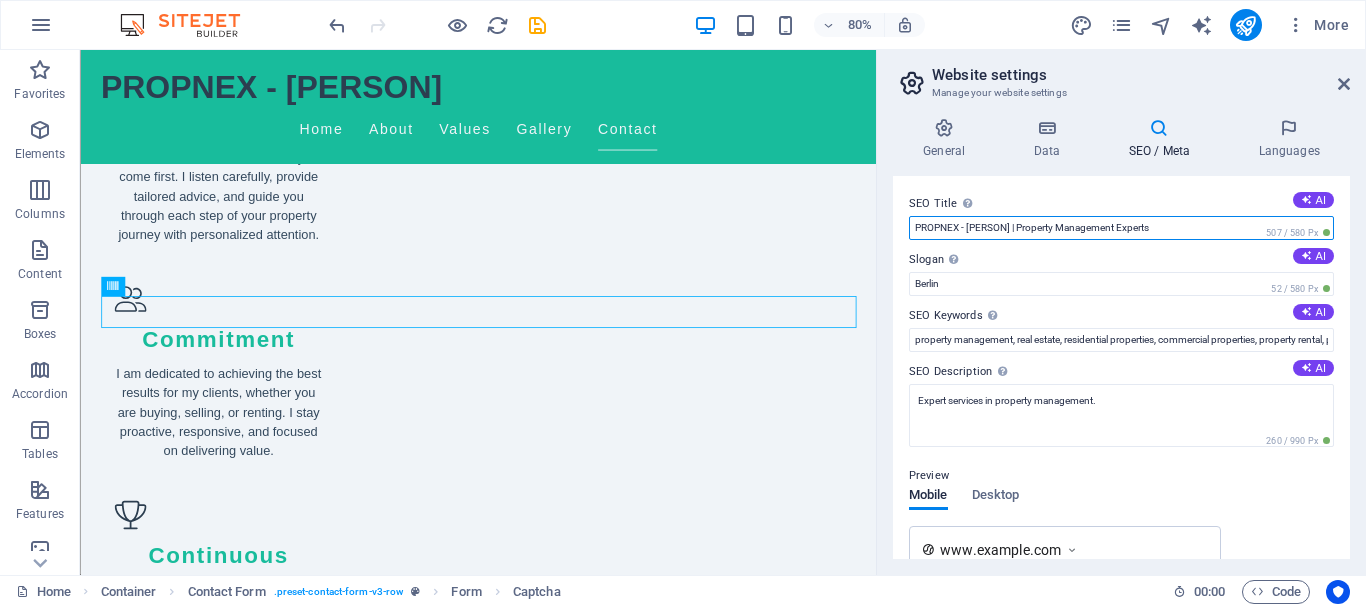 click on "PROPNEX - JANE LOH | Property Management Experts" at bounding box center (1121, 228) 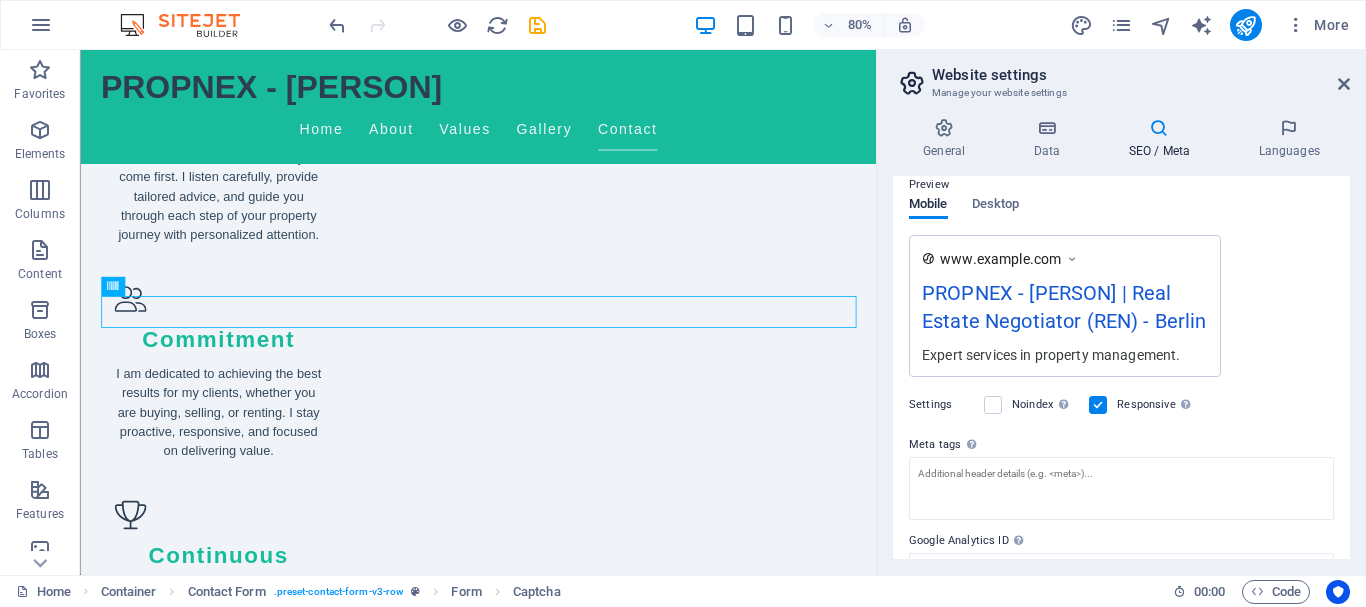 scroll, scrollTop: 0, scrollLeft: 0, axis: both 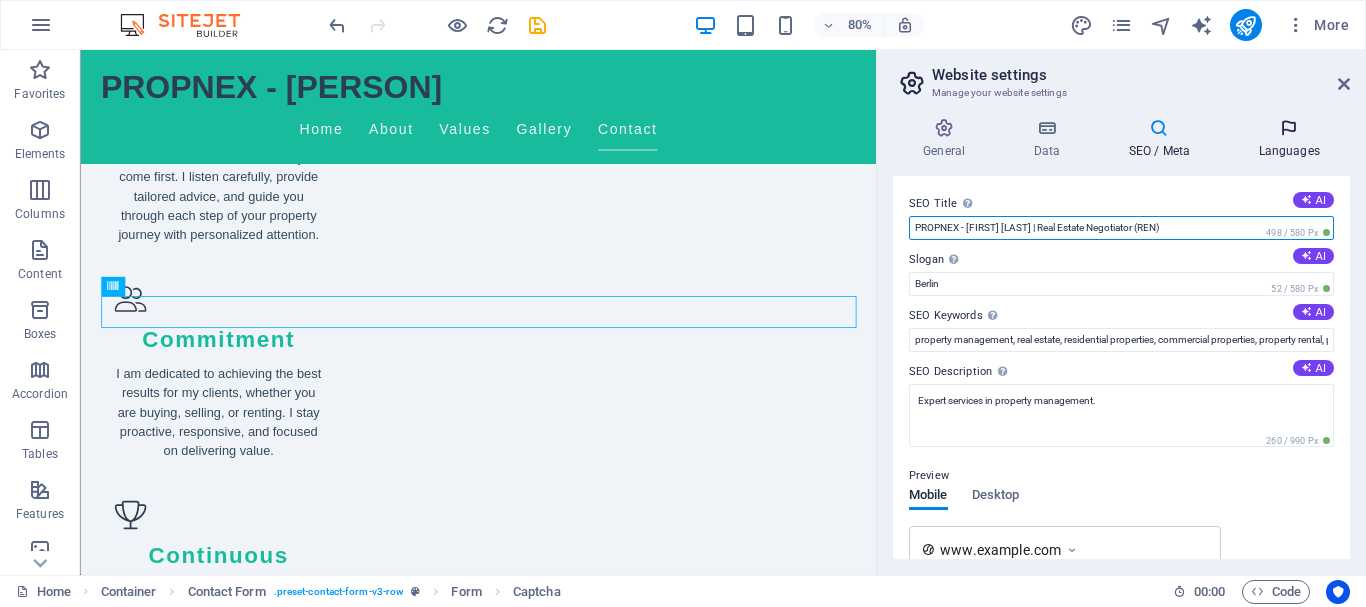 type on "PROPNEX - [NAME] | Real Estate Negotiator (REN)" 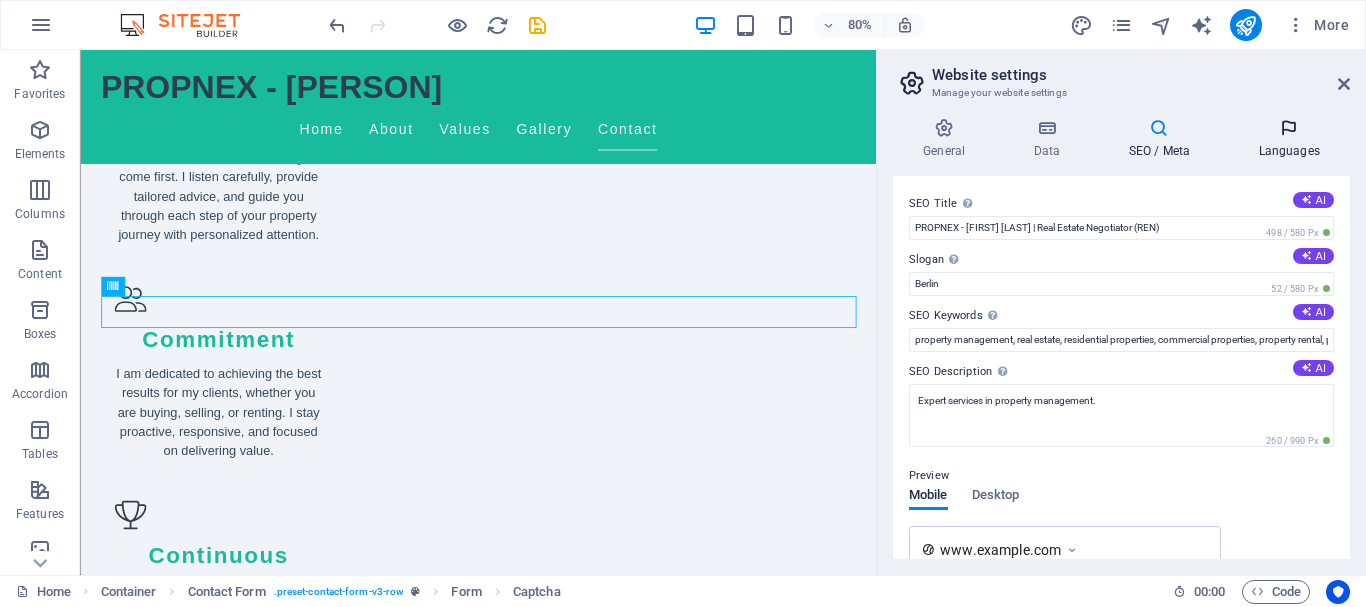 click on "Languages" at bounding box center (1289, 139) 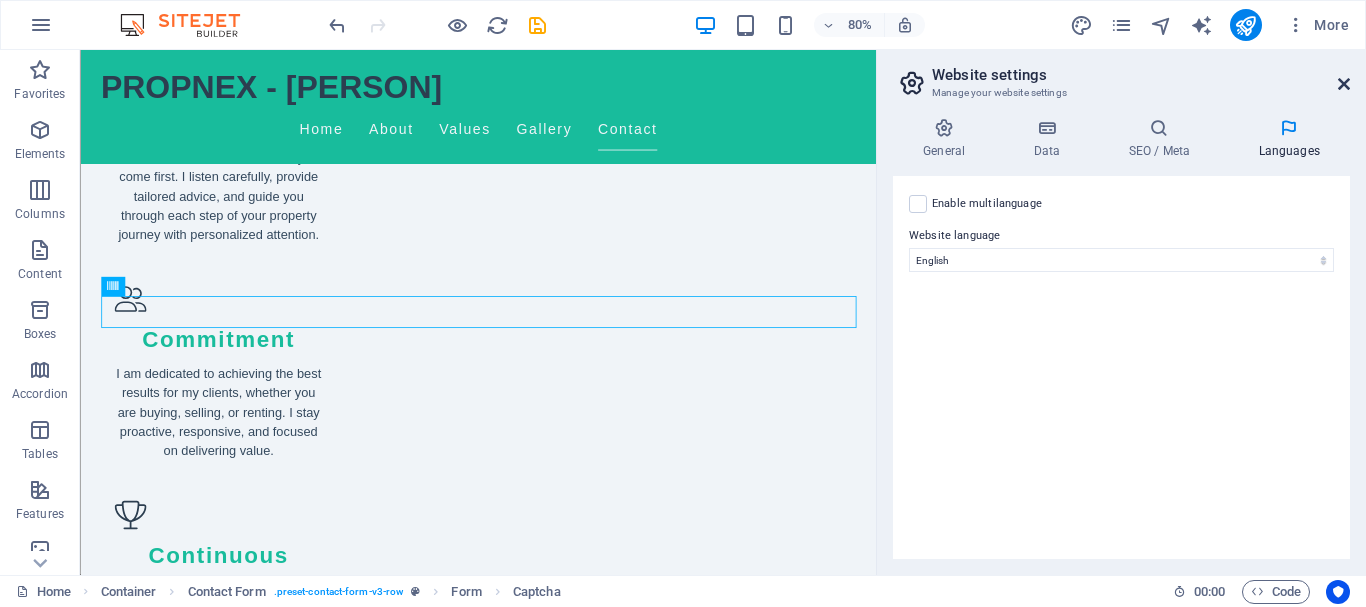 click at bounding box center [1344, 84] 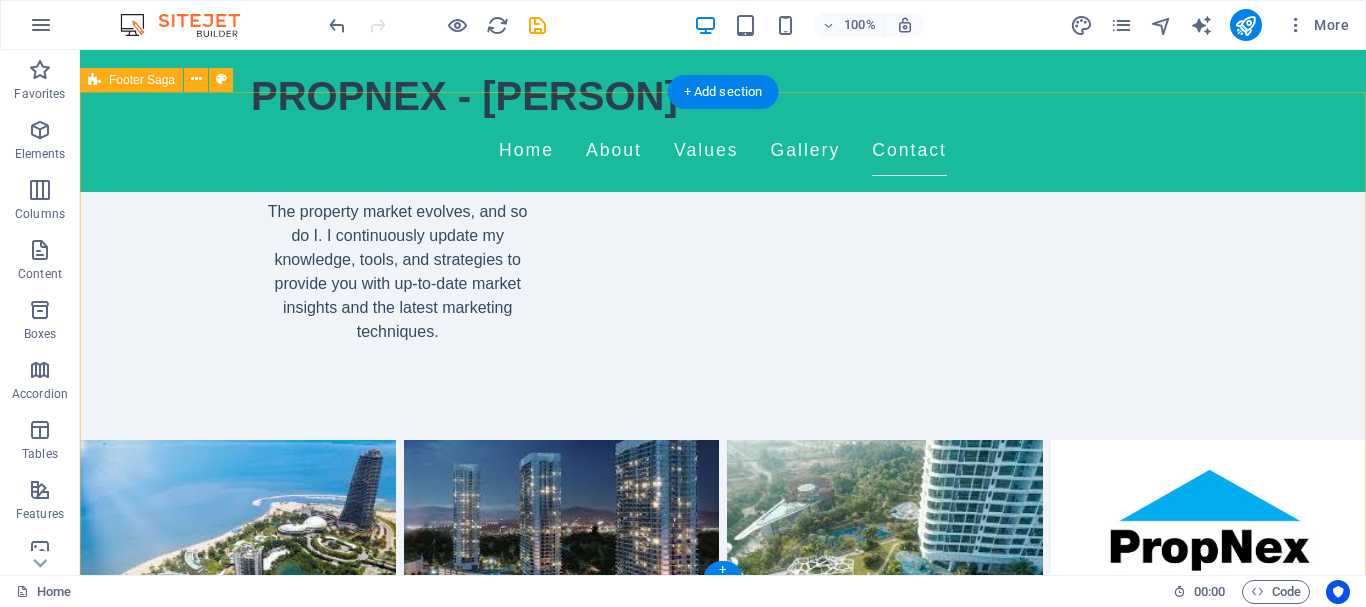 scroll, scrollTop: 2788, scrollLeft: 0, axis: vertical 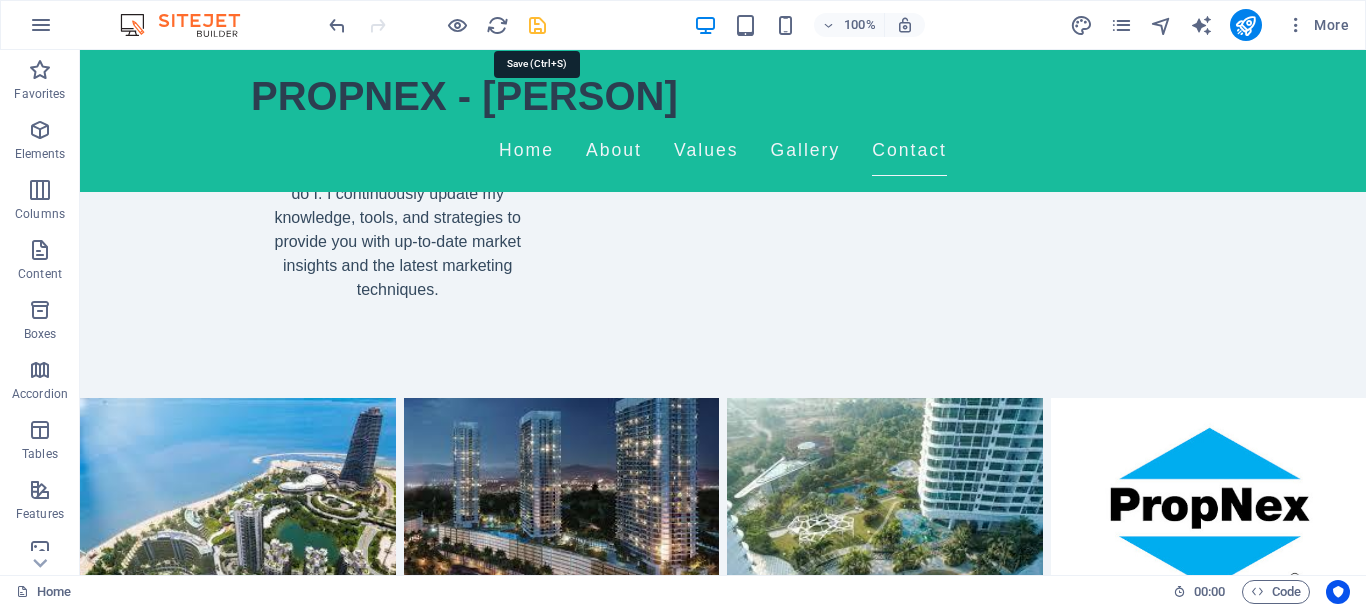 click at bounding box center [537, 25] 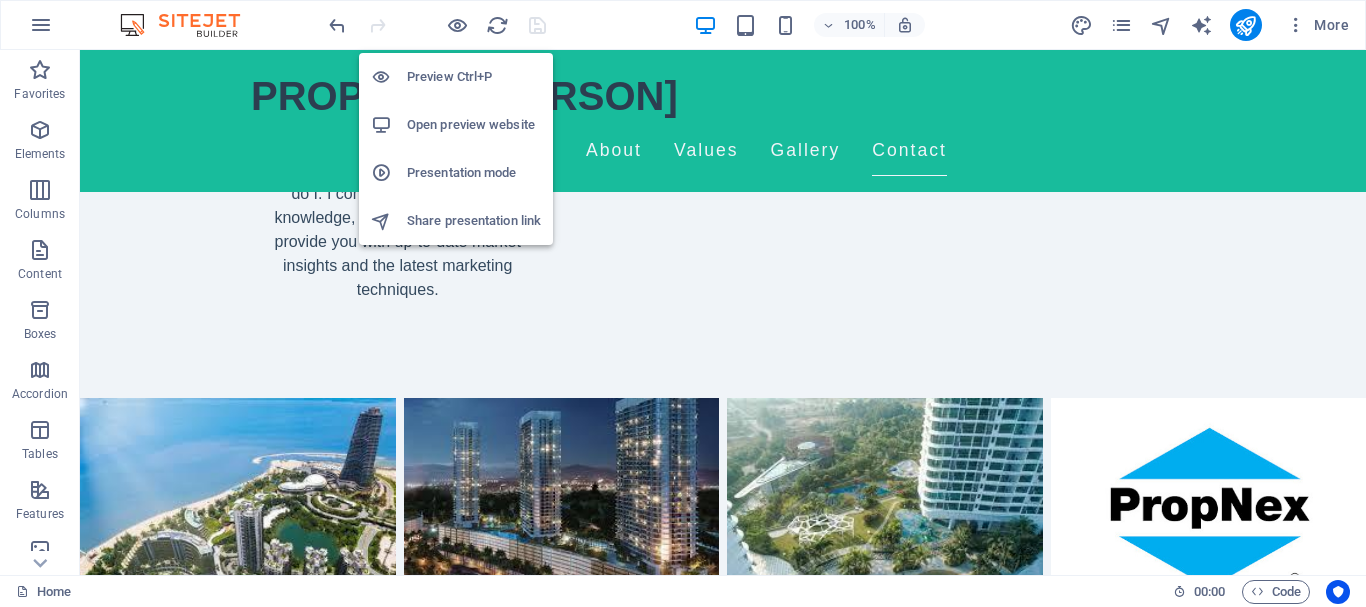 click on "Presentation mode" at bounding box center (474, 173) 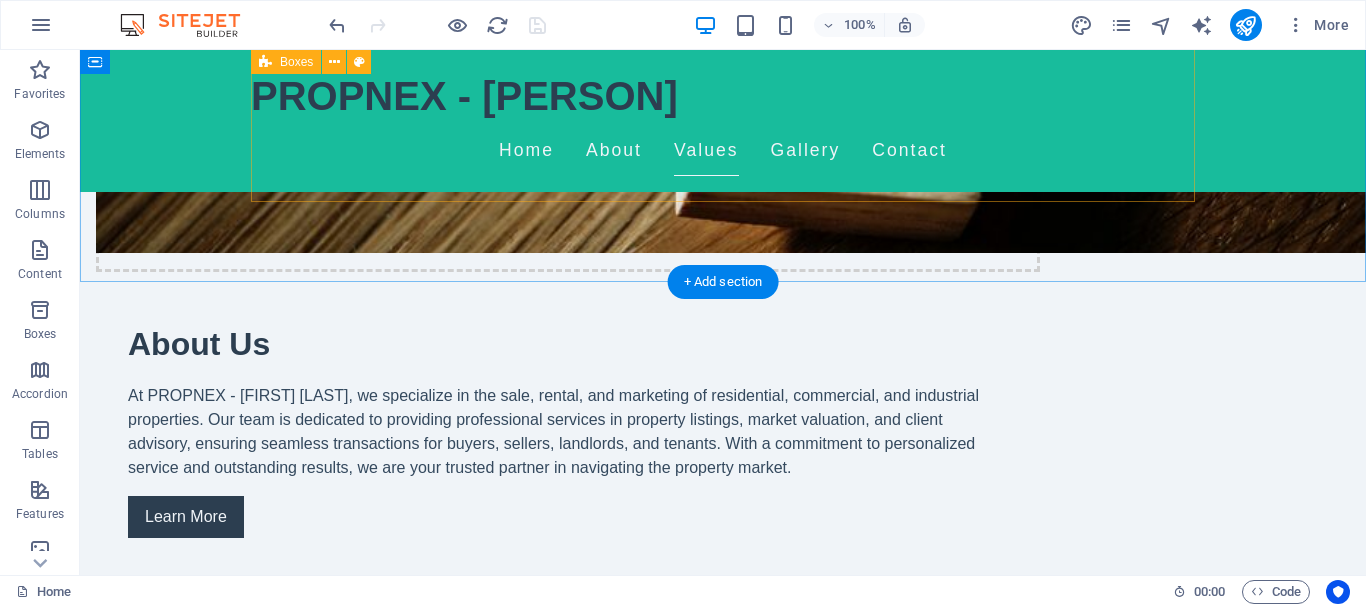 scroll, scrollTop: 1360, scrollLeft: 0, axis: vertical 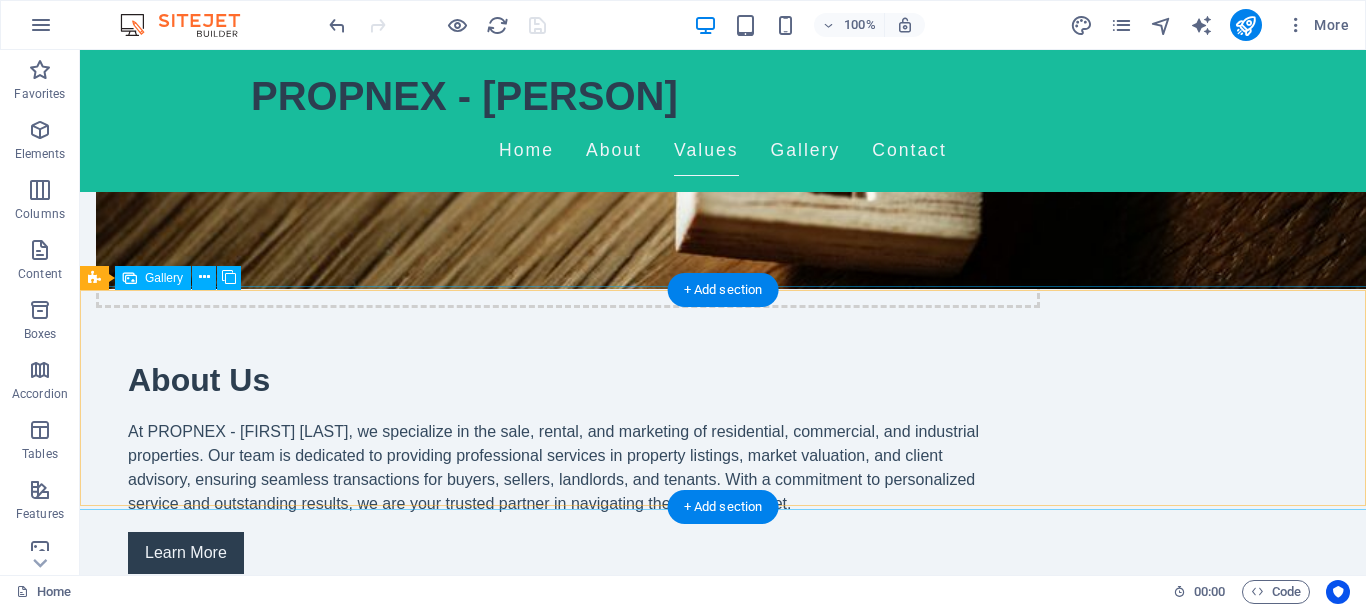click at bounding box center [238, 1934] 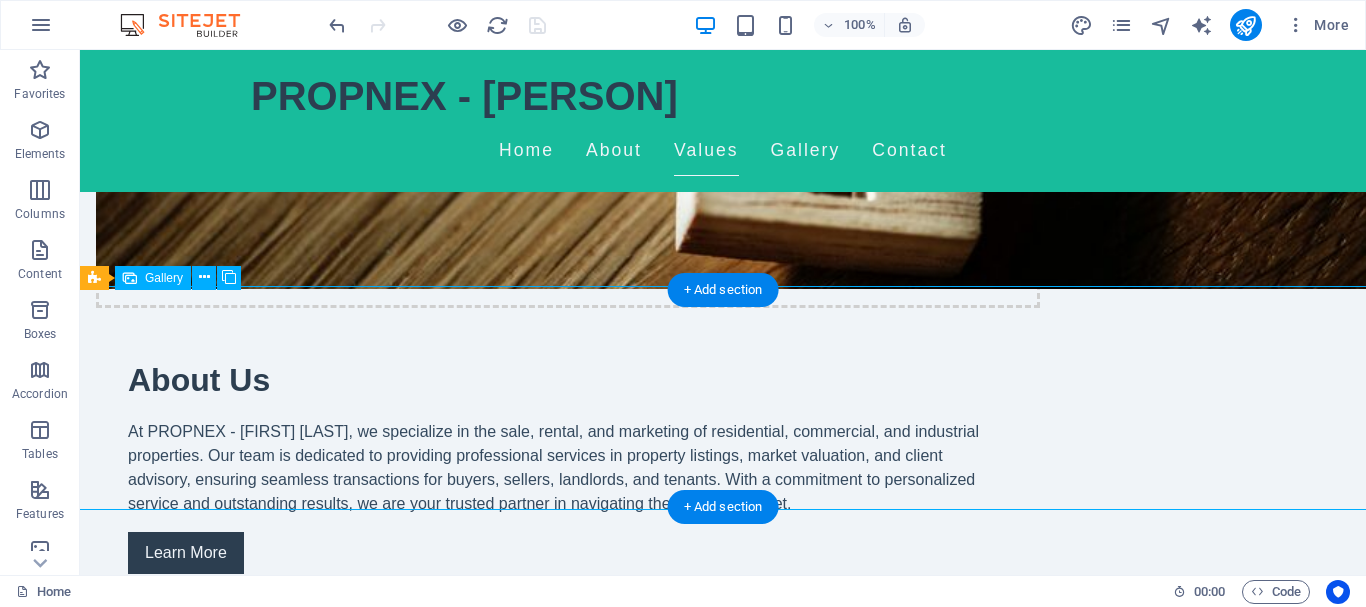 click at bounding box center (238, 1934) 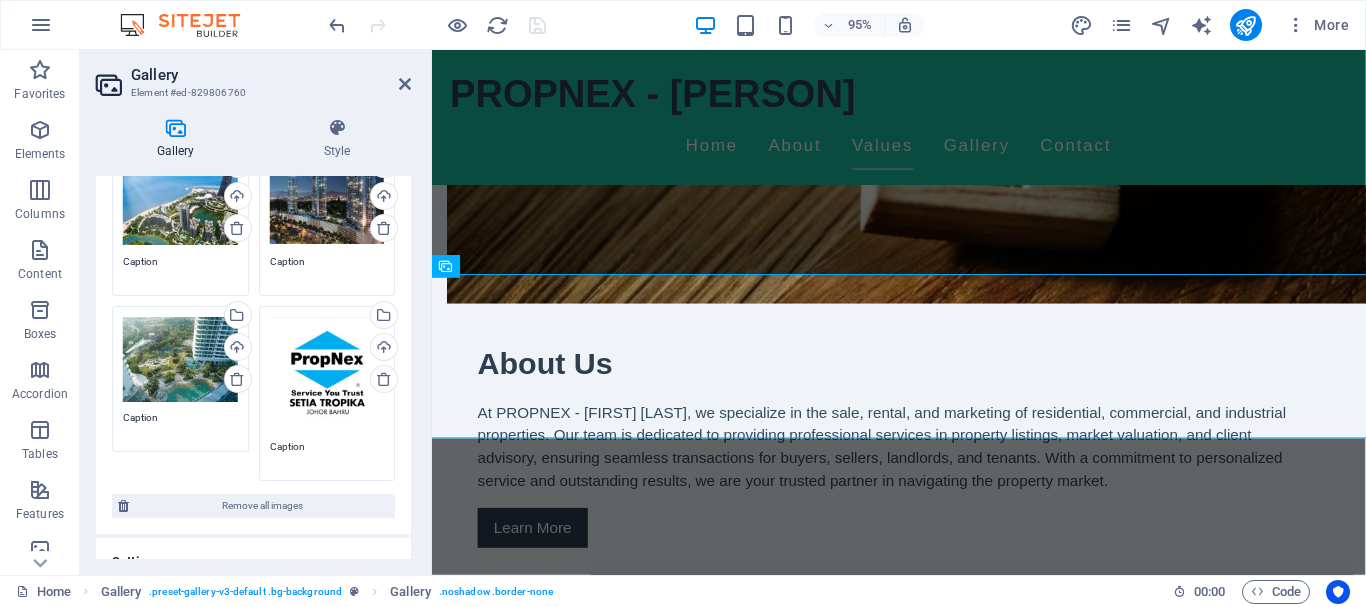 scroll, scrollTop: 180, scrollLeft: 0, axis: vertical 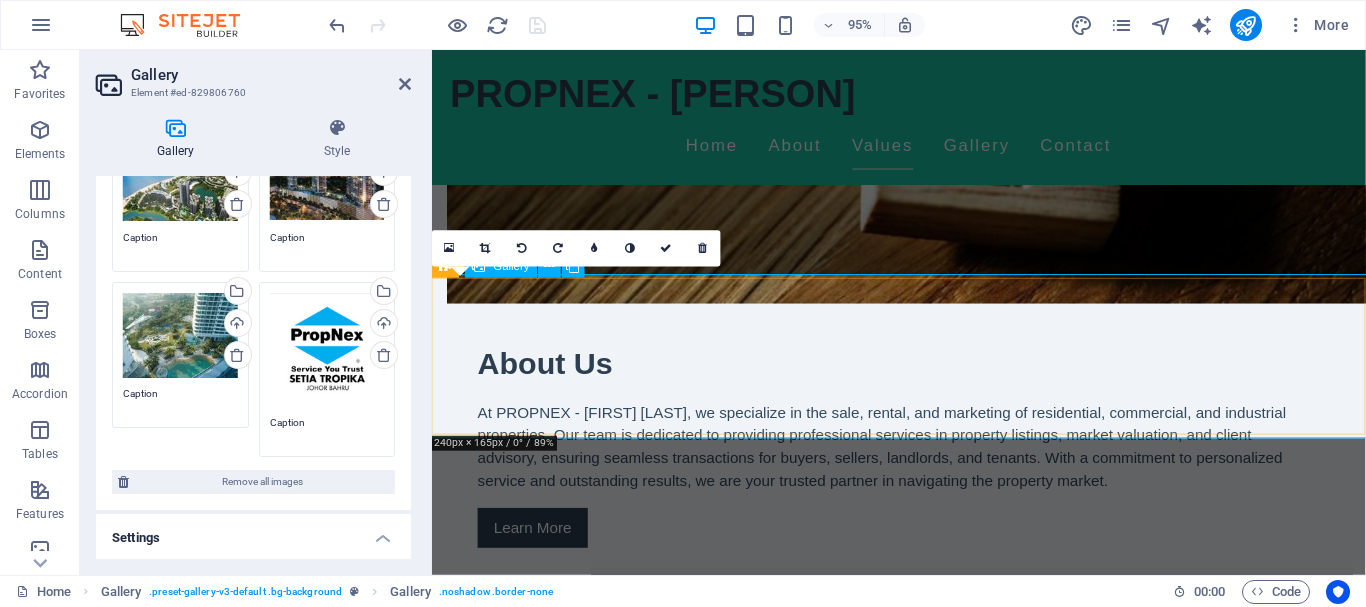 click at bounding box center (552, 1908) 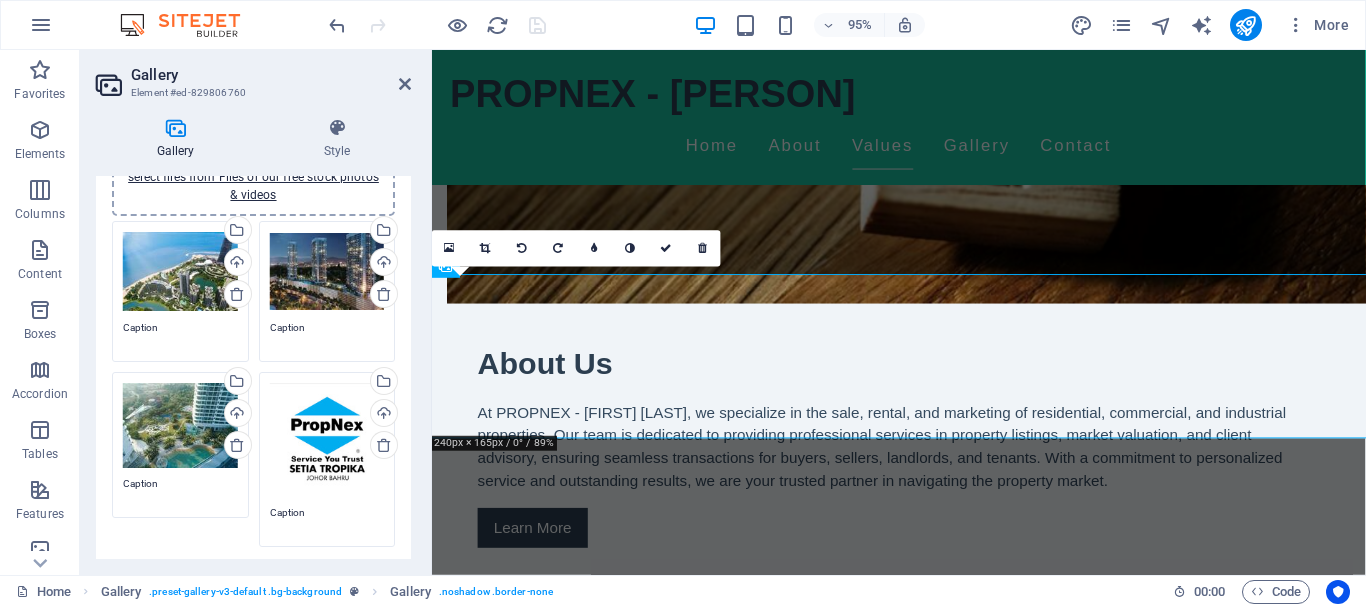 scroll, scrollTop: 0, scrollLeft: 0, axis: both 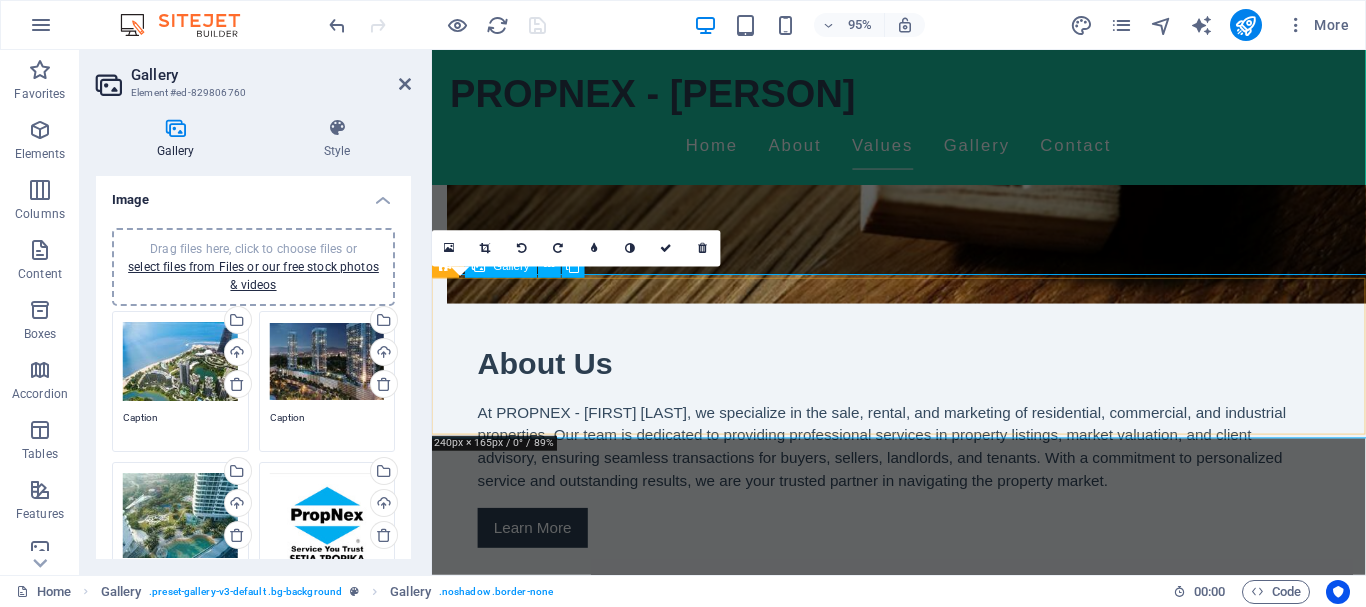 click at bounding box center [552, 1908] 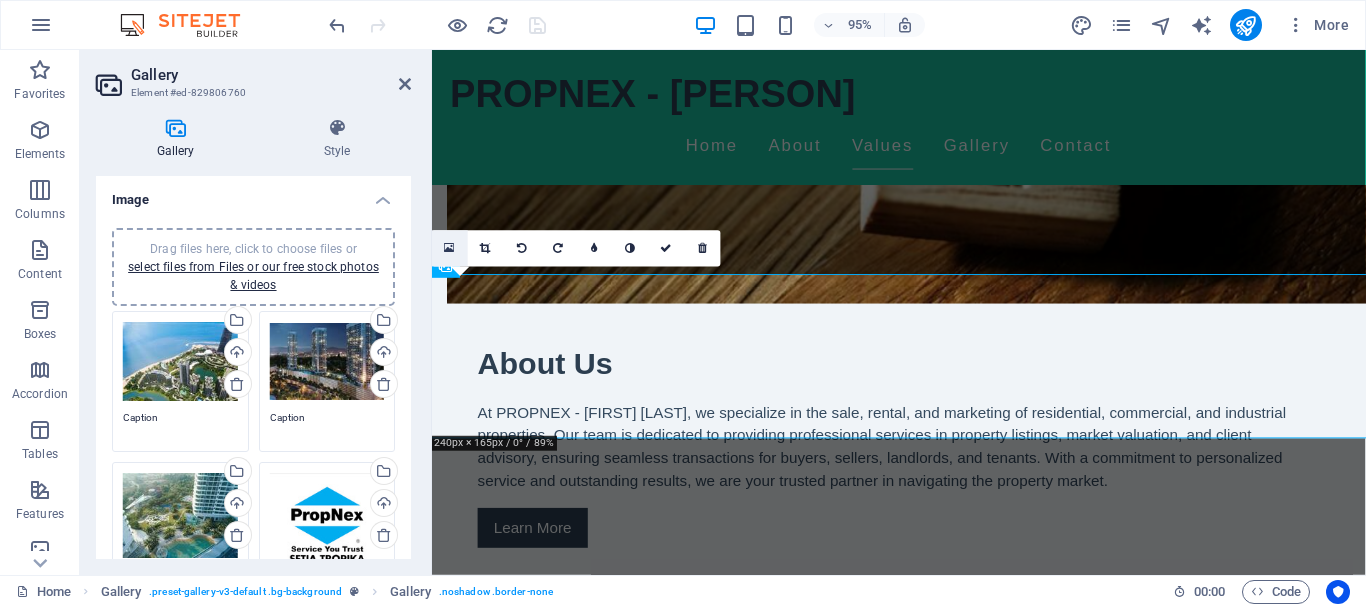 click at bounding box center (450, 248) 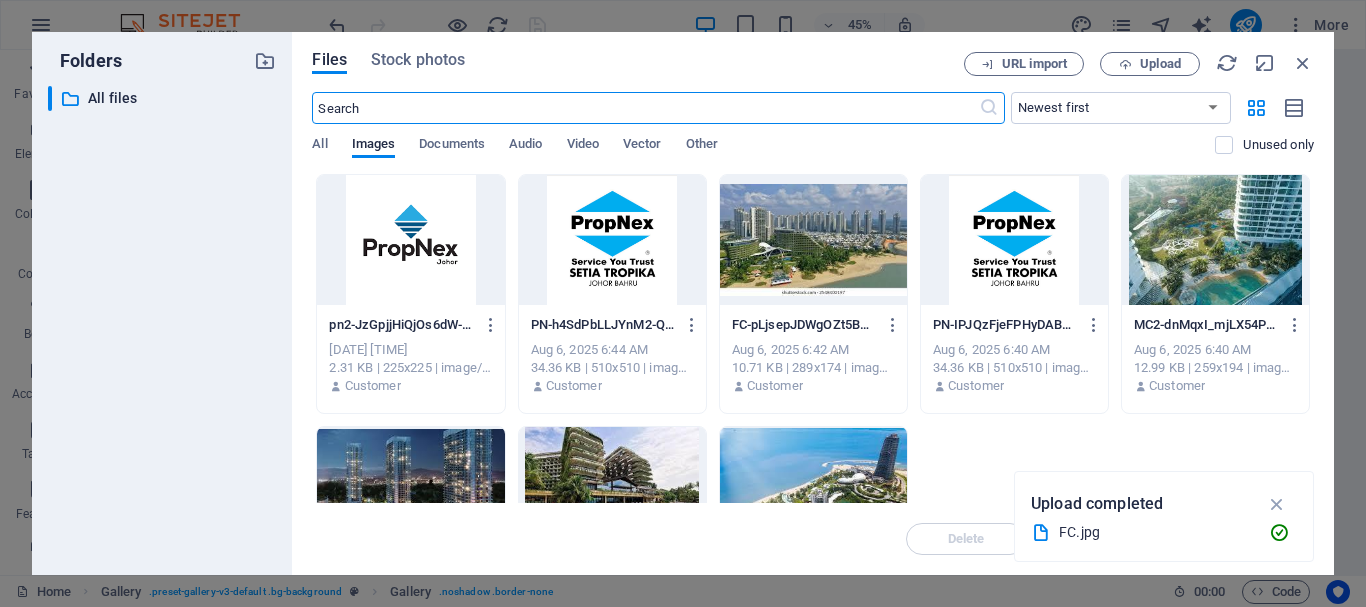 scroll, scrollTop: 1463, scrollLeft: 0, axis: vertical 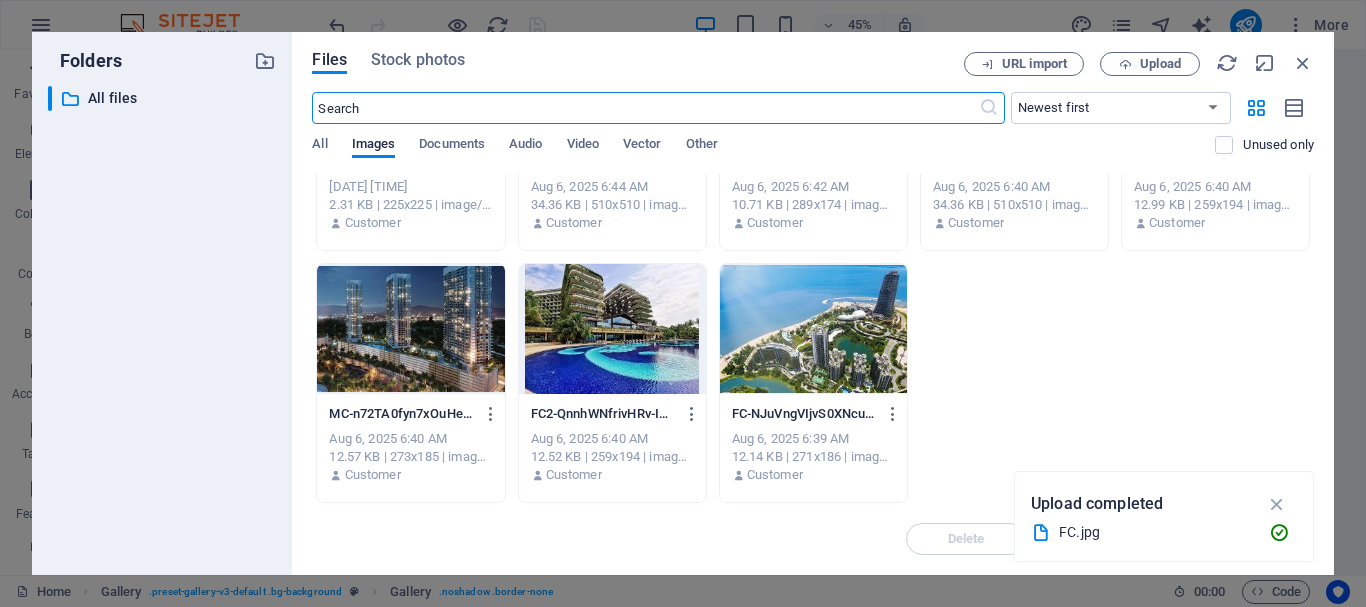 click at bounding box center [612, 329] 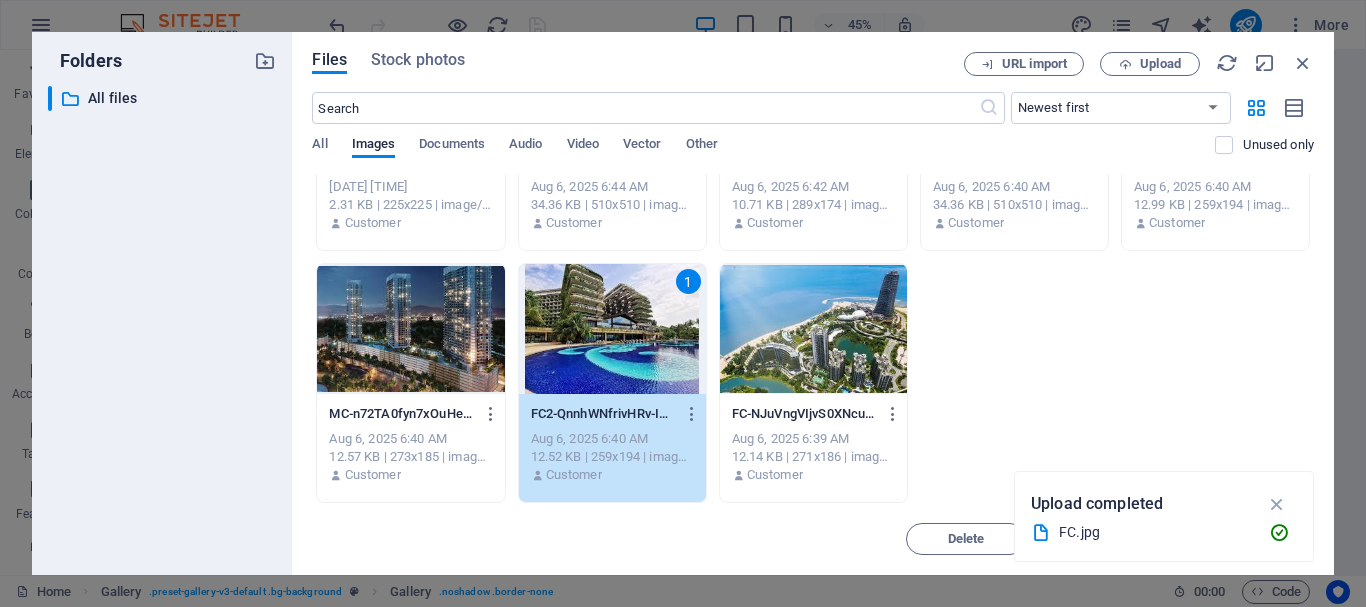 click on "1" at bounding box center [612, 329] 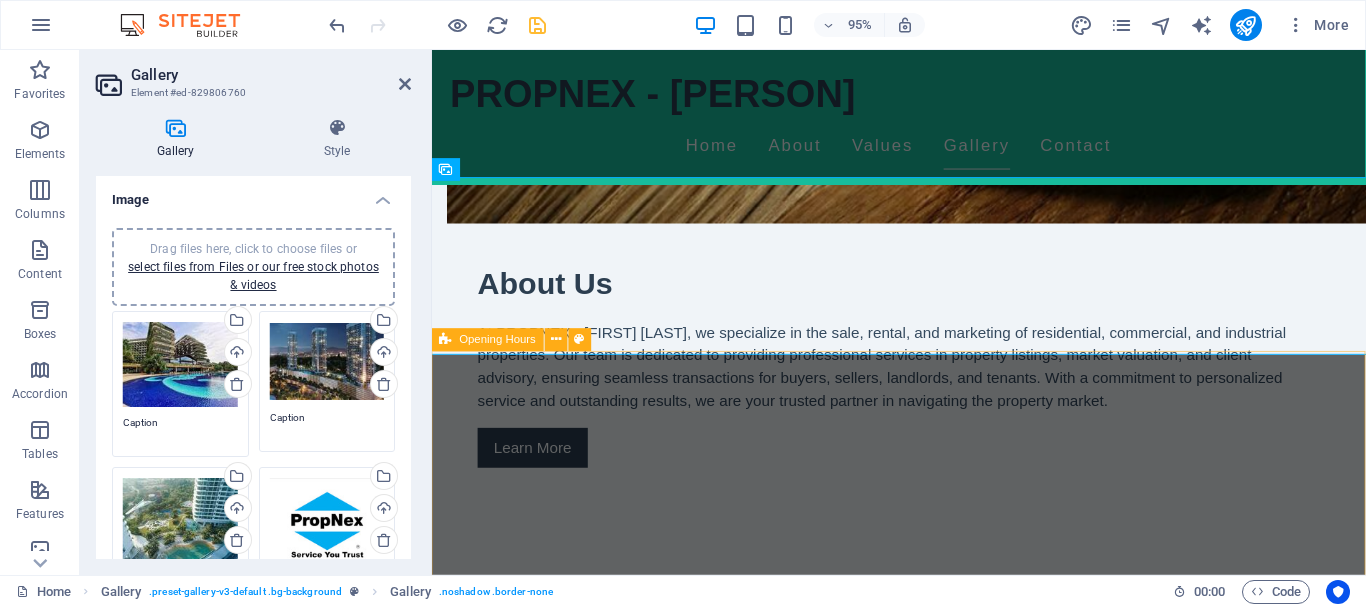scroll, scrollTop: 1462, scrollLeft: 0, axis: vertical 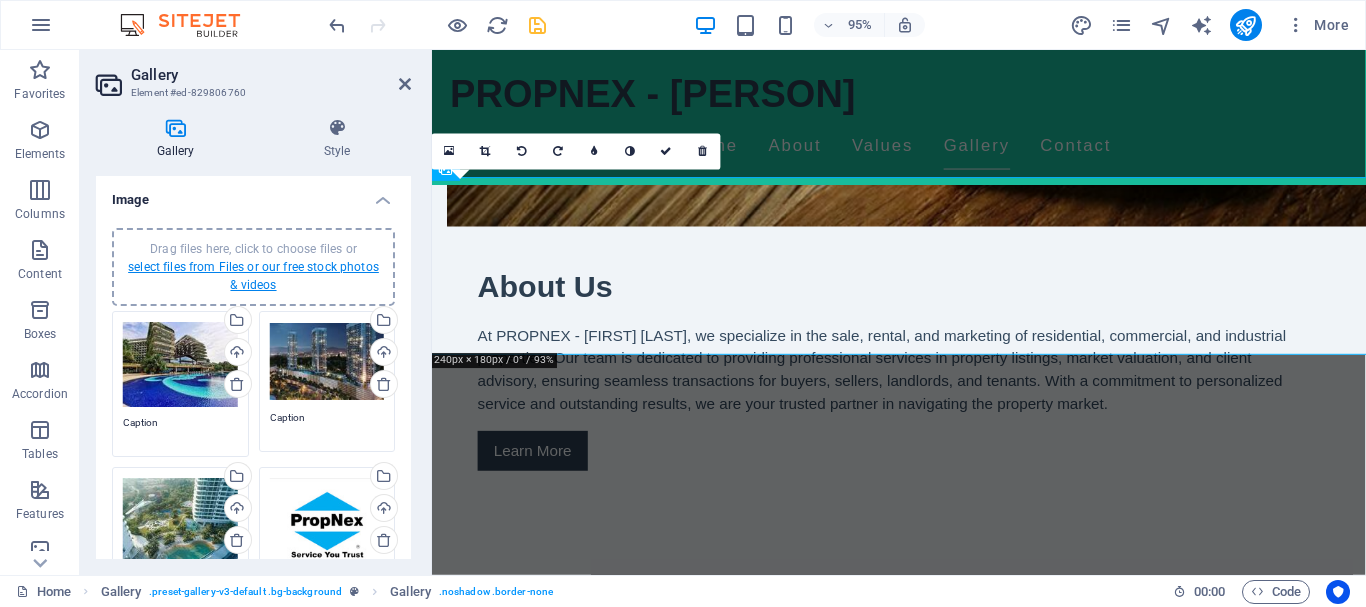 click on "select files from Files or our free stock photos & videos" at bounding box center (253, 276) 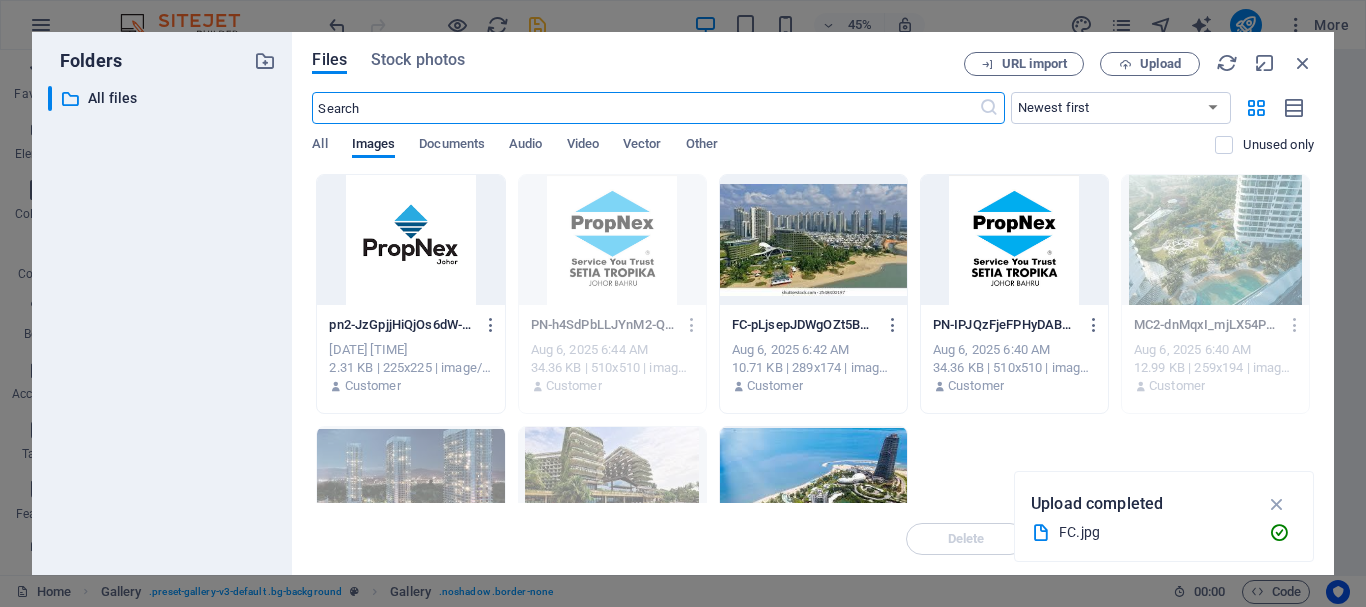 scroll, scrollTop: 1565, scrollLeft: 0, axis: vertical 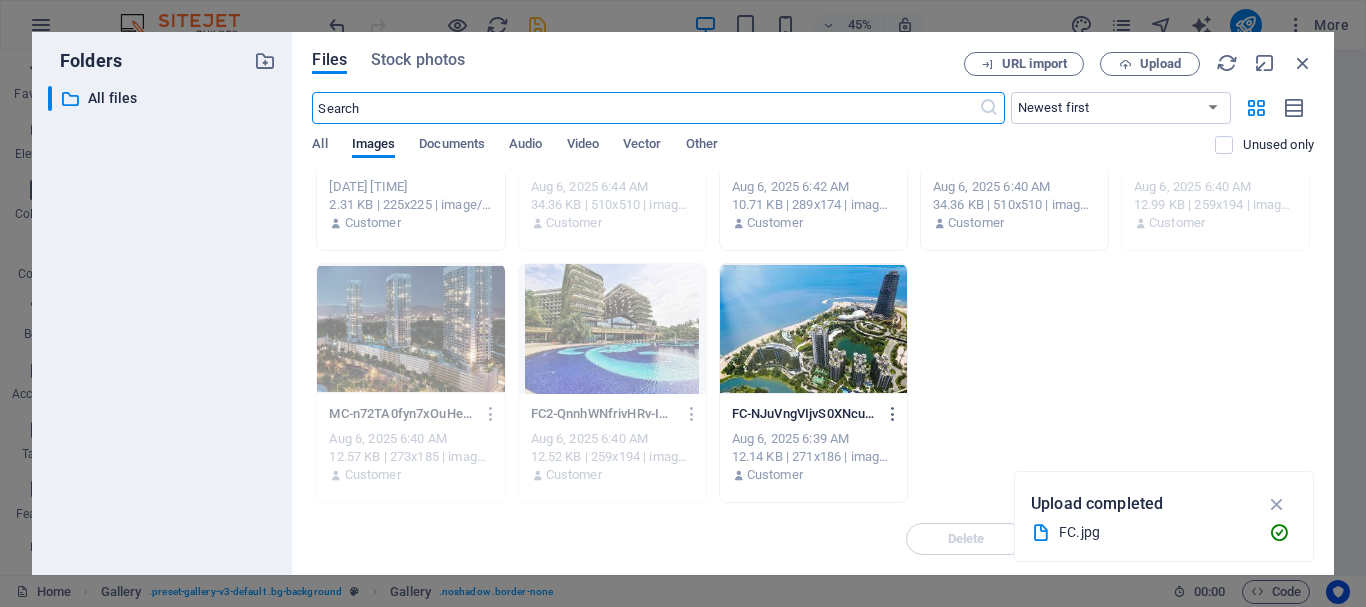 click at bounding box center [813, 329] 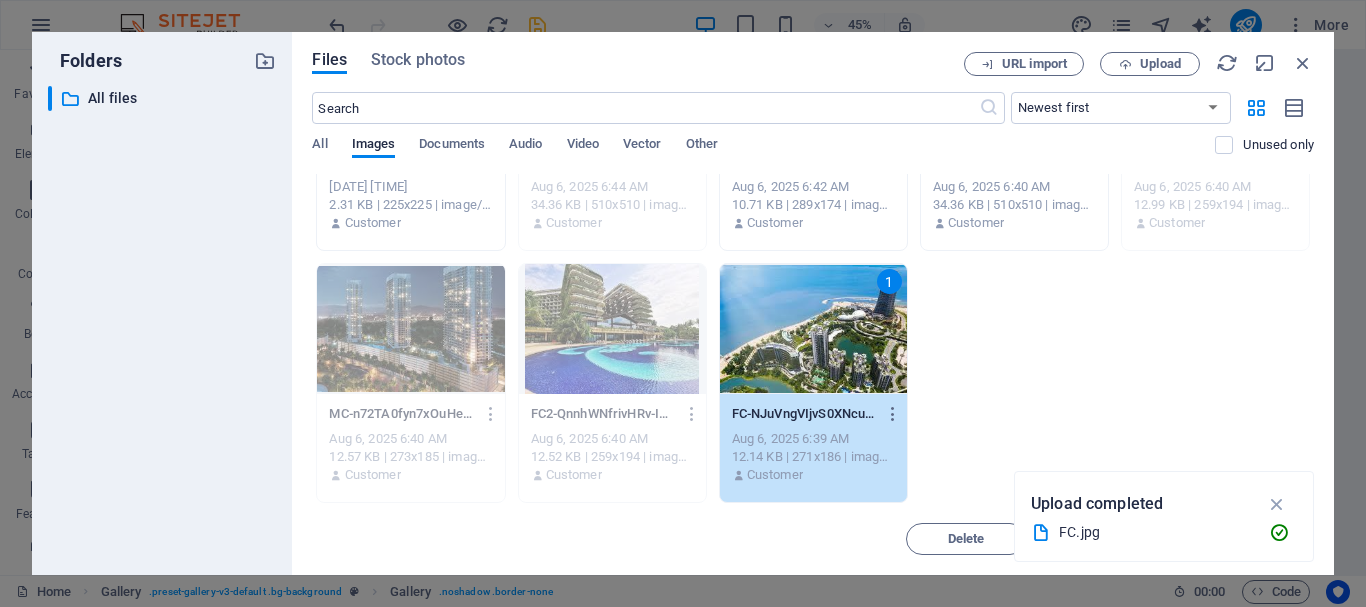 click on "1" at bounding box center [813, 329] 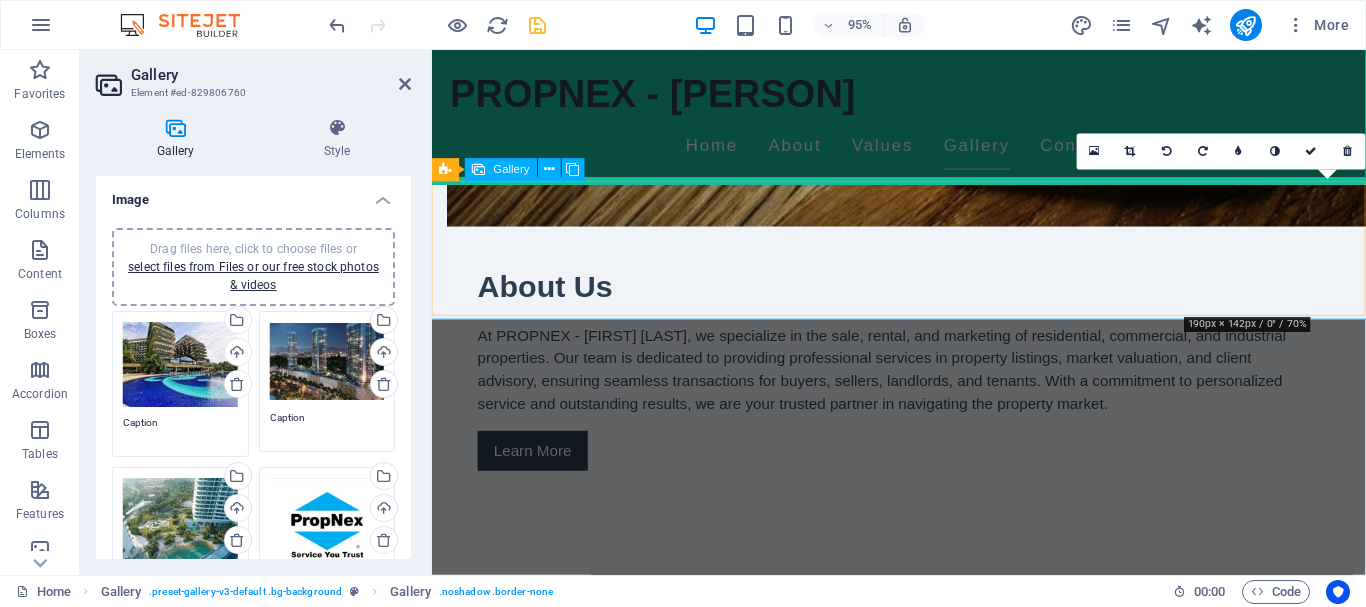 drag, startPoint x: 1297, startPoint y: 274, endPoint x: 492, endPoint y: 282, distance: 805.03973 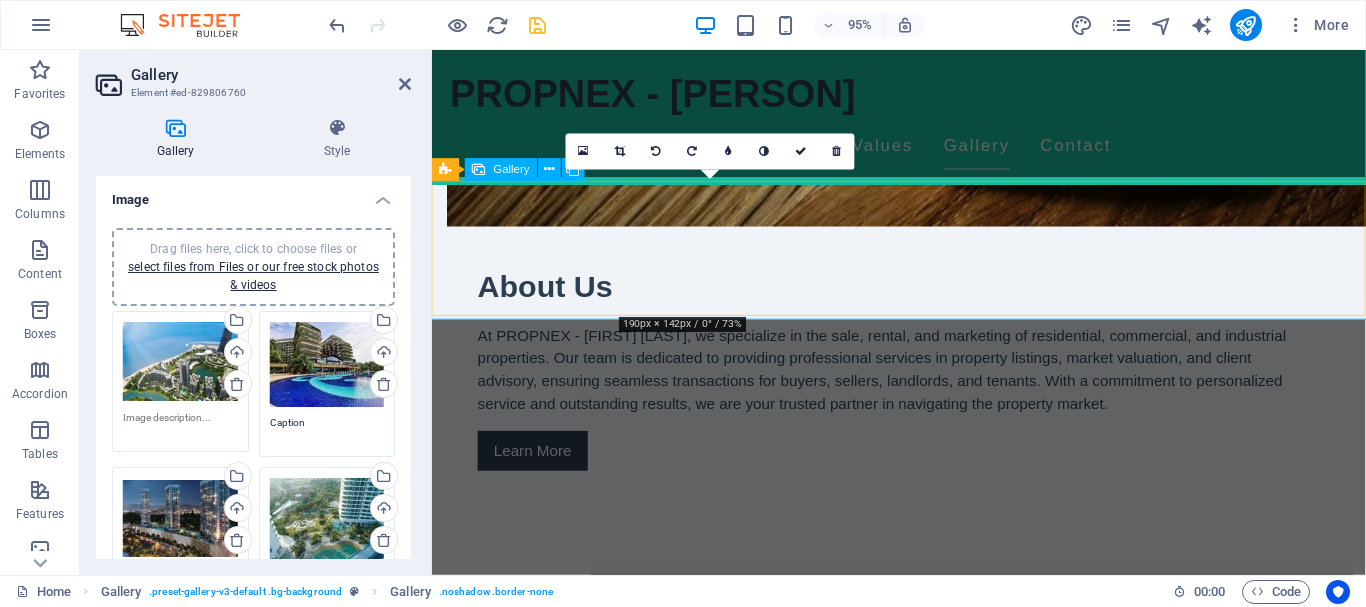 click at bounding box center (725, 1816) 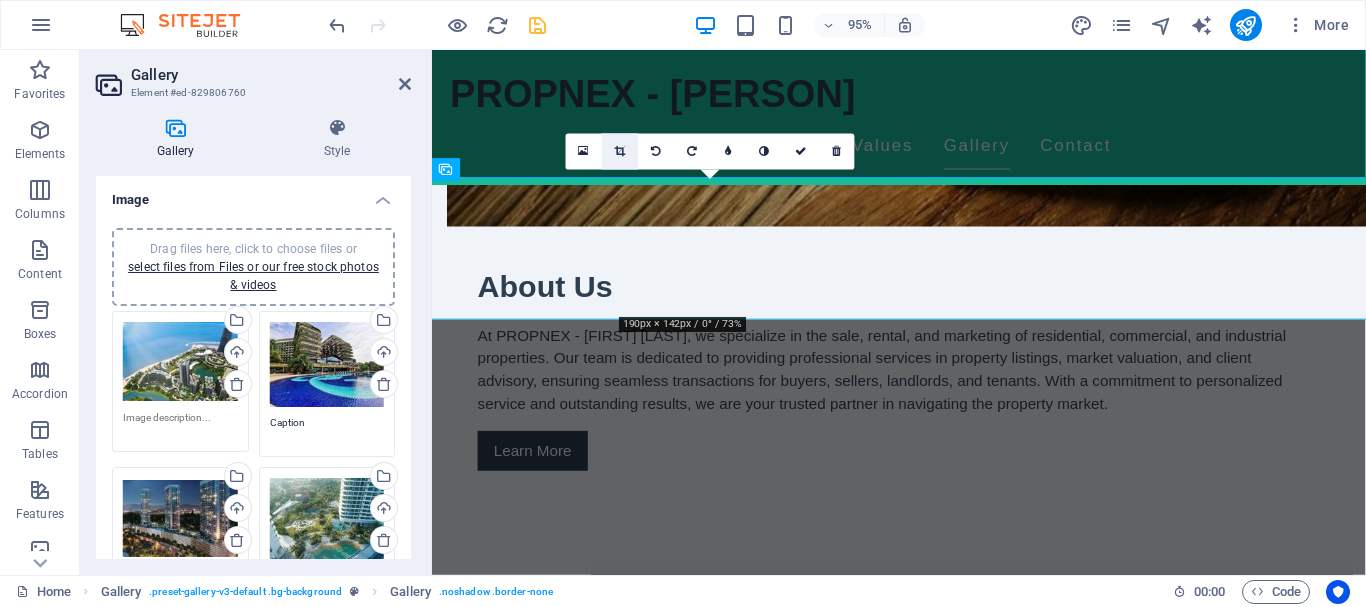 click at bounding box center [620, 151] 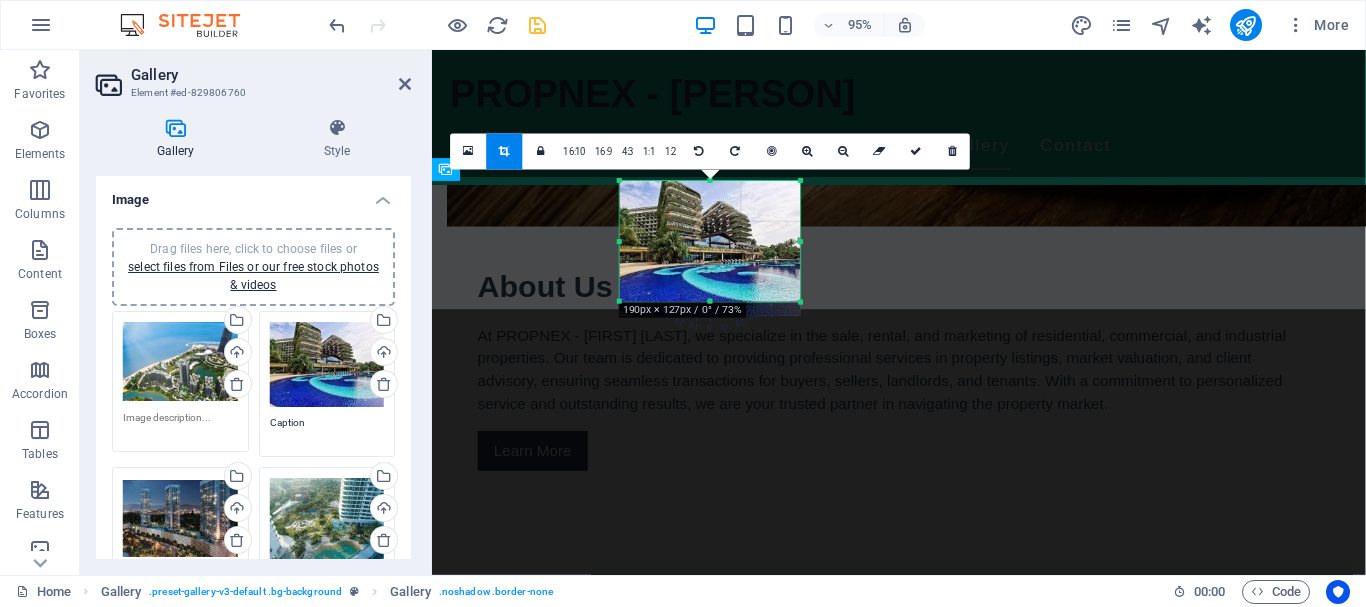 drag, startPoint x: 707, startPoint y: 319, endPoint x: 707, endPoint y: 304, distance: 15 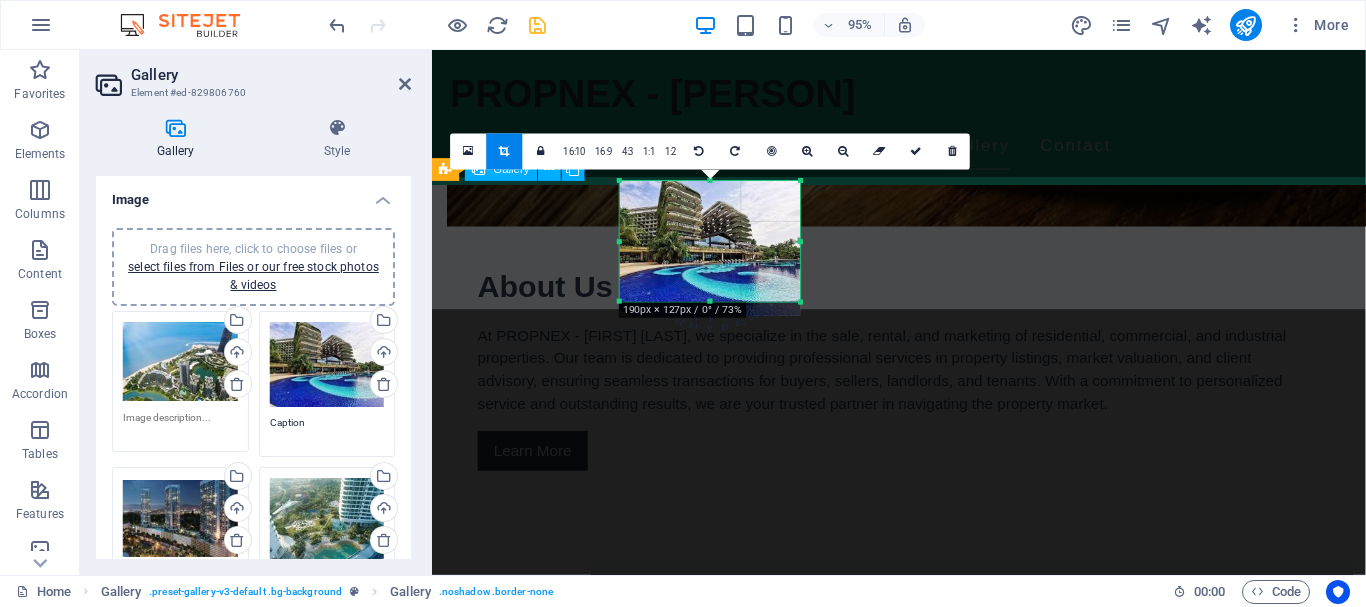 click at bounding box center (527, 1810) 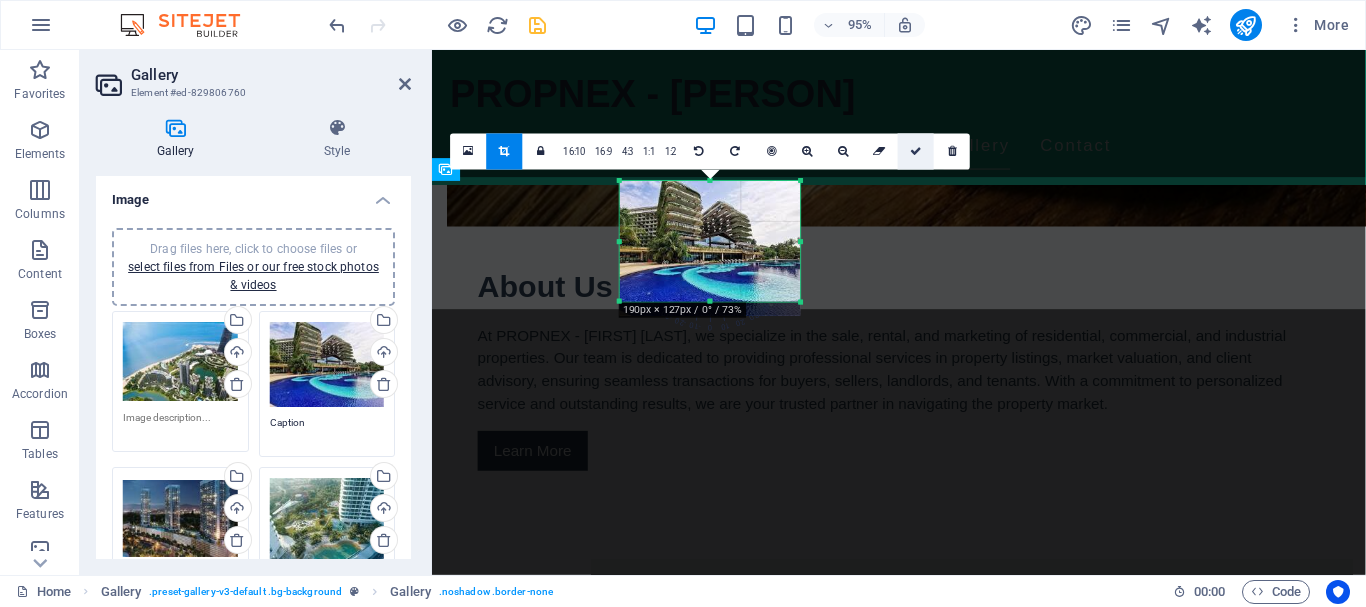 click at bounding box center (916, 152) 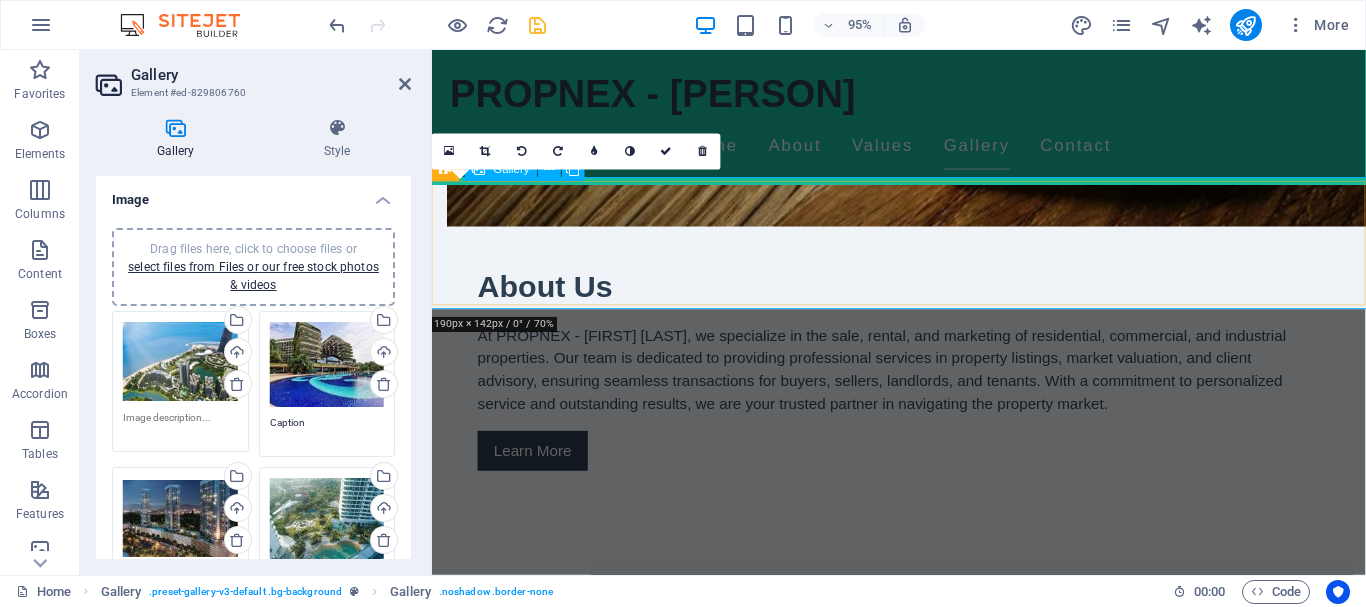 click at bounding box center (527, 1810) 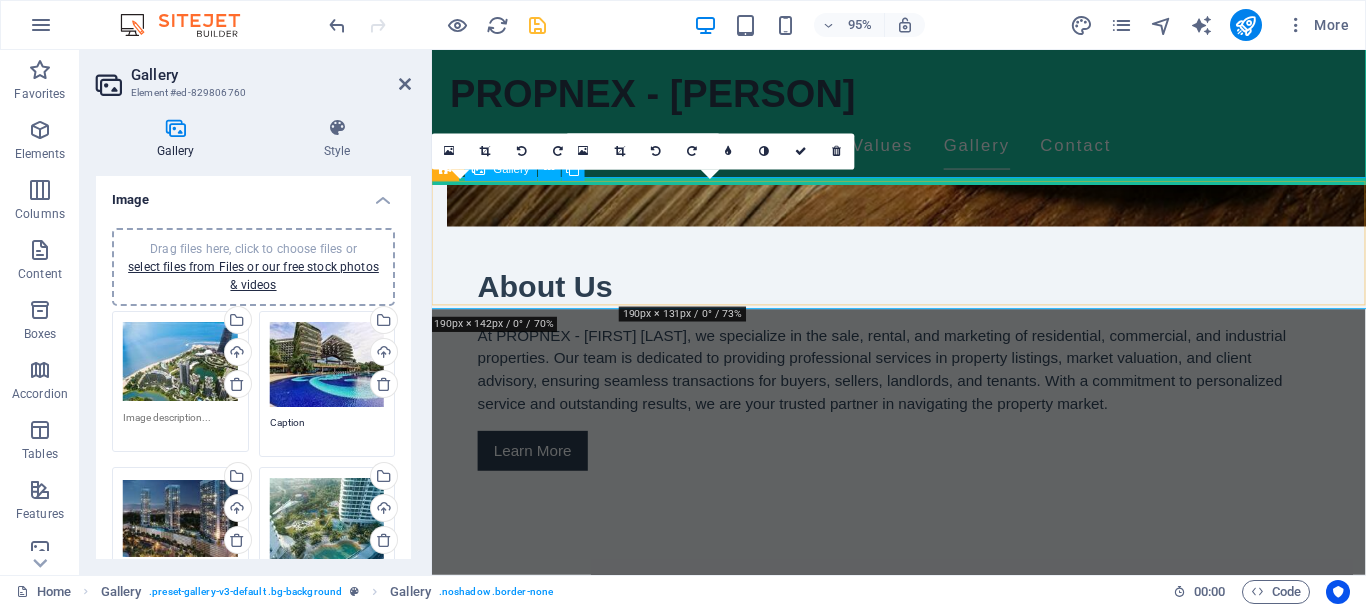 click at bounding box center (725, 1810) 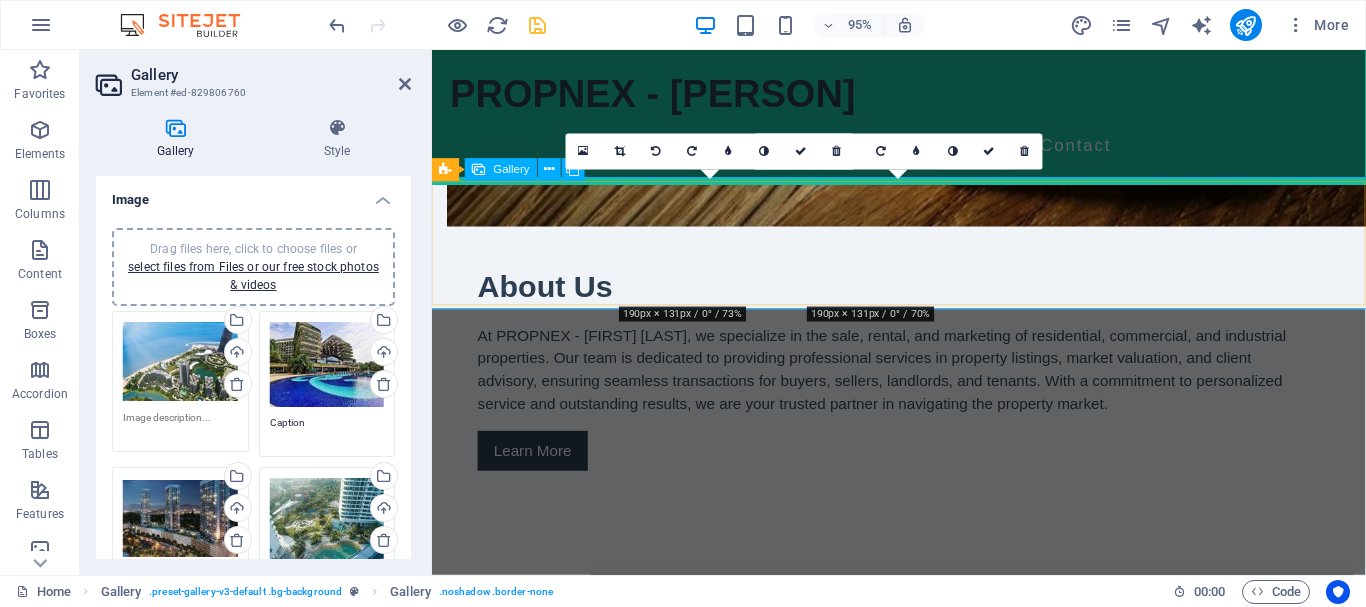 click at bounding box center (923, 1810) 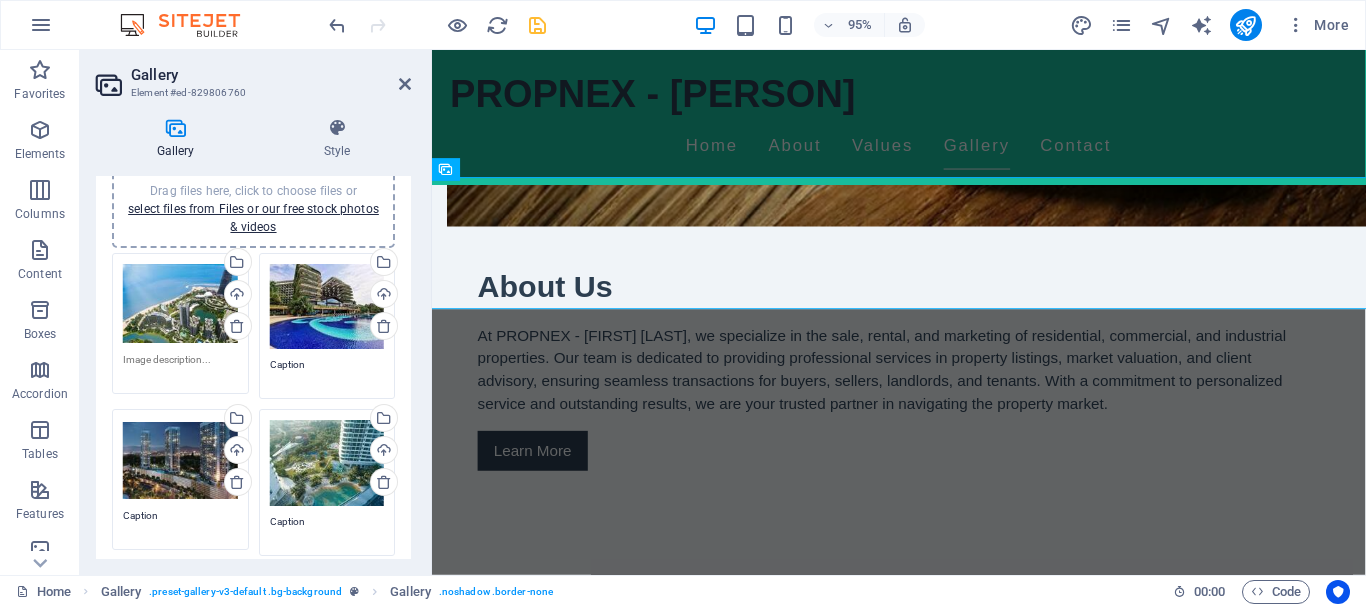 scroll, scrollTop: 90, scrollLeft: 0, axis: vertical 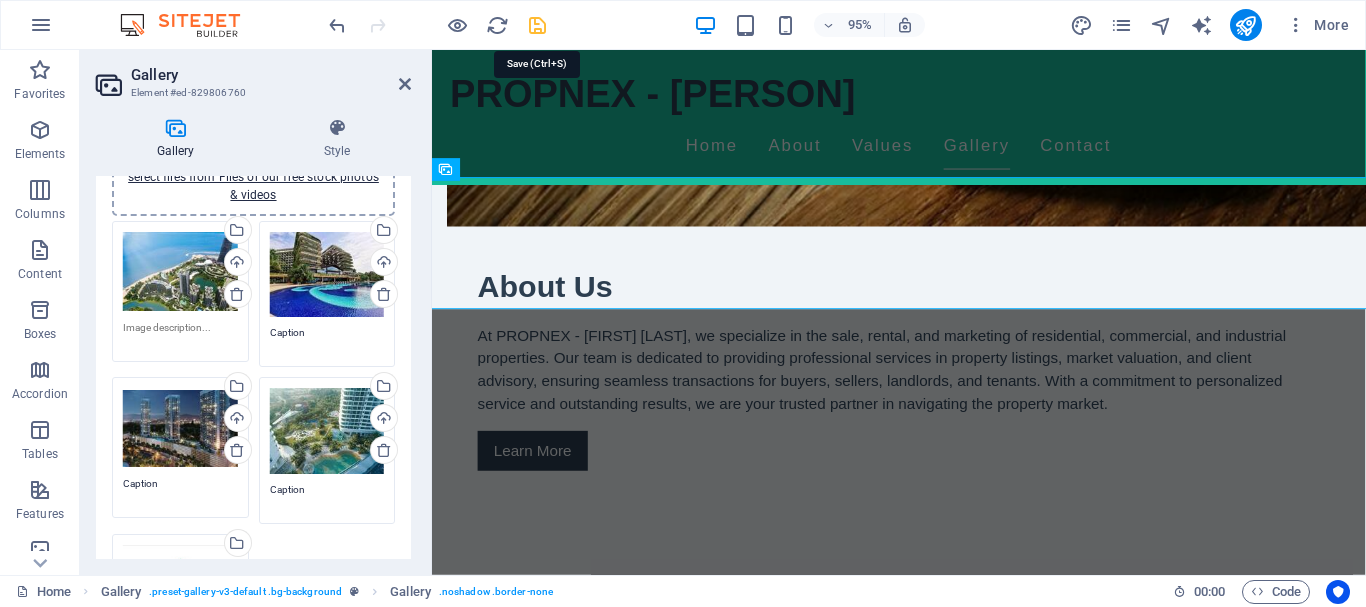 click at bounding box center (537, 25) 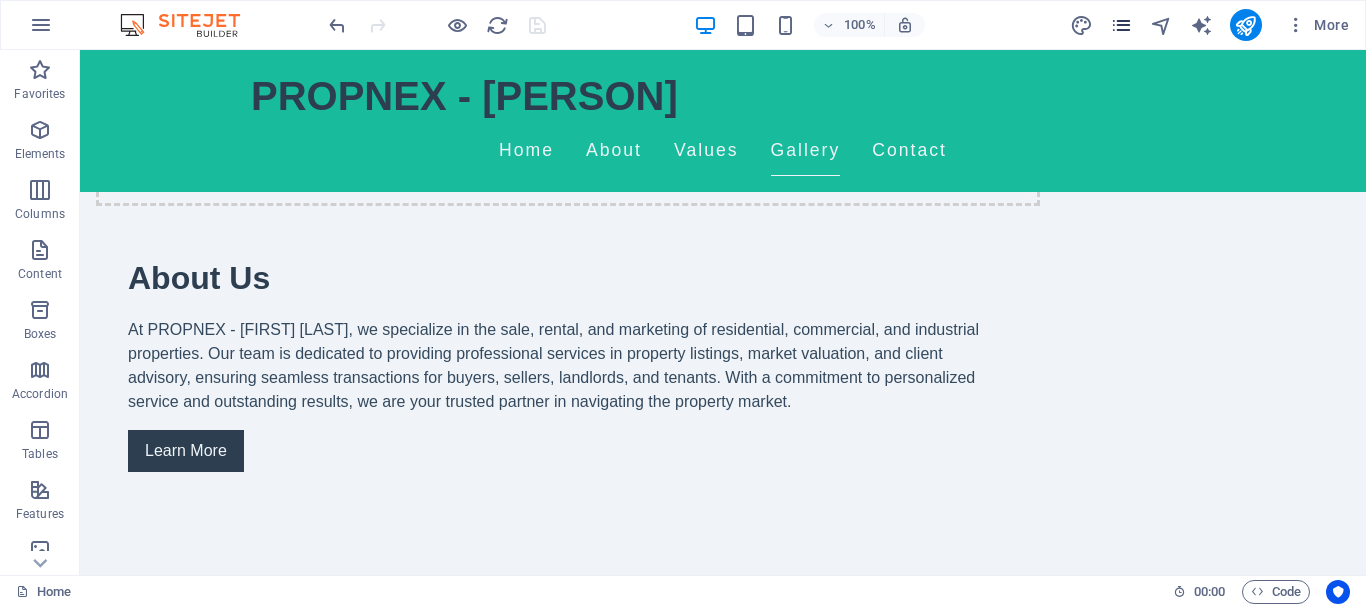 click at bounding box center (1122, 25) 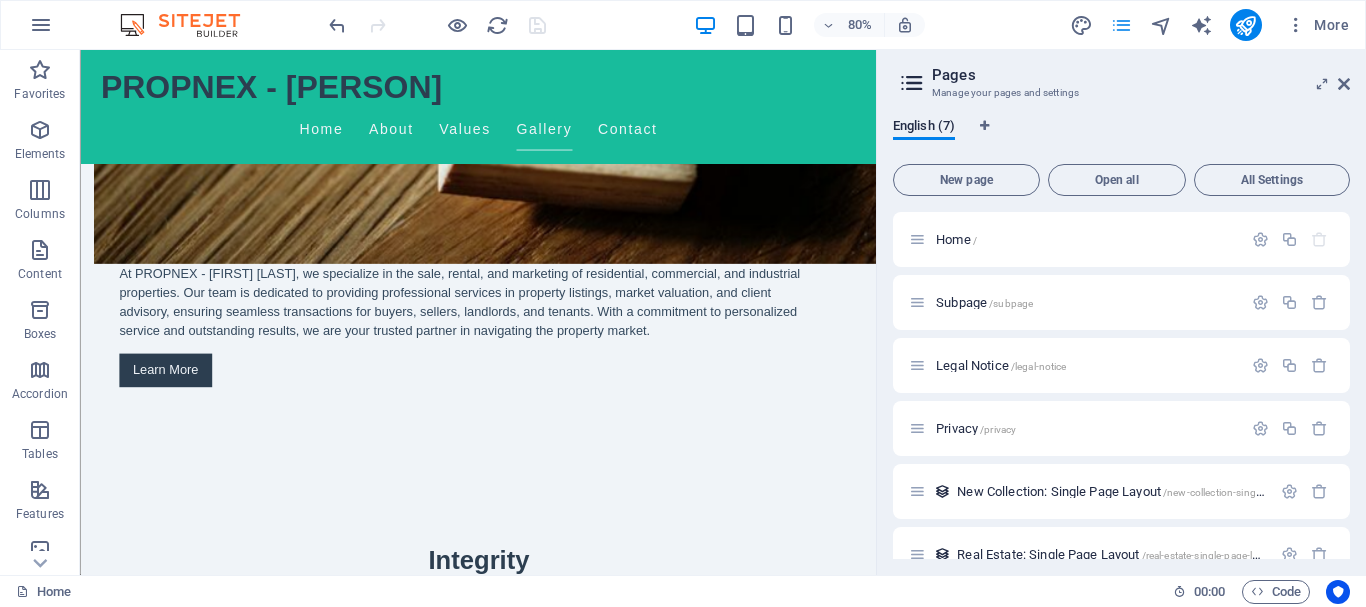 click at bounding box center [1122, 25] 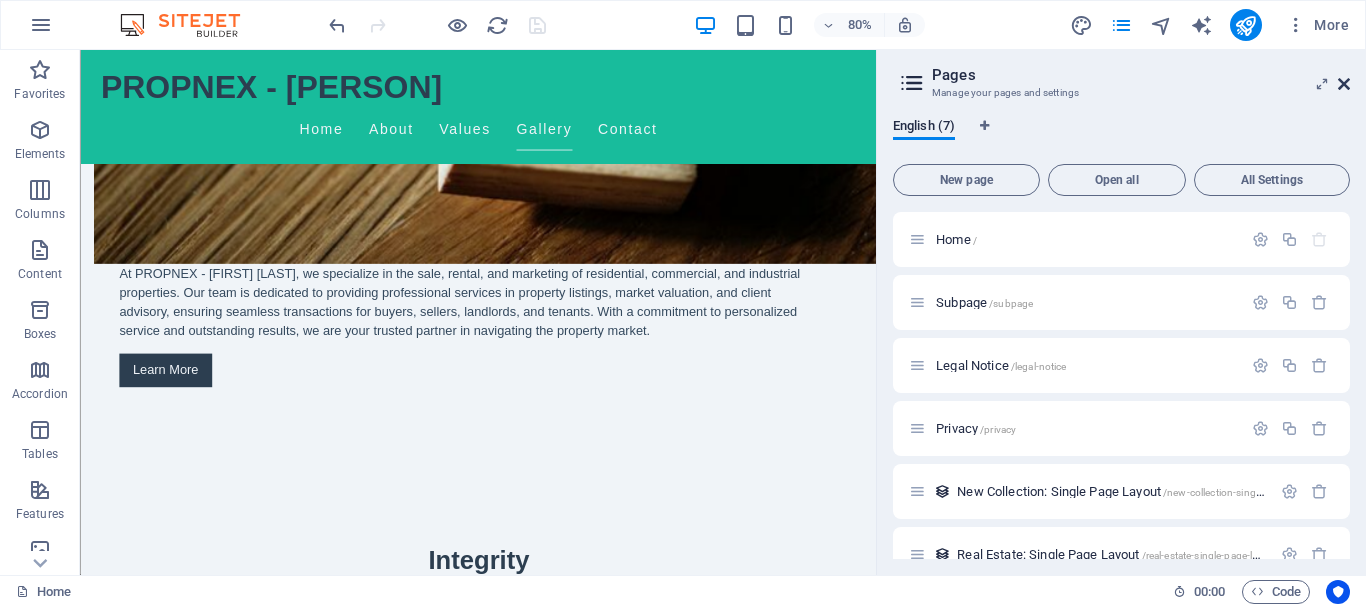 click at bounding box center [1344, 84] 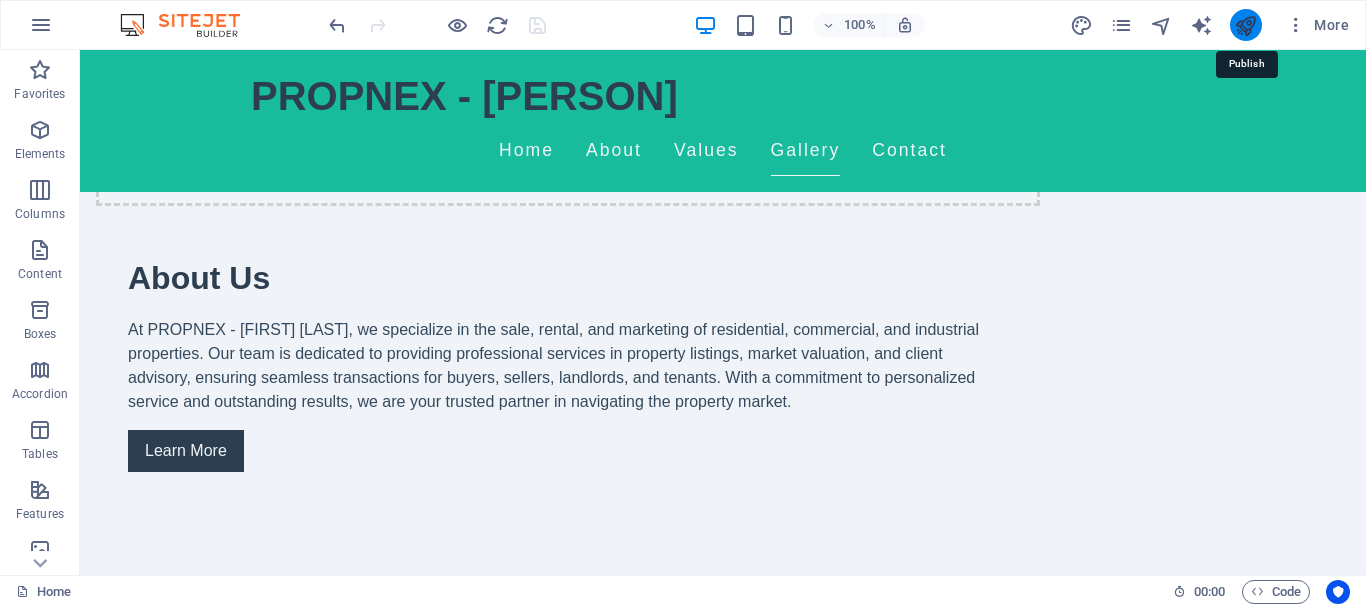 click at bounding box center [1245, 25] 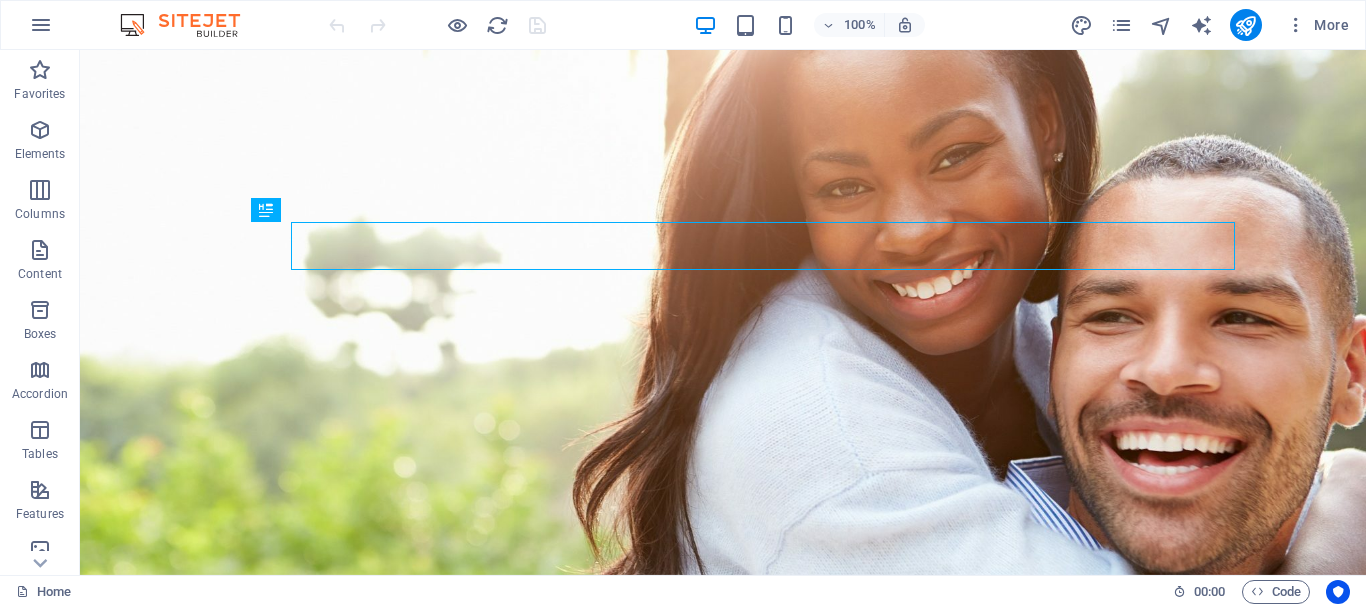 scroll, scrollTop: 0, scrollLeft: 0, axis: both 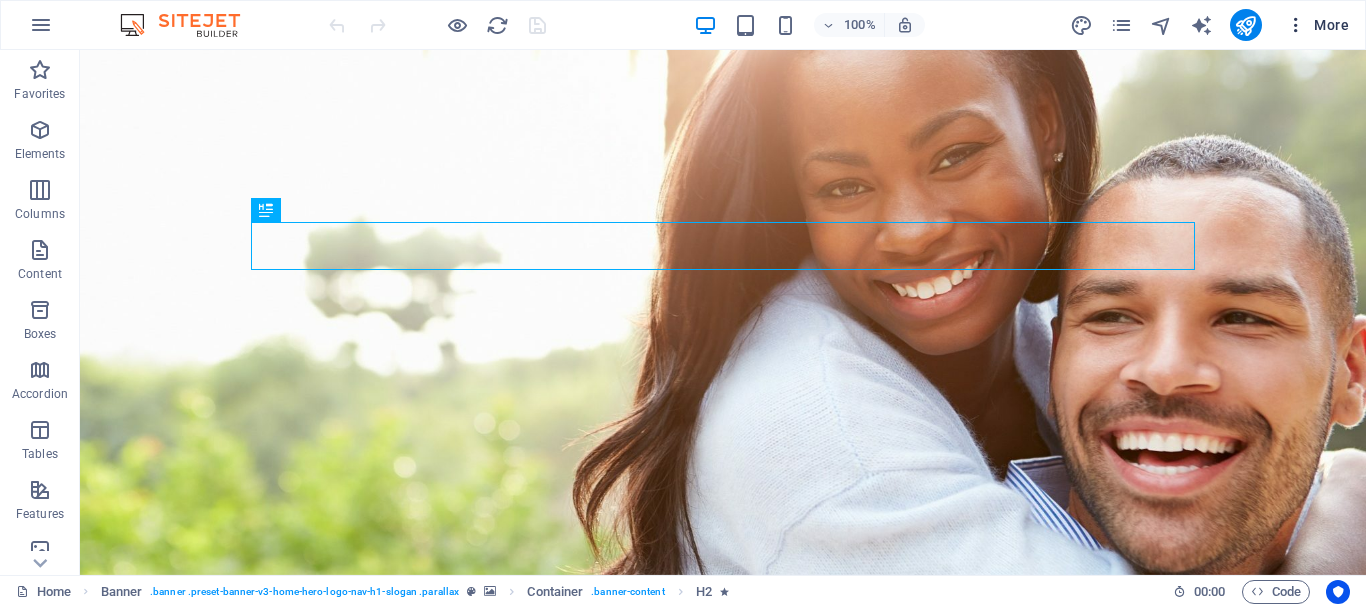 click on "More" at bounding box center [1317, 25] 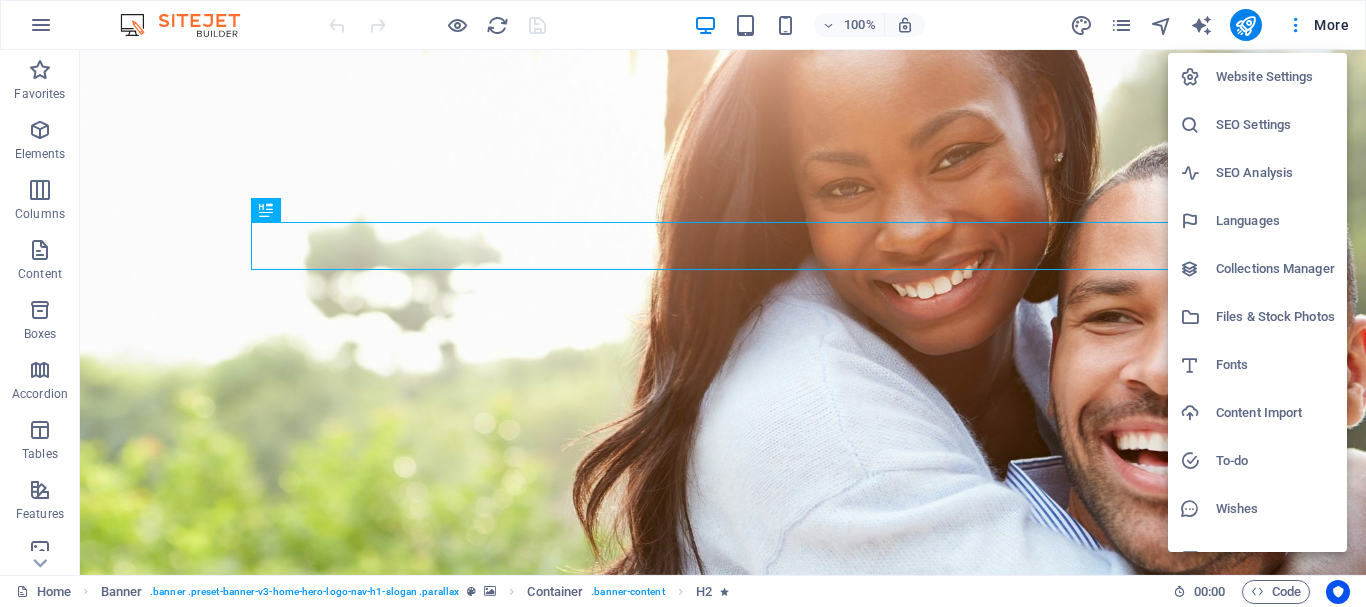 click on "Website Settings" at bounding box center (1275, 77) 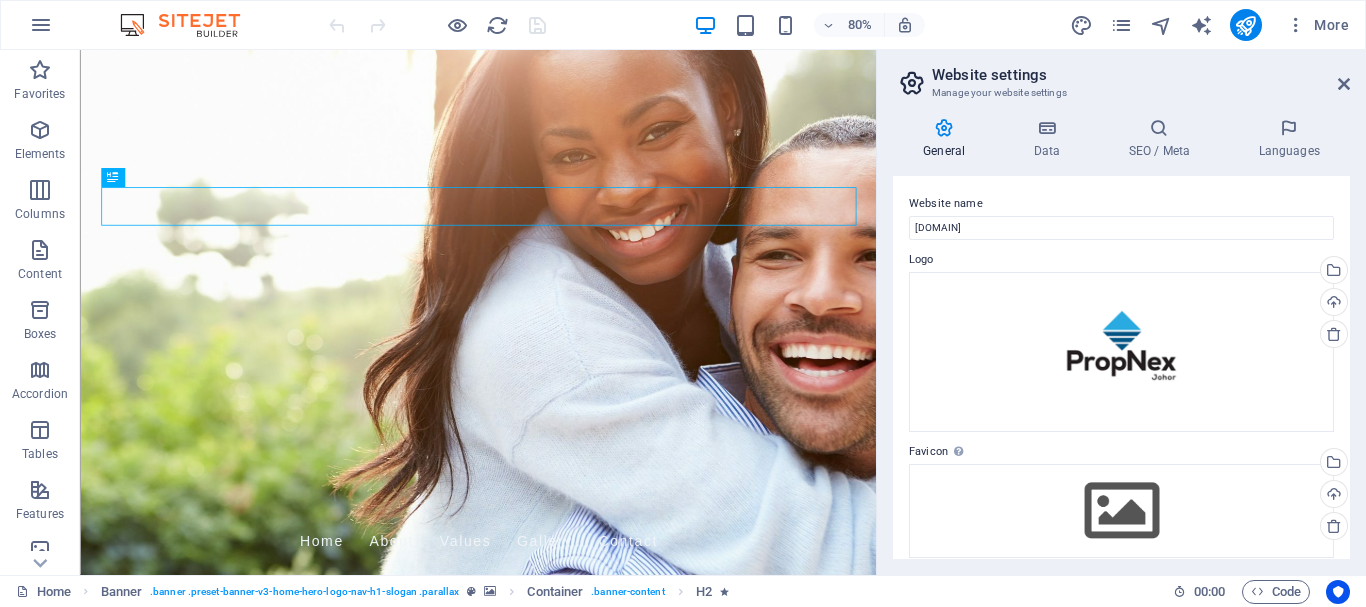 click on "Website settings" at bounding box center (1141, 75) 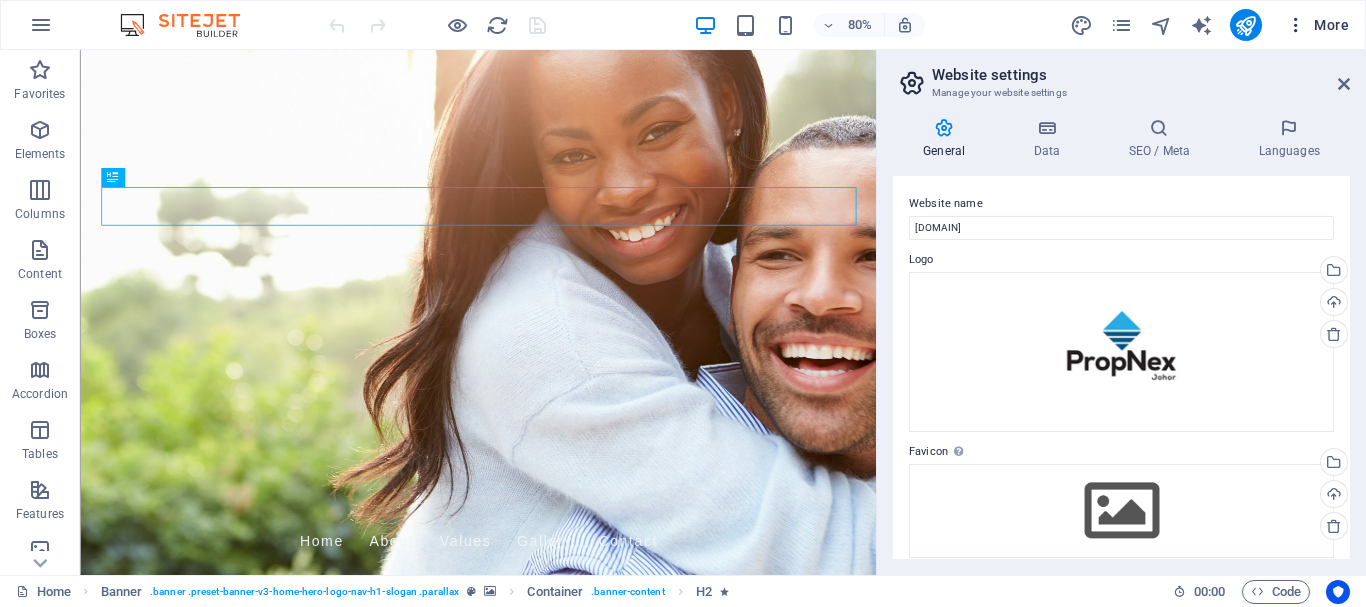 click on "More" at bounding box center (1317, 25) 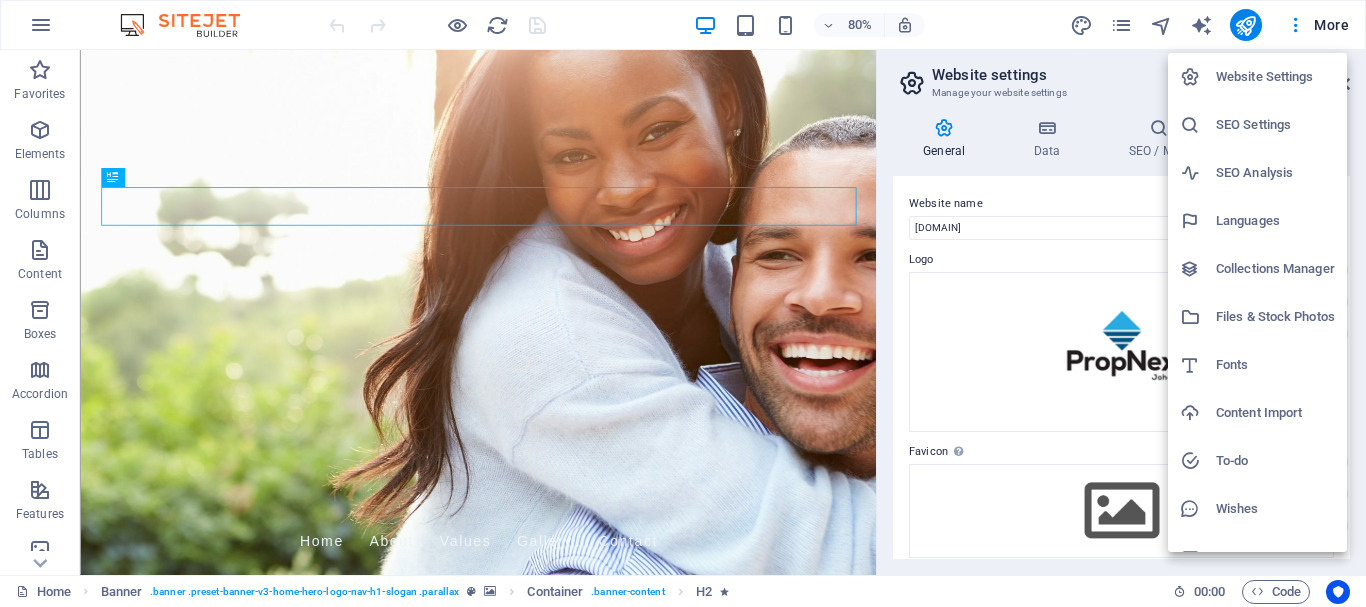click at bounding box center (683, 303) 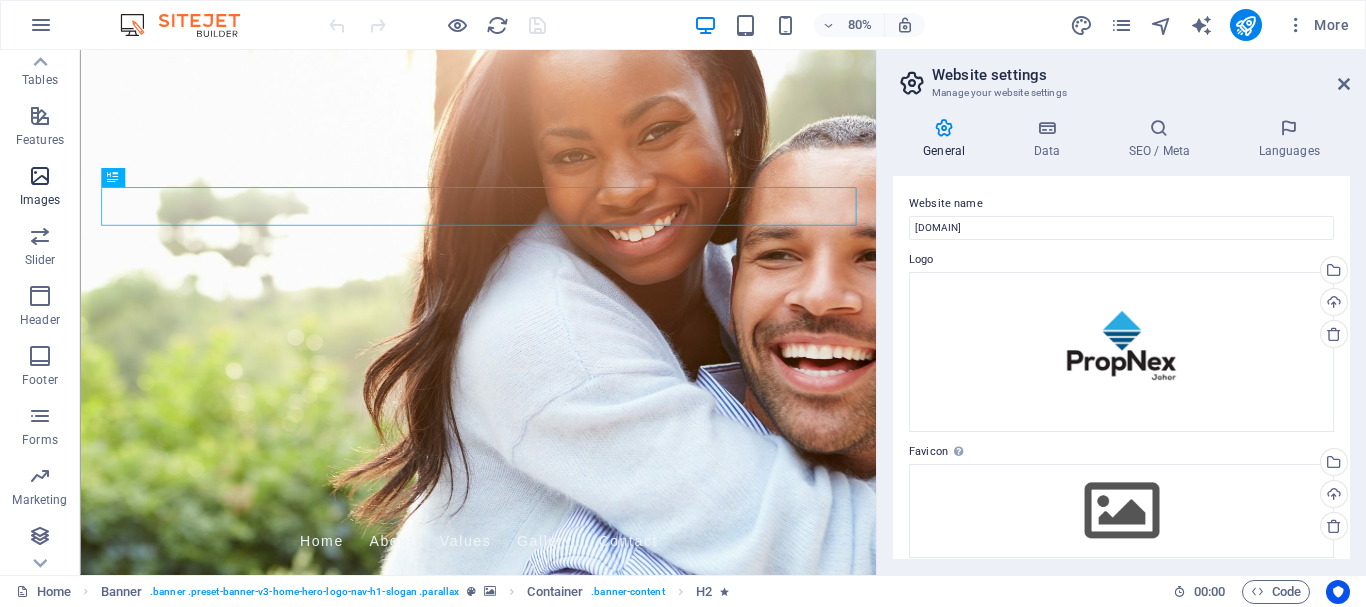 scroll, scrollTop: 375, scrollLeft: 0, axis: vertical 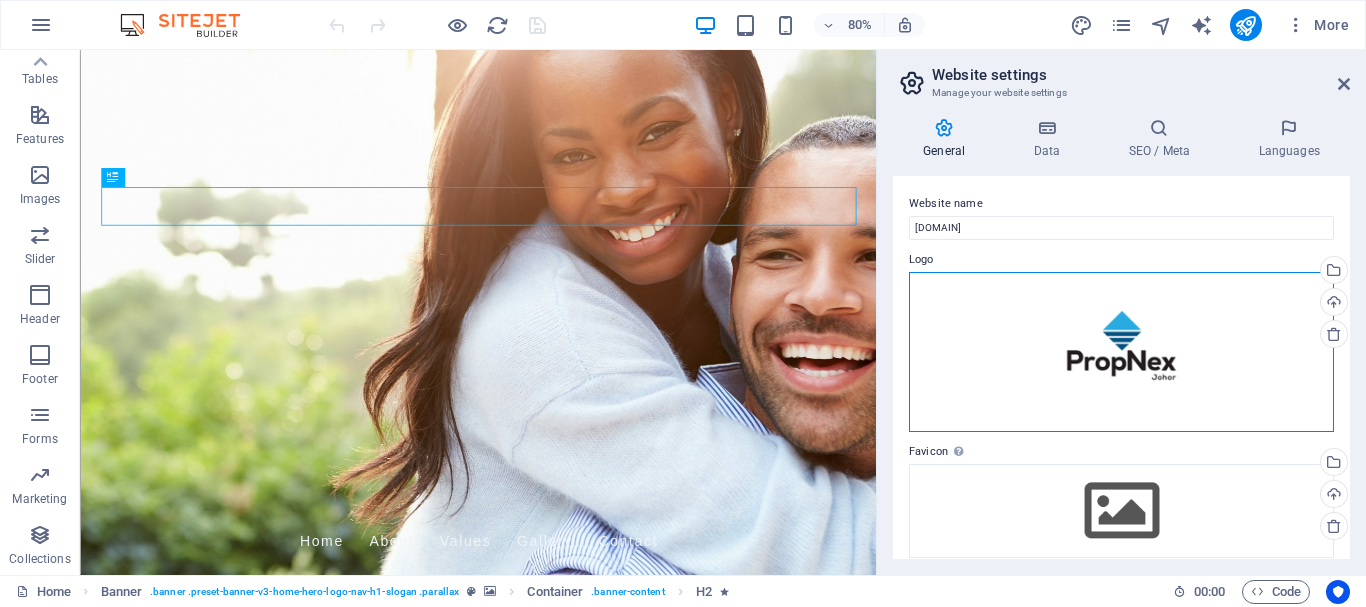 click on "Drag files here, click to choose files or select files from Files or our free stock photos & videos" at bounding box center [1121, 352] 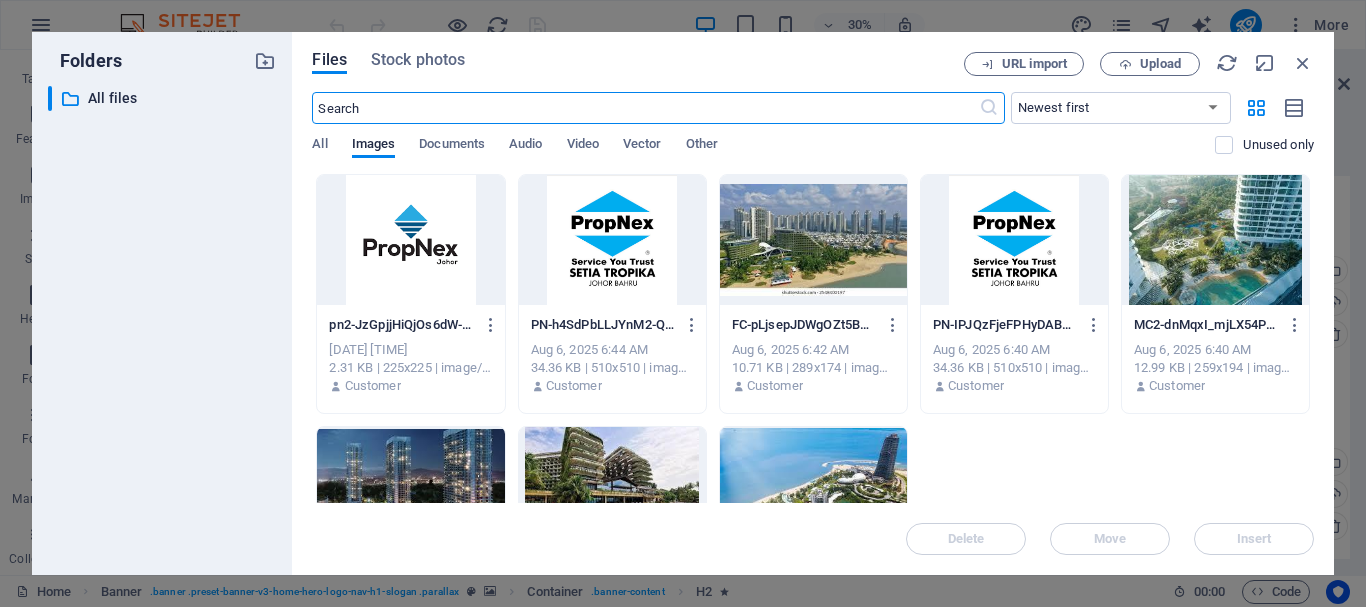 click on "Files Stock photos URL import Upload ​ Newest first Oldest first Name (A-Z) Name (Z-A) Size (0-9) Size (9-0) Resolution (0-9) Resolution (9-0) All Images Documents Audio Video Vector Other Unused only Drop files here to upload them instantly pn2-JzGpjjHiQjOs6dW-DE6GXA.png pn2-JzGpjjHiQjOs6dW-DE6GXA.png Aug 6, 2025 6:50 AM 2.31 KB | 225x225 | image/png Customer PN-h4SdPbLLJYnM2-QBk0P-Kw.jpg PN-h4SdPbLLJYnM2-QBk0P-Kw.jpg Aug 6, 2025 6:44 AM 34.36 KB | 510x510 | image/jpeg Customer FC-pLjsepJDWgOZt5BA7LYxfg.jpg FC-pLjsepJDWgOZt5BA7LYxfg.jpg Aug 6, 2025 6:42 AM 10.71 KB | 289x174 | image/jpeg Customer PN-IPJQzFjeFPHyDABvMNS_Hg.jpg PN-IPJQzFjeFPHyDABvMNS_Hg.jpg Aug 6, 2025 6:40 AM 34.36 KB | 510x510 | image/jpeg Customer MC2-dnMqxI_mjLX54PXzPtulUQ.jpg MC2-dnMqxI_mjLX54PXzPtulUQ.jpg Aug 6, 2025 6:40 AM 12.99 KB | 259x194 | image/jpeg Customer MC-n72TA0fyn7xOuHeQ10vc-Q.jpg MC-n72TA0fyn7xOuHeQ10vc-Q.jpg Aug 6, 2025 6:40 AM 12.57 KB | 273x185 | image/jpeg Customer FC2-QnnhWNfrivHRv-Ibg00LSg.jpg Aug 6, 2025 6:40 AM" at bounding box center (813, 303) 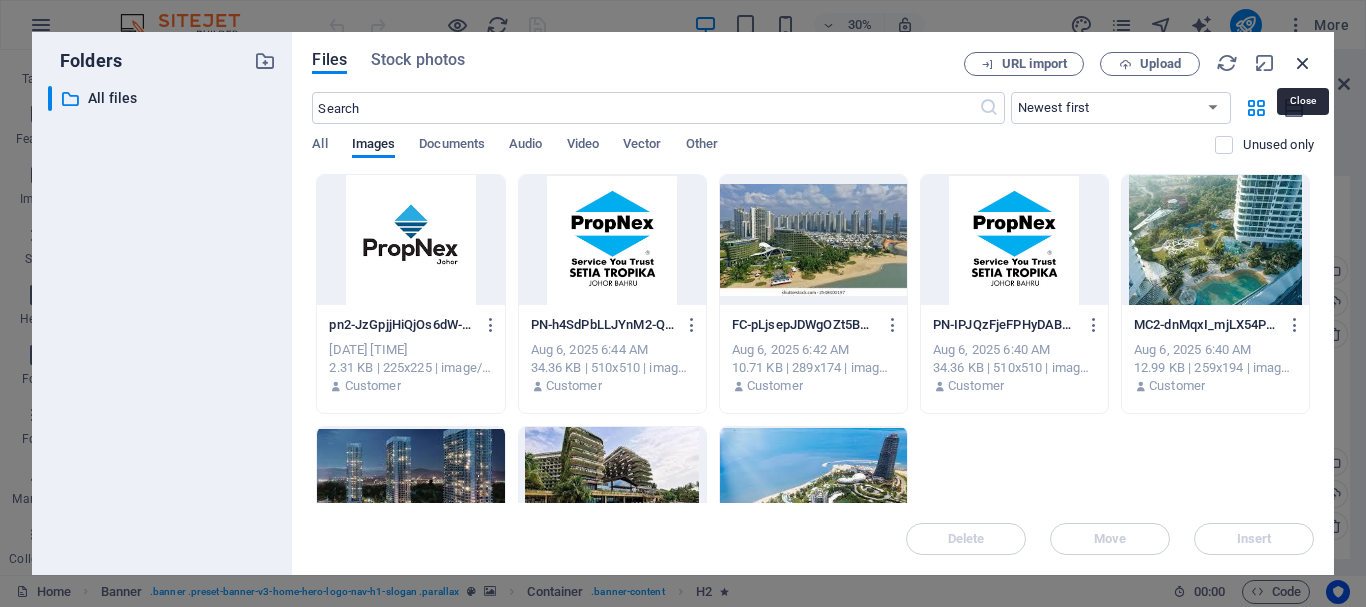 click at bounding box center [1303, 63] 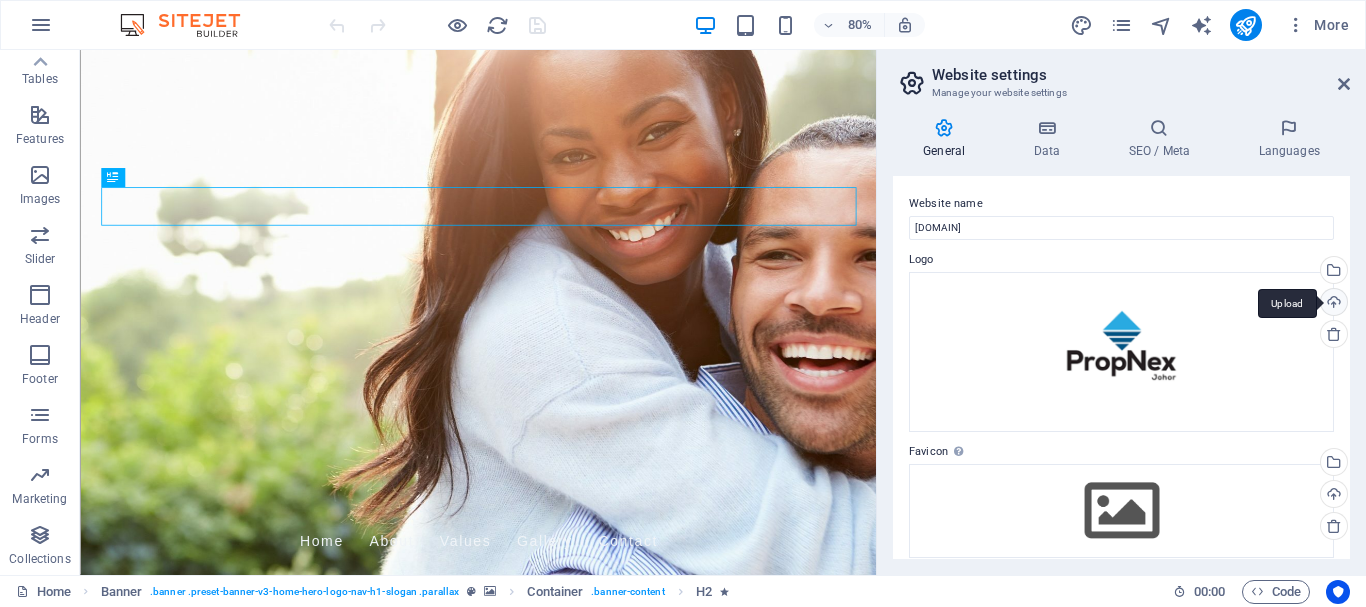 click on "Upload" at bounding box center (1332, 304) 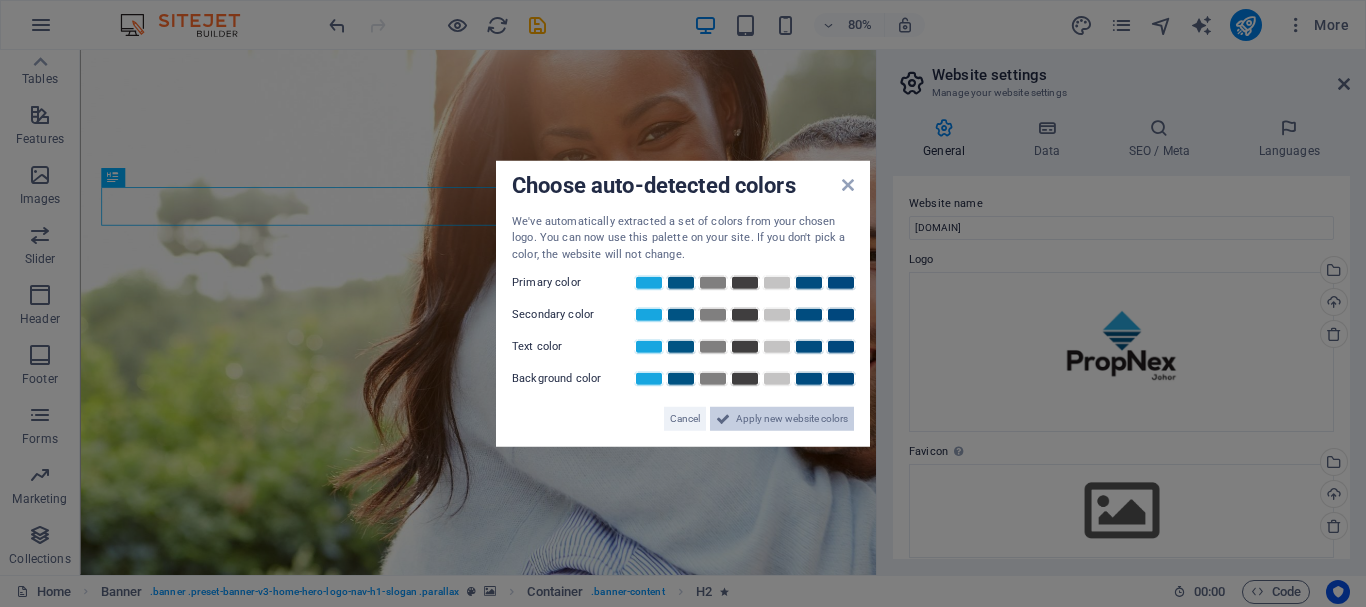 click on "Apply new website colors" at bounding box center [792, 419] 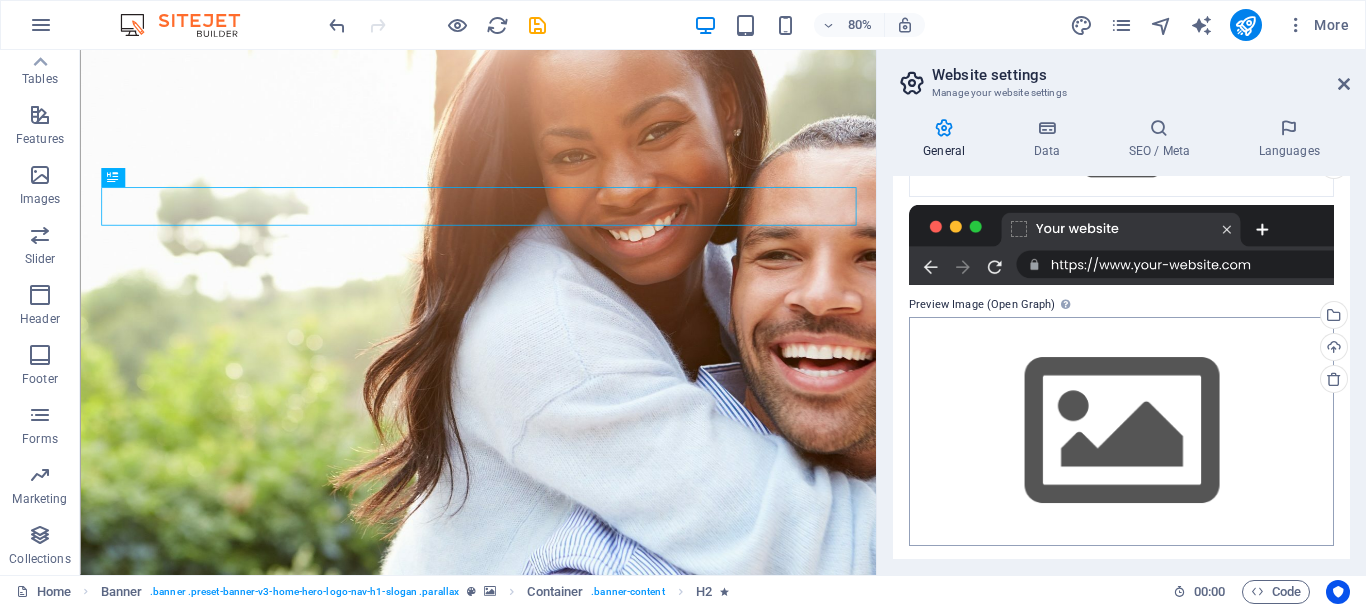 scroll, scrollTop: 364, scrollLeft: 0, axis: vertical 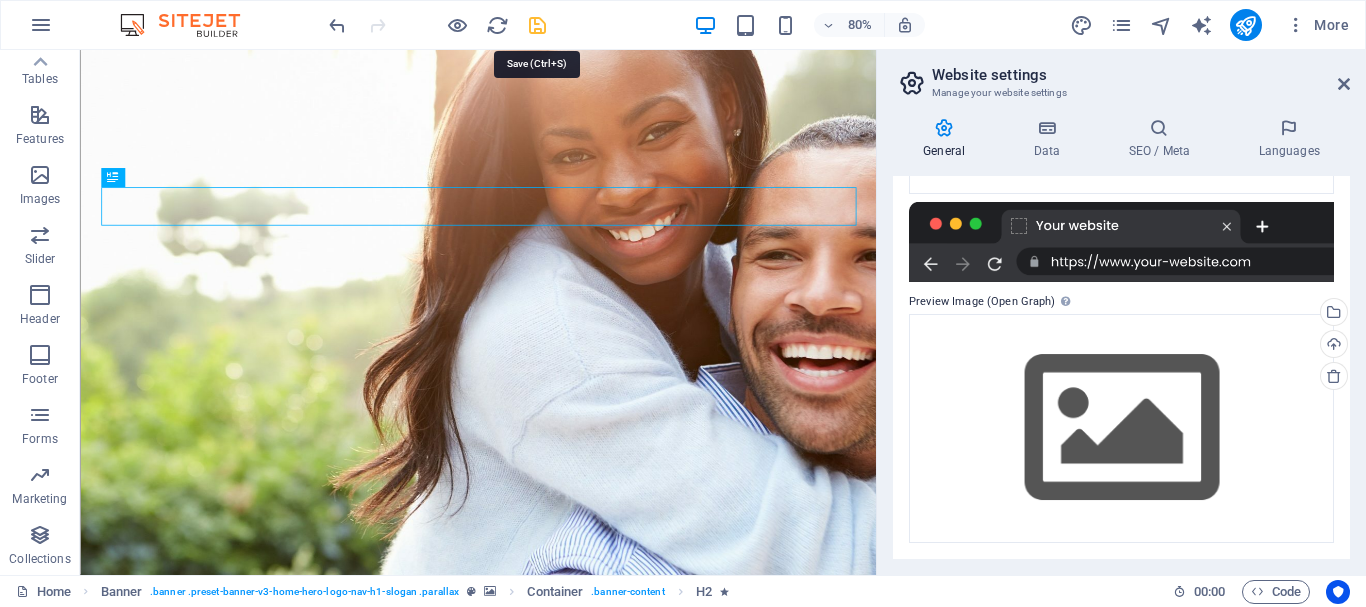 click at bounding box center [537, 25] 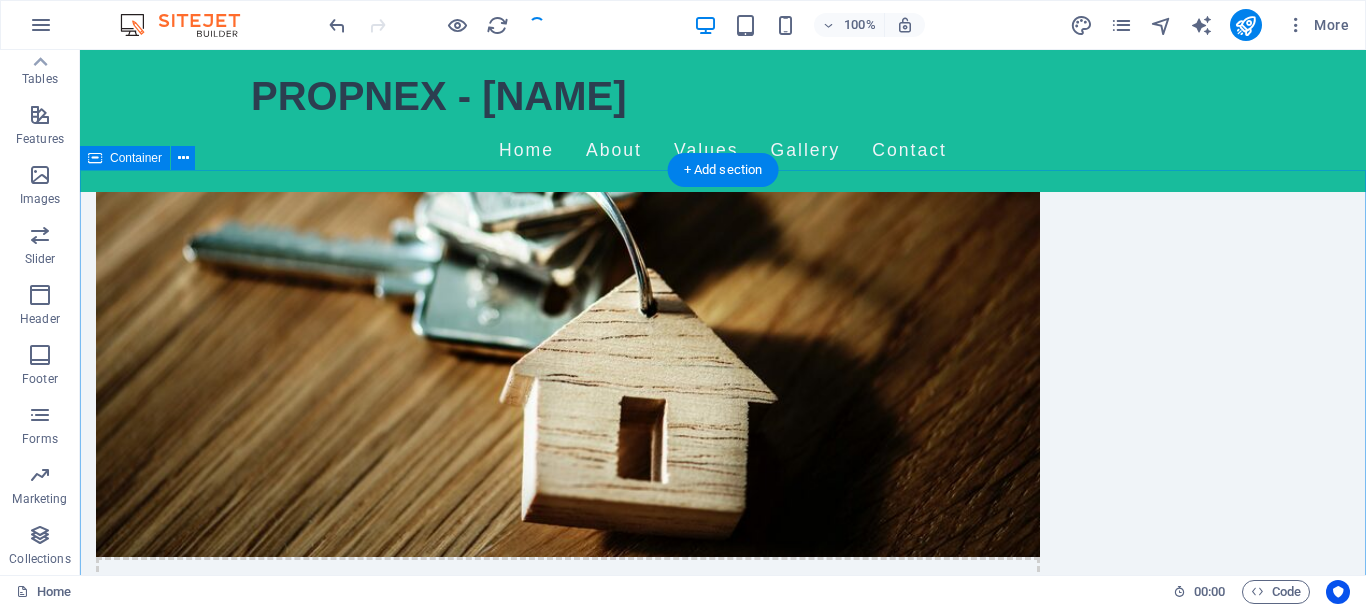 scroll, scrollTop: 1326, scrollLeft: 0, axis: vertical 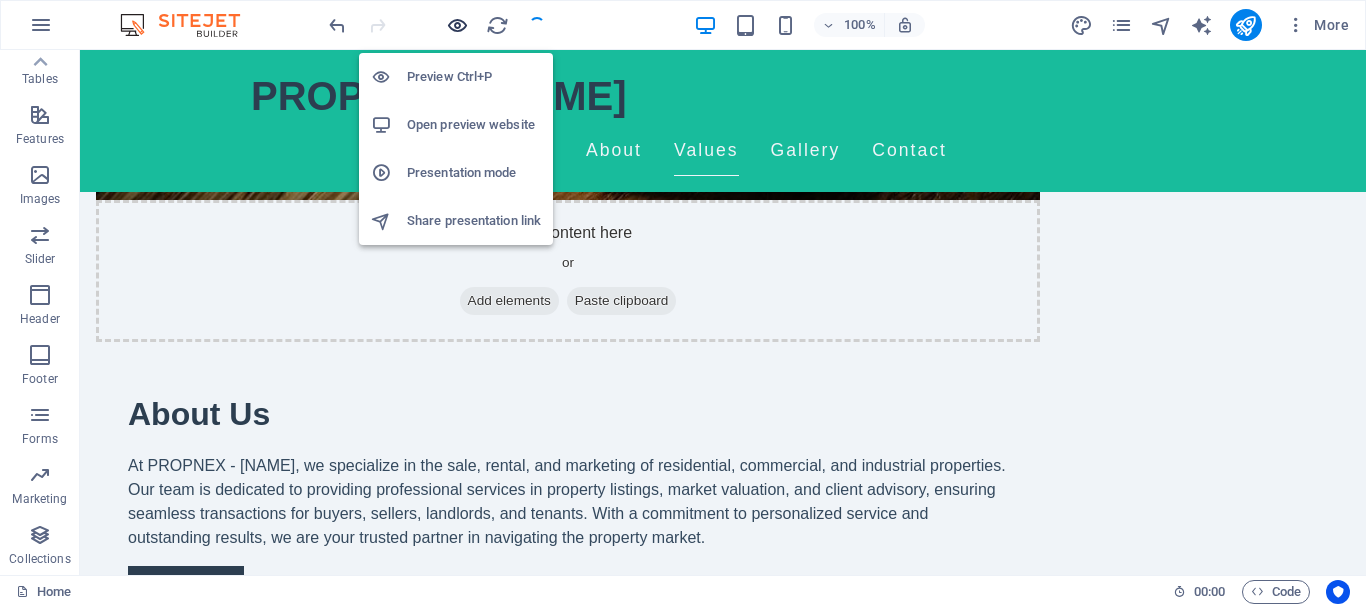 click at bounding box center (457, 25) 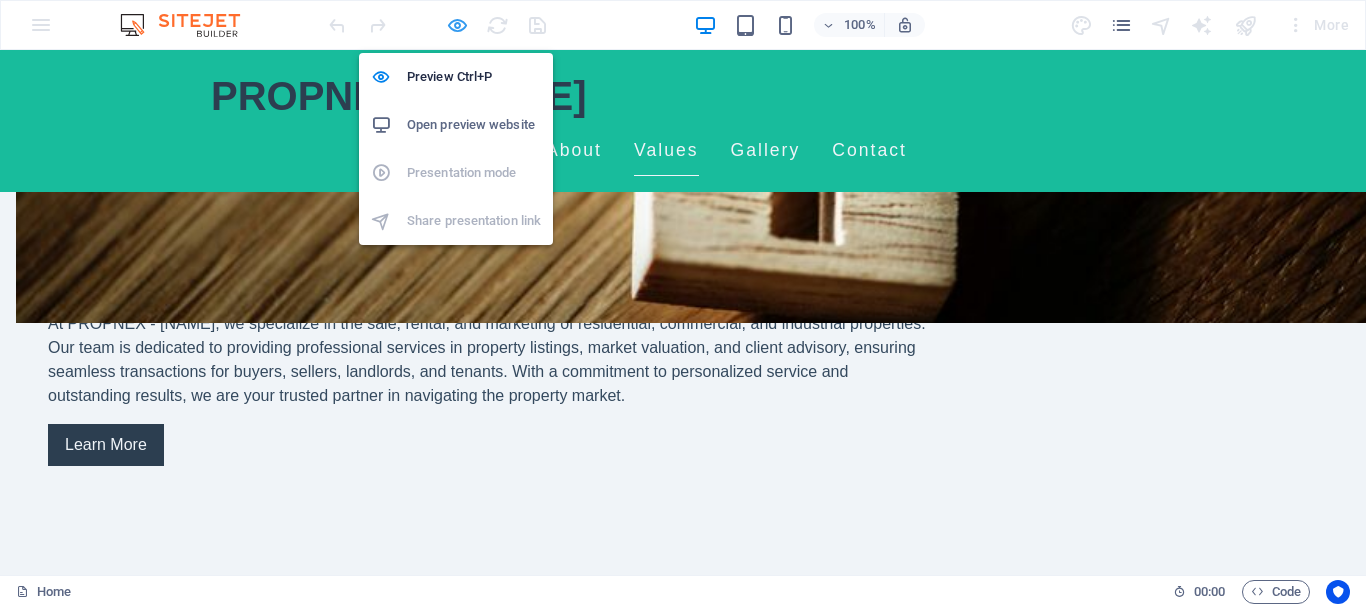 click at bounding box center (457, 25) 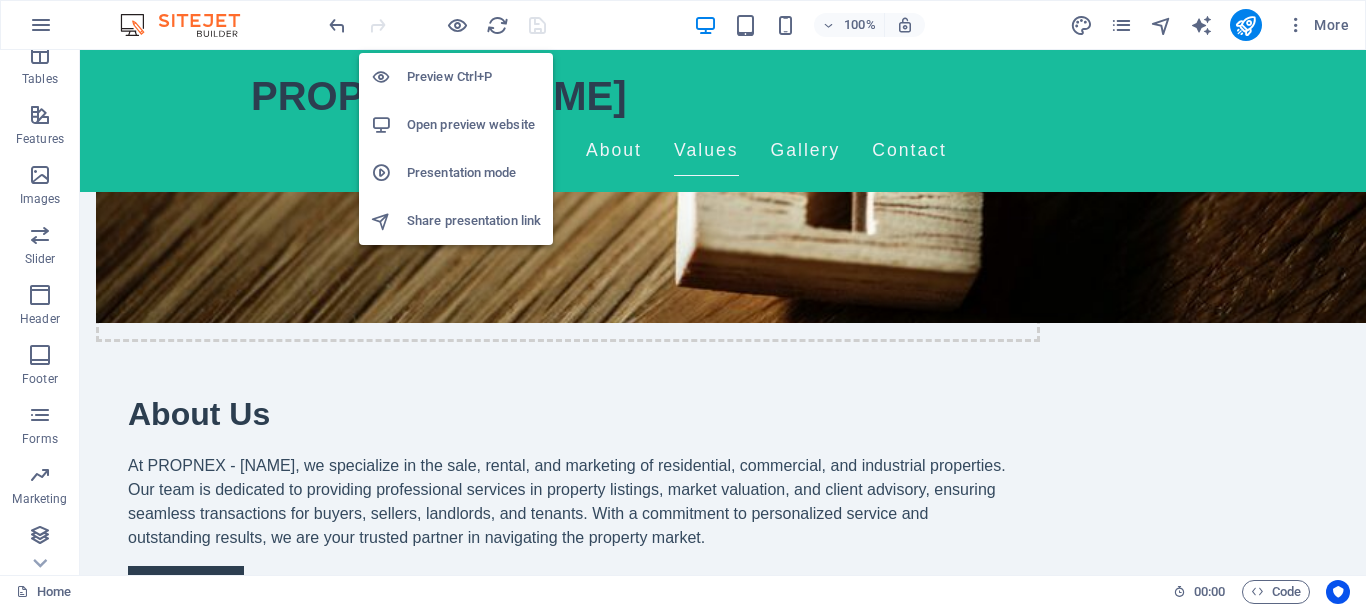 click on "Presentation mode" at bounding box center [474, 173] 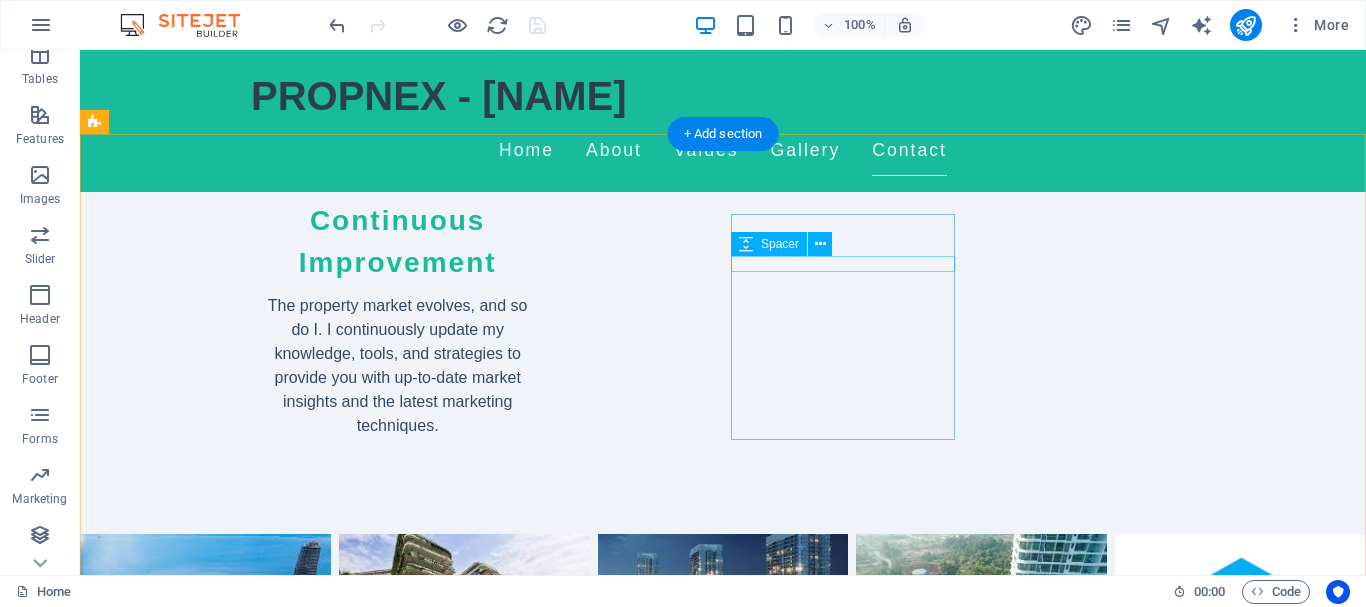 scroll, scrollTop: 2744, scrollLeft: 0, axis: vertical 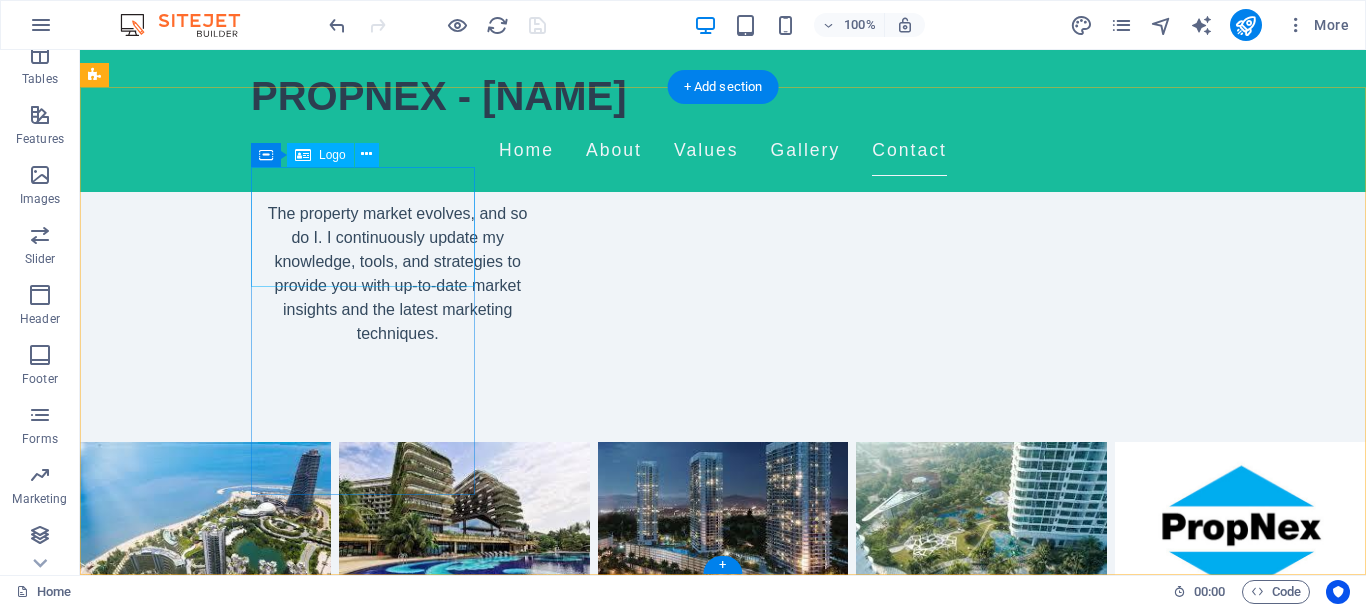 click on "PROPNEX - [NAME]" at bounding box center (208, 2141) 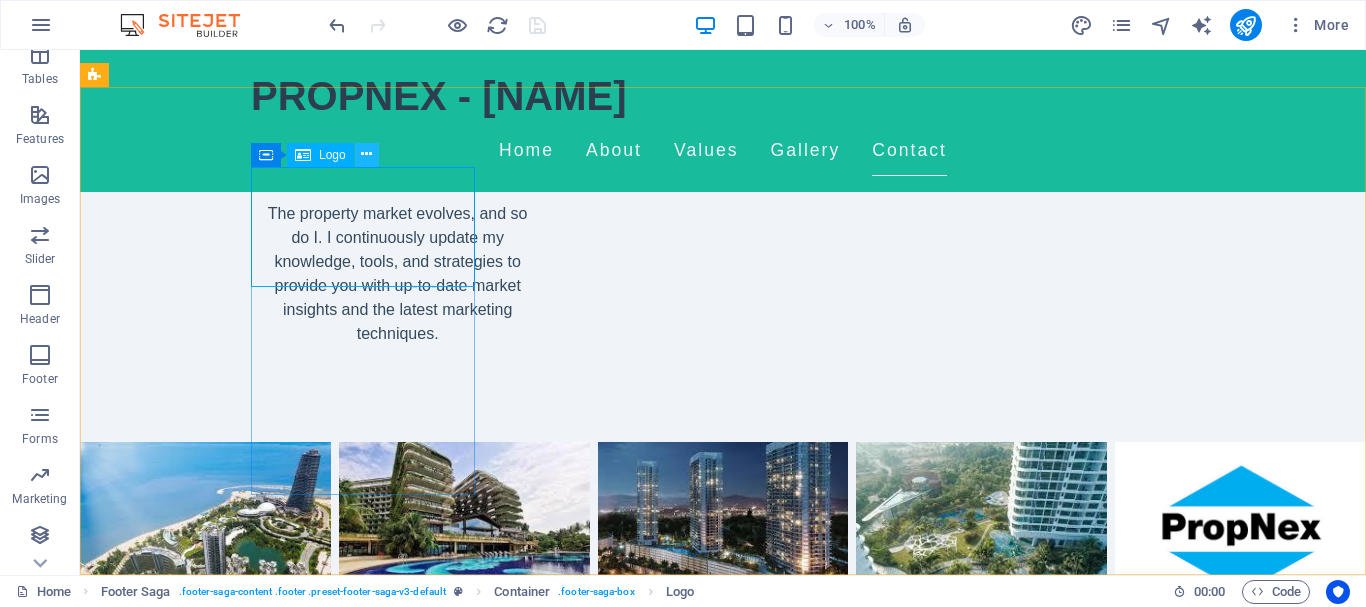 click at bounding box center [366, 154] 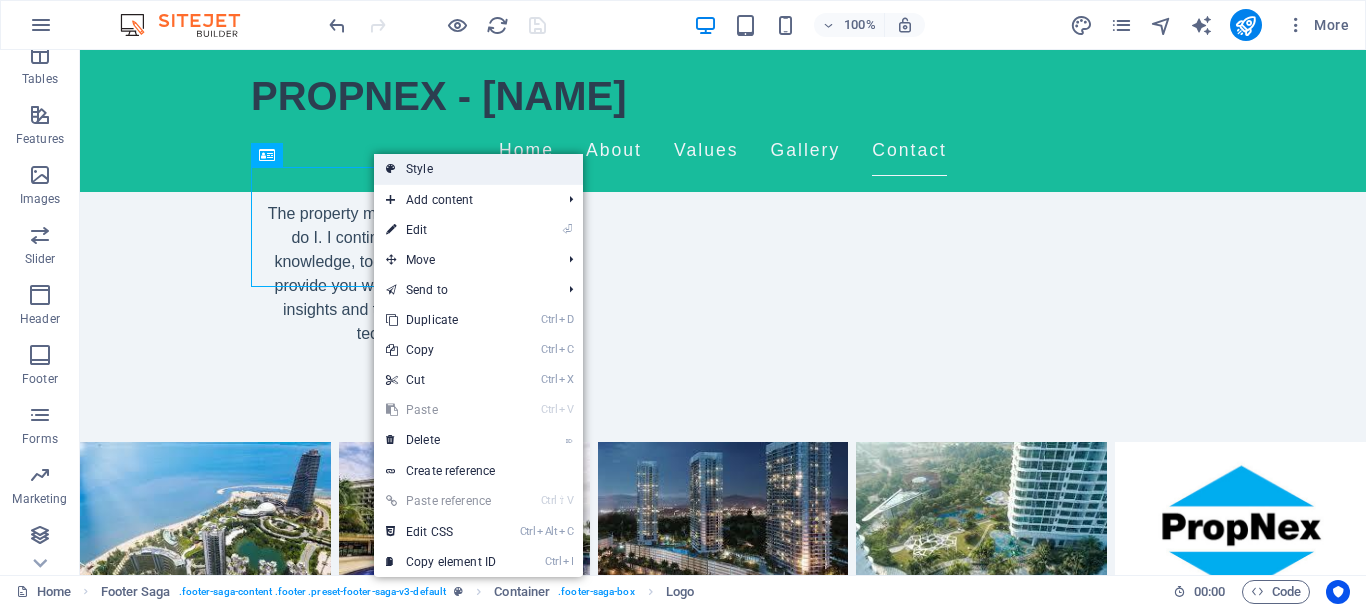 click on "Style" at bounding box center (478, 169) 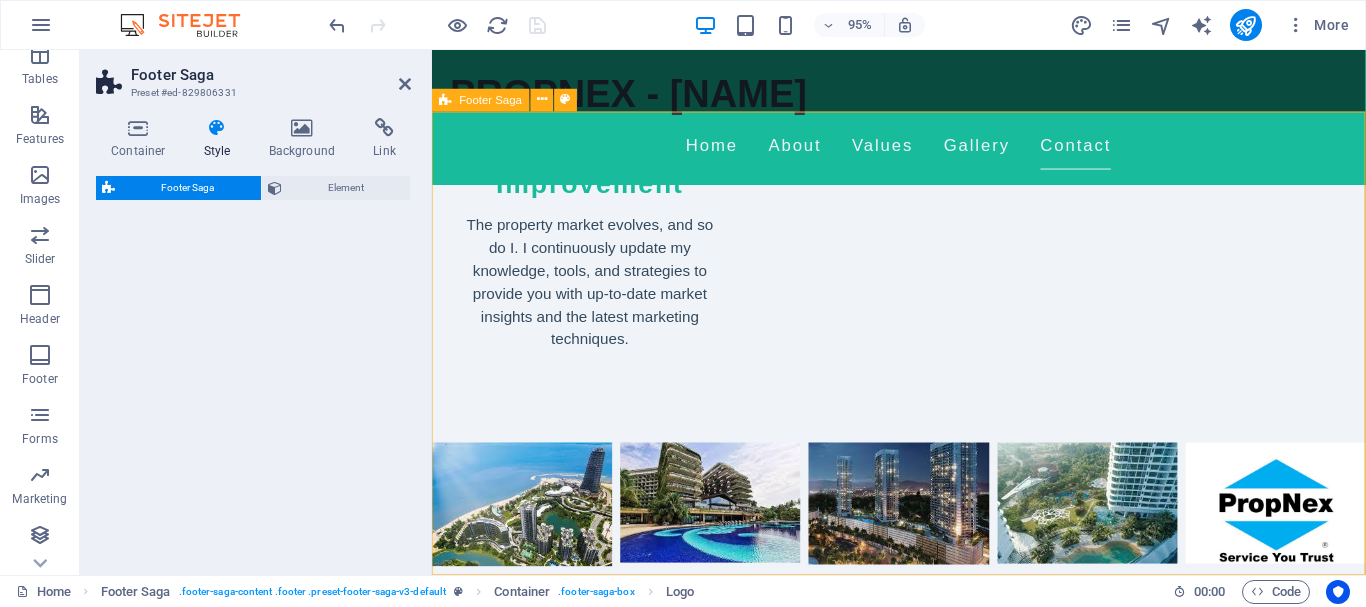 select on "rem" 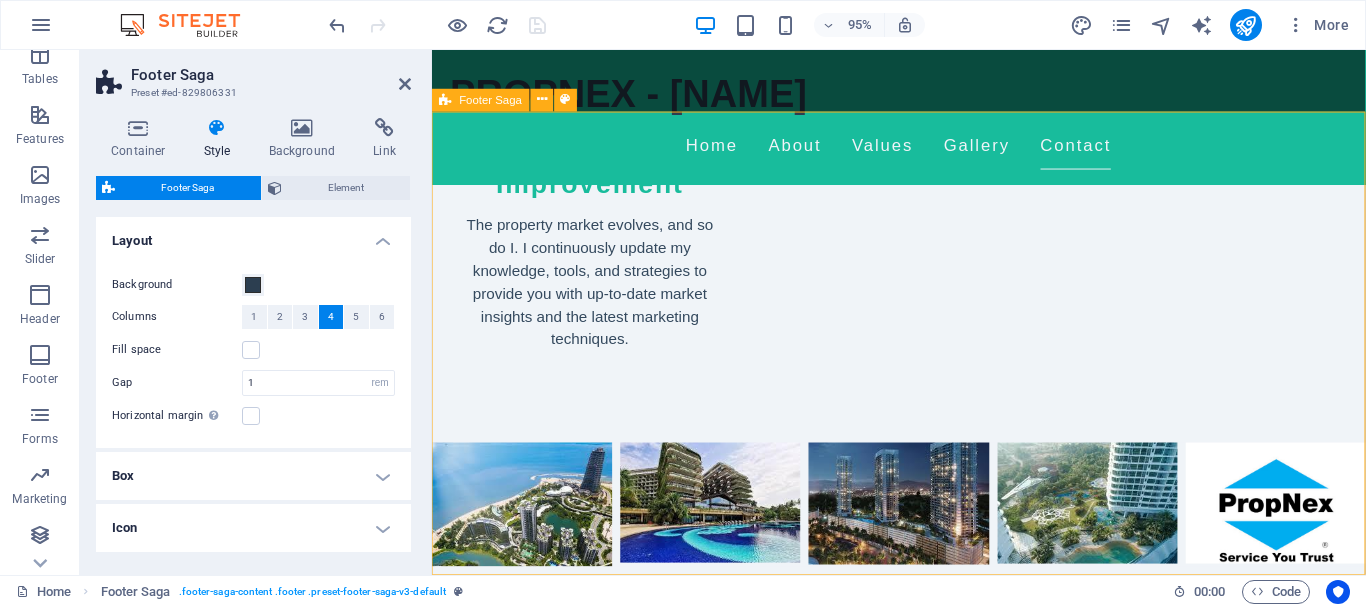 scroll, scrollTop: 2674, scrollLeft: 0, axis: vertical 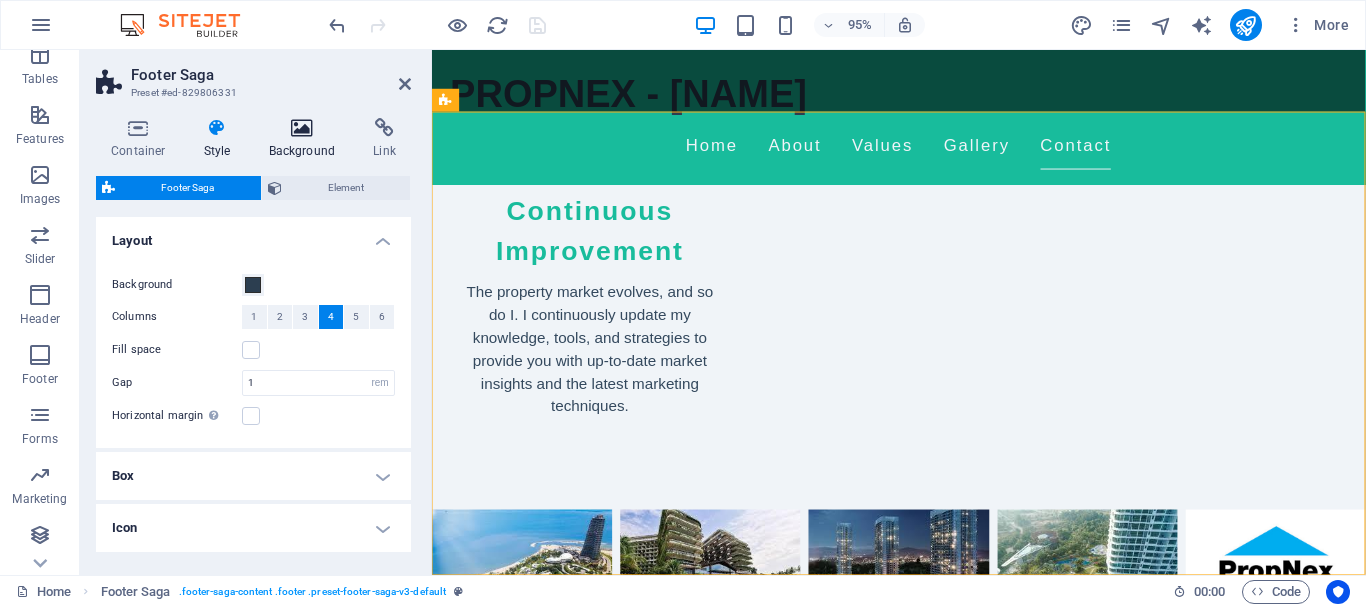click at bounding box center [302, 128] 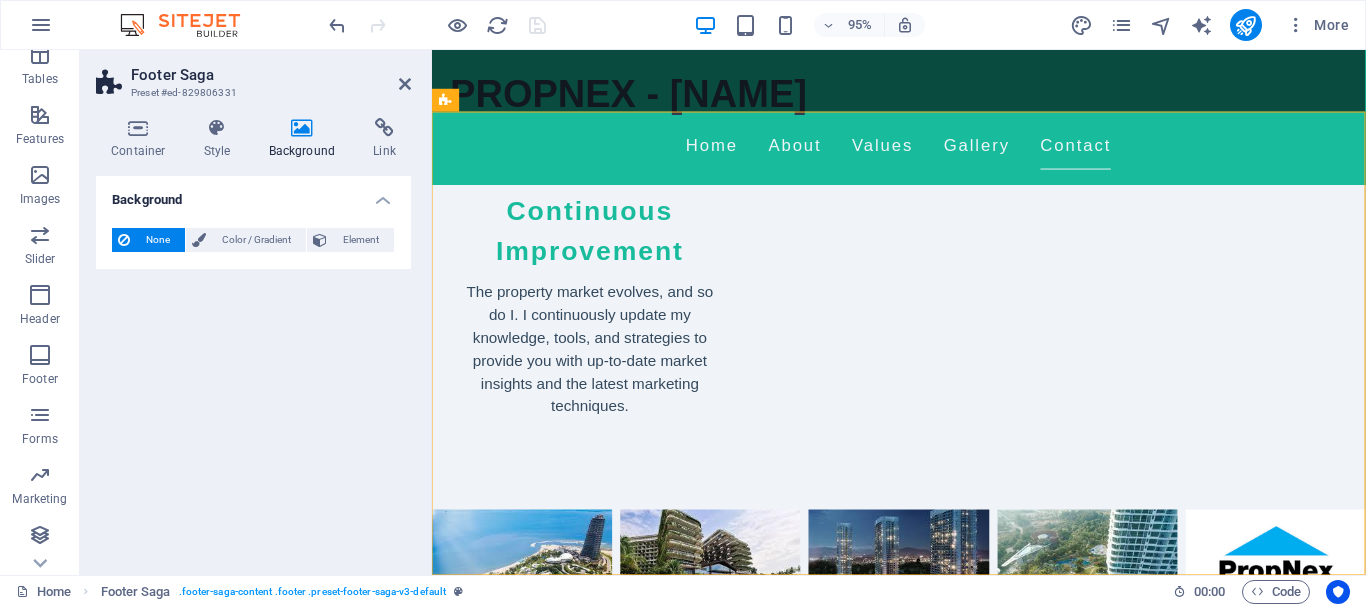 click on "None Color / Gradient Element Stretch background to full-width Color overlay Places an overlay over the background to colorize it Parallax 0 % Image Image slider Map Video YouTube Vimeo HTML Color Gradient Color A parent element contains a background. Edit background on parent element" at bounding box center (253, 240) 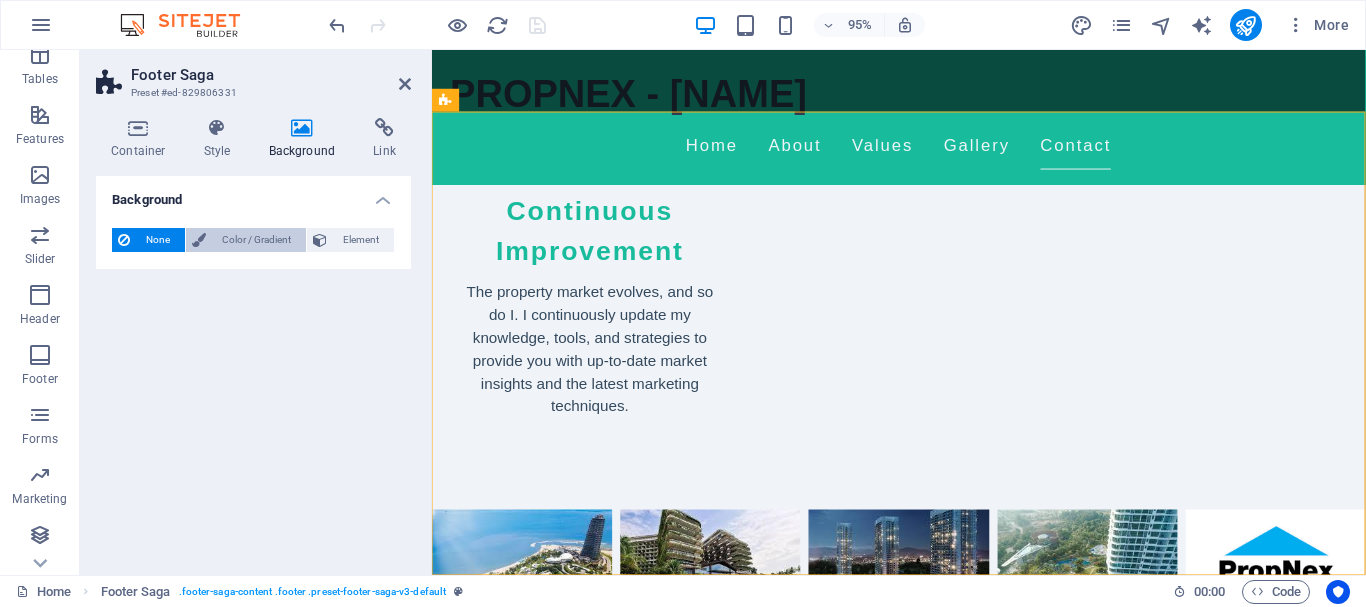click on "Color / Gradient" at bounding box center [256, 240] 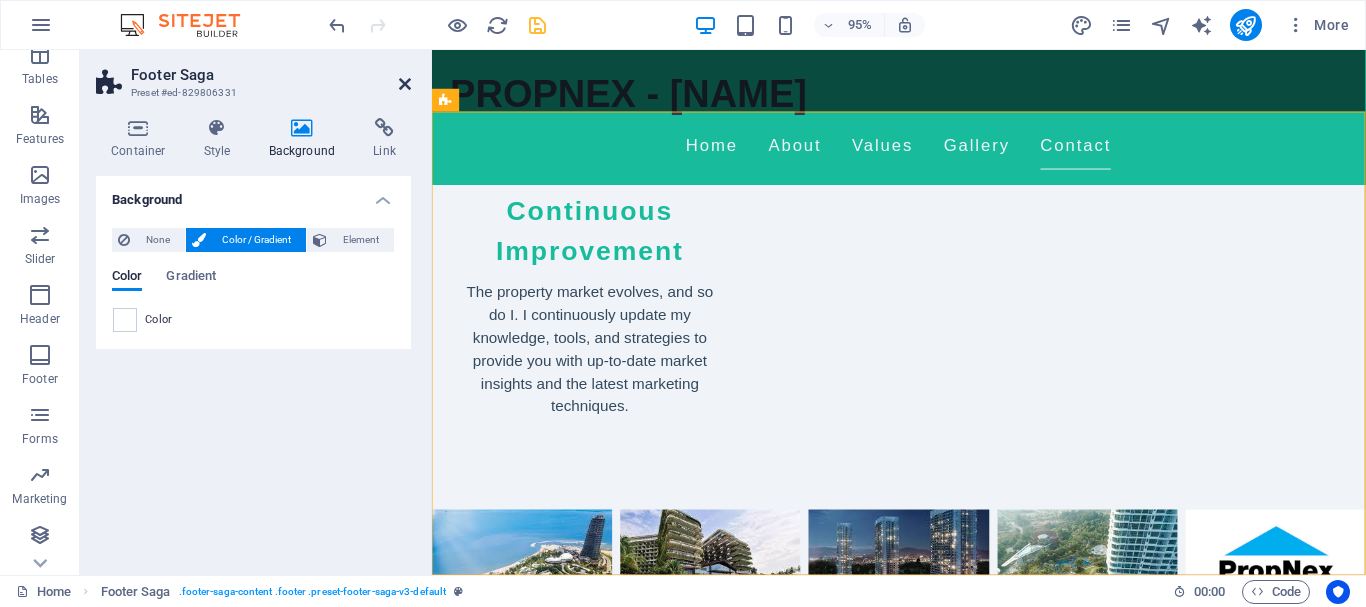click at bounding box center [405, 84] 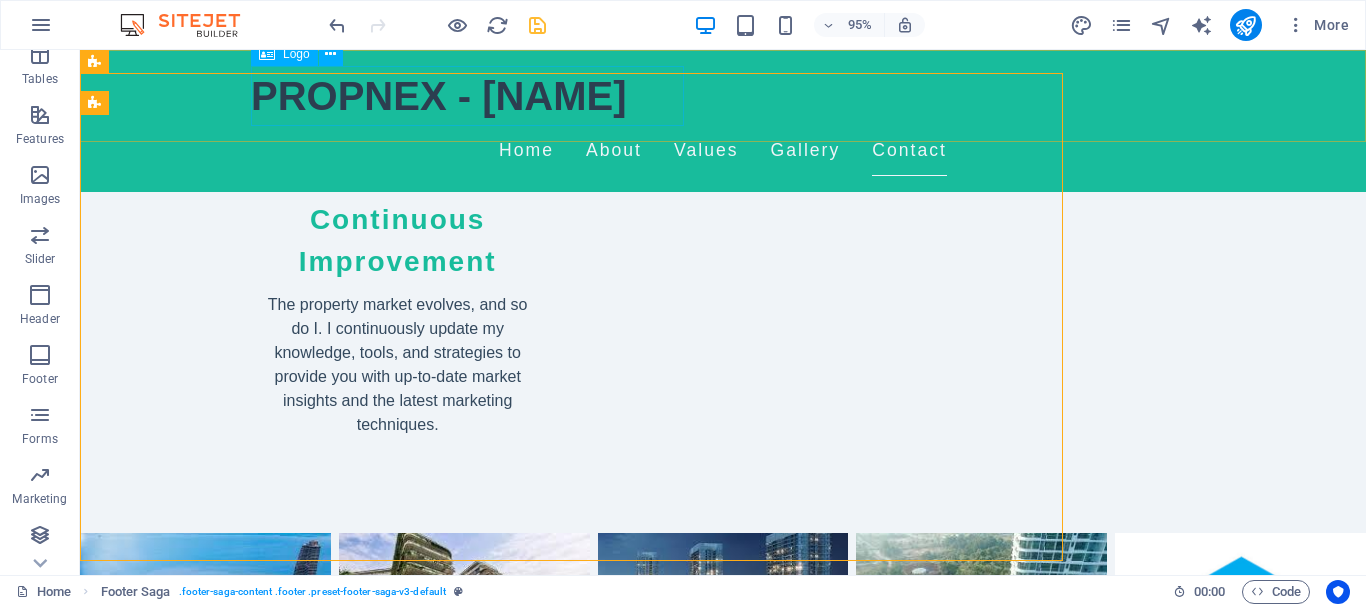 scroll, scrollTop: 2715, scrollLeft: 0, axis: vertical 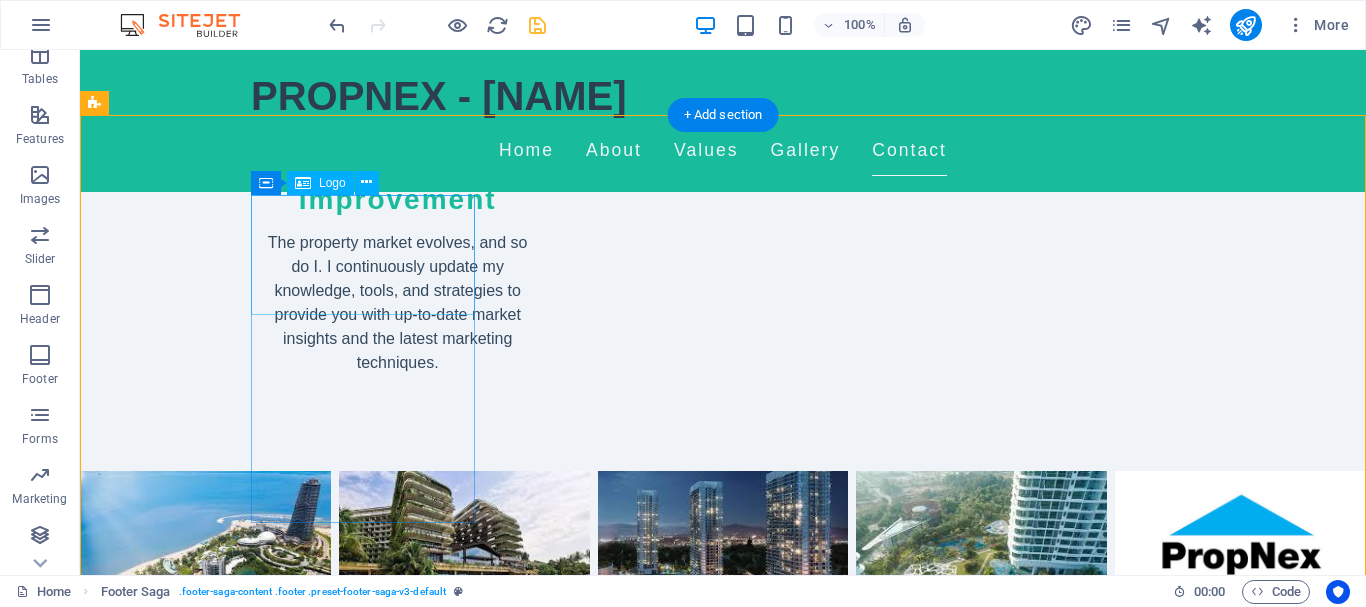 click on "PROPNEX - [NAME]" at bounding box center (208, 2170) 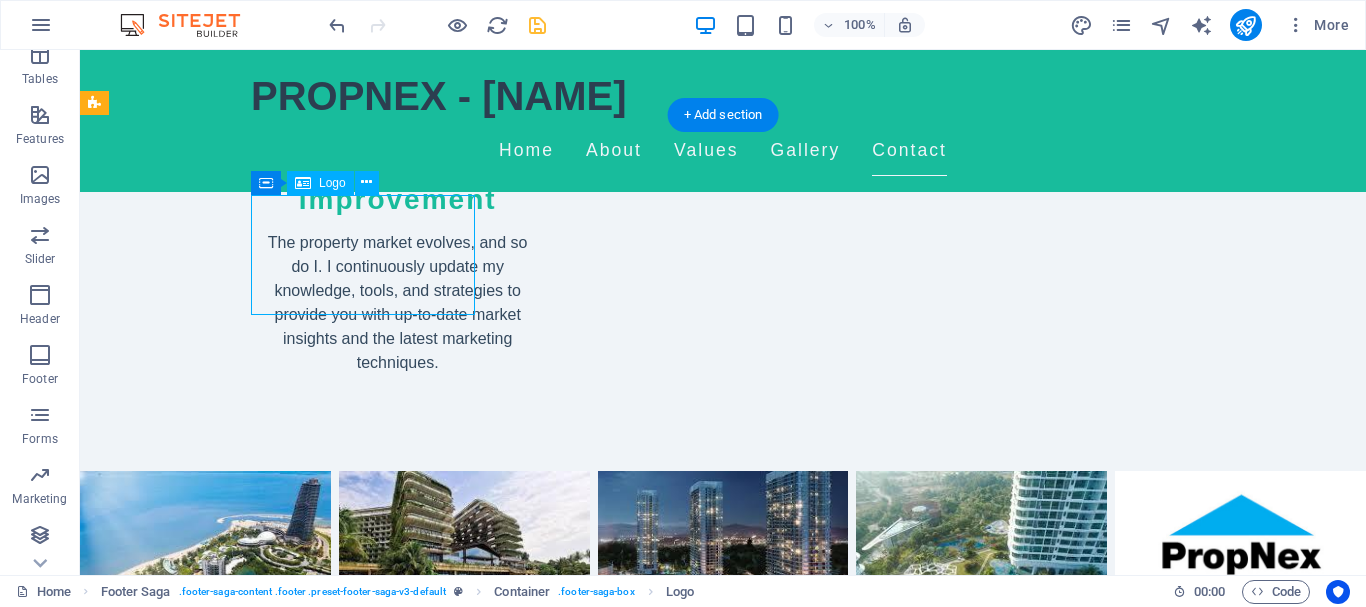 click on "PROPNEX - [NAME]" at bounding box center [208, 2170] 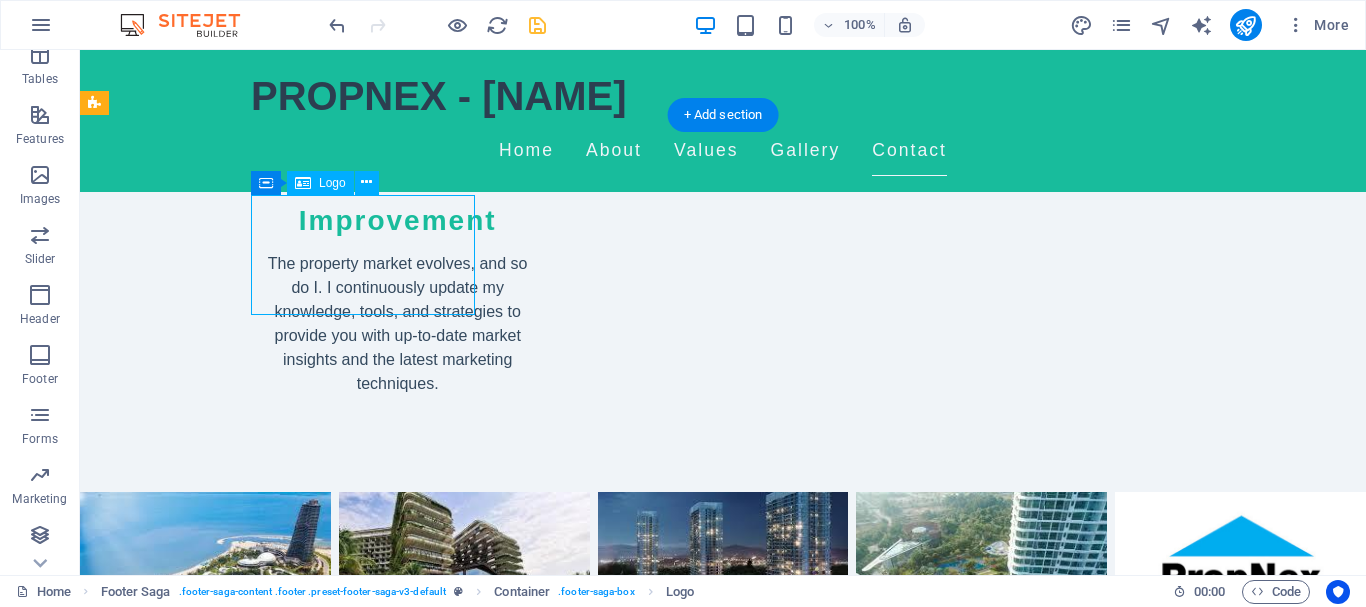 scroll, scrollTop: 2674, scrollLeft: 0, axis: vertical 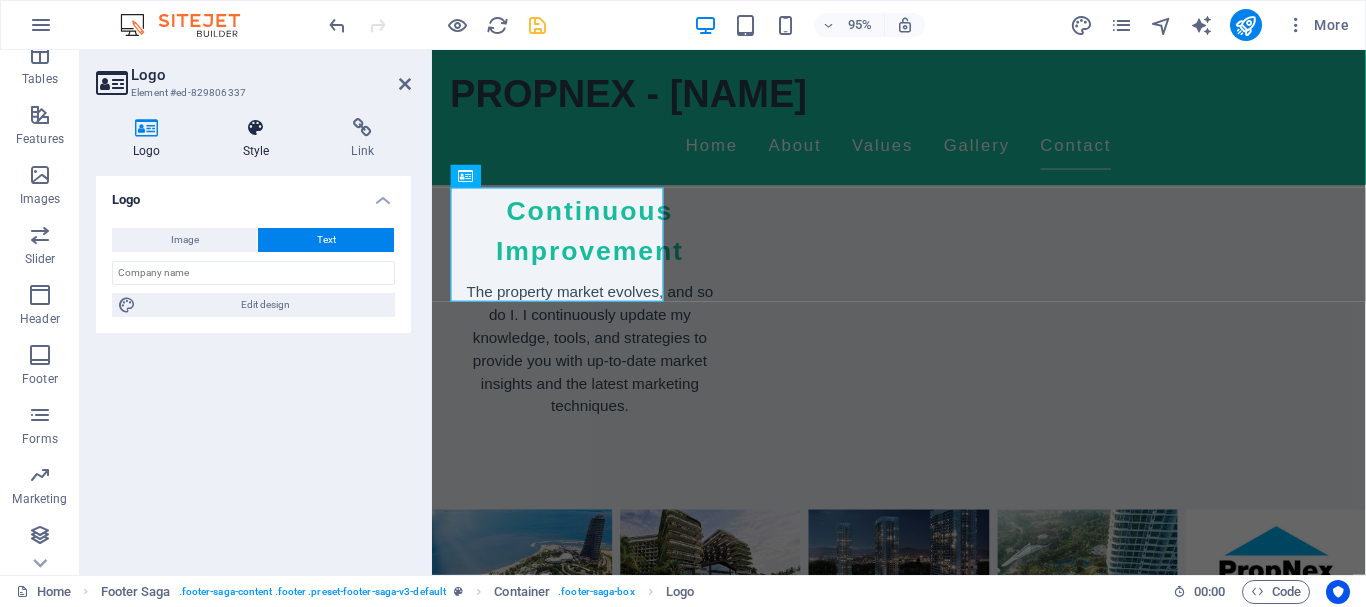 click on "Style" at bounding box center (260, 139) 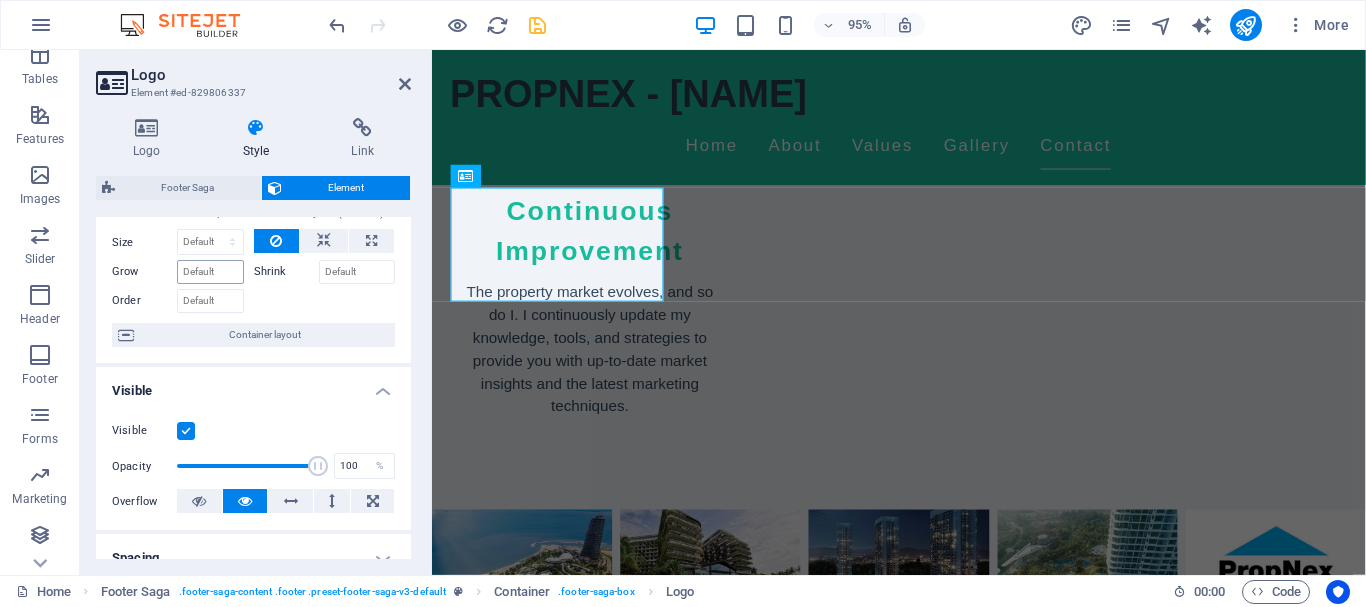 scroll, scrollTop: 90, scrollLeft: 0, axis: vertical 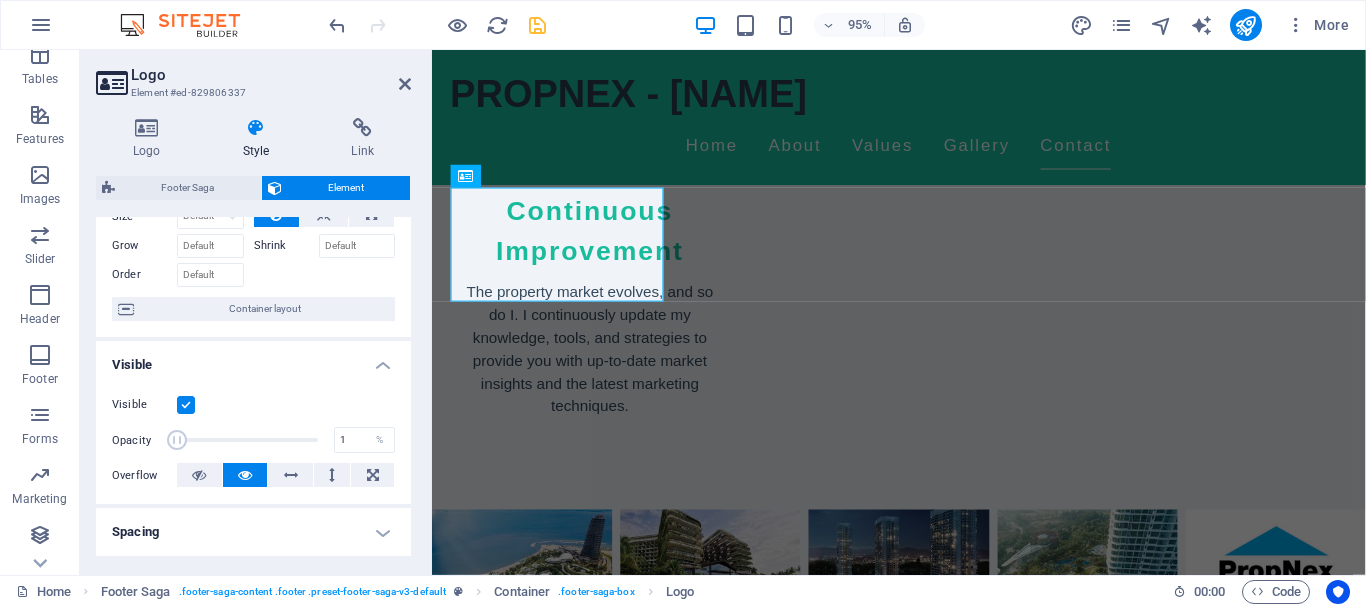 drag, startPoint x: 311, startPoint y: 445, endPoint x: 155, endPoint y: 446, distance: 156.0032 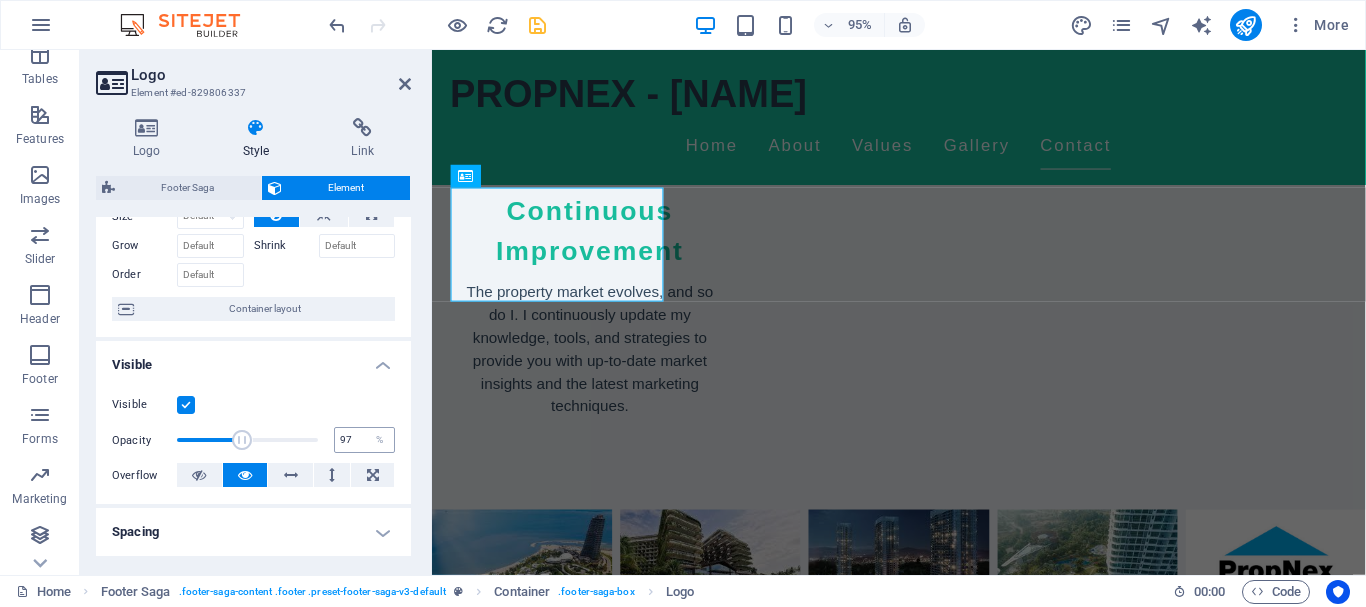 type on "100" 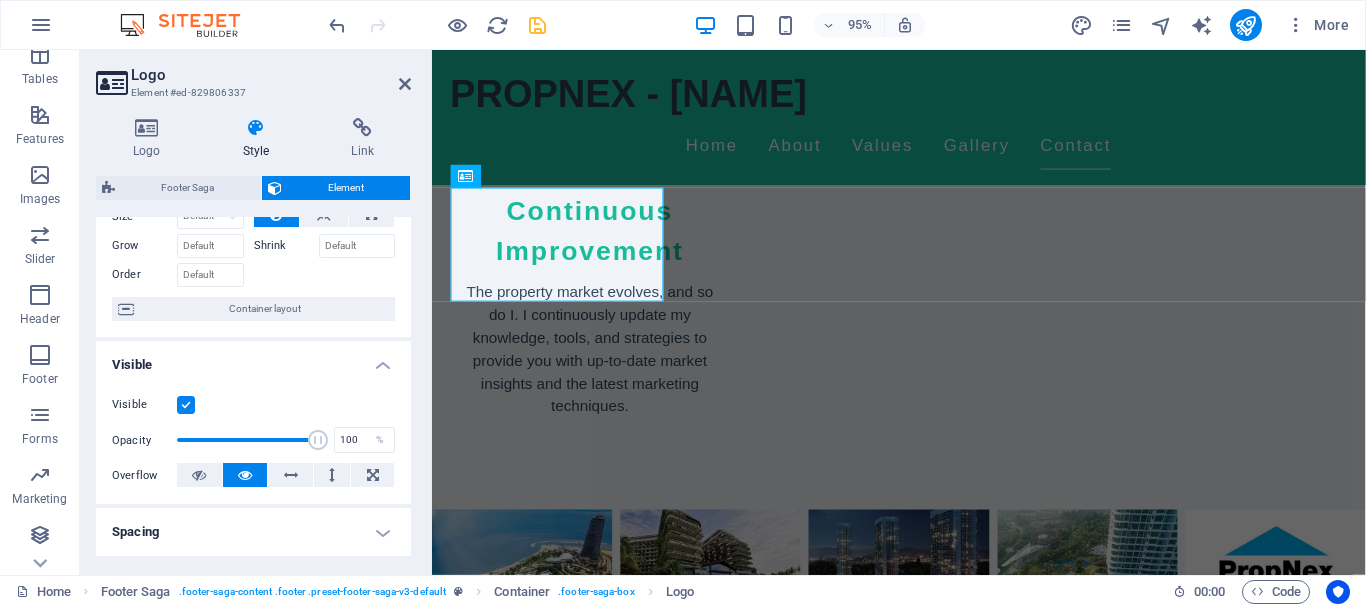 drag, startPoint x: 176, startPoint y: 443, endPoint x: 282, endPoint y: 433, distance: 106.47065 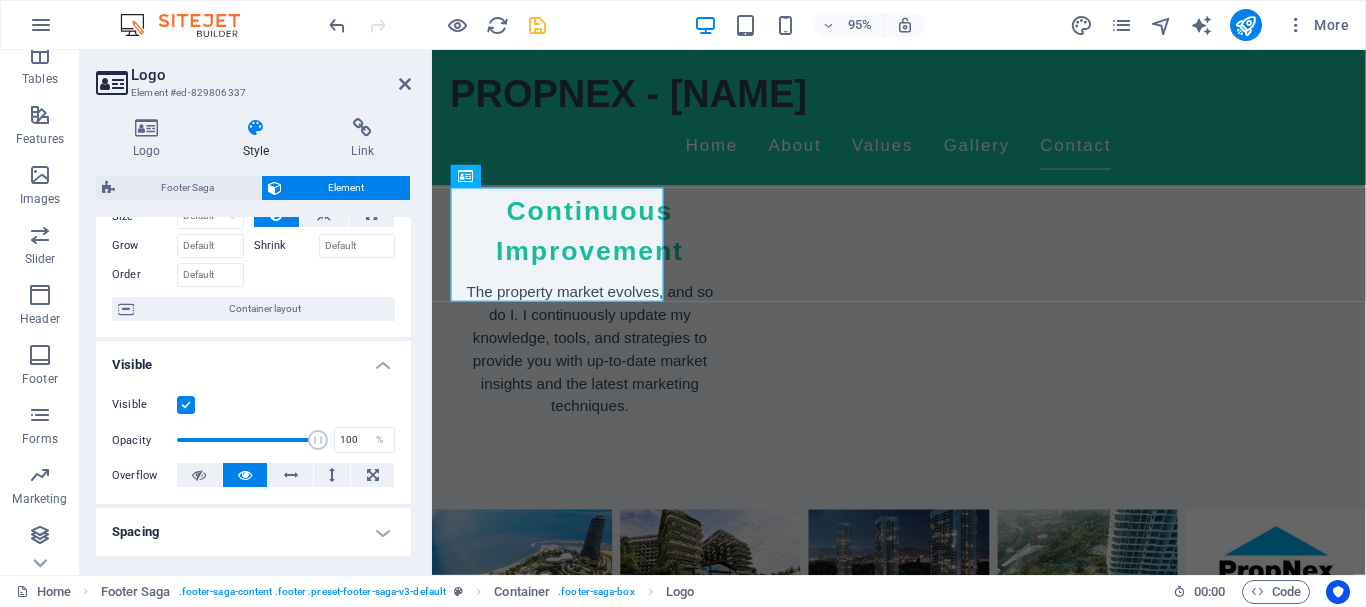 click at bounding box center (186, 405) 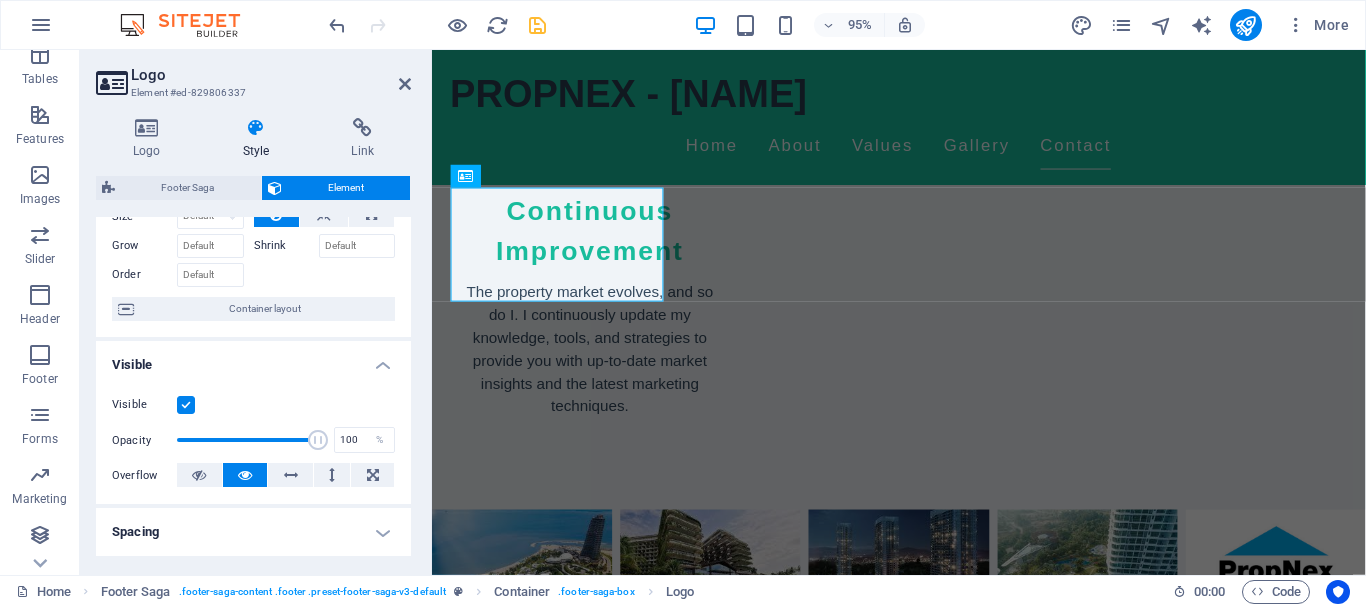 click on "Visible" at bounding box center [0, 0] 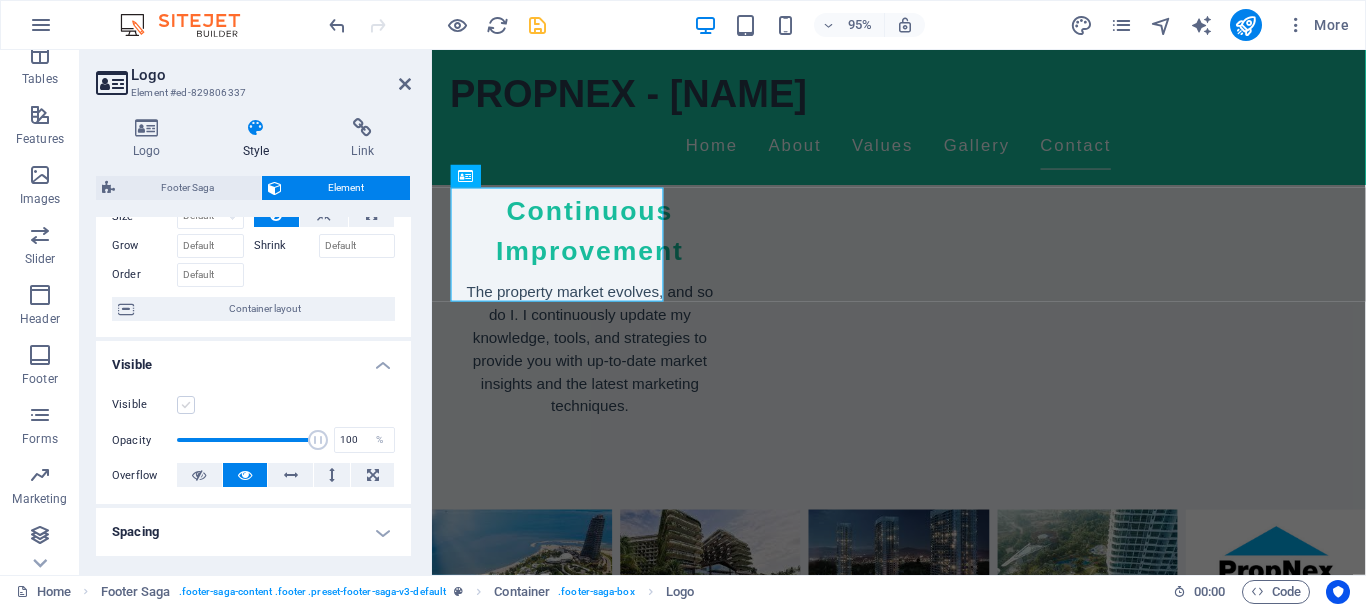 click at bounding box center [186, 405] 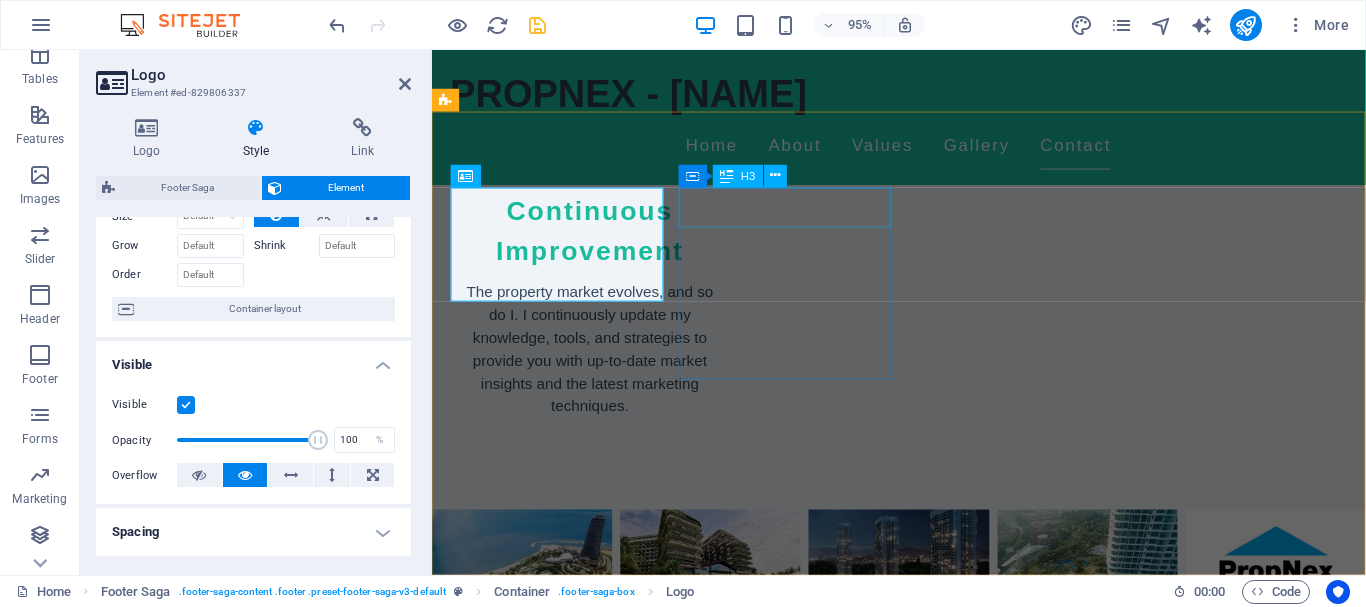 click on "Contact" at bounding box center (560, 2487) 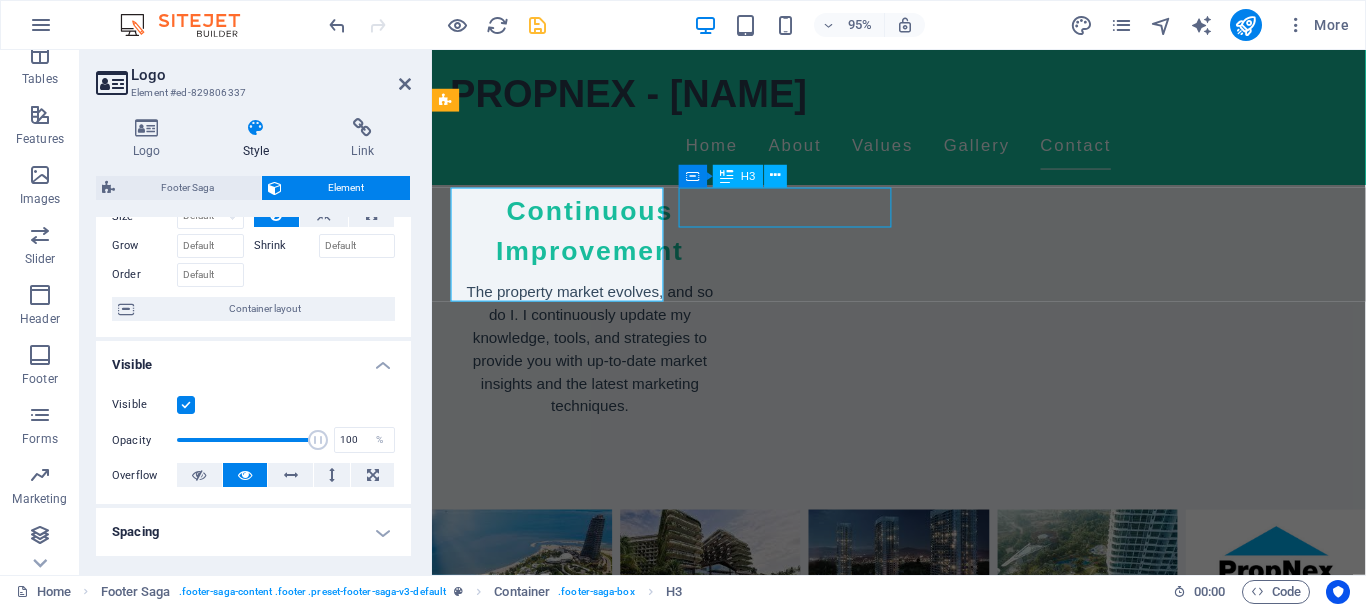 scroll, scrollTop: 2715, scrollLeft: 0, axis: vertical 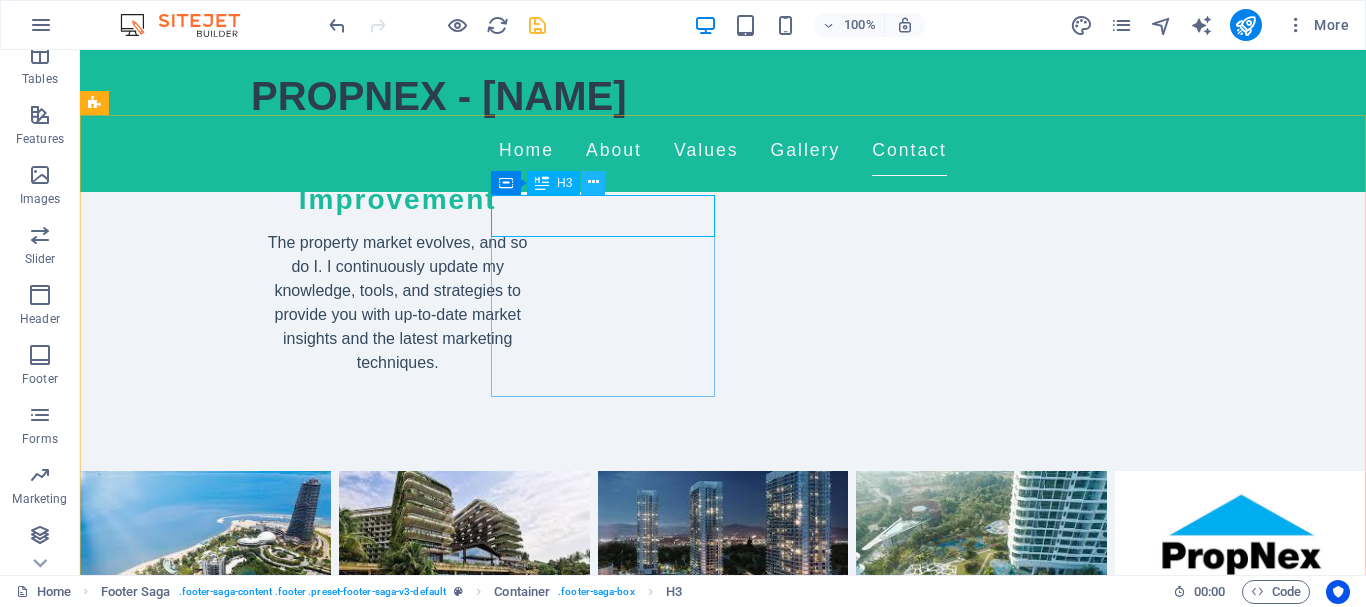 click at bounding box center [593, 182] 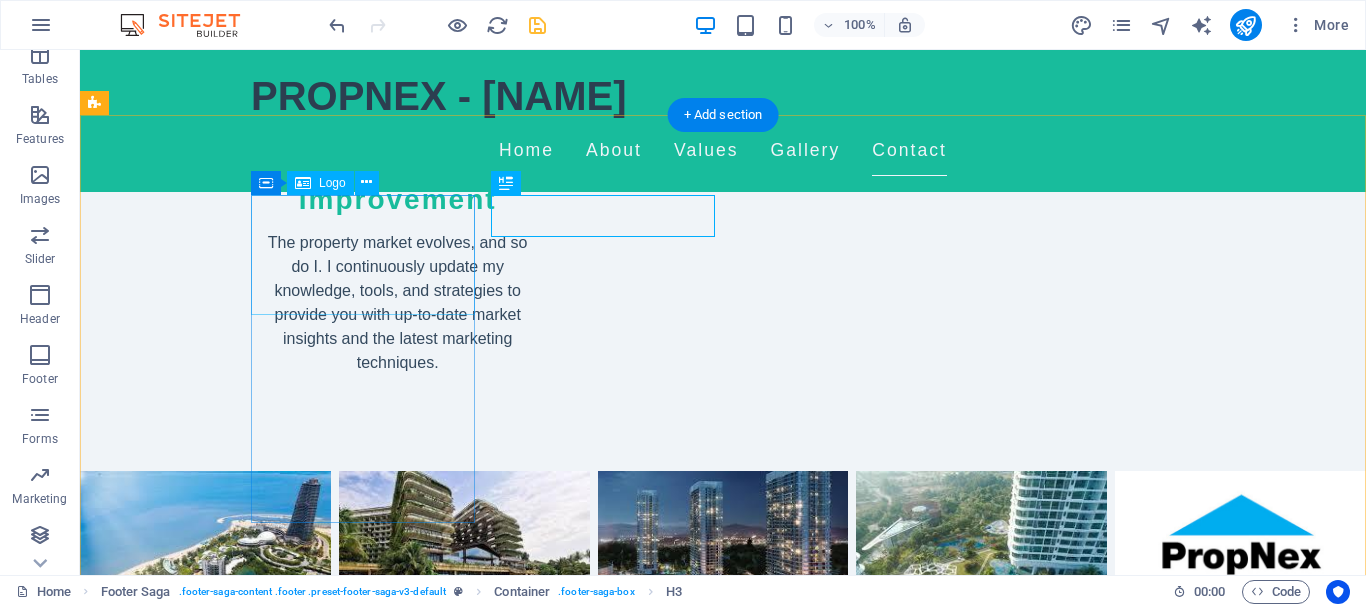 click on "PROPNEX - [NAME]" at bounding box center (208, 2170) 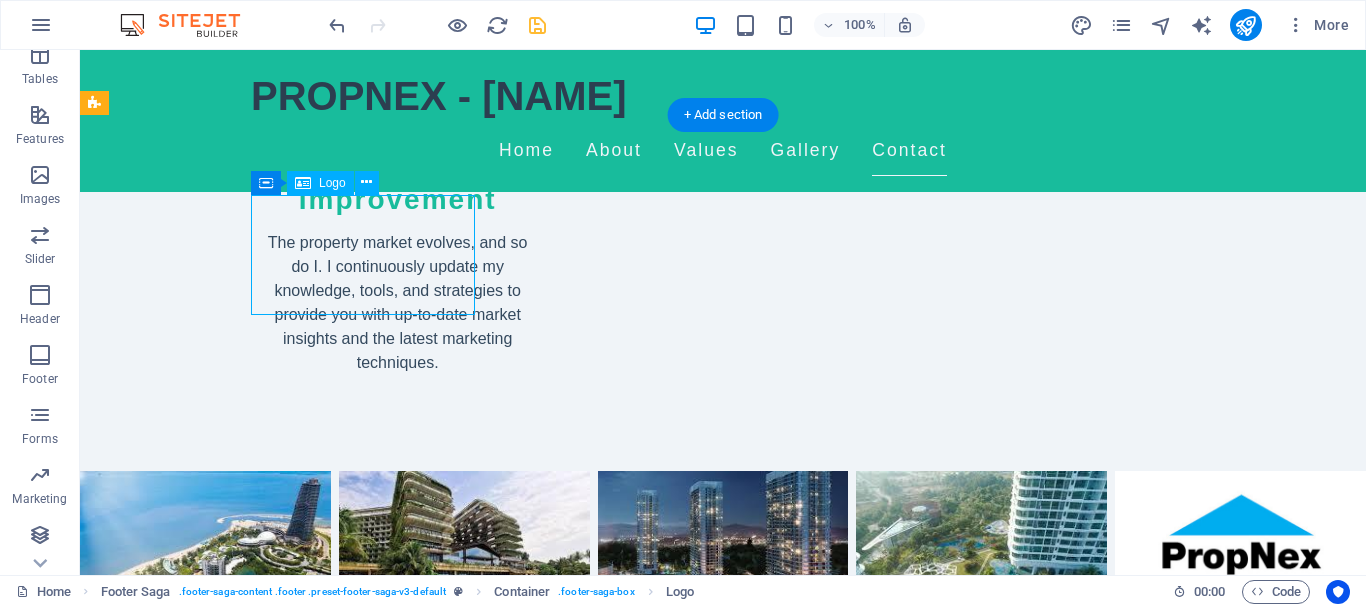click on "PROPNEX - [NAME]" at bounding box center (208, 2170) 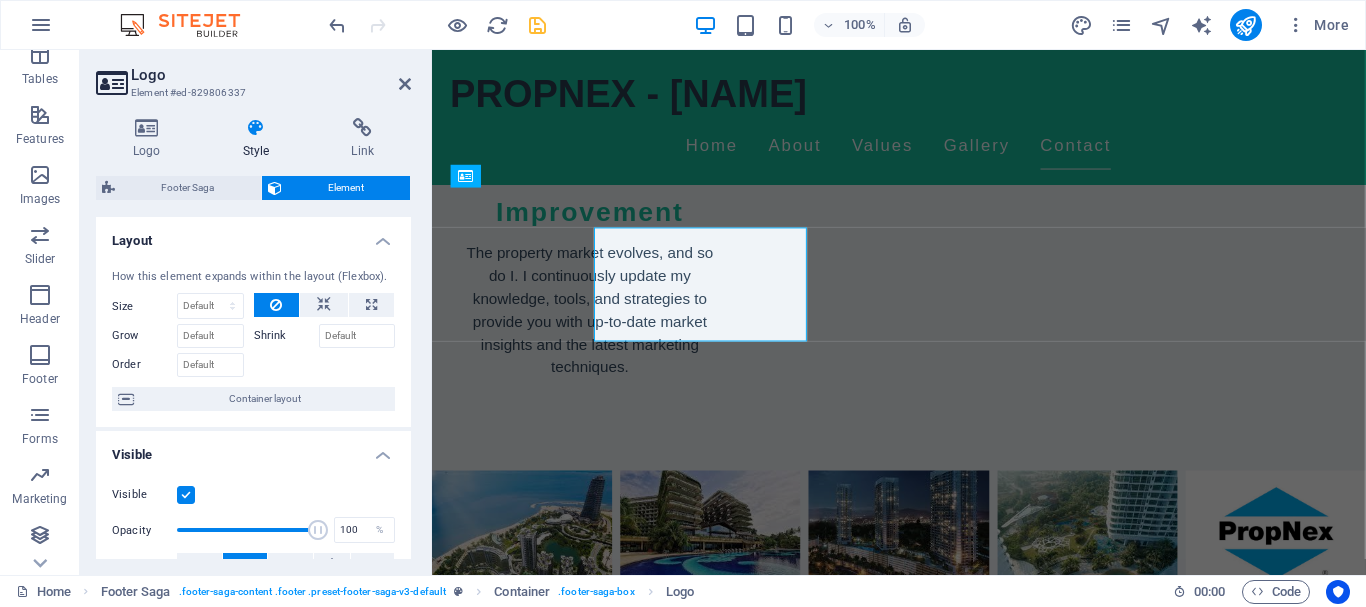 scroll, scrollTop: 2674, scrollLeft: 0, axis: vertical 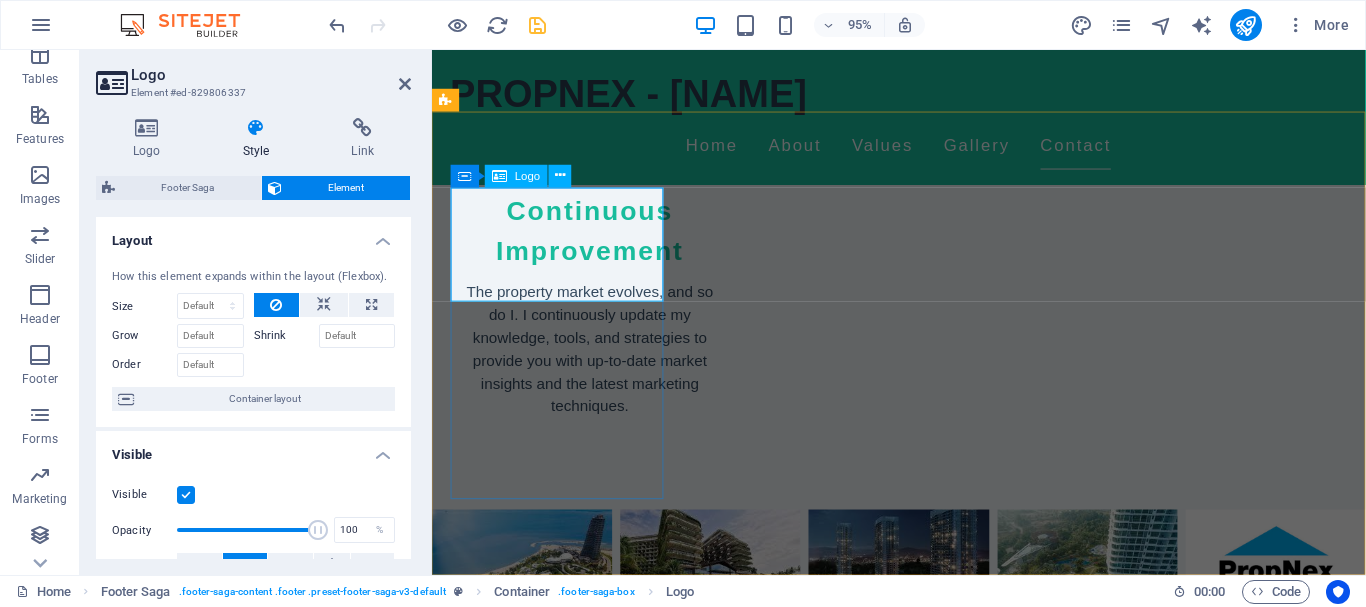 click on "PROPNEX - [NAME]" at bounding box center [560, 2190] 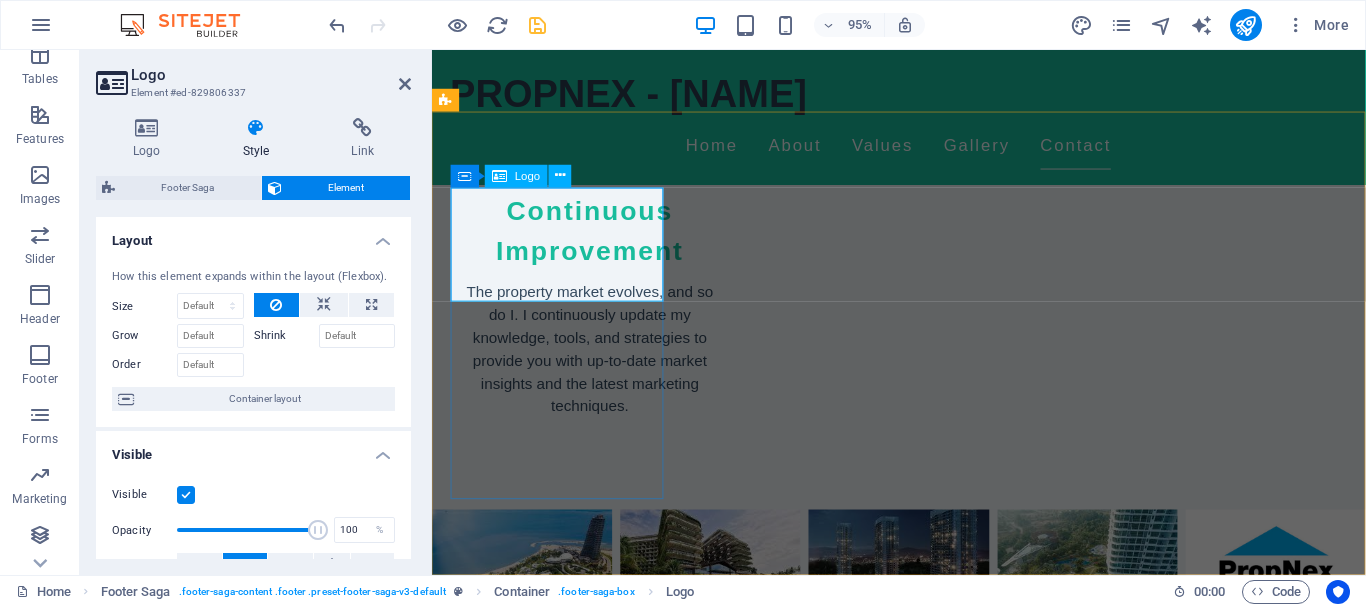 click on "PROPNEX - [NAME]" at bounding box center (560, 2190) 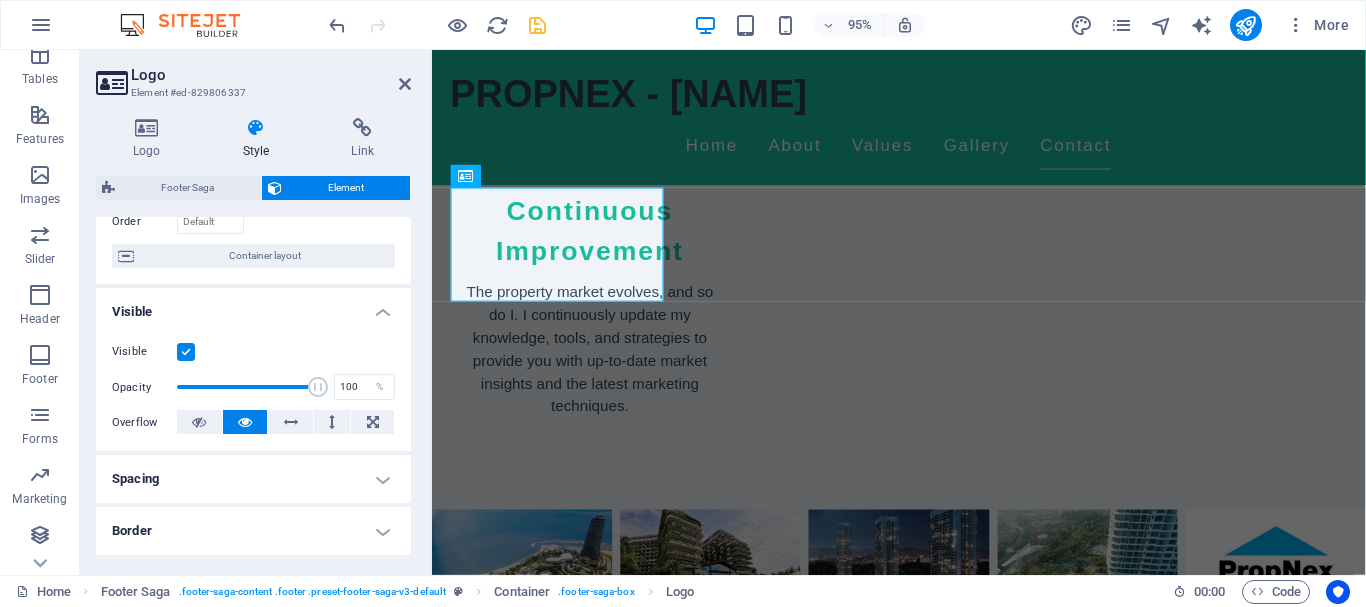 scroll, scrollTop: 0, scrollLeft: 0, axis: both 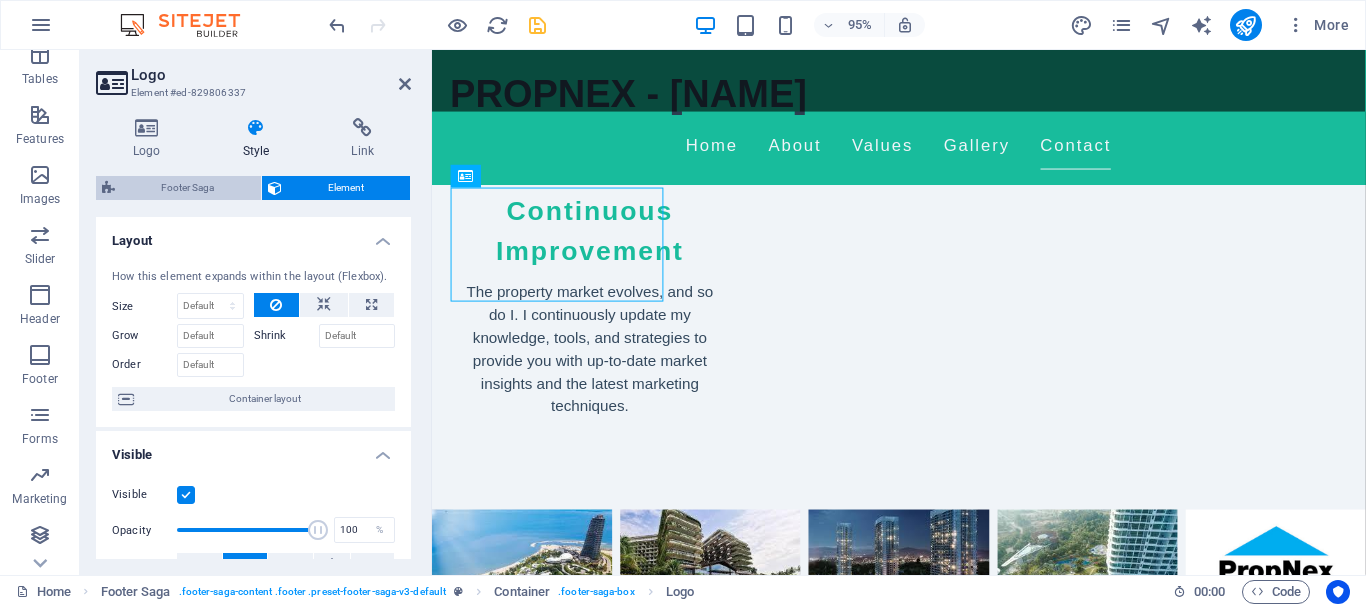 click on "Footer Saga" at bounding box center [188, 188] 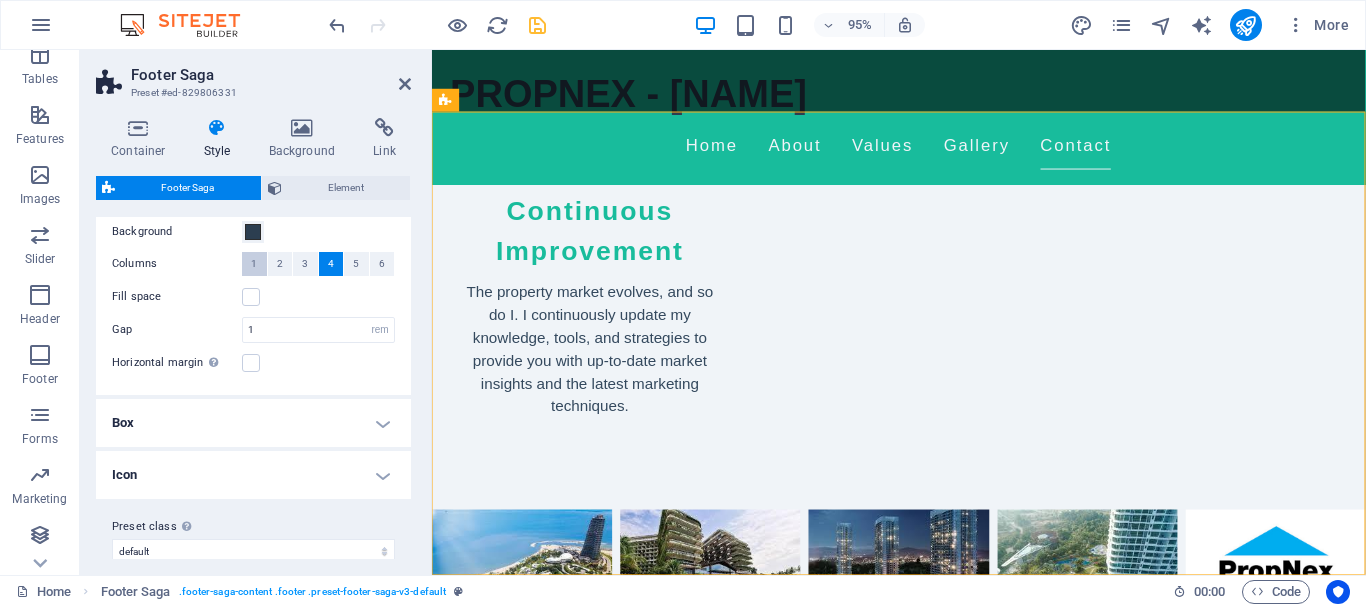 scroll, scrollTop: 73, scrollLeft: 0, axis: vertical 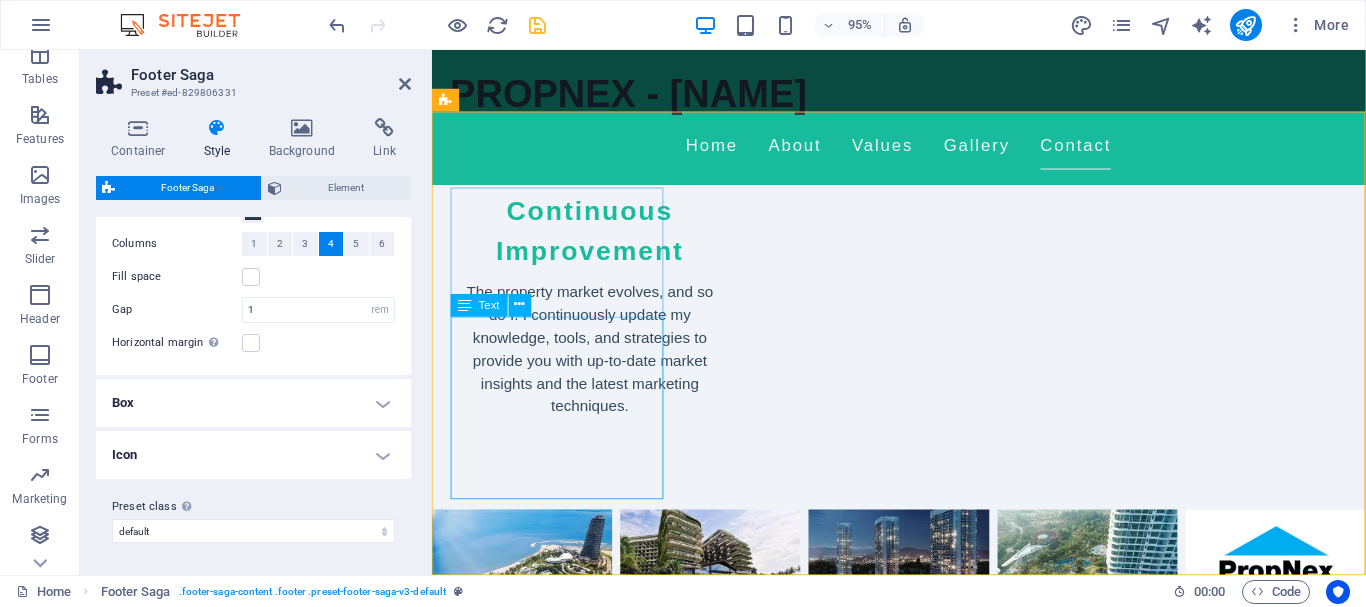 click on "PROPNEX - [FIRST] [LAST] is your trusted partner for all property management needs. Our expert team is here to guide you through every step of your property journey. For inquiries, please reach out via email or phone." at bounding box center [560, 2362] 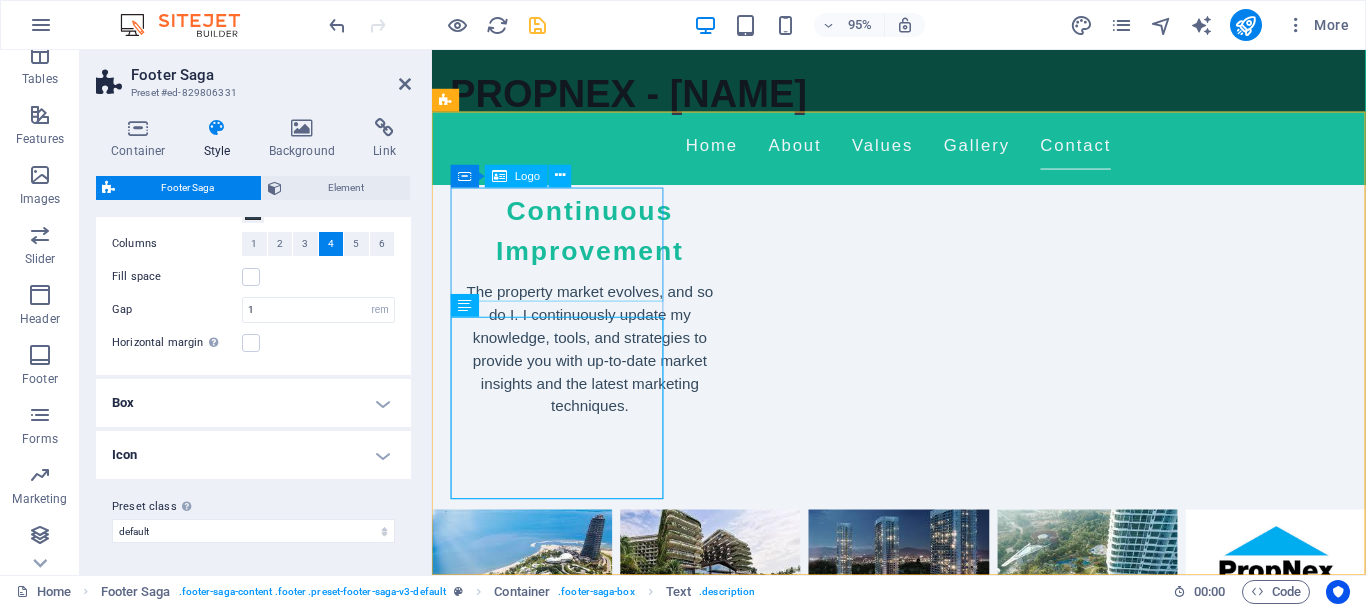 click on "PROPNEX - [NAME]" at bounding box center (560, 2190) 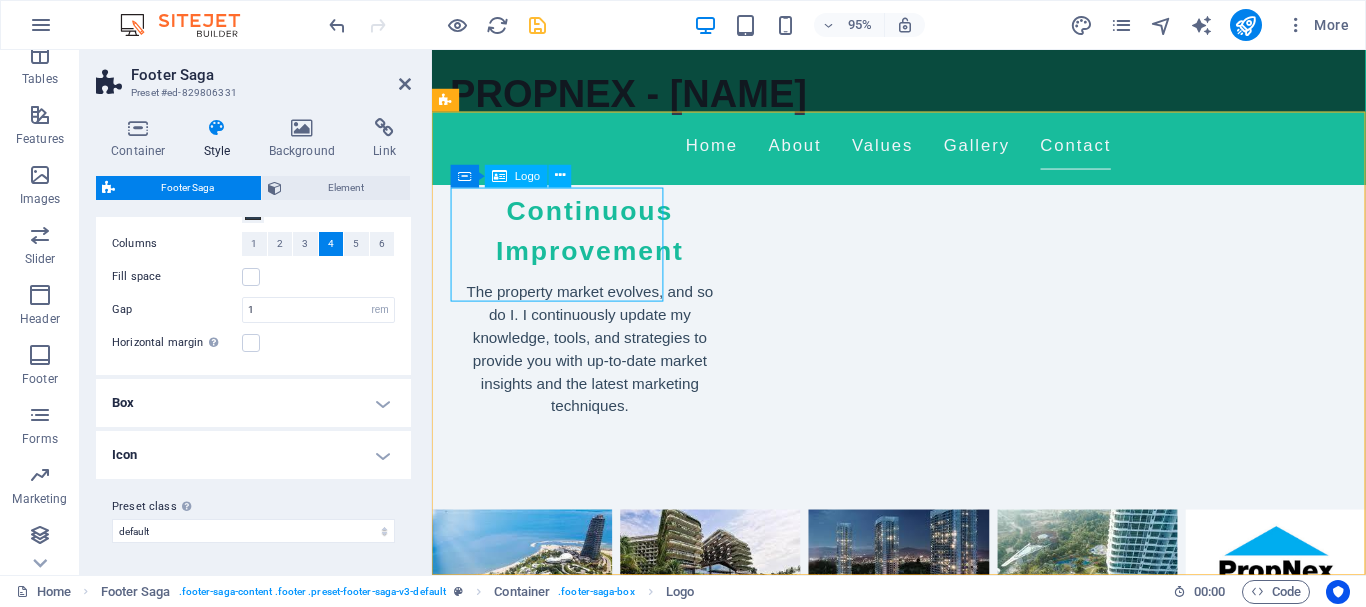 click on "PROPNEX - [NAME]" at bounding box center [560, 2190] 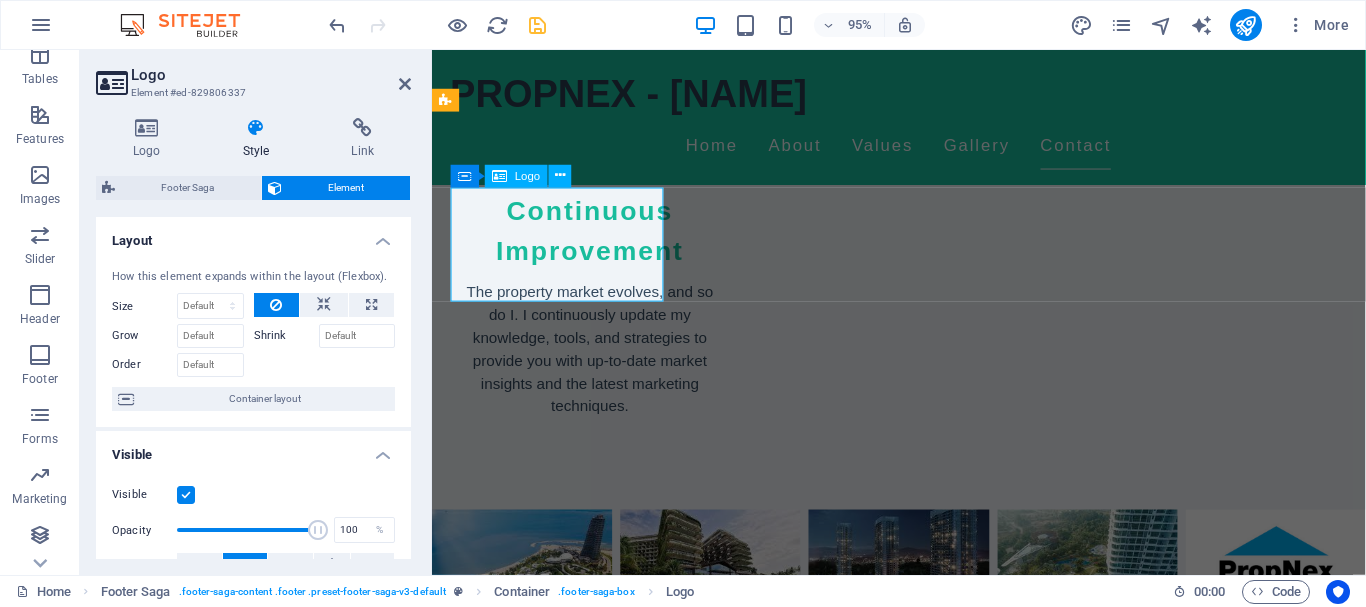click on "PROPNEX - [NAME]" at bounding box center [560, 2190] 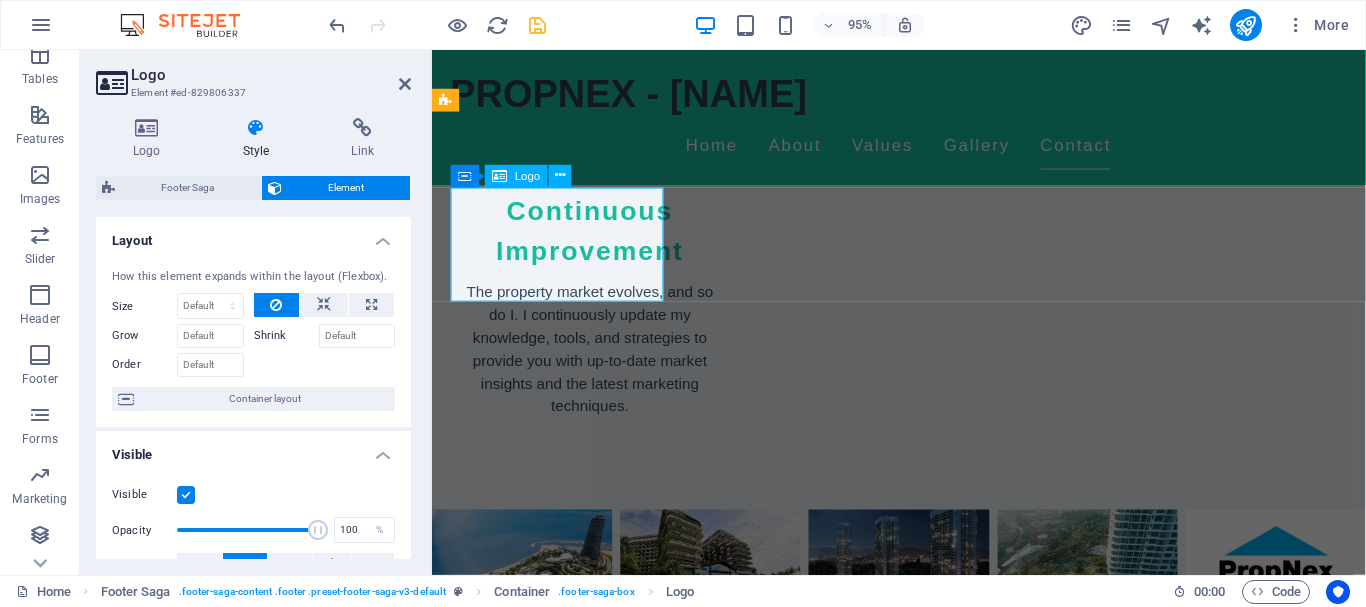 click on "PROPNEX - [NAME]" at bounding box center (560, 2190) 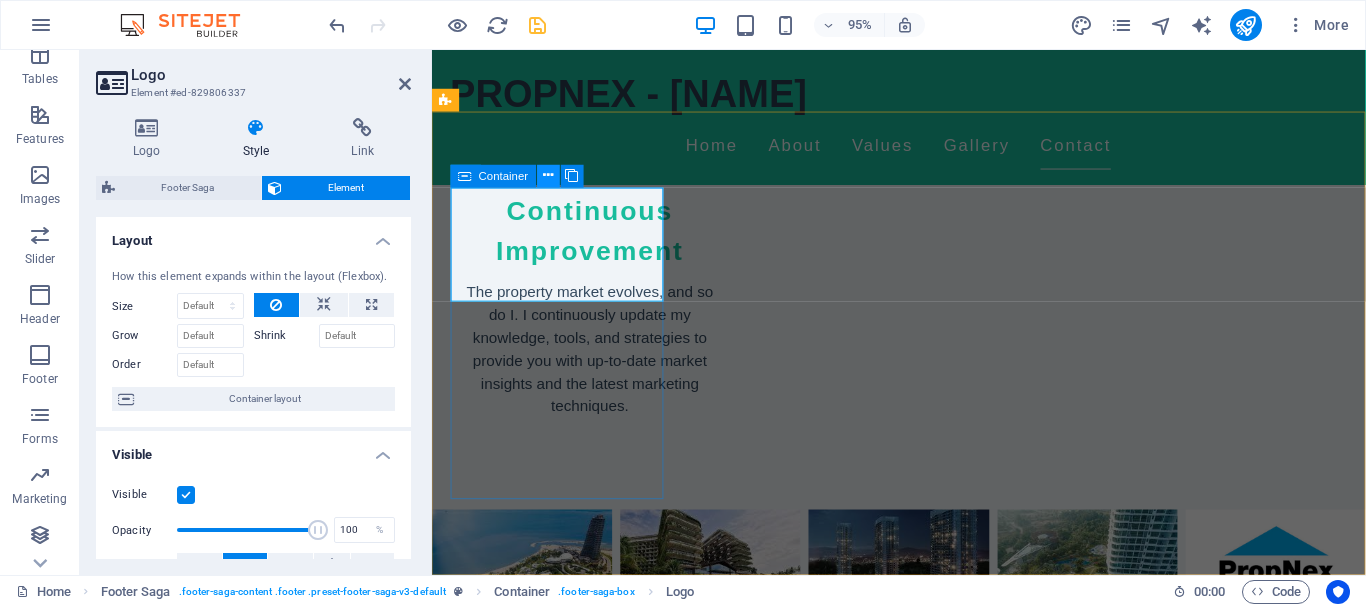 click at bounding box center [548, 176] 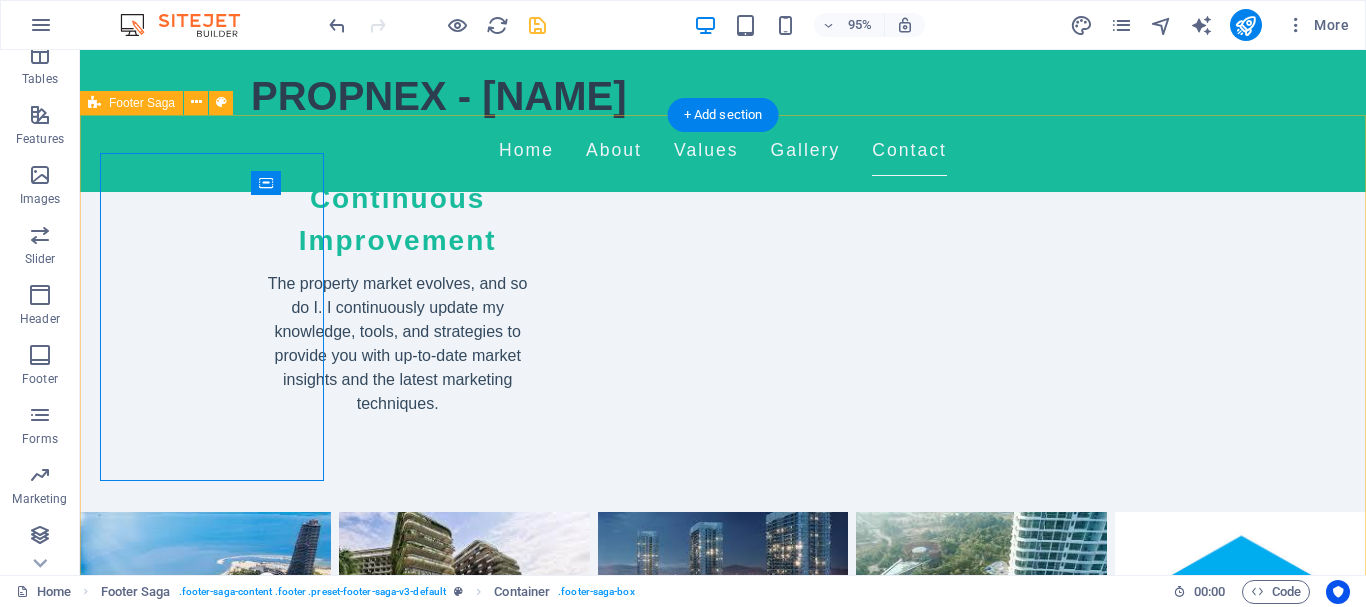 scroll, scrollTop: 2715, scrollLeft: 0, axis: vertical 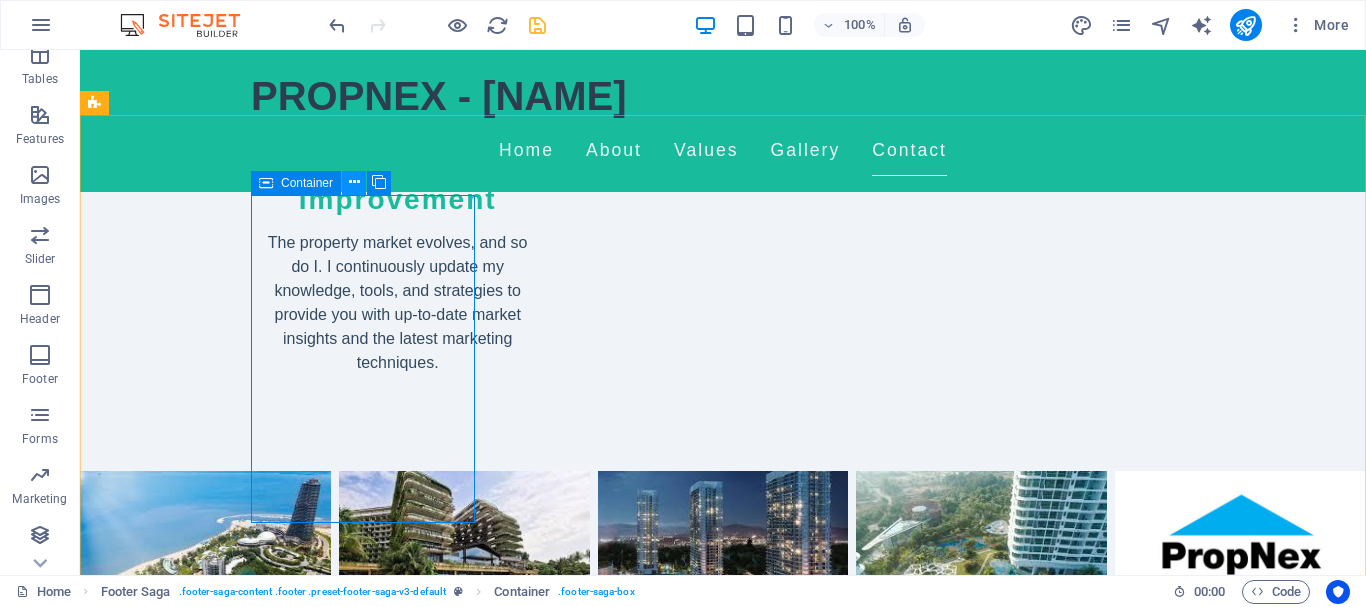click at bounding box center (354, 182) 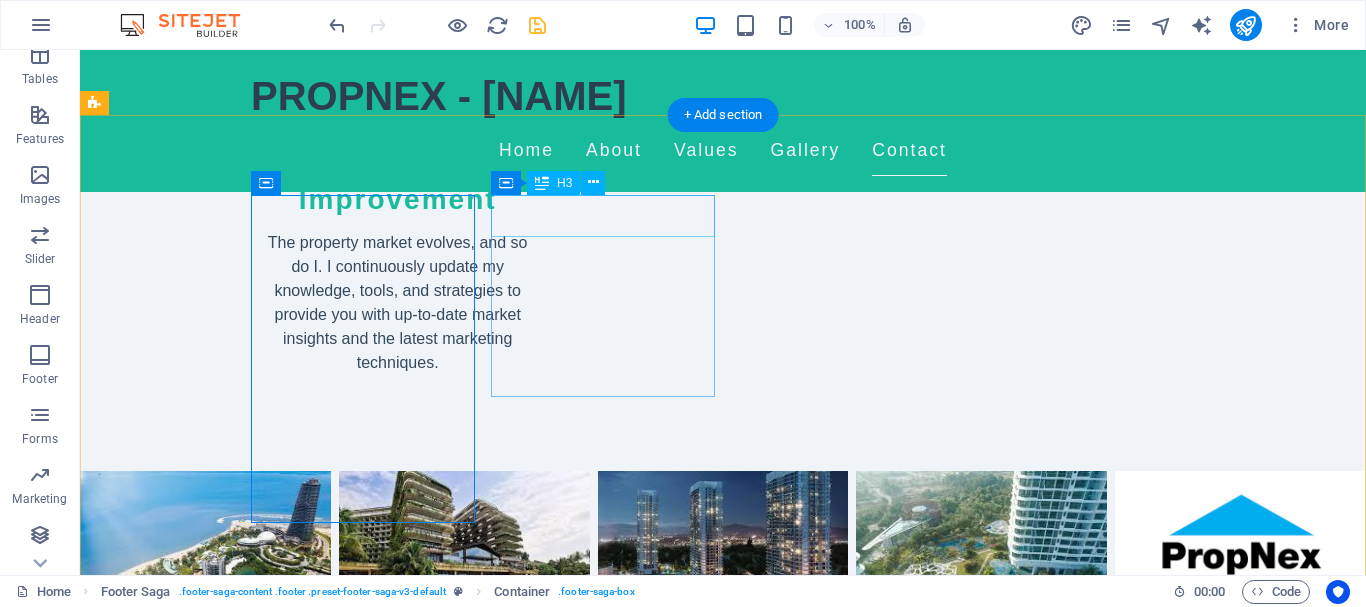 click on "Contact" at bounding box center [208, 2467] 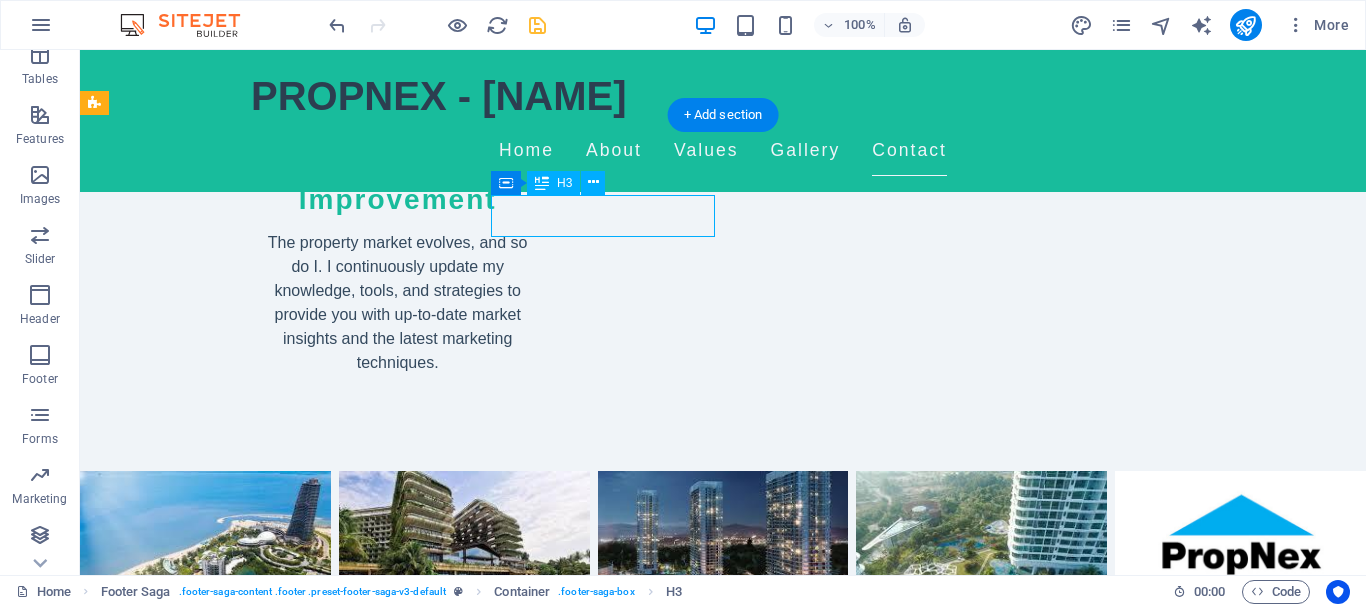 click on "Contact" at bounding box center (208, 2467) 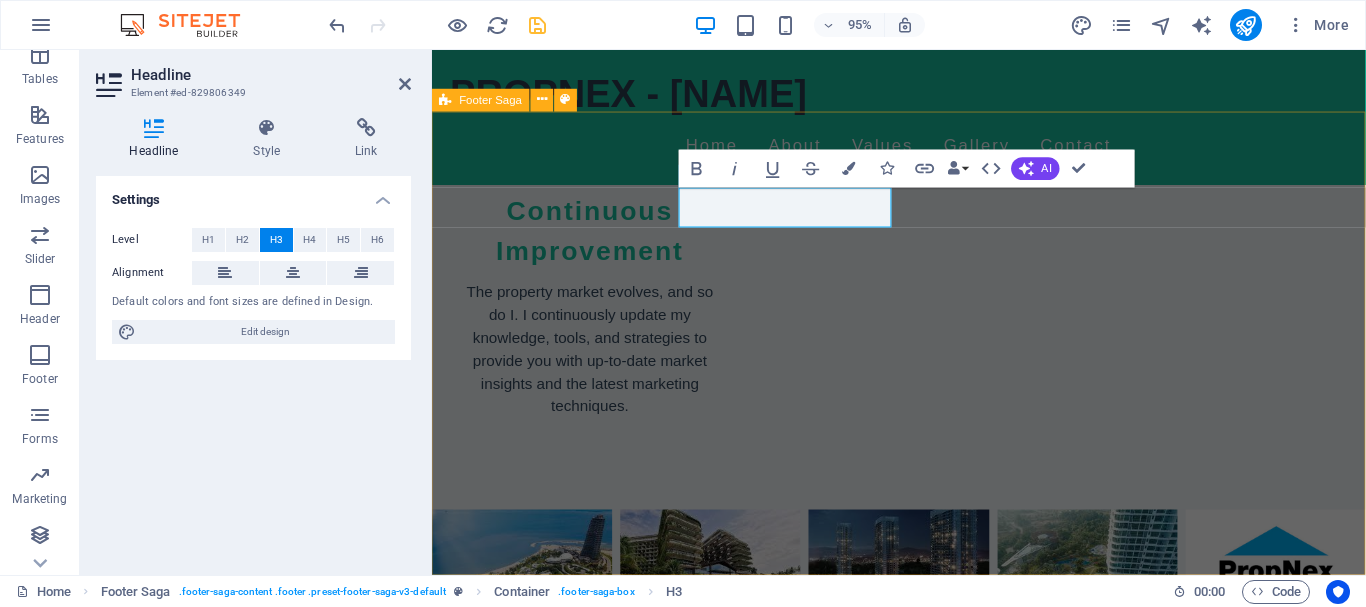 click on "PROPNEX - [NAME] PROPNEX - [NAME] is your trusted partner for all property management needs. Our expert team is here to guide you through every step of your property journey. For inquiries, please reach out via email or phone. Contact Setia Tropika [POSTAL_CODE]   [CITY] Phone:  Mobile:  [PHONE] Email:  [EMAIL] Navigation Home About Values Gallery Contact Legal Notice Privacy Policy Social media Facebook X Instagram" at bounding box center [923, 2609] 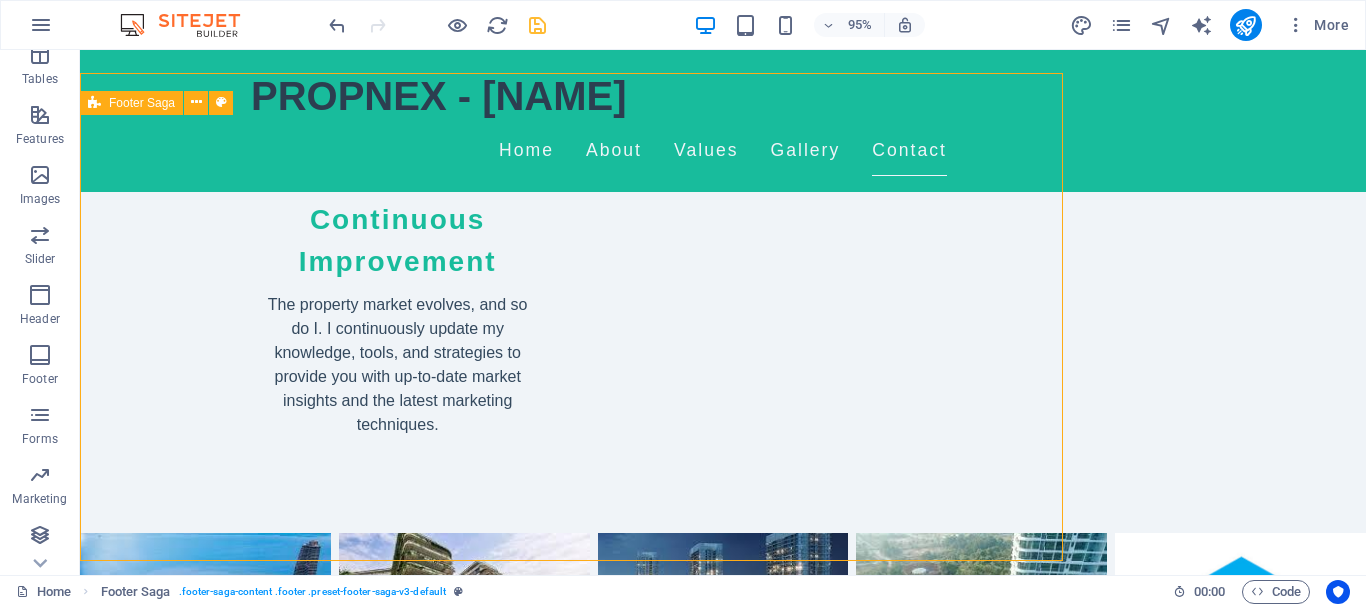 scroll, scrollTop: 2715, scrollLeft: 0, axis: vertical 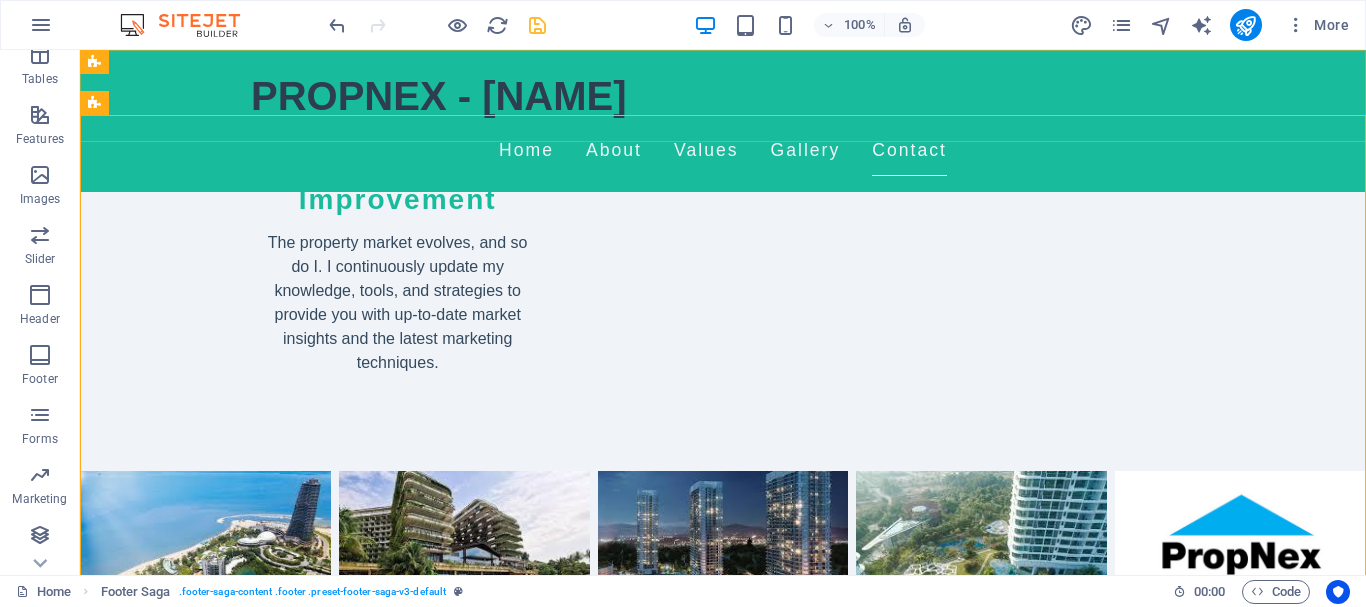 click on "PROPNEX - [FIRST] [LAST] Home About Values Gallery Contact" at bounding box center [723, 121] 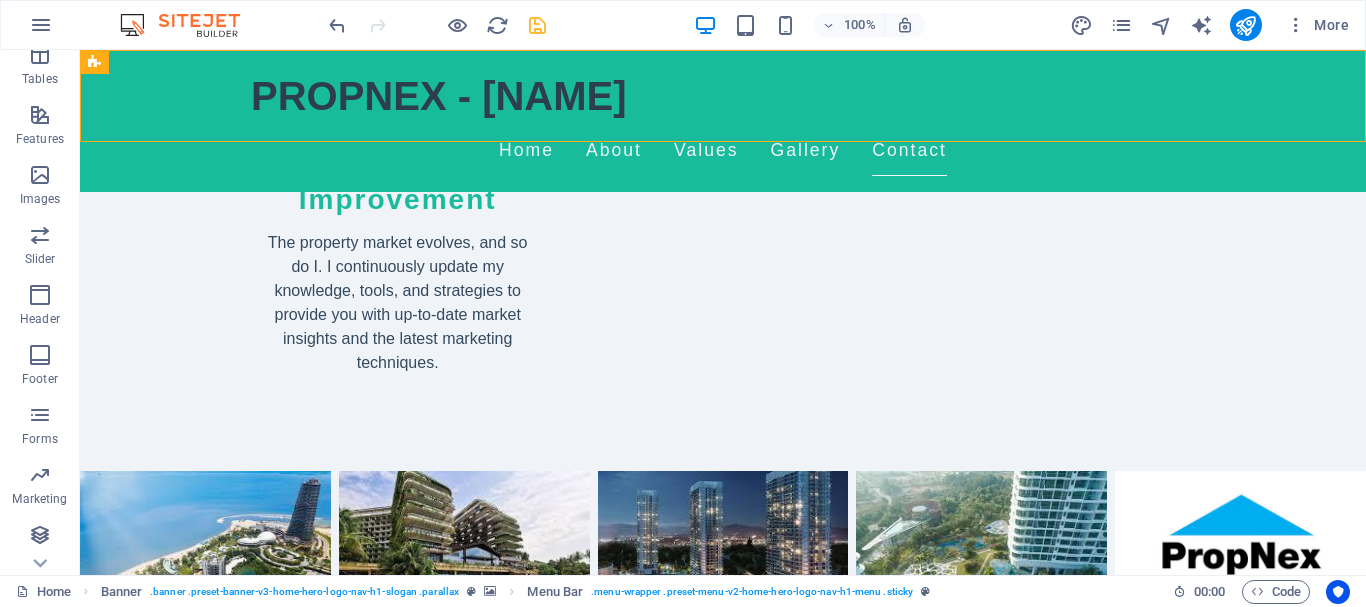 click on "PROPNEX - [FIRST] [LAST] Home About Values Gallery Contact" at bounding box center (723, 121) 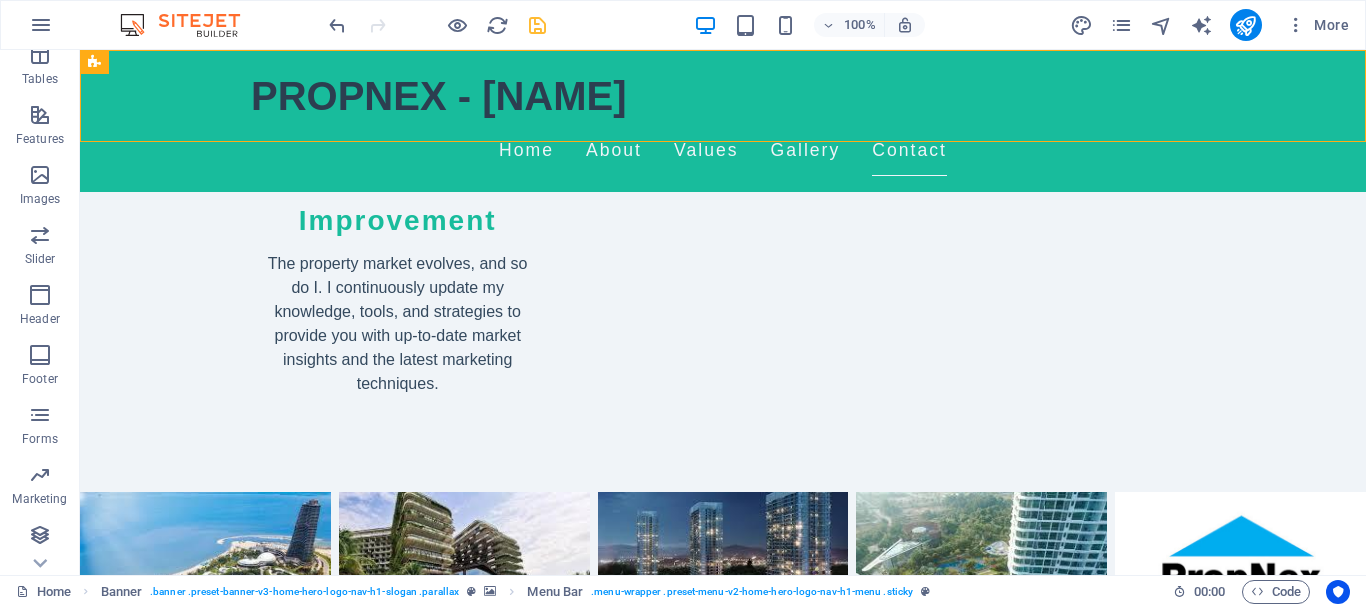 scroll, scrollTop: 2674, scrollLeft: 0, axis: vertical 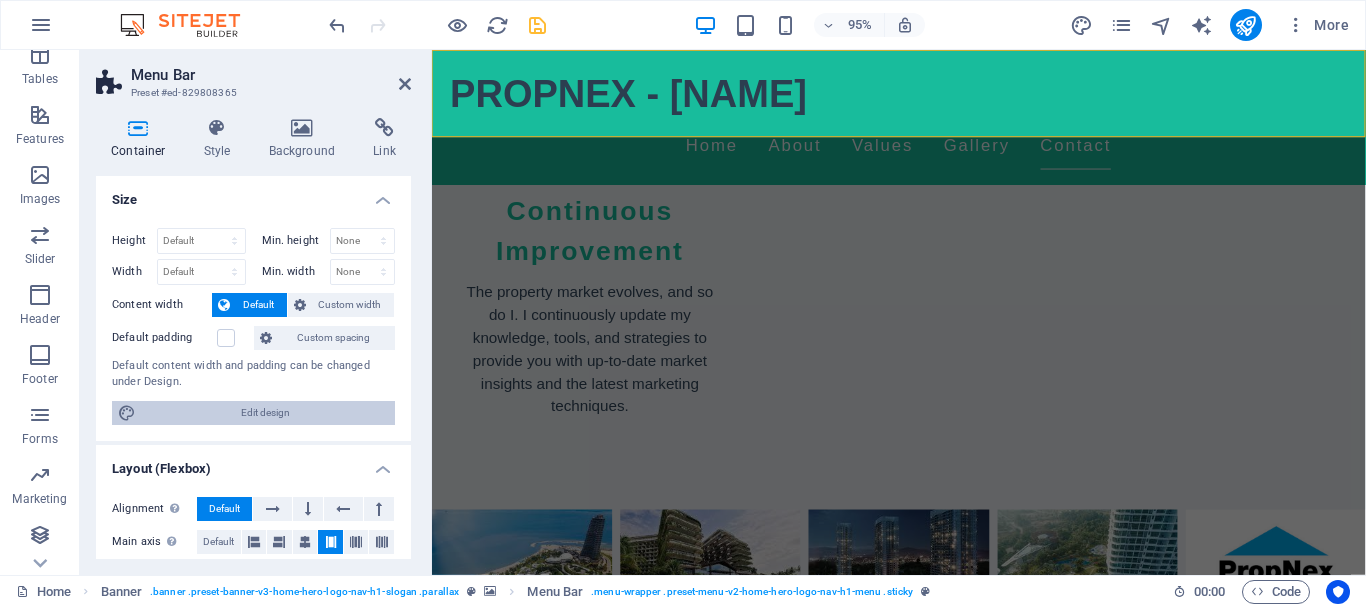 click on "Edit design" at bounding box center [265, 413] 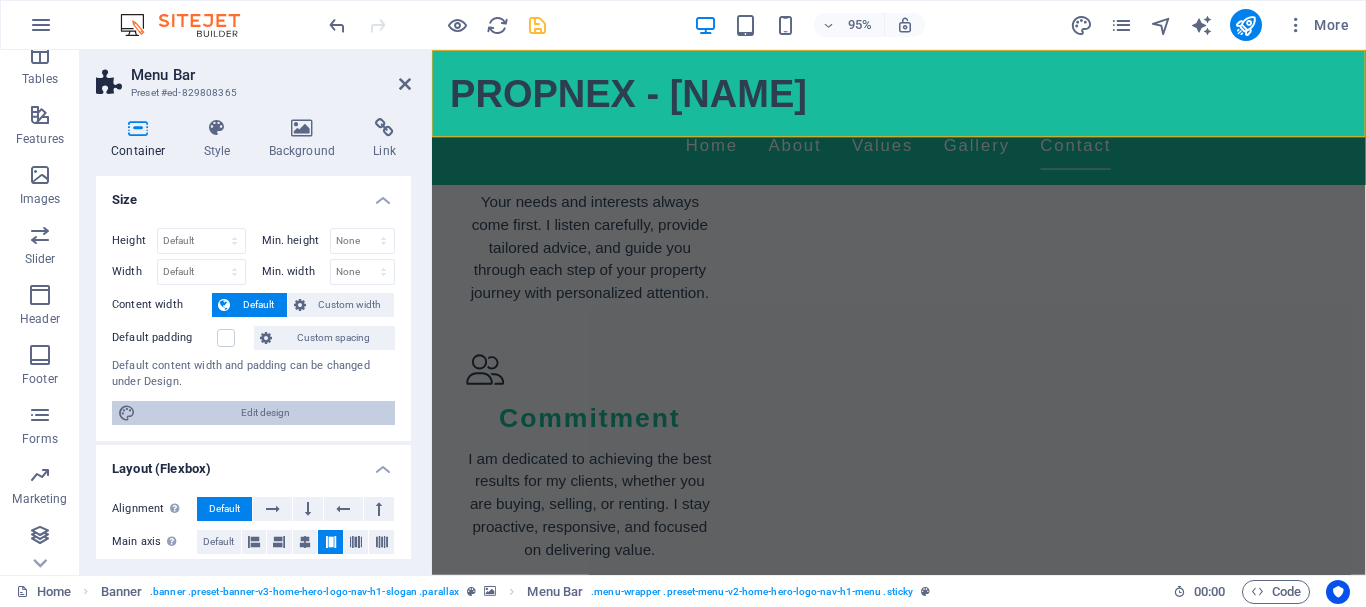 select on "px" 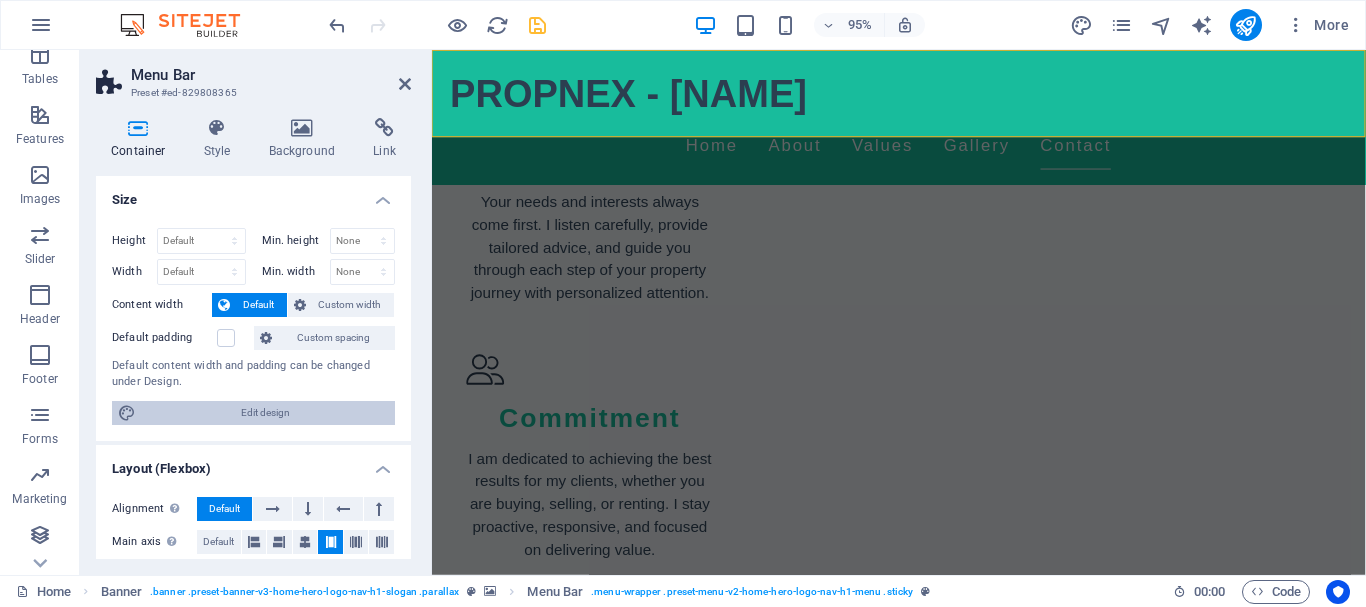 select on "400" 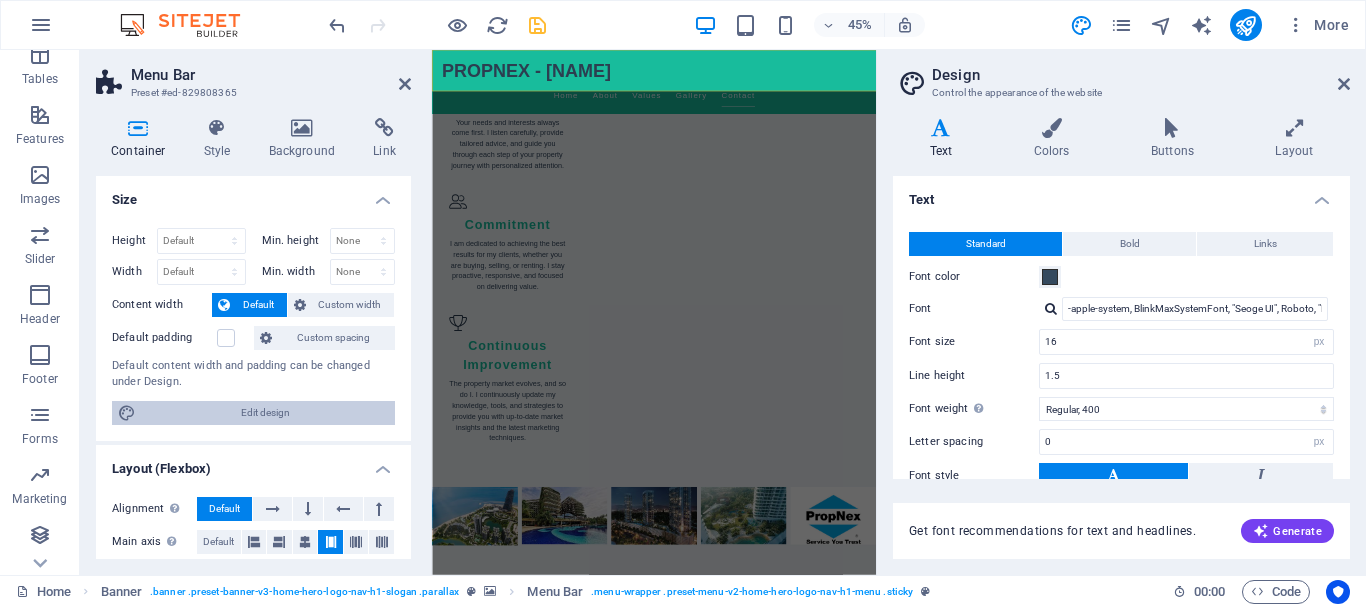 scroll, scrollTop: 2164, scrollLeft: 0, axis: vertical 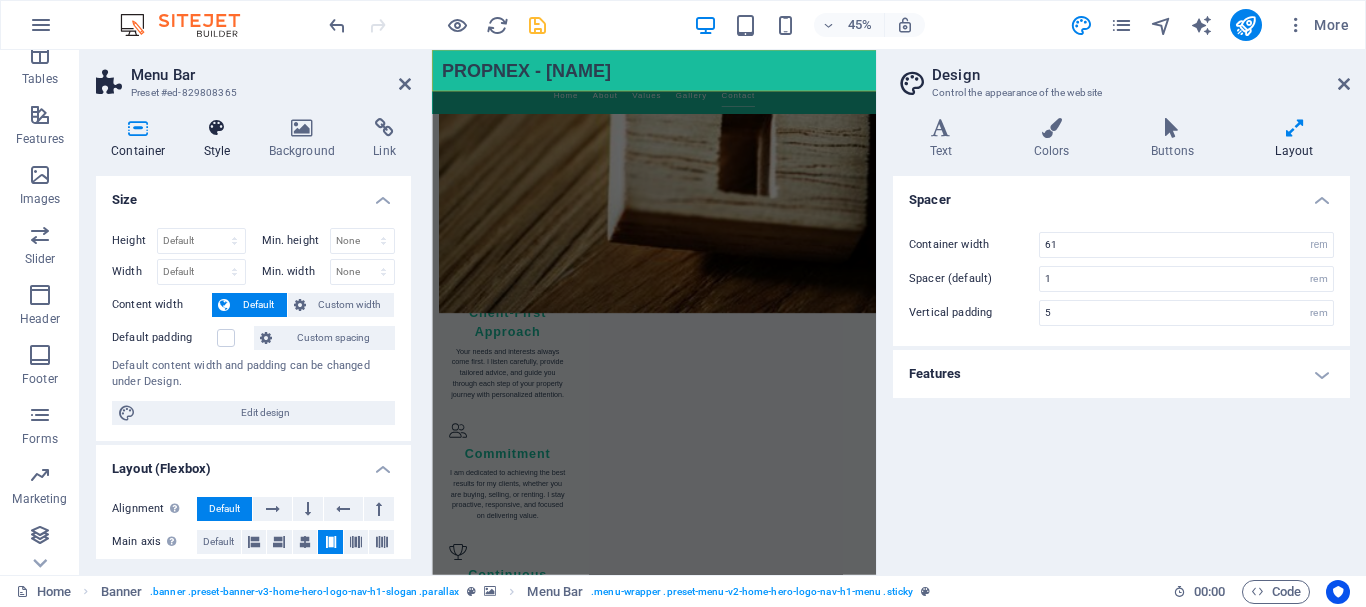 click at bounding box center (217, 128) 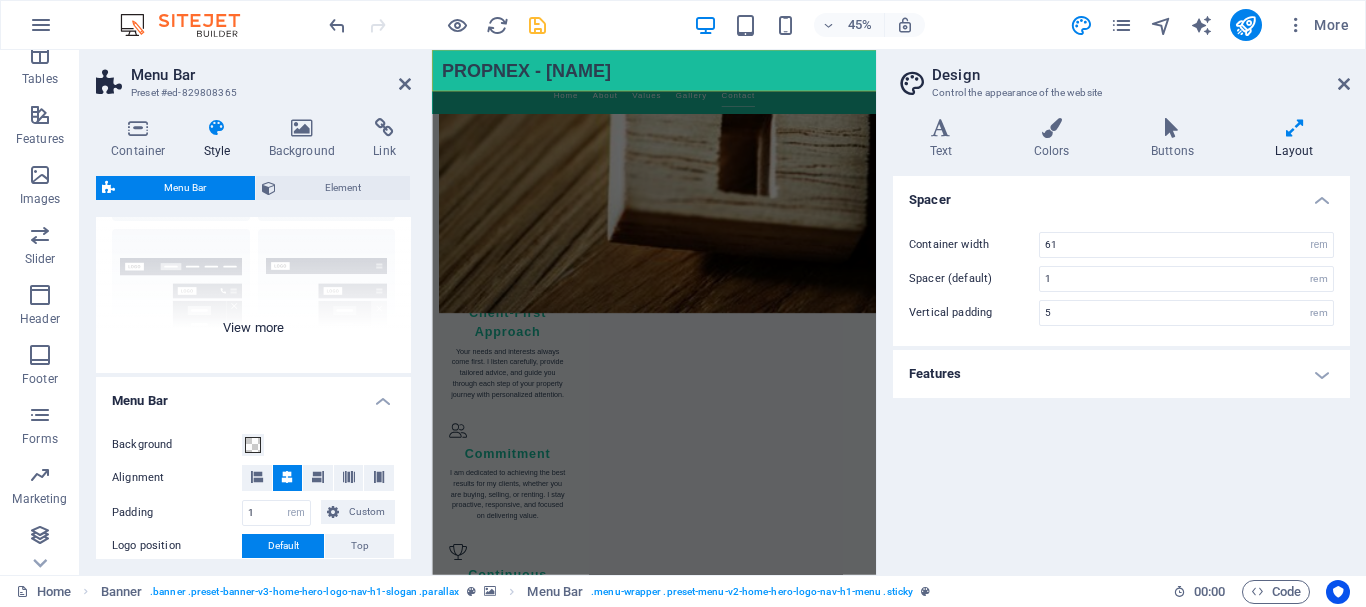 scroll, scrollTop: 0, scrollLeft: 0, axis: both 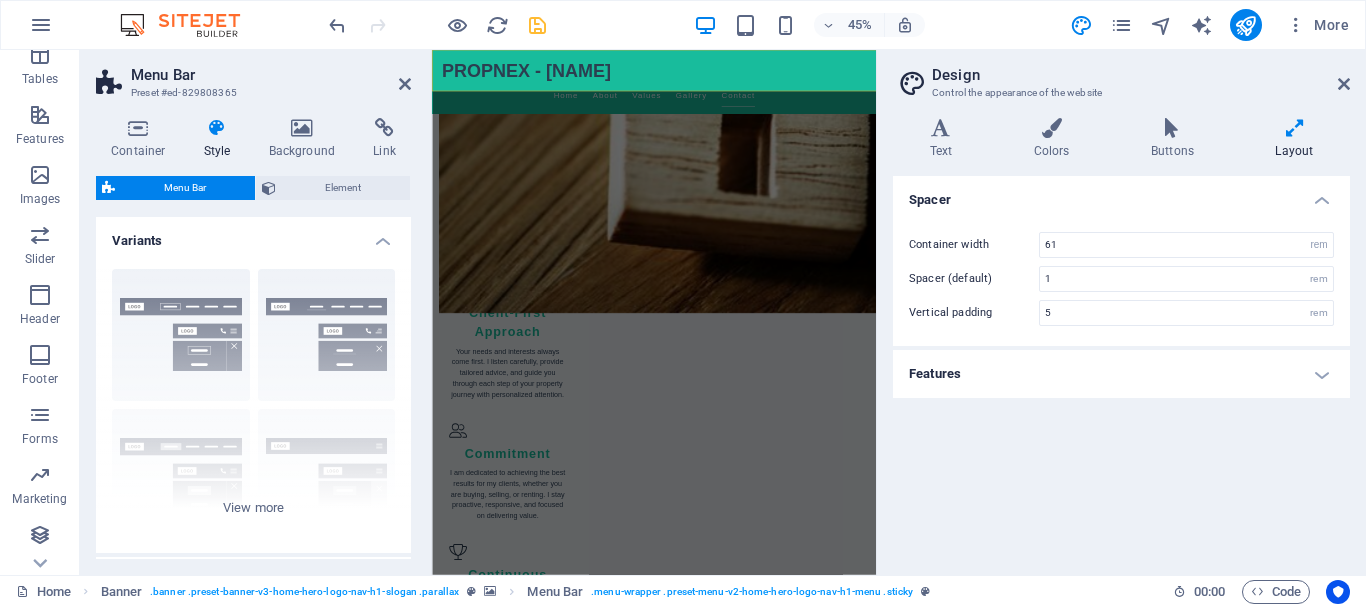 click on "Design" at bounding box center [1141, 75] 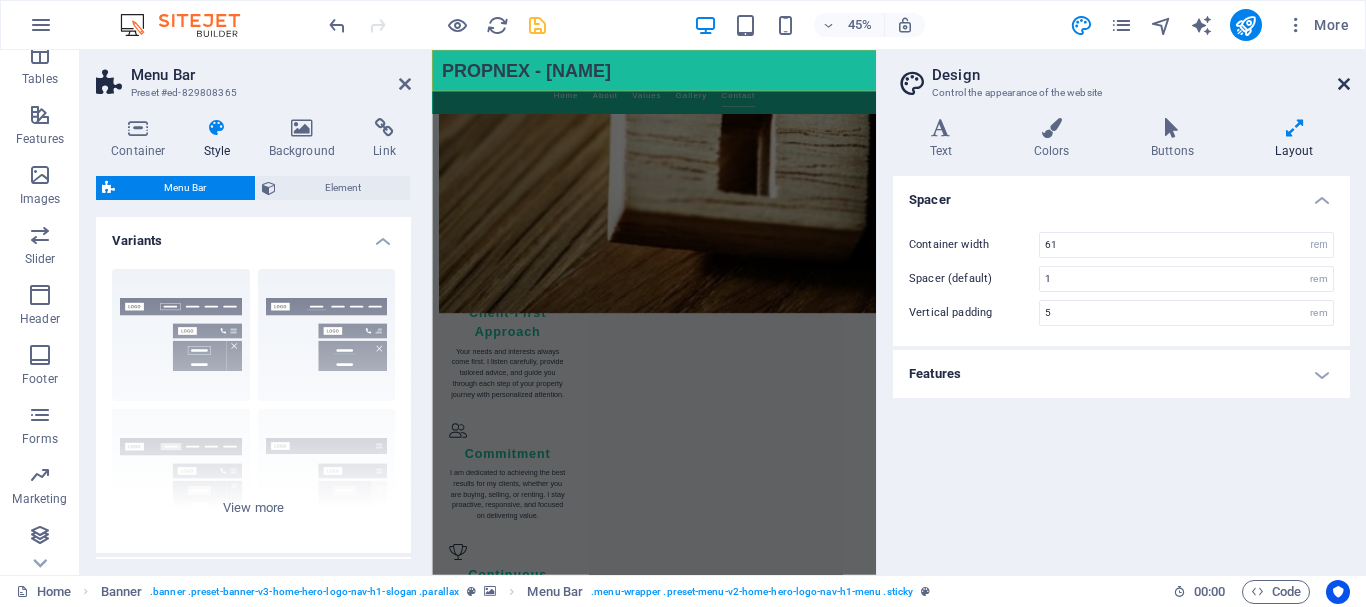 click at bounding box center (1344, 84) 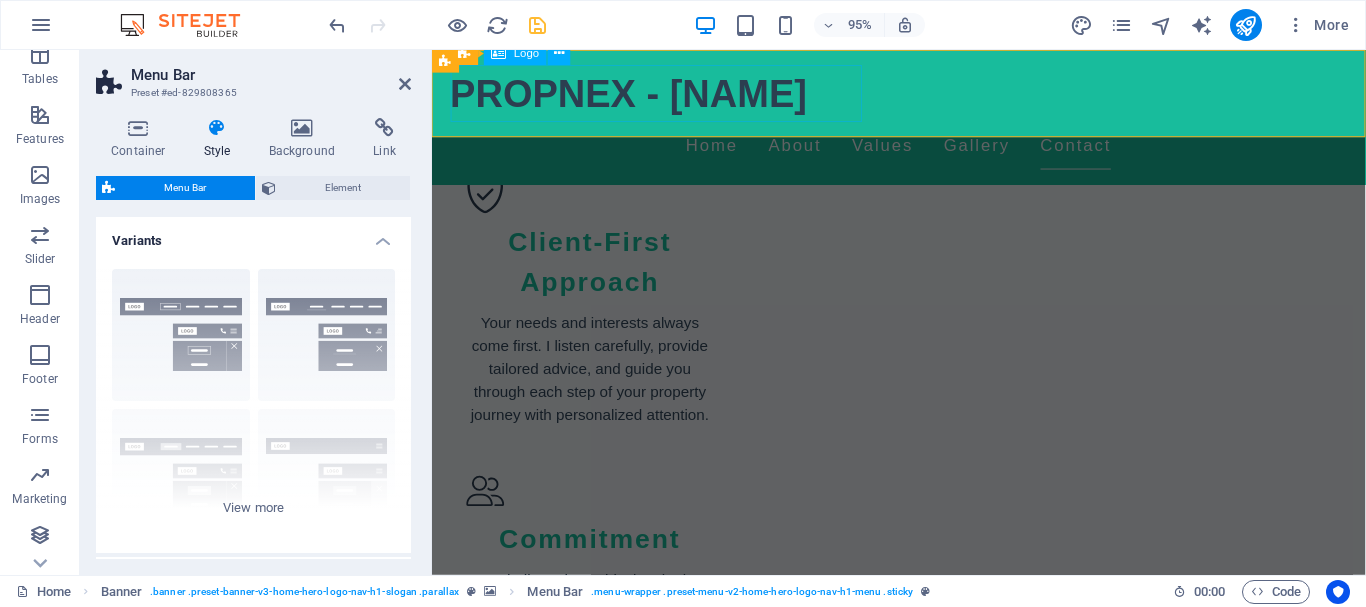 click on "PROPNEX - [NAME]" at bounding box center [924, 96] 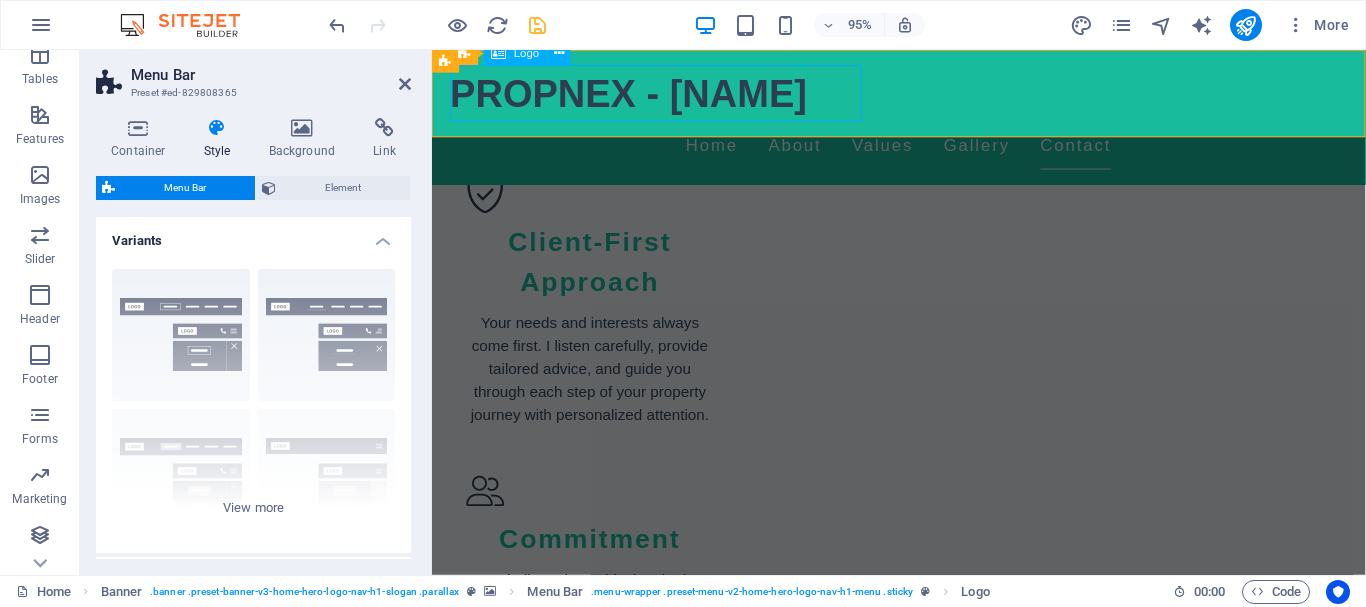 click on "PROPNEX - [NAME]" at bounding box center [924, 96] 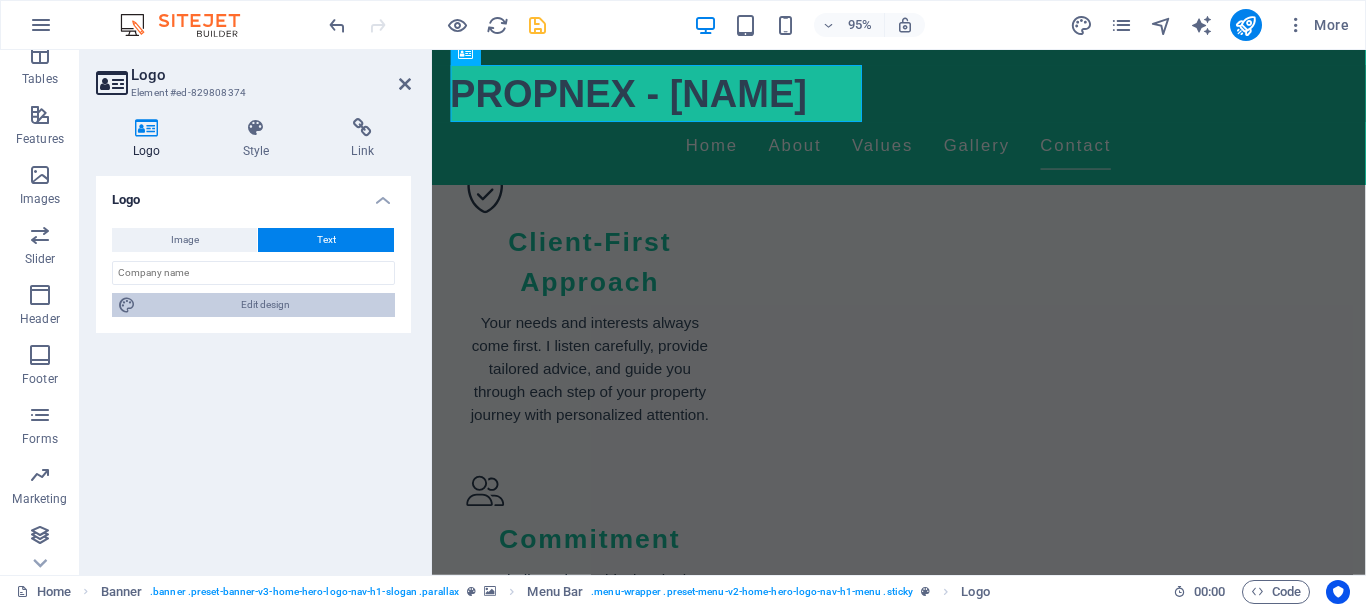 click on "Edit design" at bounding box center (265, 305) 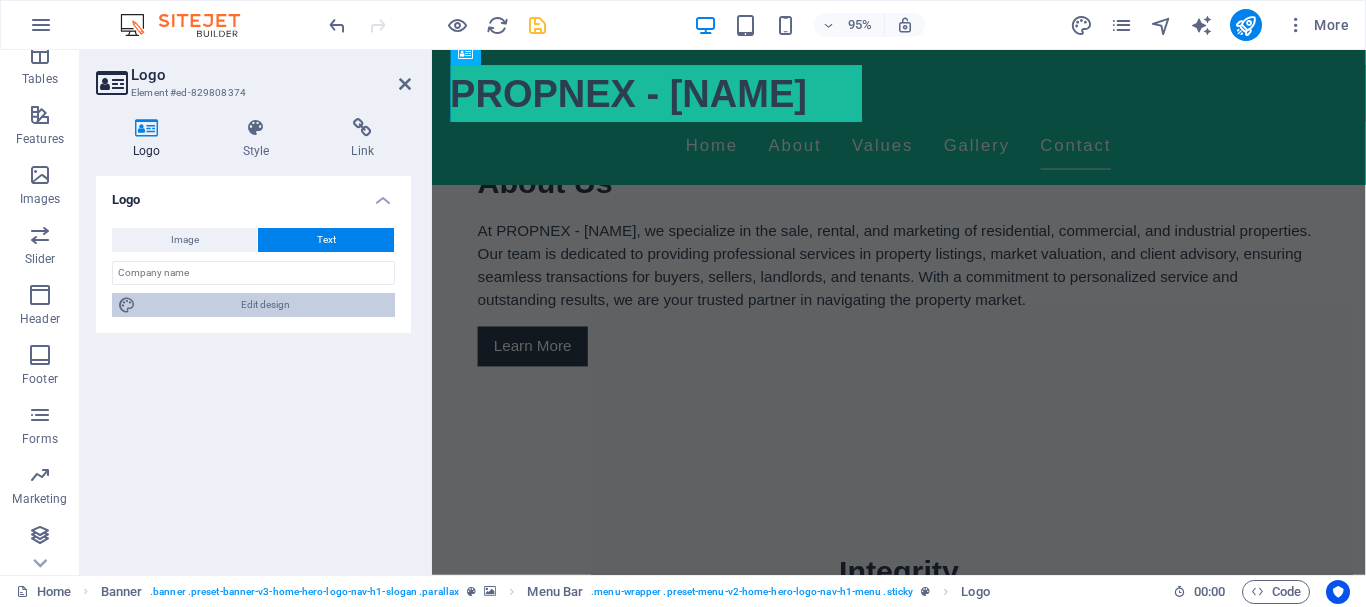 scroll, scrollTop: 2164, scrollLeft: 0, axis: vertical 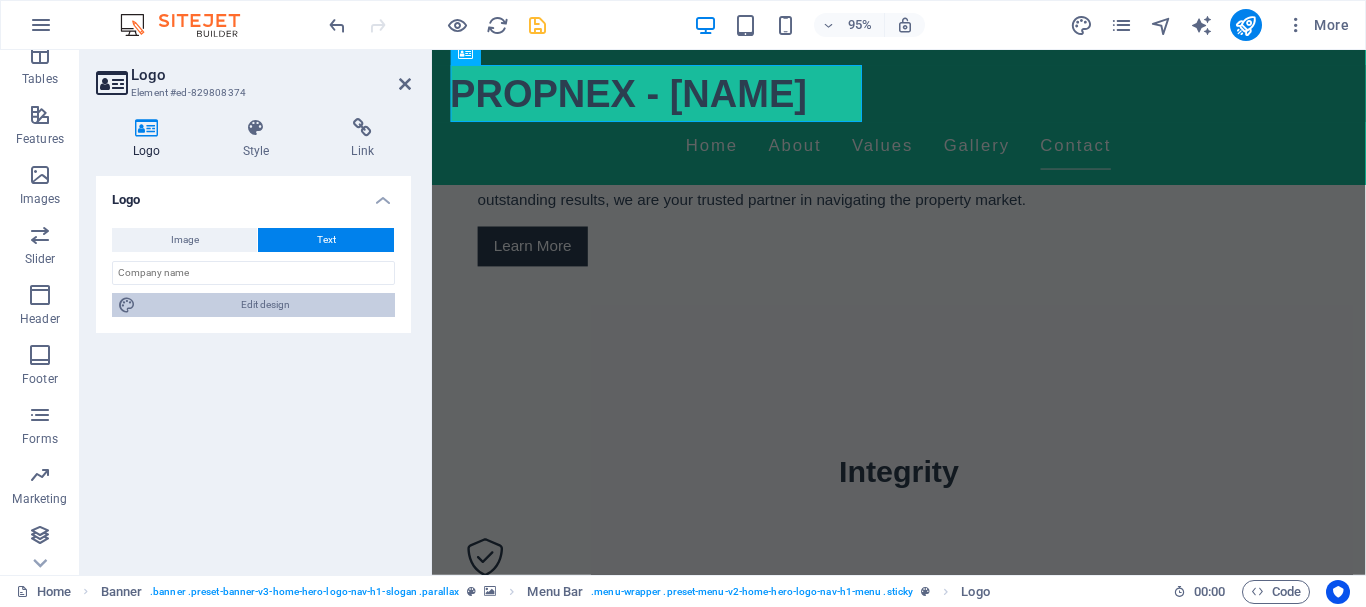 select on "px" 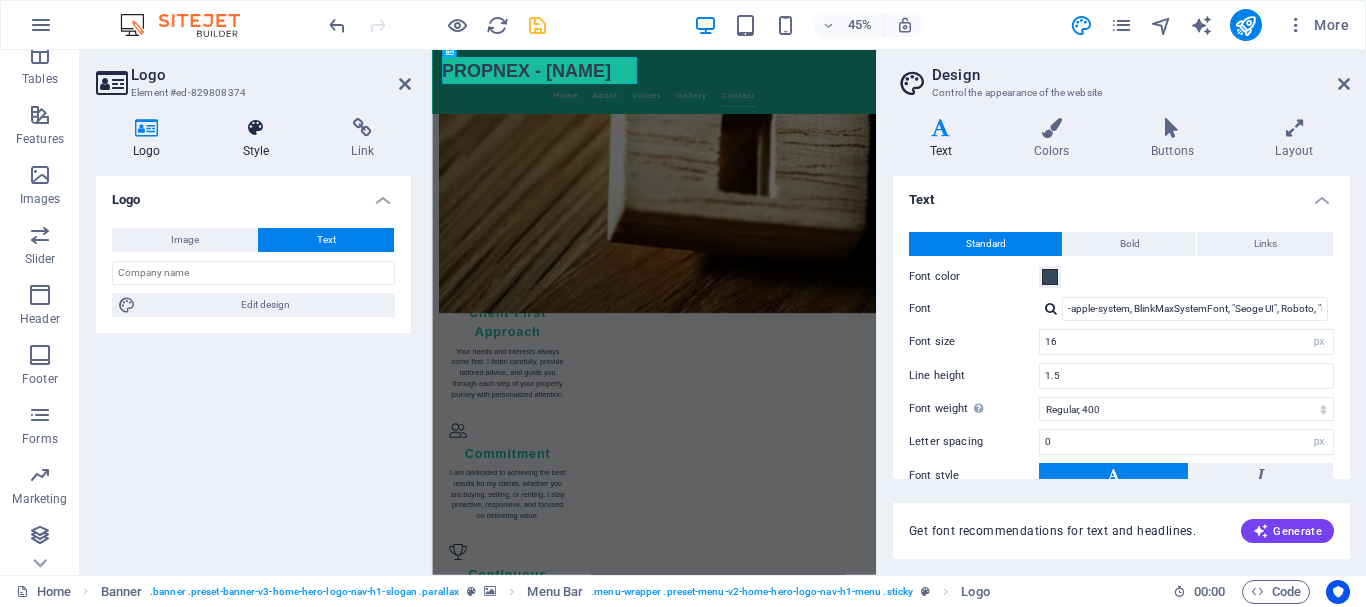 click at bounding box center [256, 128] 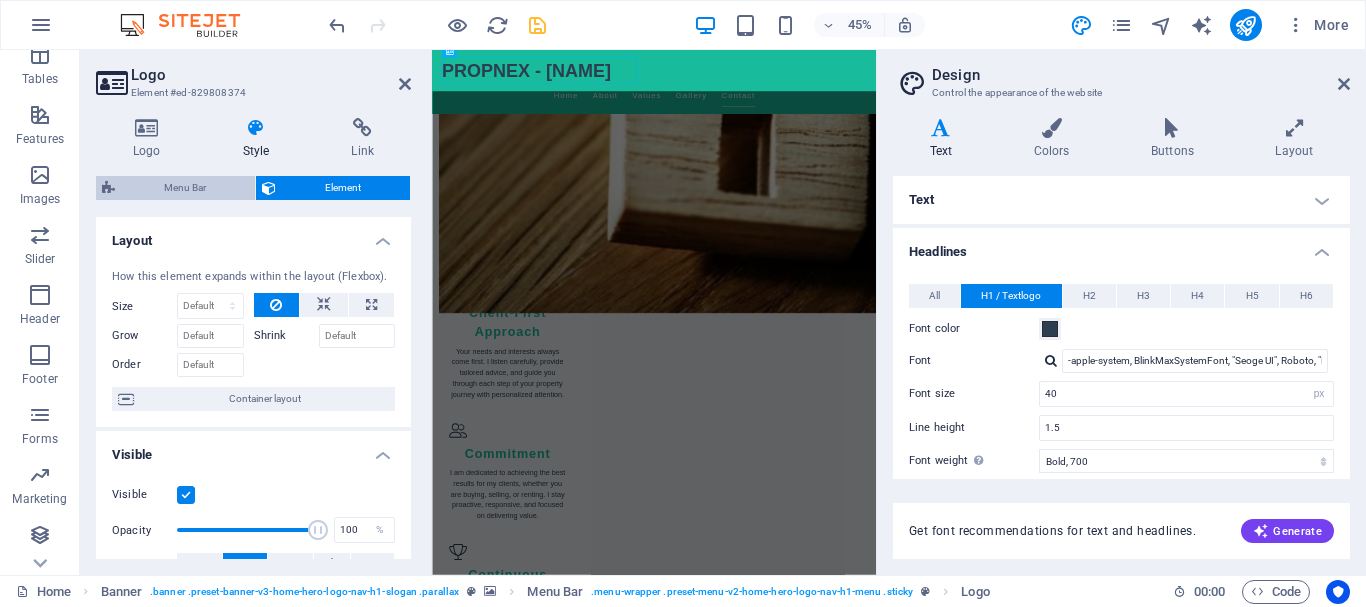 click on "Menu Bar" at bounding box center [185, 188] 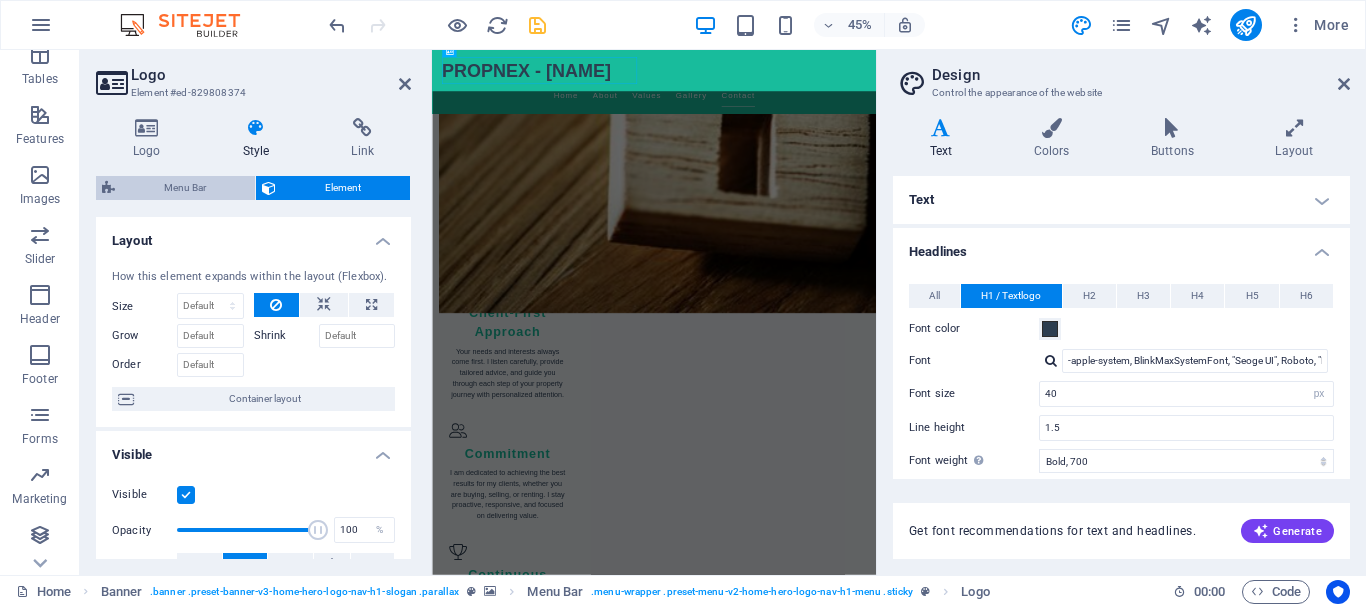 select on "rem" 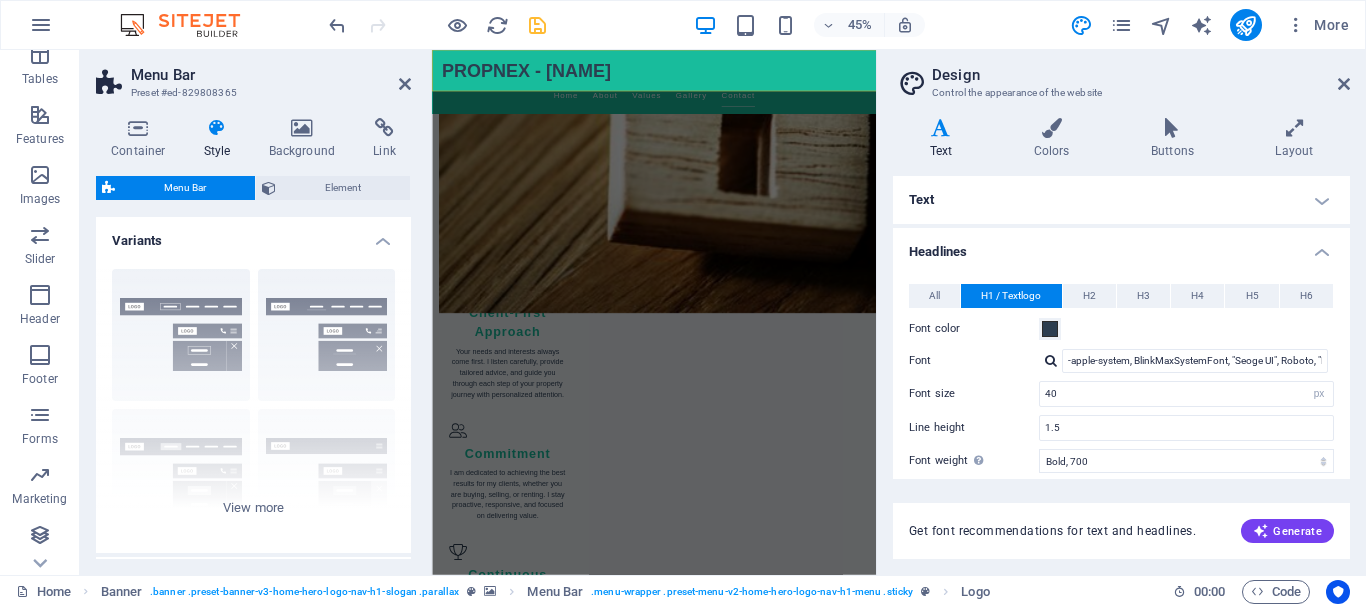 scroll, scrollTop: 2163, scrollLeft: 0, axis: vertical 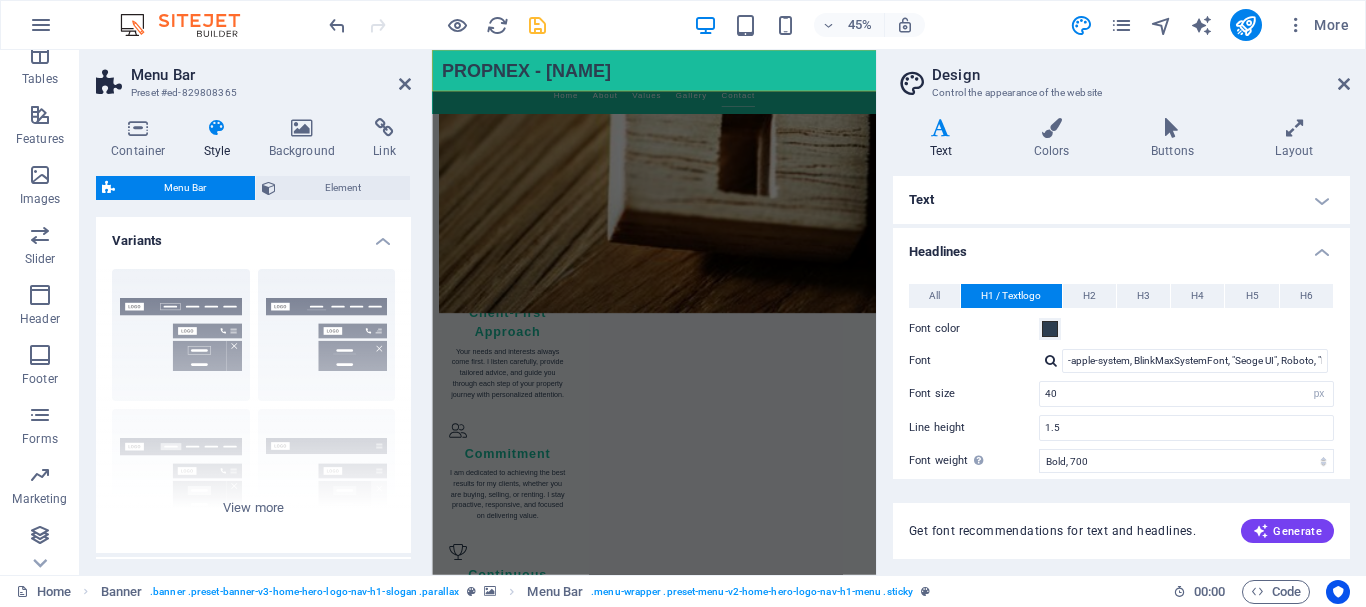 click at bounding box center [217, 128] 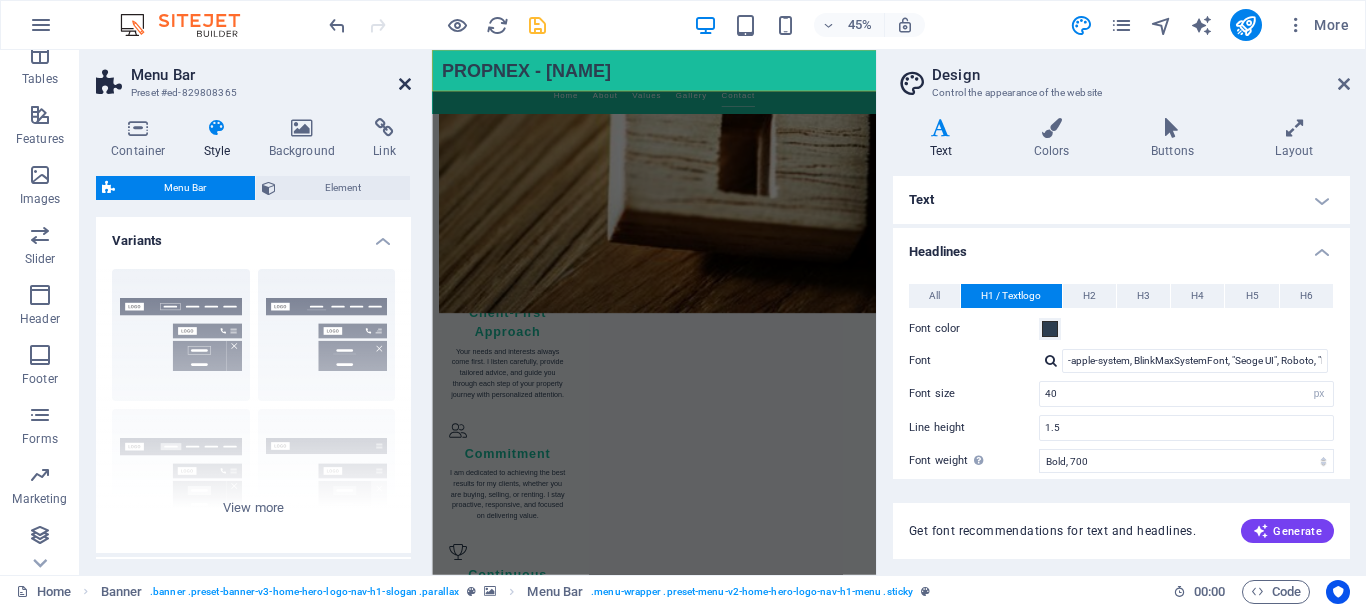 click at bounding box center (405, 84) 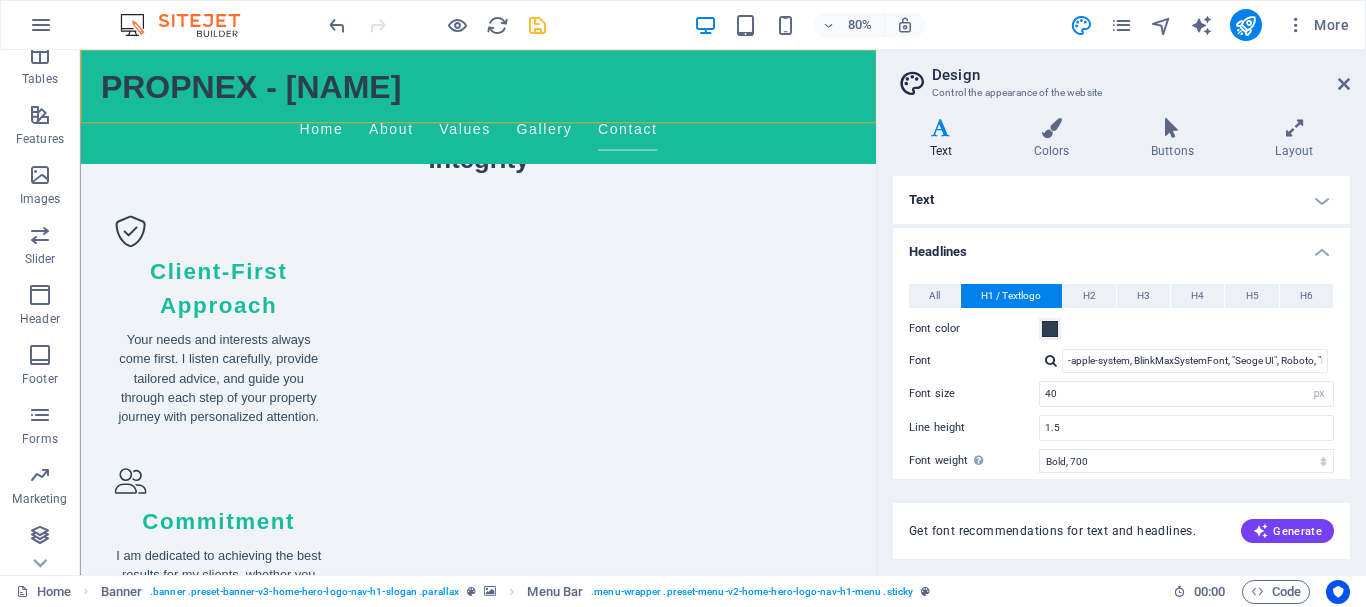 click at bounding box center (941, 128) 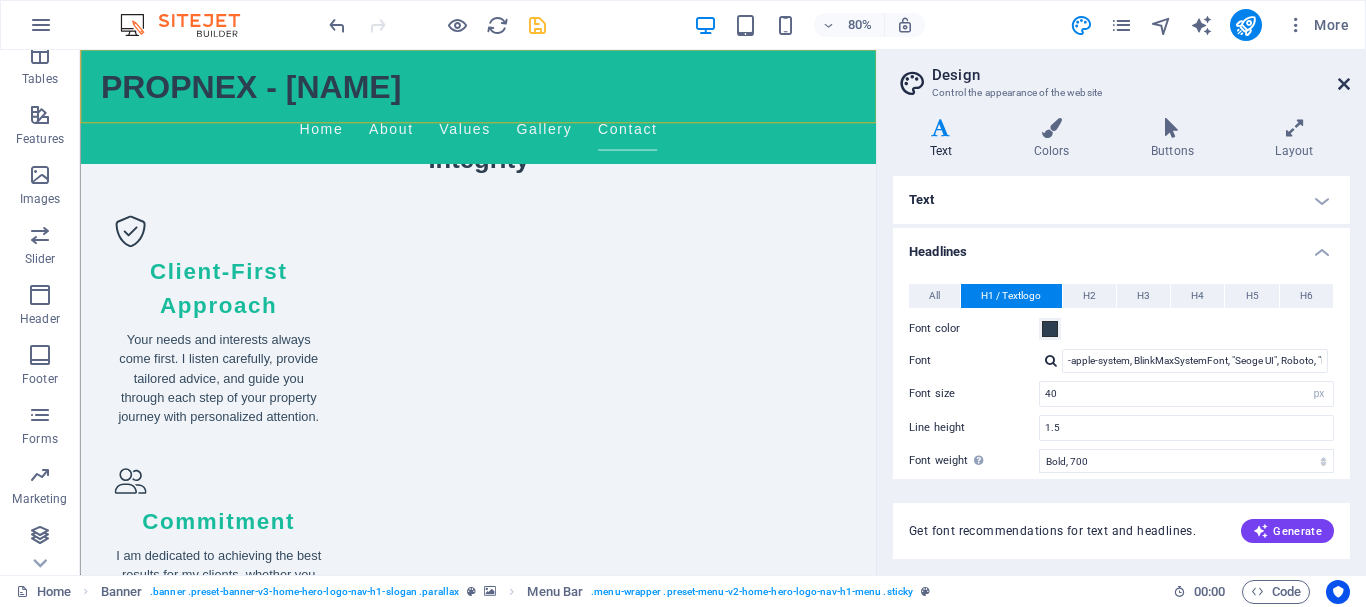 click at bounding box center [1344, 84] 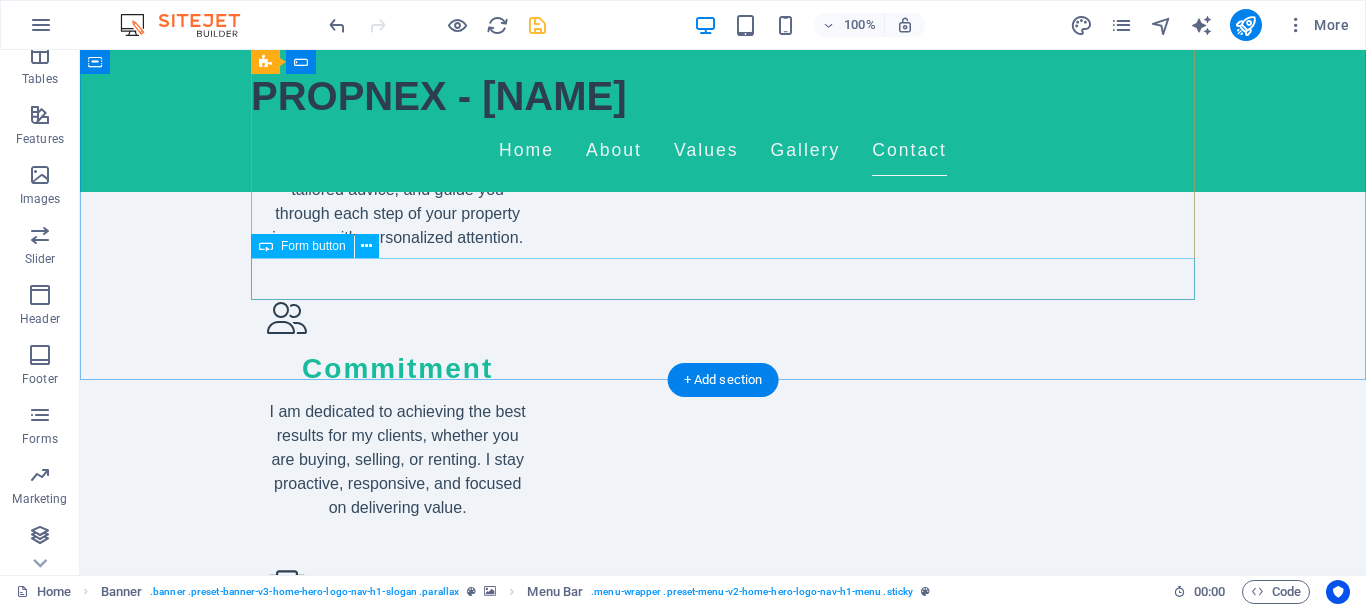 scroll, scrollTop: 2744, scrollLeft: 0, axis: vertical 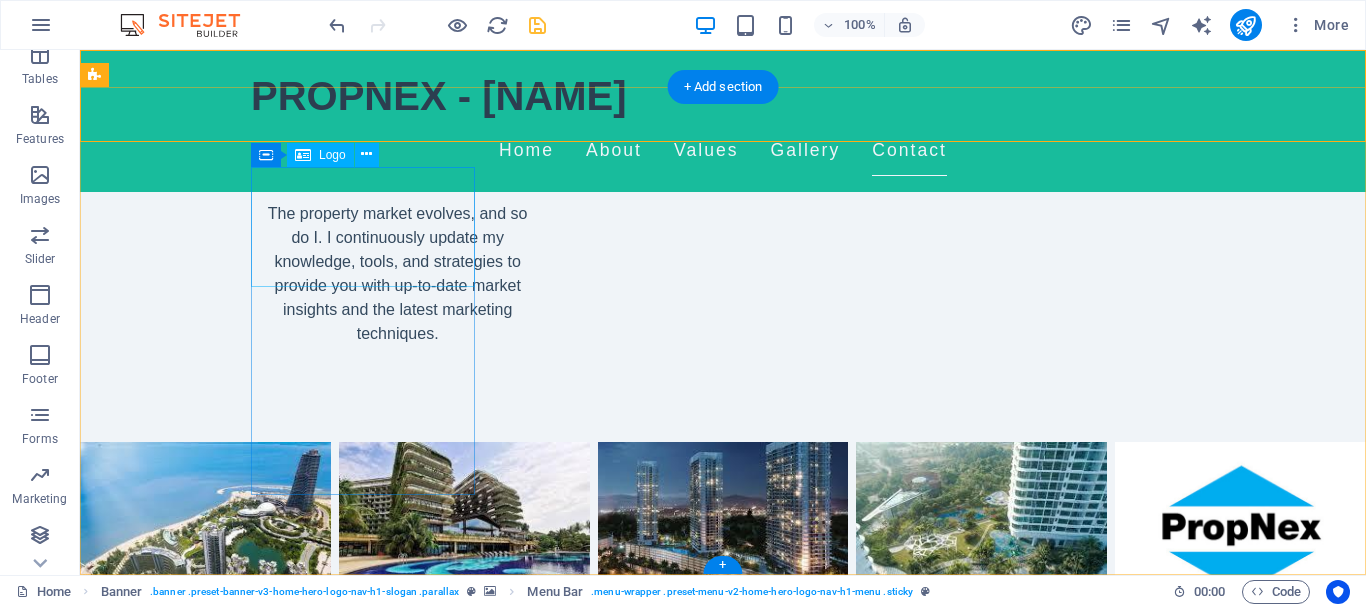 click on "PROPNEX - [NAME]" at bounding box center [208, 2141] 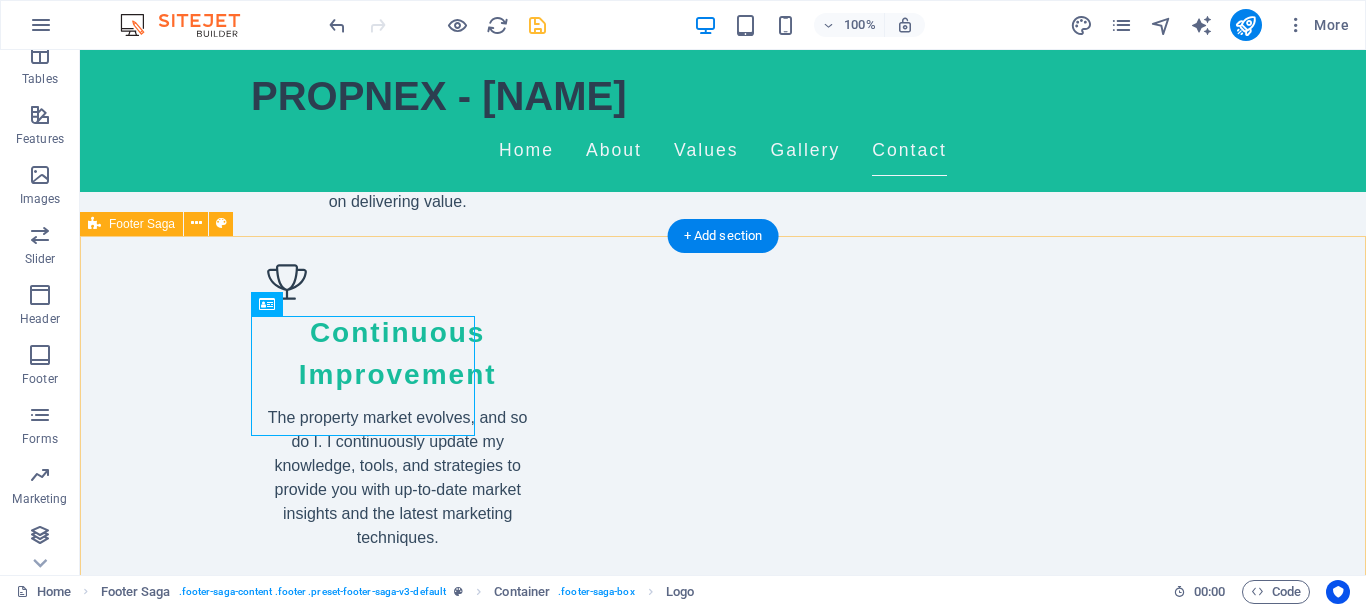 scroll, scrollTop: 2642, scrollLeft: 0, axis: vertical 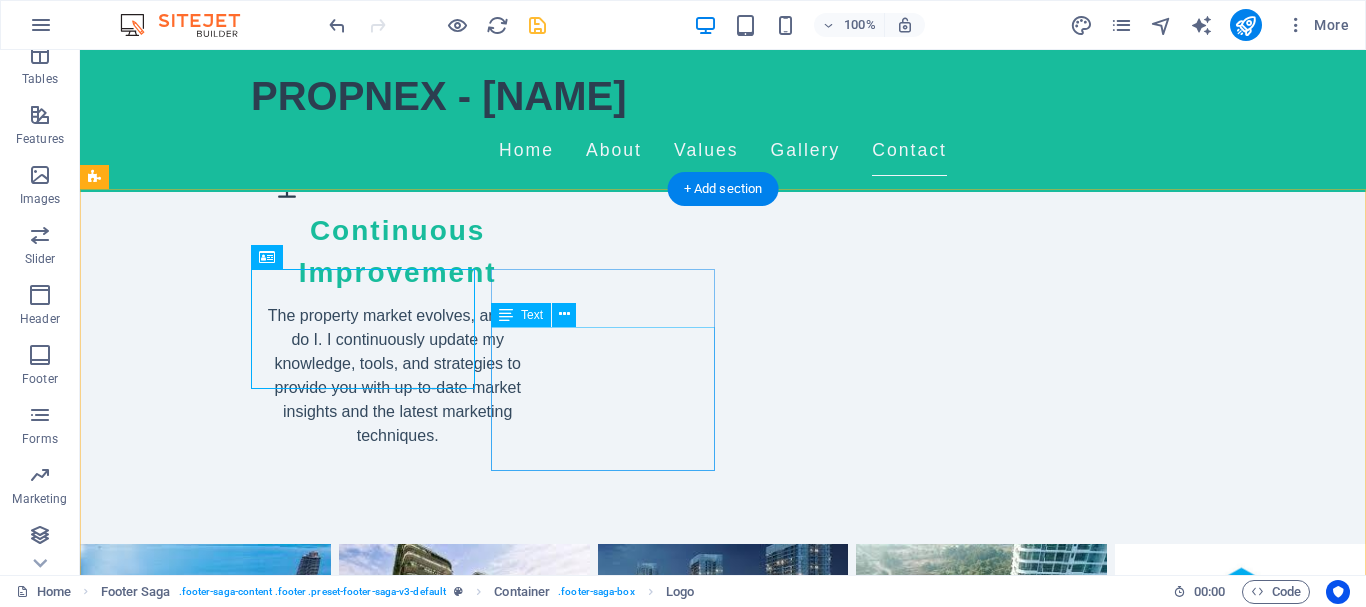 click on "Setia Tropika [POSTAL_CODE]   [CITY] Phone:  Mobile:  [PHONE] Email:  [EMAIL]" at bounding box center (208, 2637) 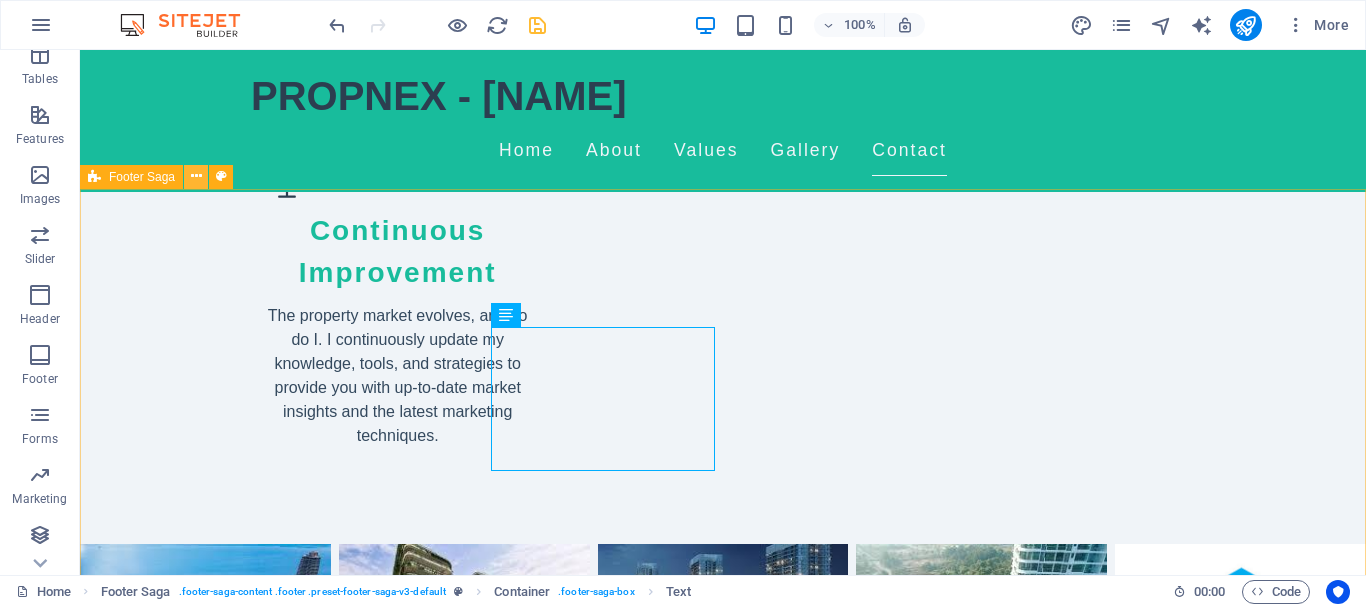 click at bounding box center [196, 176] 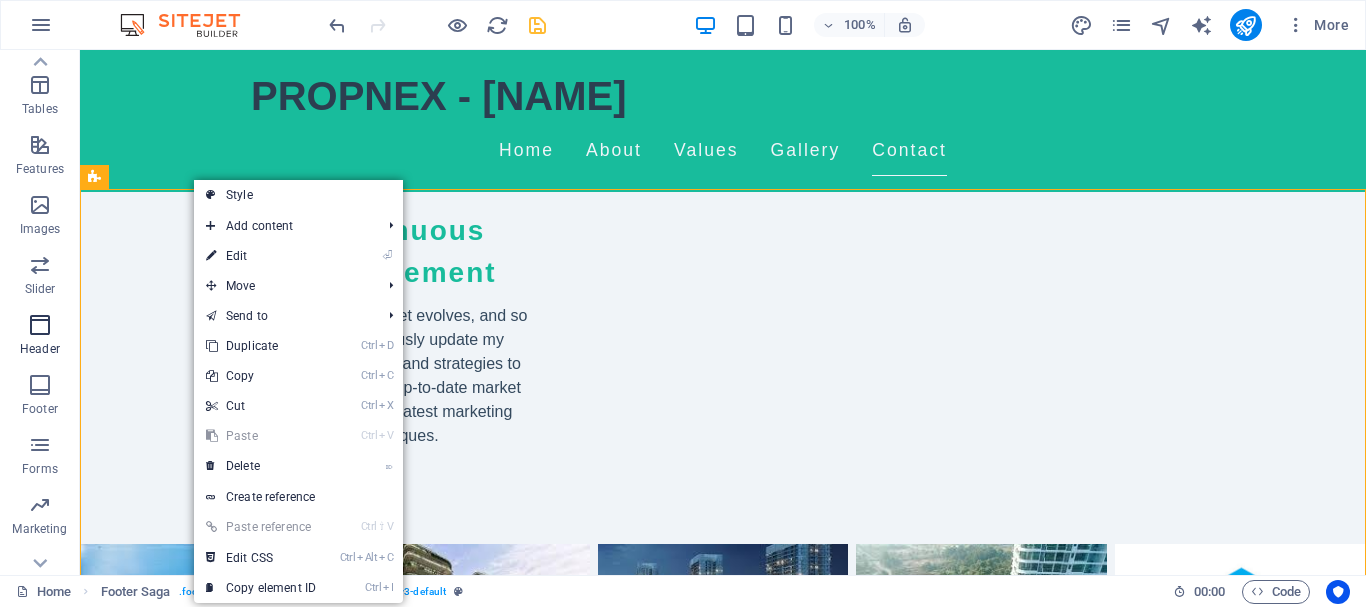 scroll, scrollTop: 375, scrollLeft: 0, axis: vertical 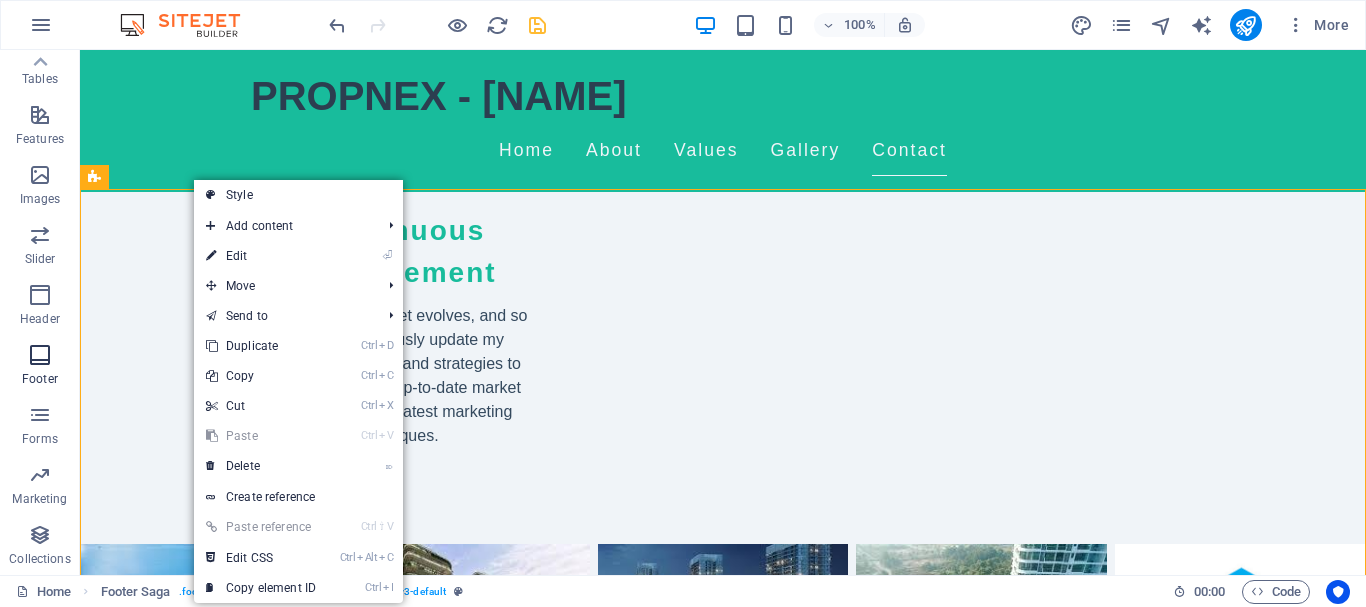 click on "Footer" at bounding box center (40, 367) 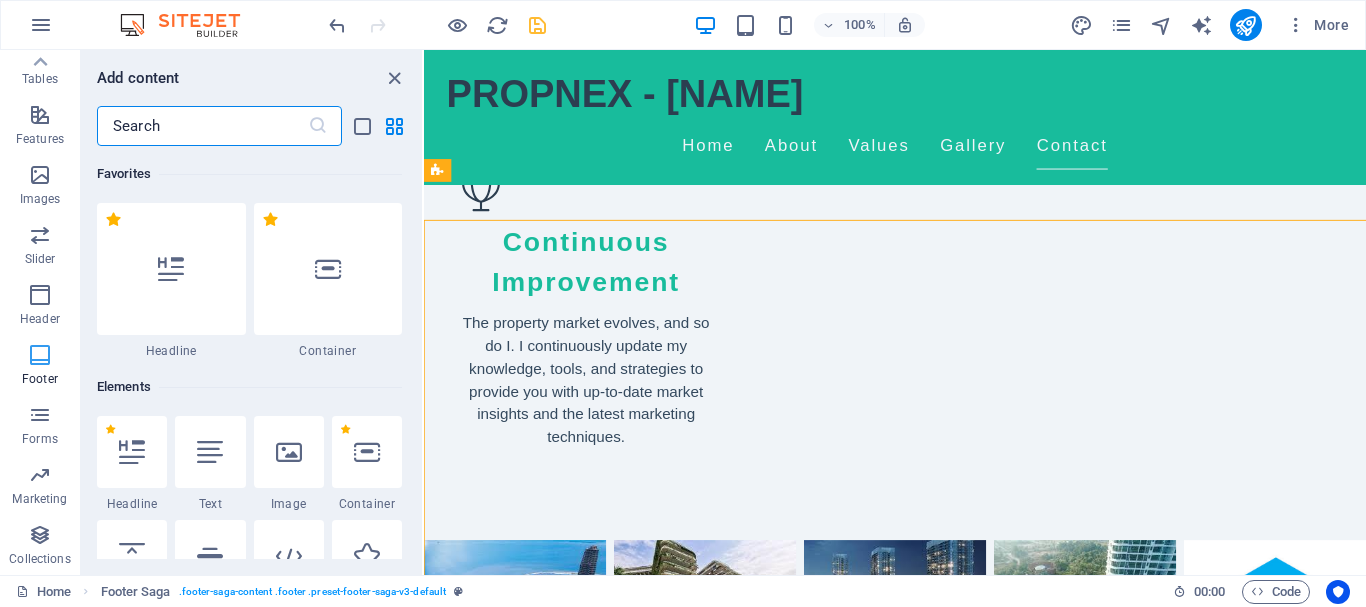 scroll, scrollTop: 2601, scrollLeft: 0, axis: vertical 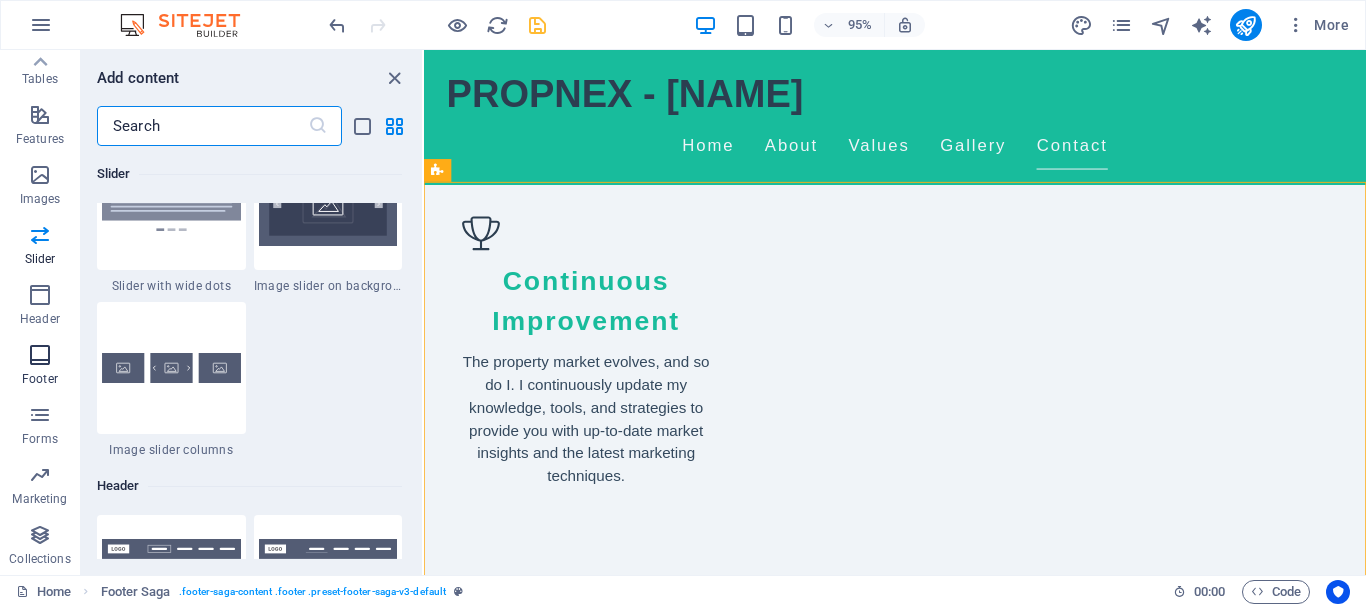 click on "Footer" at bounding box center (40, 379) 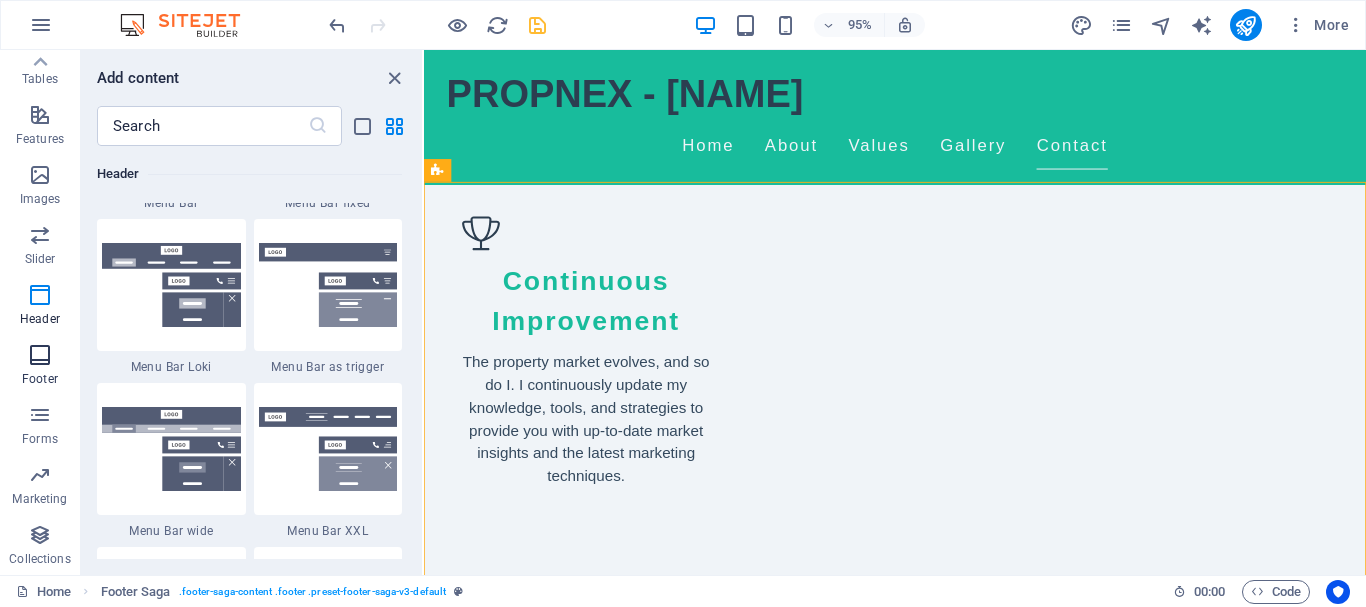 scroll, scrollTop: 13350, scrollLeft: 0, axis: vertical 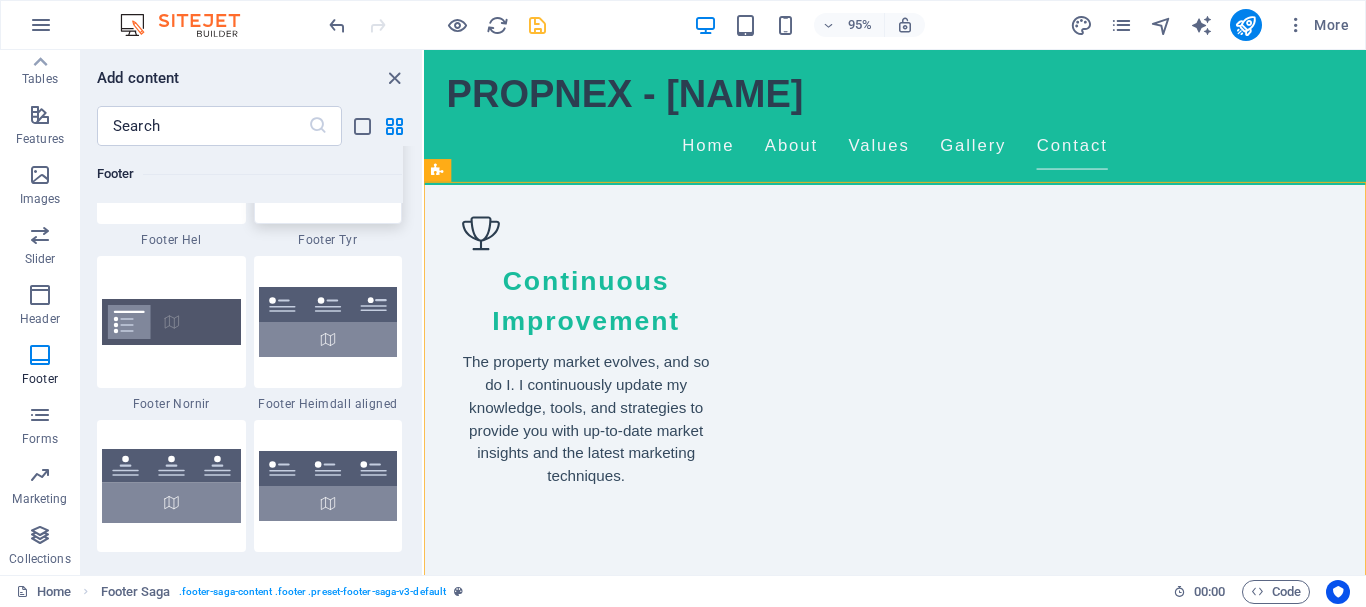 click at bounding box center [328, 158] 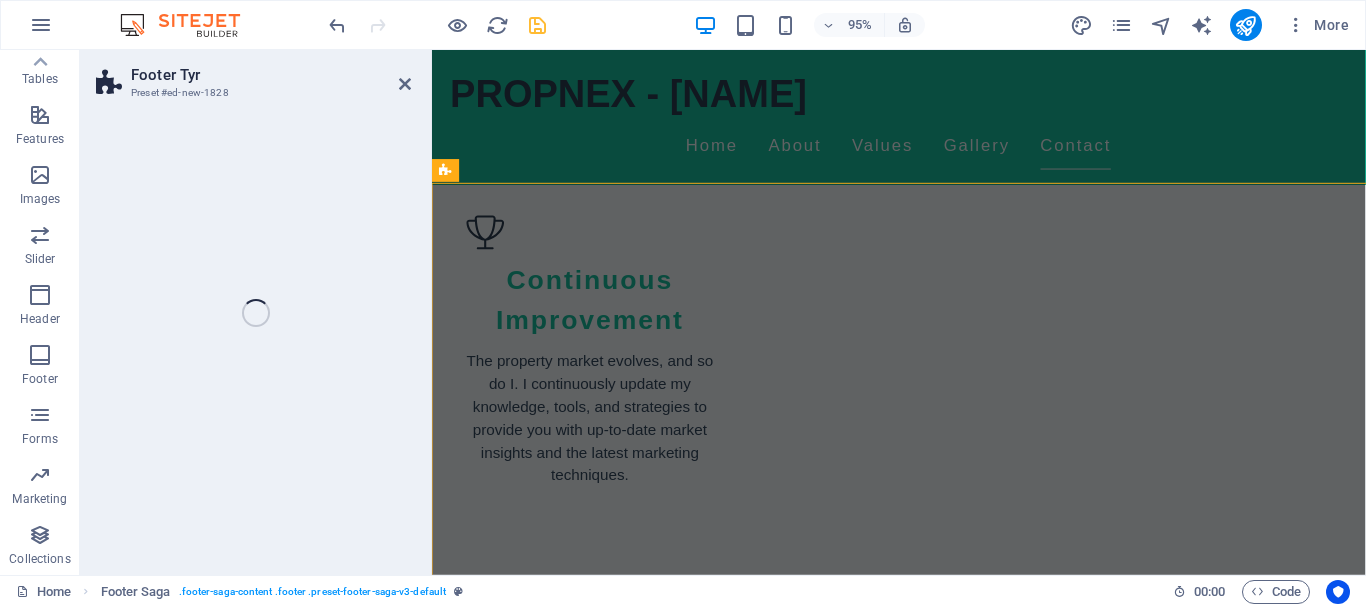 scroll, scrollTop: 2600, scrollLeft: 0, axis: vertical 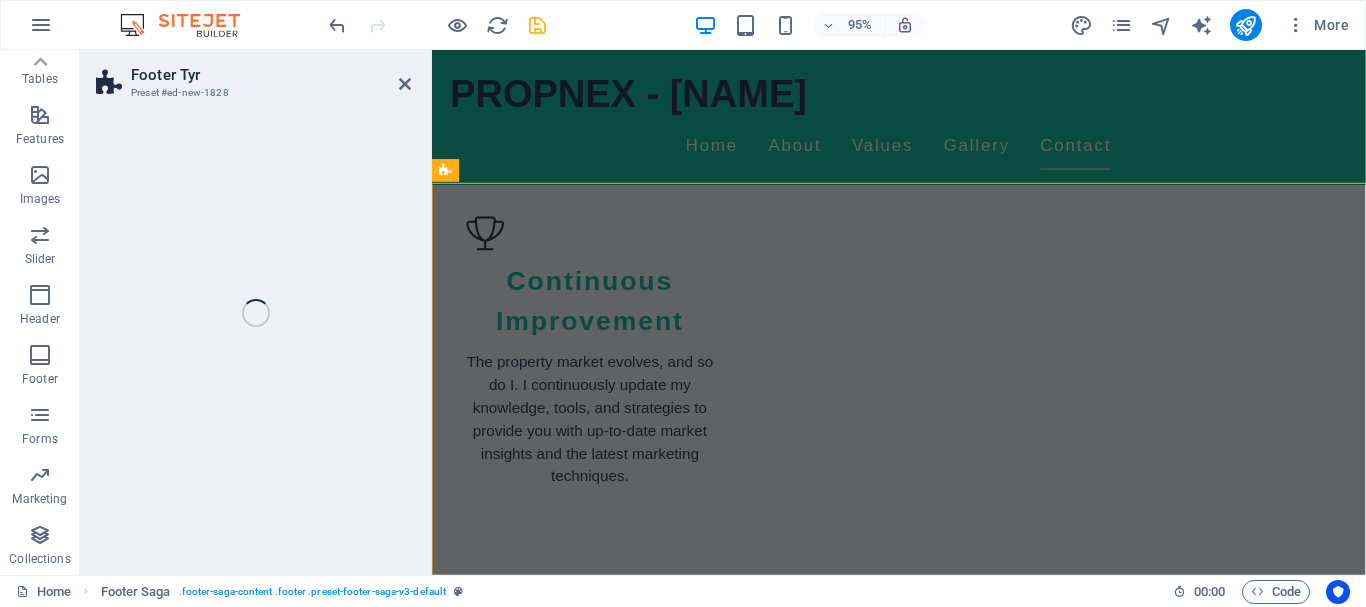 select on "rem" 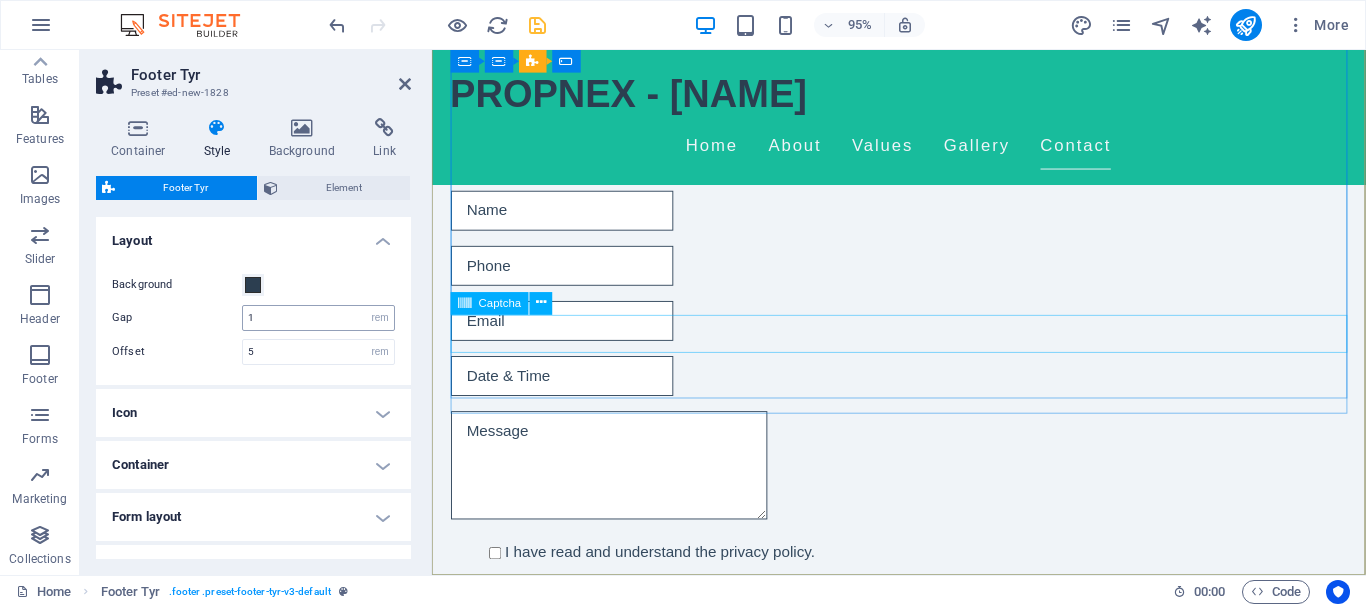 scroll, scrollTop: 3615, scrollLeft: 0, axis: vertical 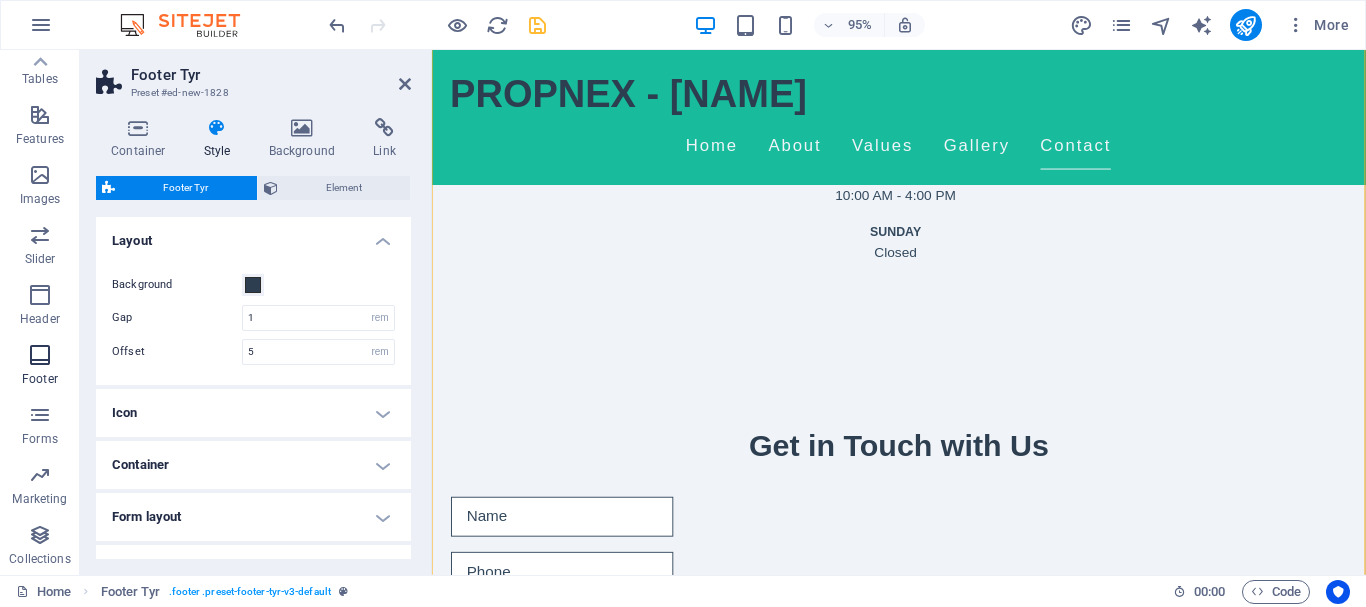 click on "Footer" at bounding box center (40, 379) 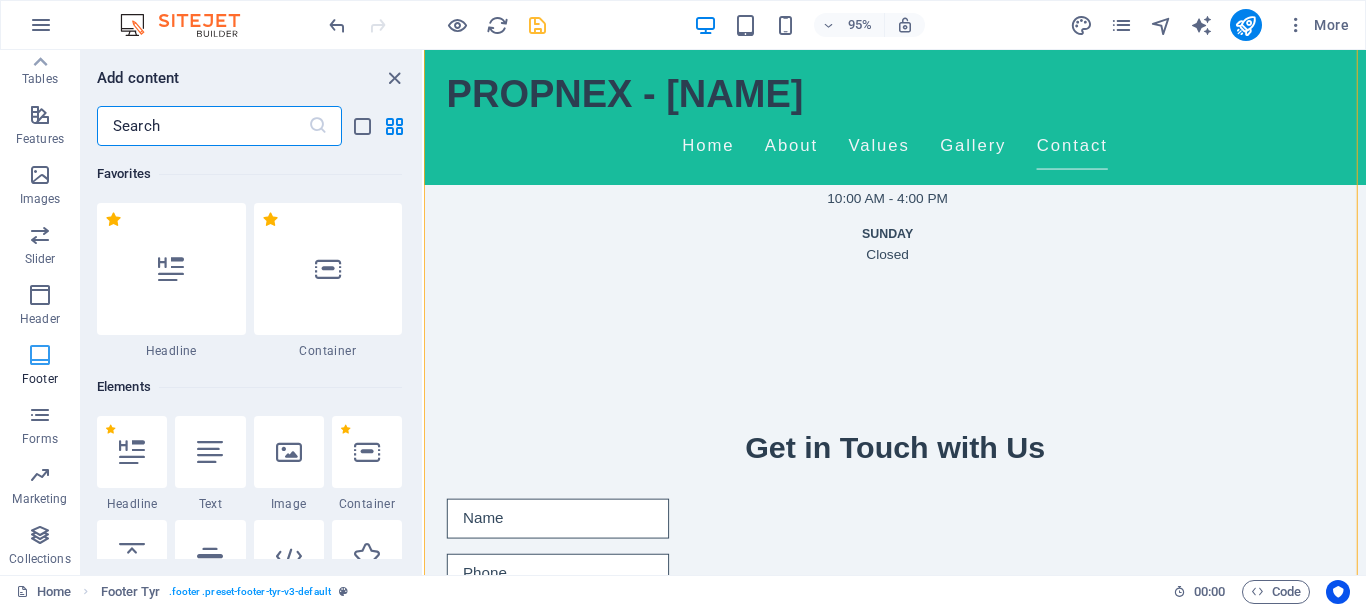 scroll, scrollTop: 375, scrollLeft: 0, axis: vertical 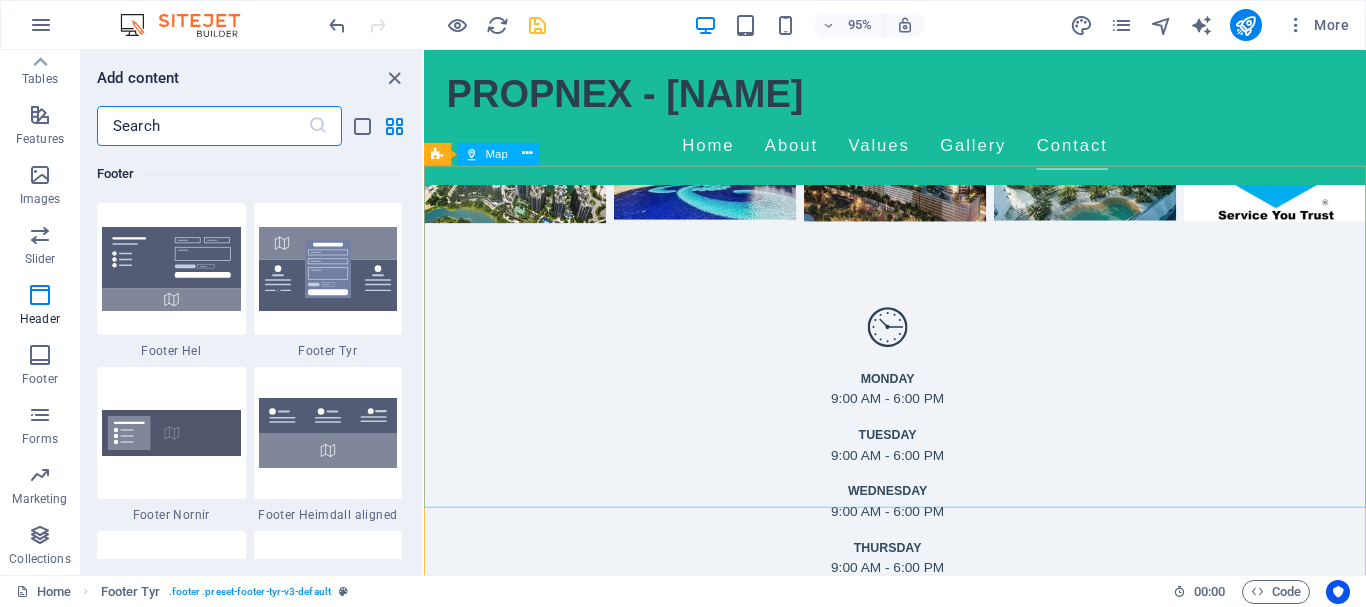 click on "Map" at bounding box center (497, 154) 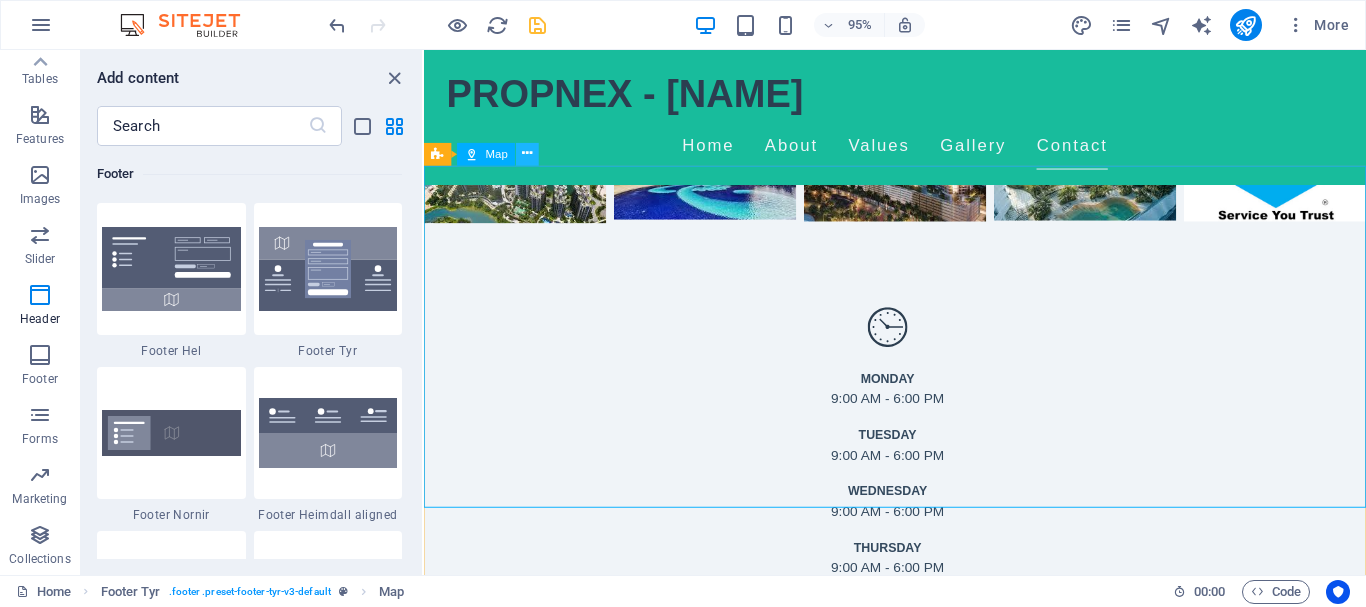click at bounding box center [527, 154] 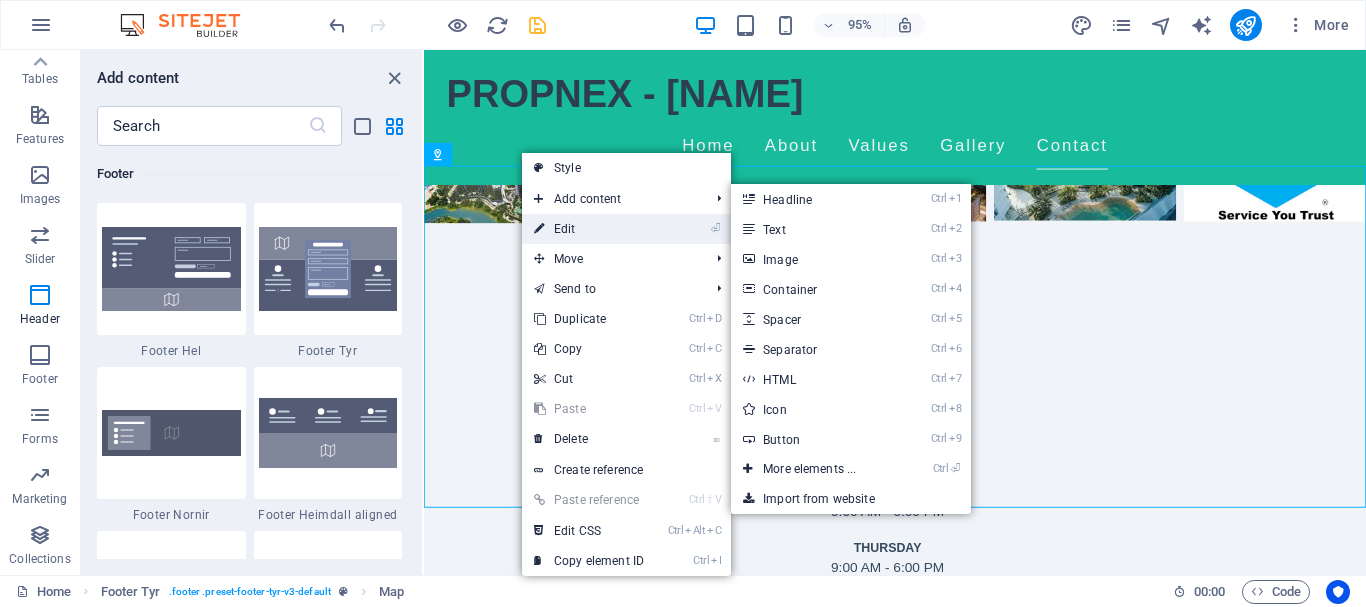 click on "⏎  Edit" at bounding box center [589, 229] 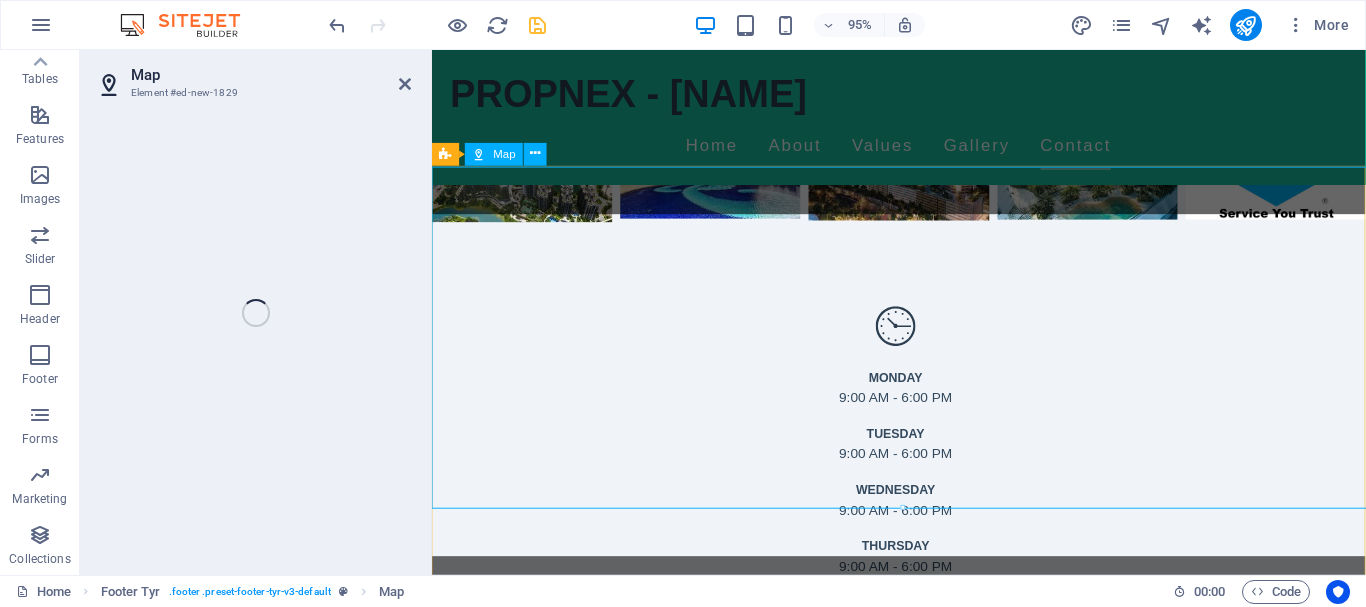 scroll, scrollTop: 375, scrollLeft: 0, axis: vertical 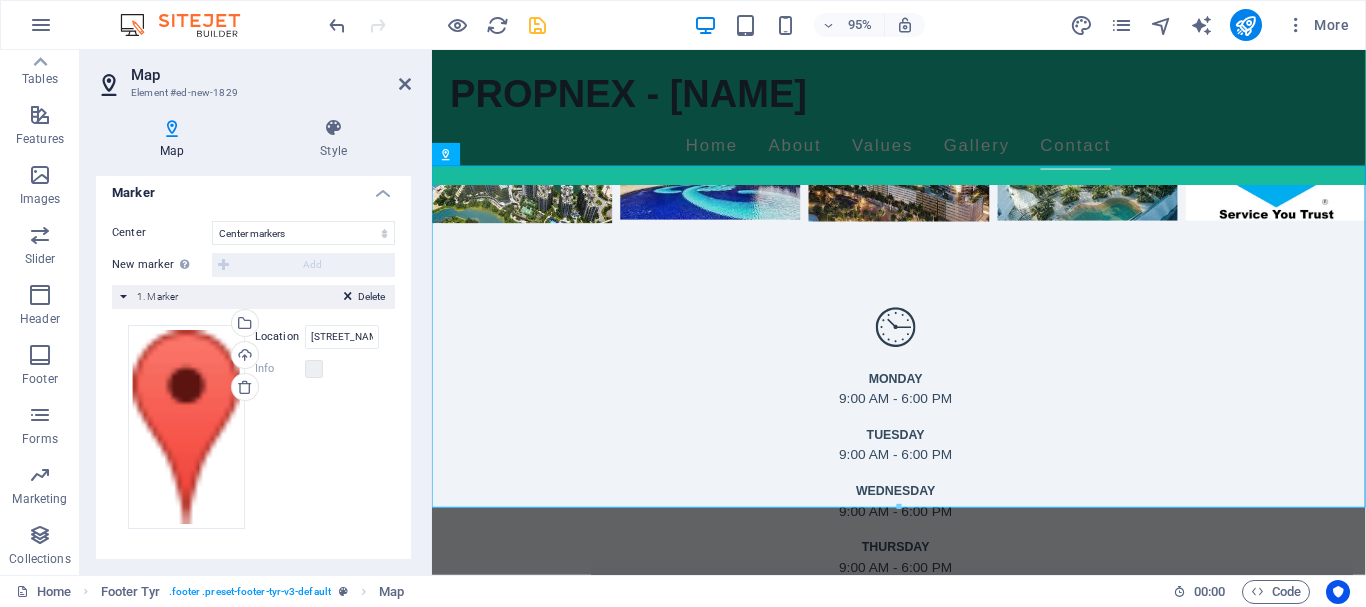 click at bounding box center (537, 25) 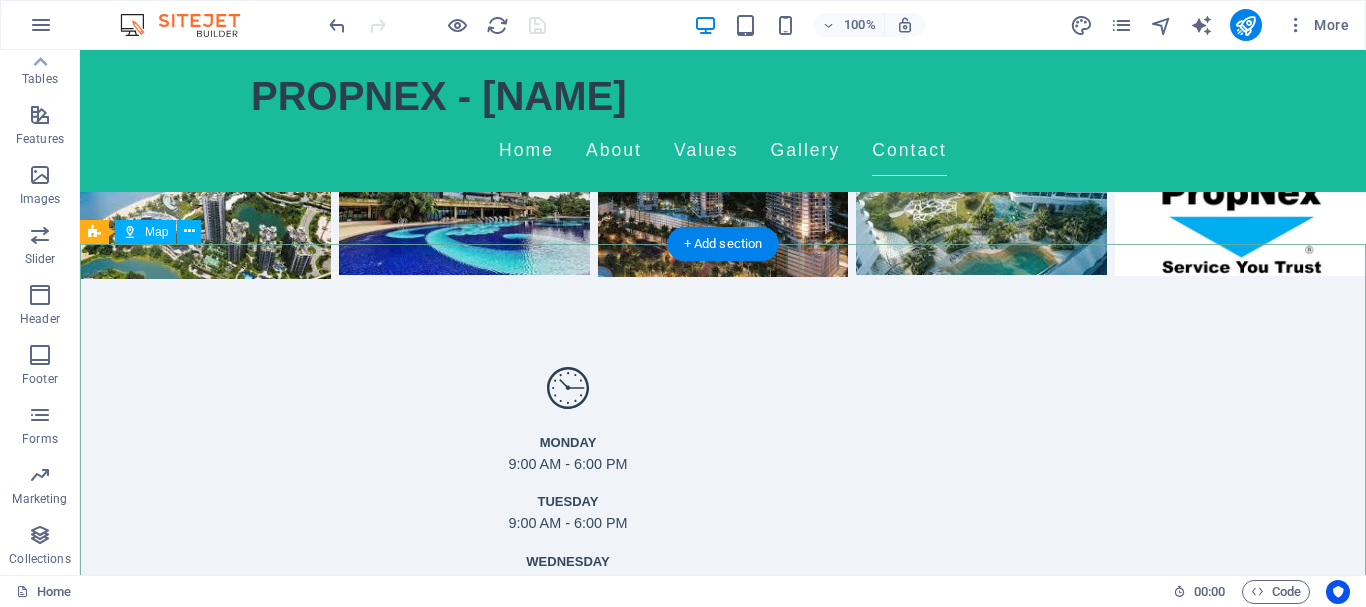 scroll, scrollTop: 2671, scrollLeft: 0, axis: vertical 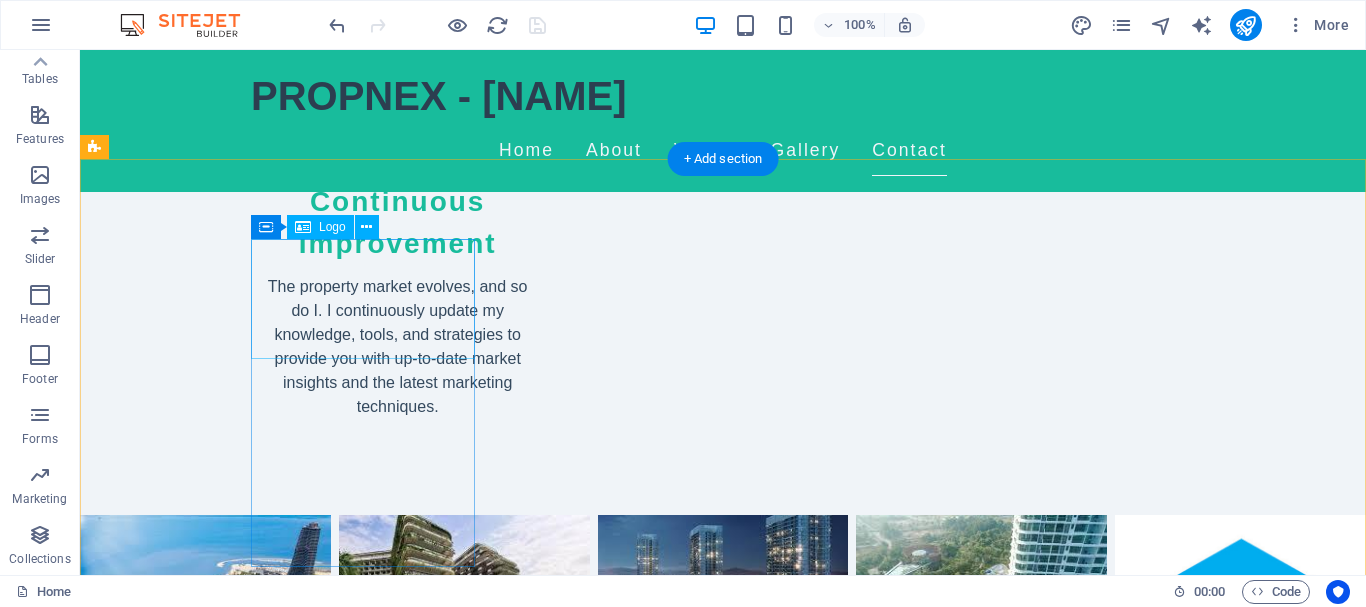 click on "PROPNEX - [NAME]" at bounding box center [208, 2214] 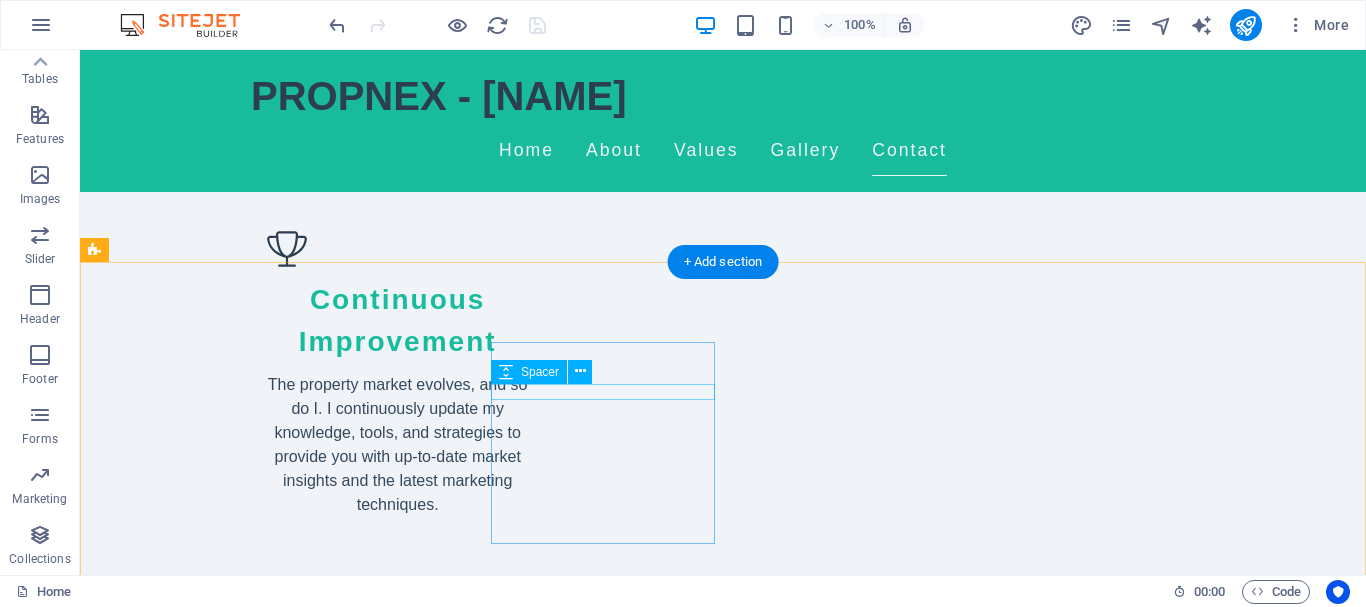 scroll, scrollTop: 2569, scrollLeft: 0, axis: vertical 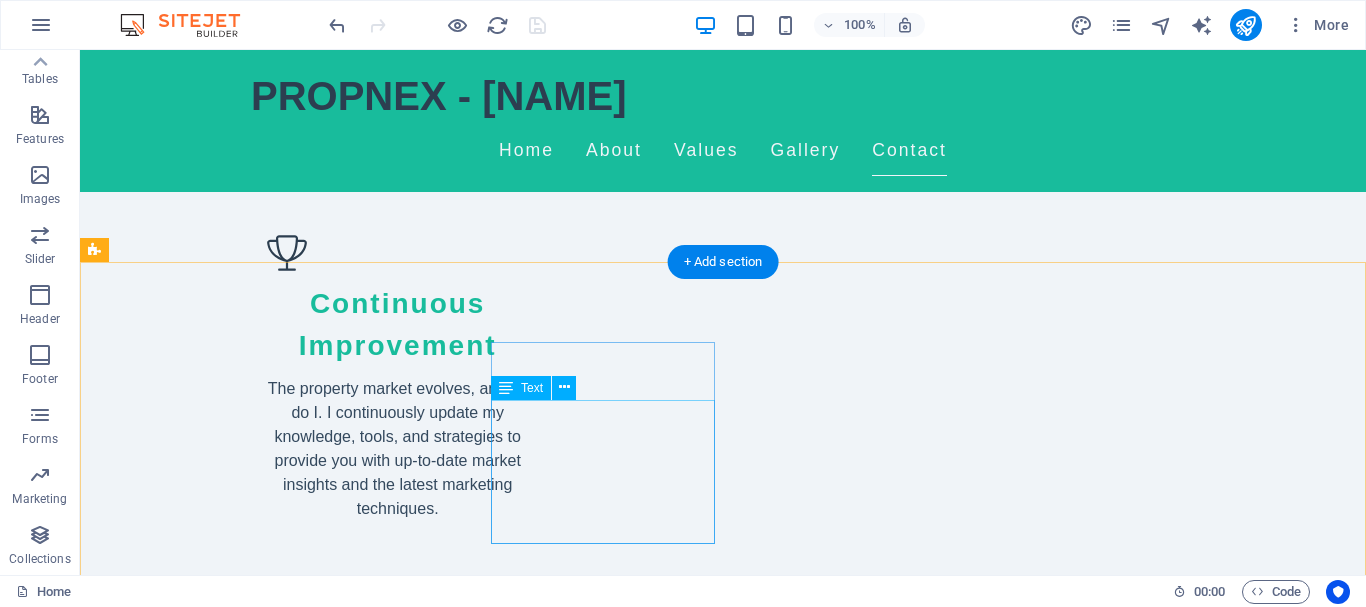 click on "Setia Tropika [POSTAL_CODE]   [CITY] Phone:  Mobile:  [PHONE] Email:  [EMAIL]" at bounding box center [208, 2710] 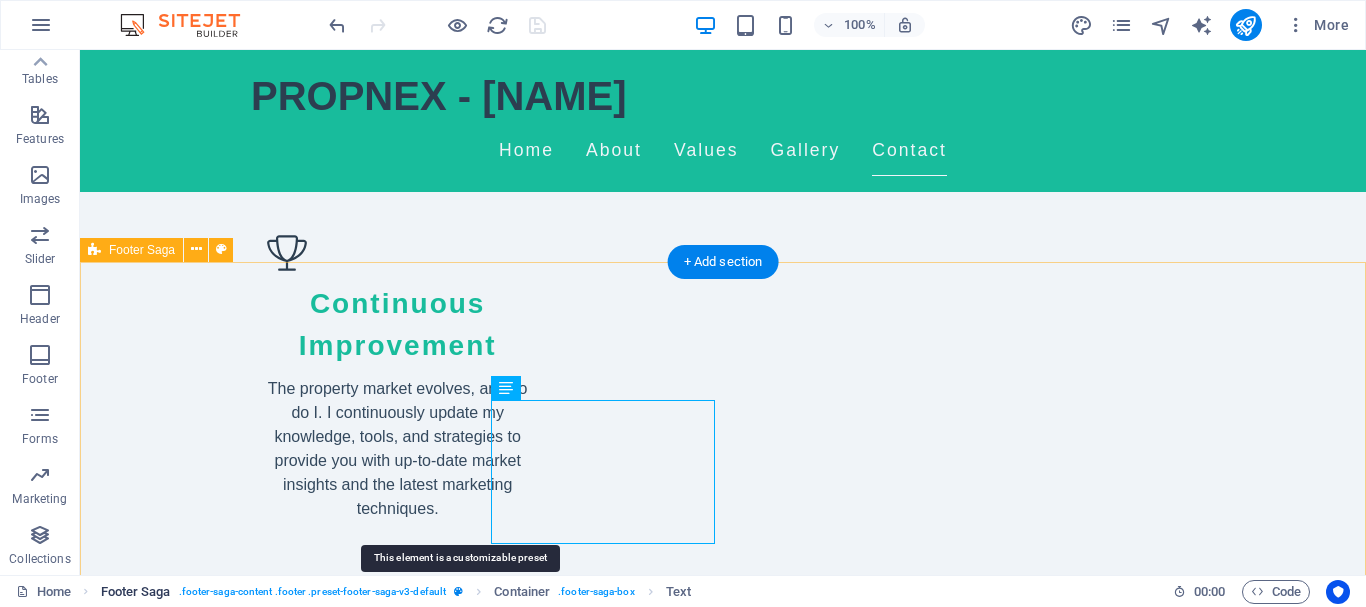 click at bounding box center [458, 591] 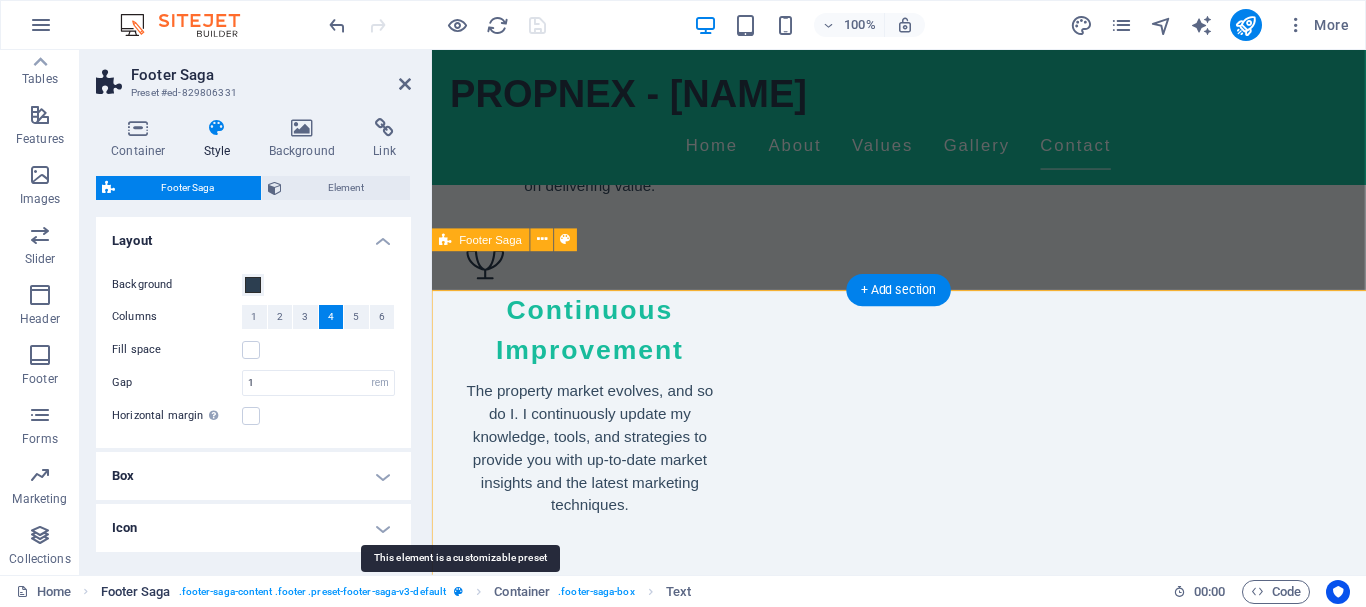 scroll, scrollTop: 2527, scrollLeft: 0, axis: vertical 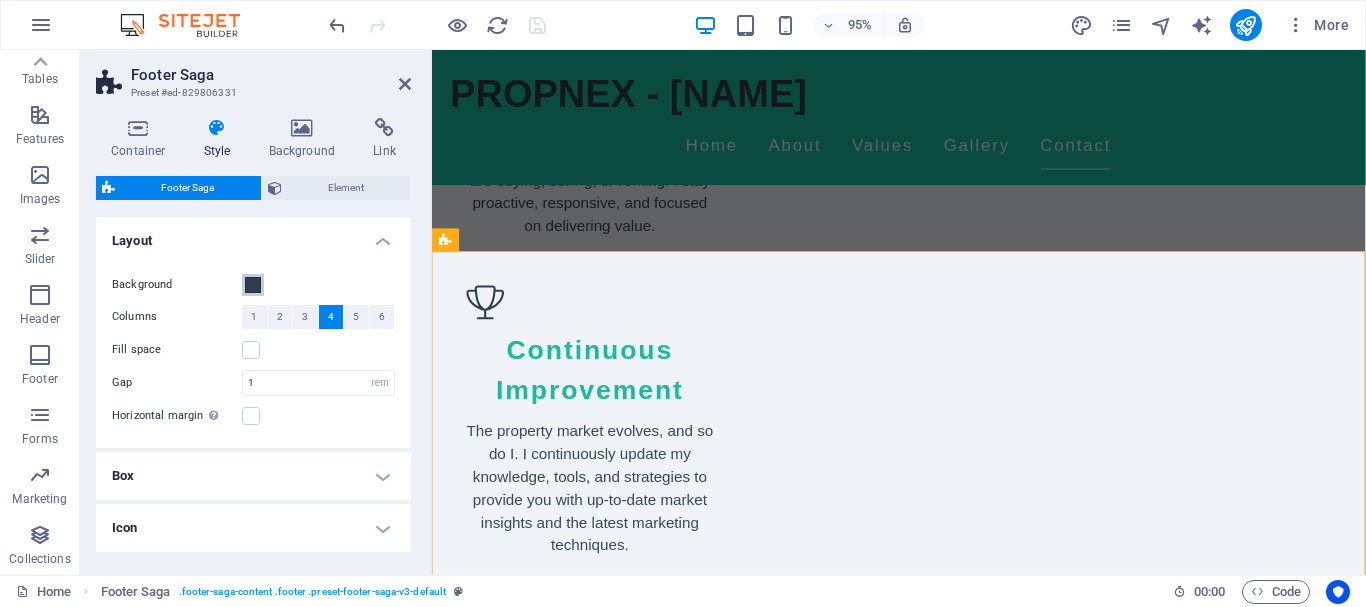 click on "Background" at bounding box center [253, 285] 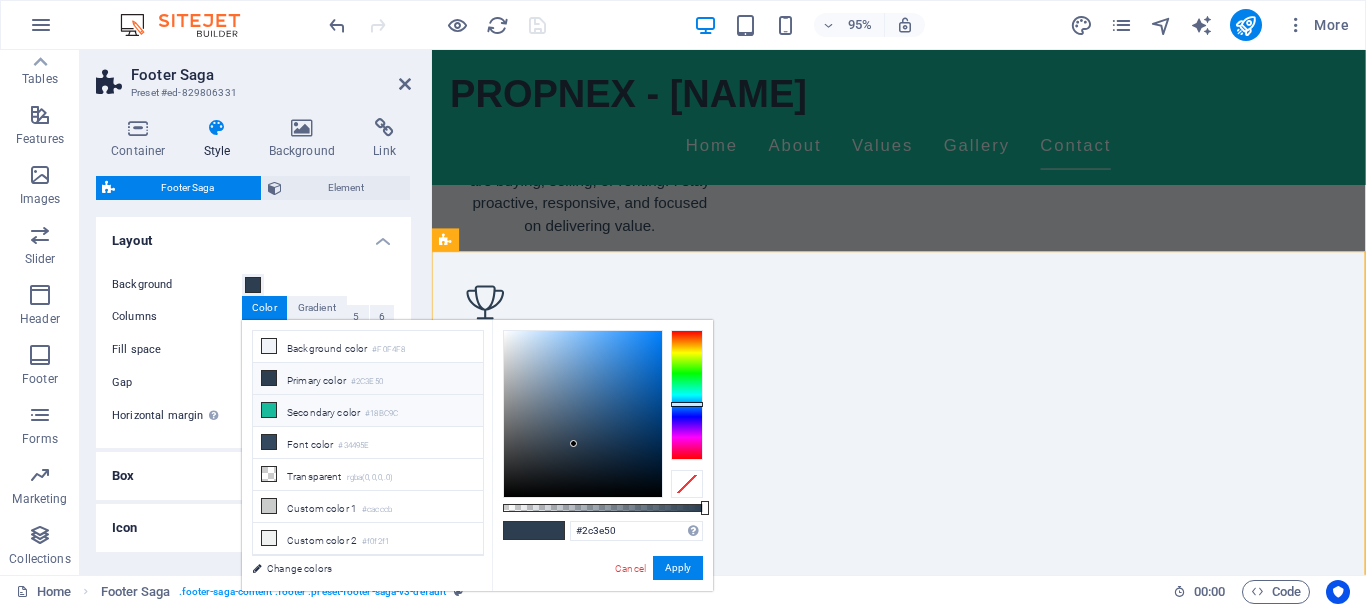 click at bounding box center [269, 410] 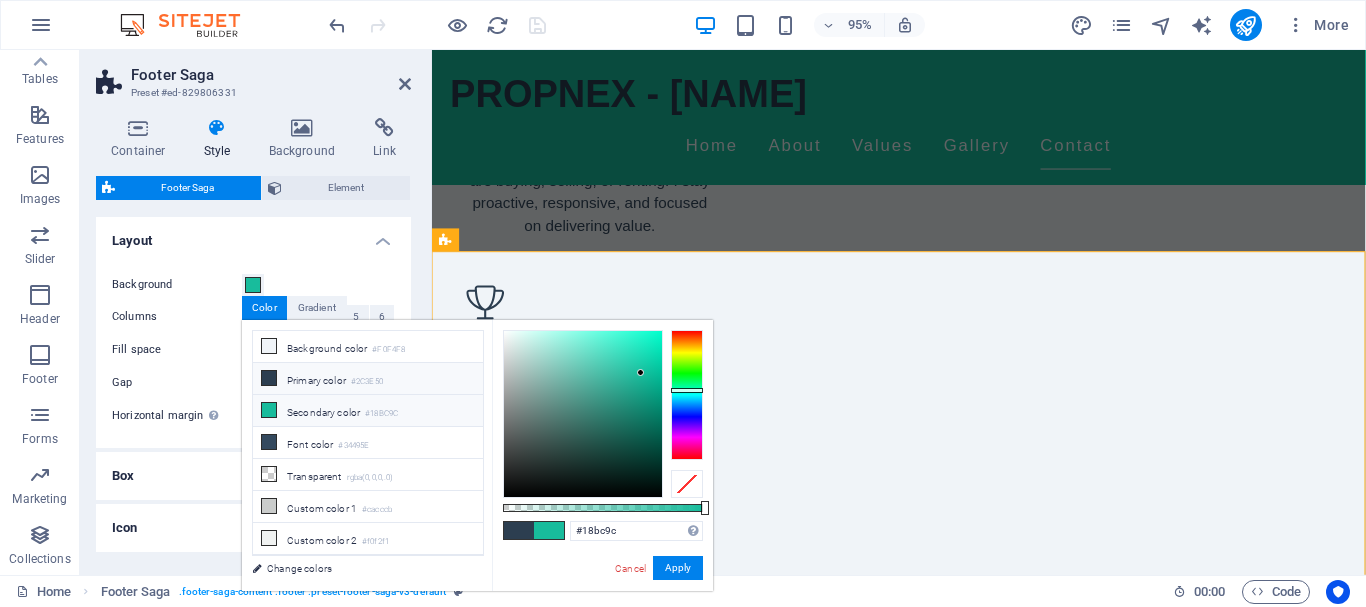 click at bounding box center (269, 378) 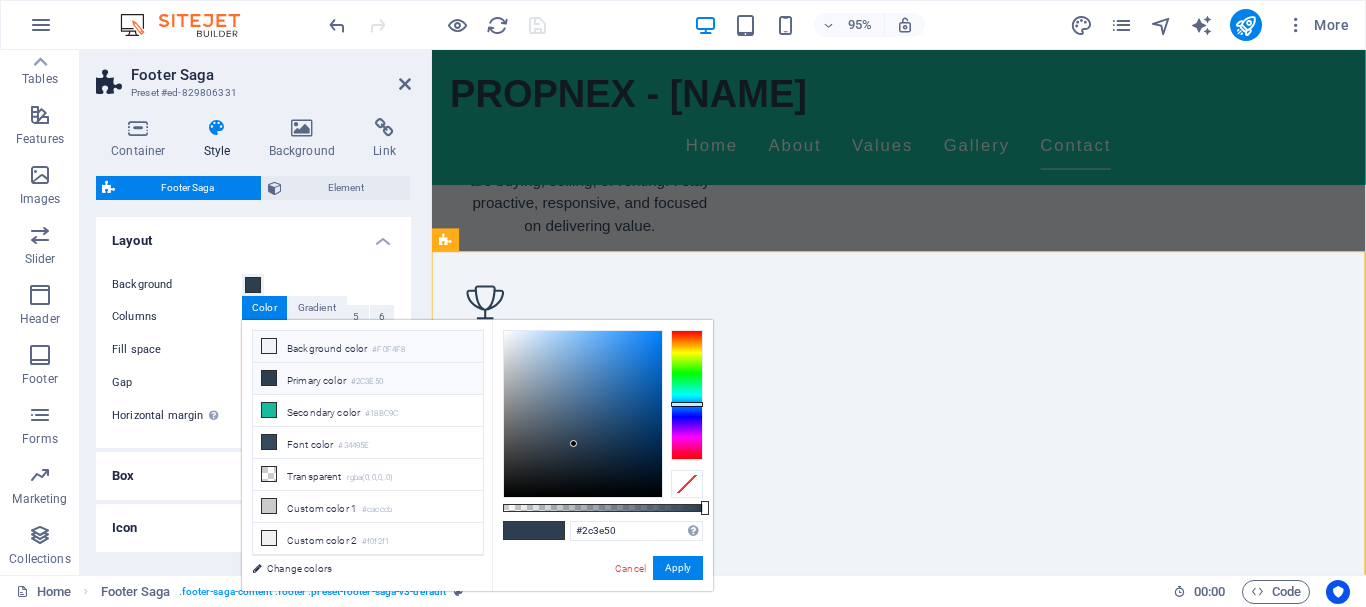 click on "Background color
#F0F4F8" at bounding box center [368, 347] 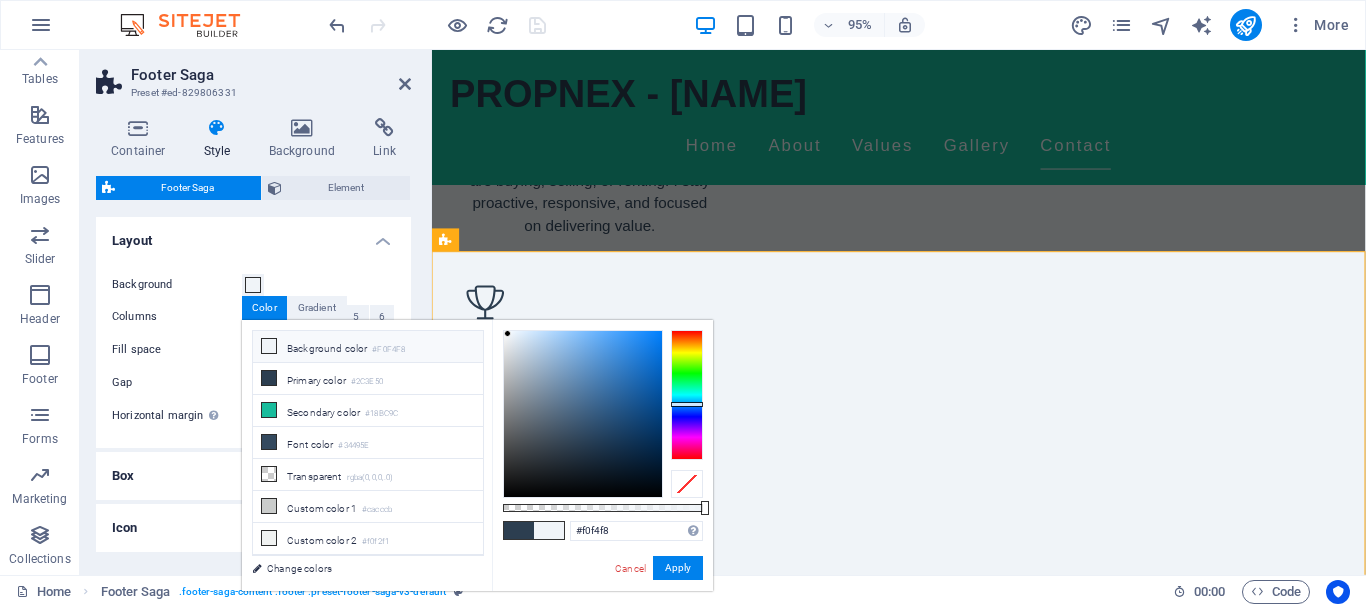 click on "Fill space" at bounding box center (177, 350) 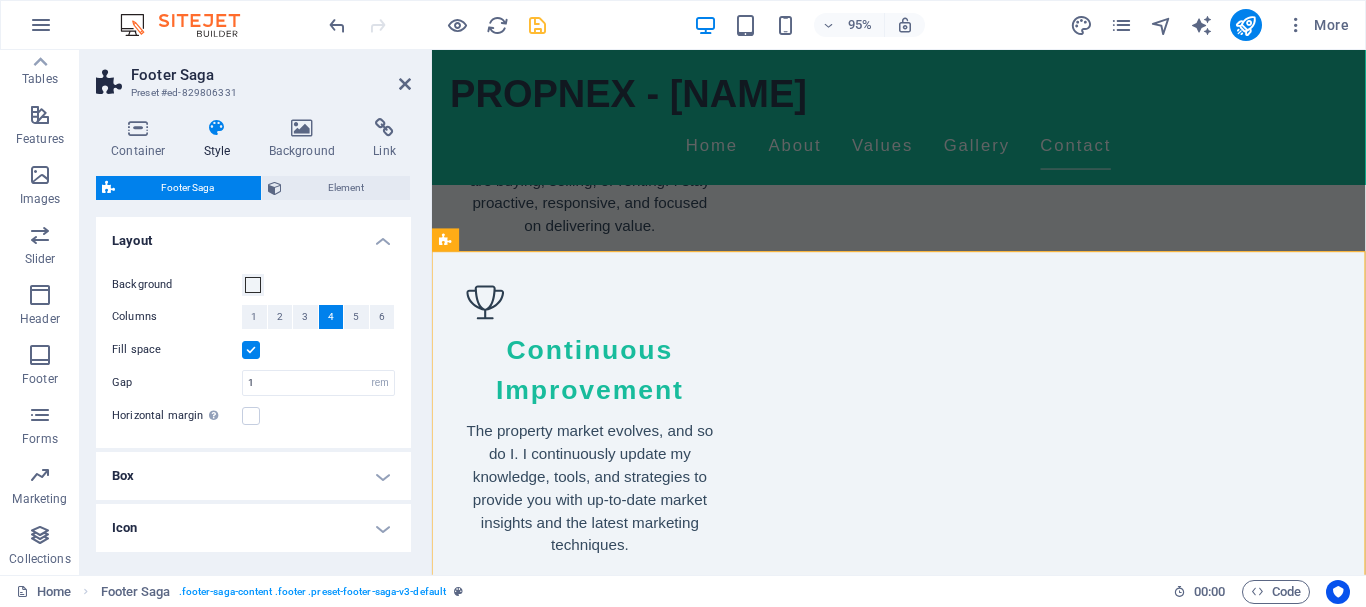 click on "Background" at bounding box center (253, 285) 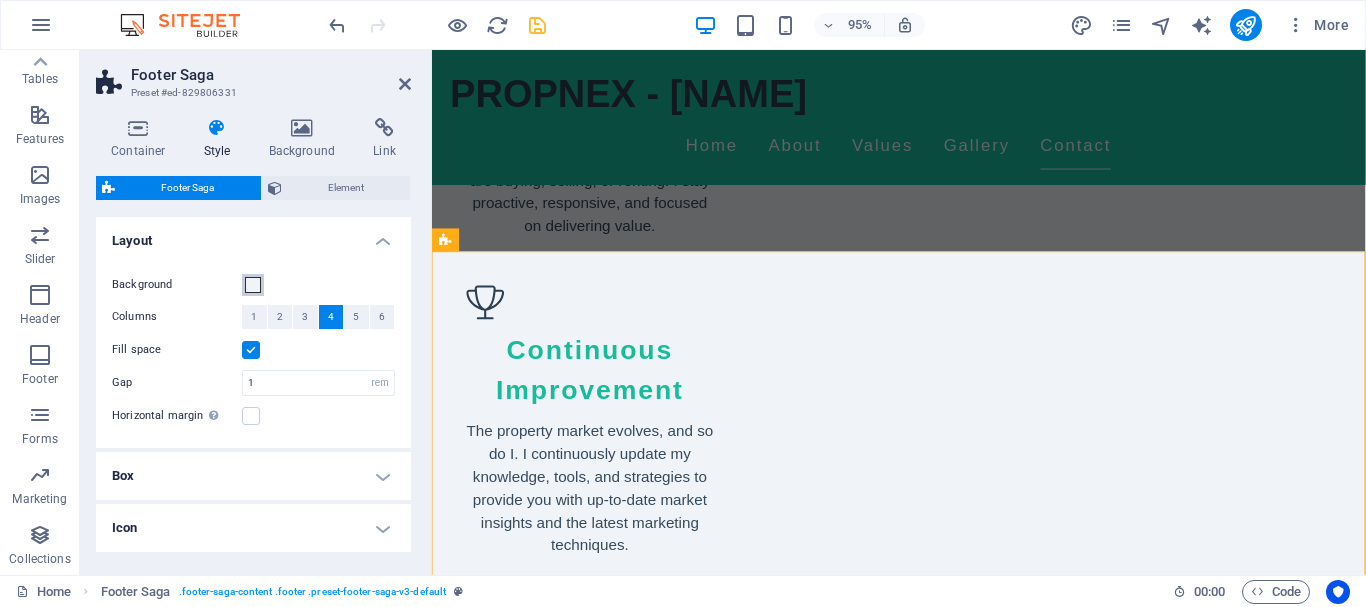 click at bounding box center (253, 285) 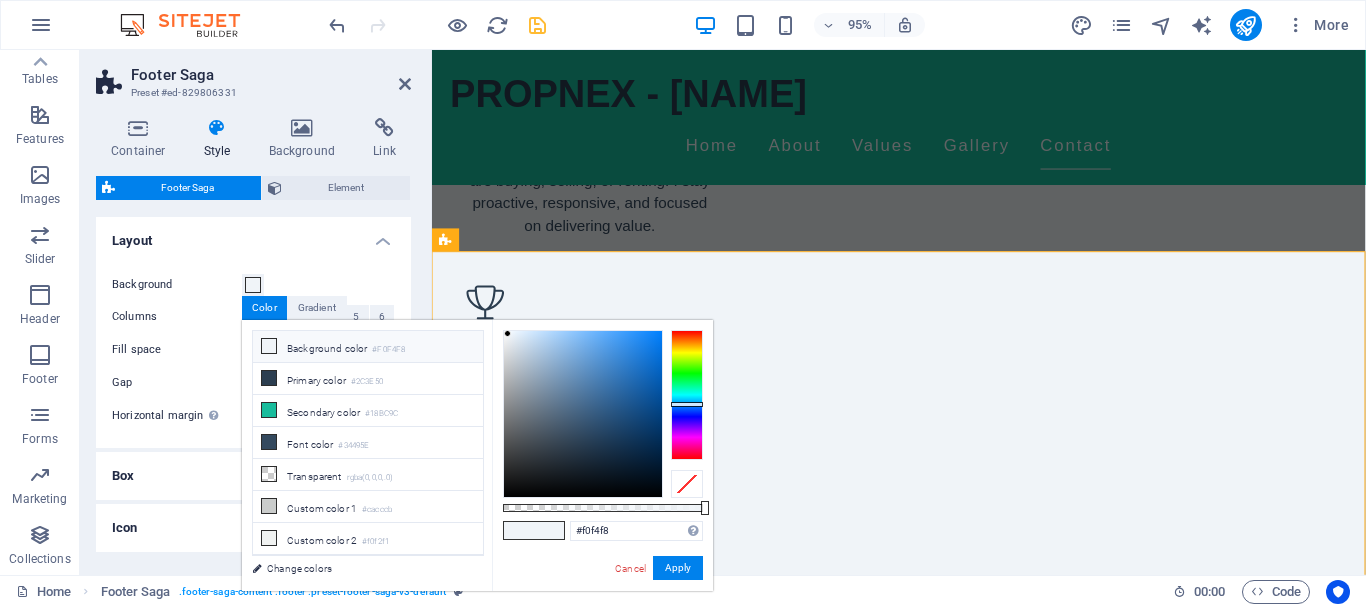 click on "Background Columns 1 2 3 4 5 6 Fill space Gap 1 rem px % vh vw Horizontal margin Only if the containers "Content width" is not set to "Default"" at bounding box center (253, 350) 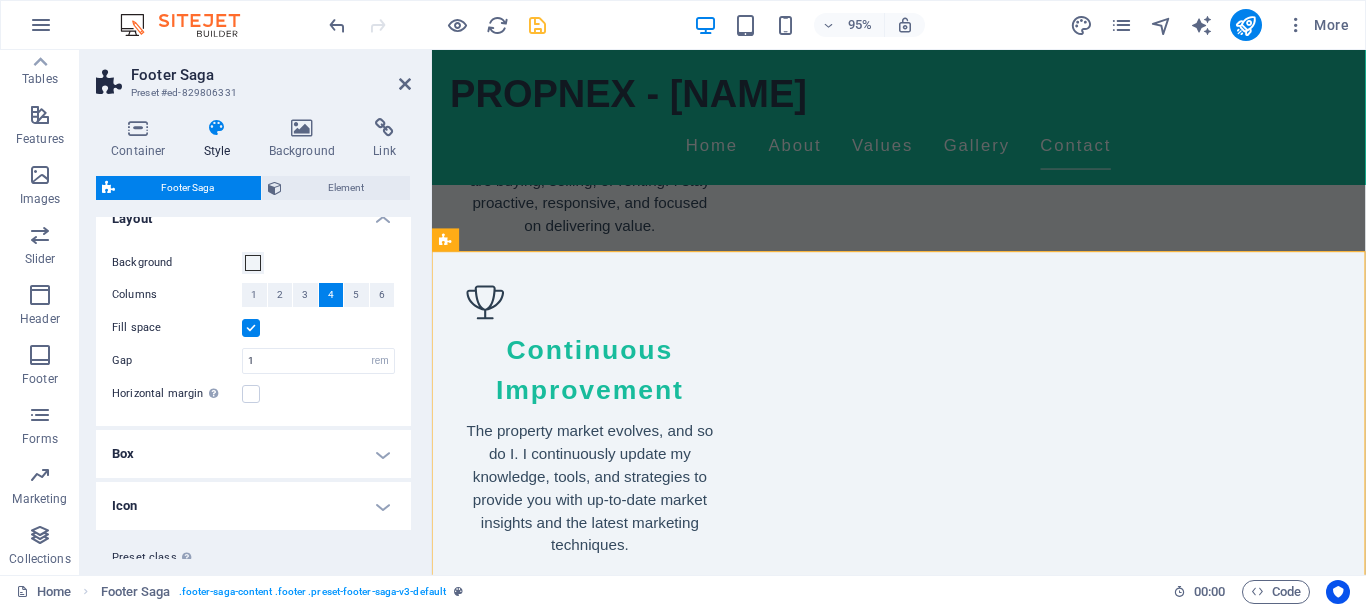 scroll, scrollTop: 0, scrollLeft: 0, axis: both 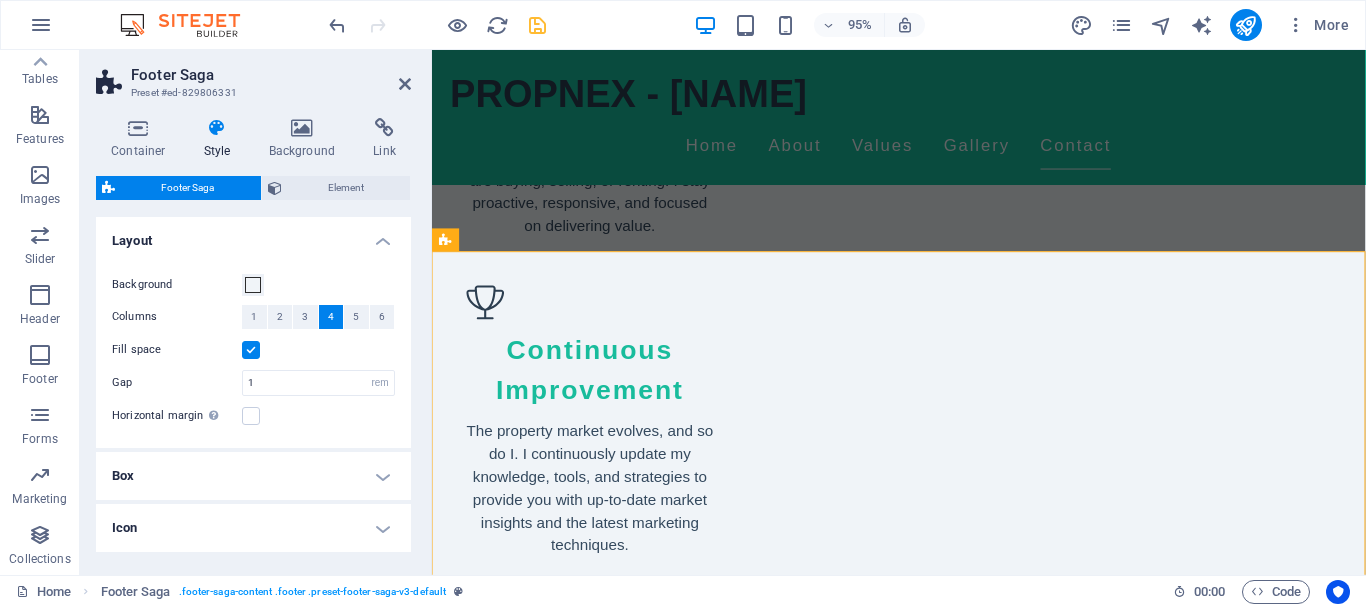 click on "Layout" at bounding box center (253, 235) 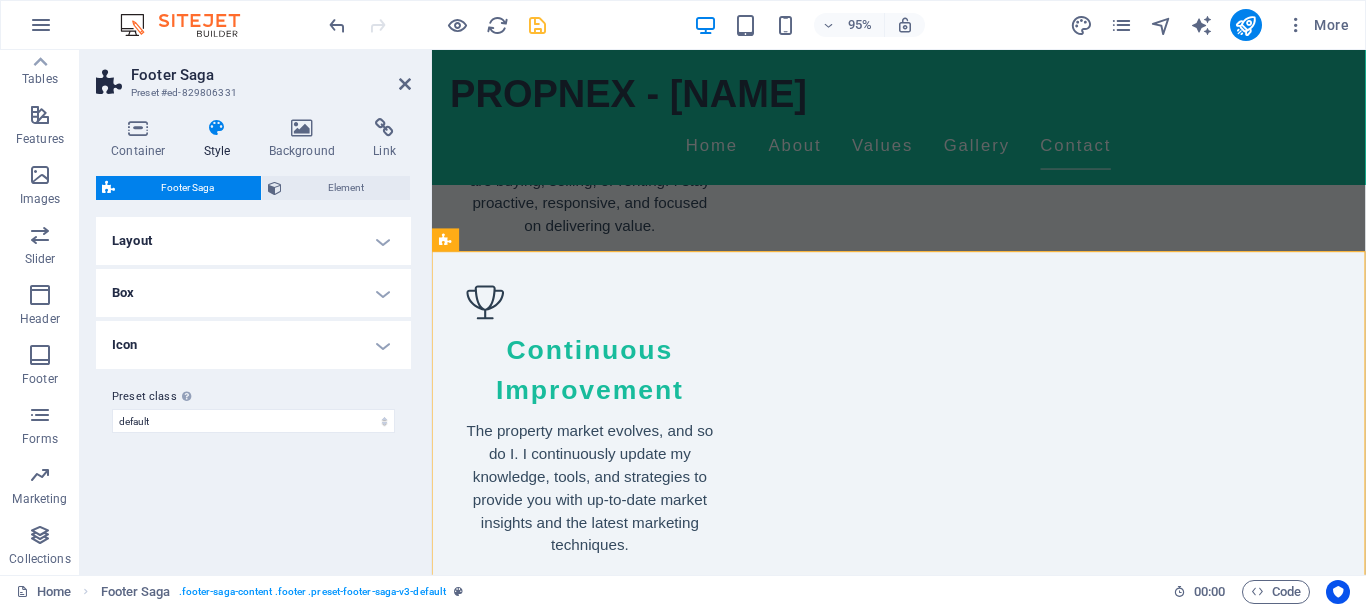 click on "Icon" at bounding box center (253, 345) 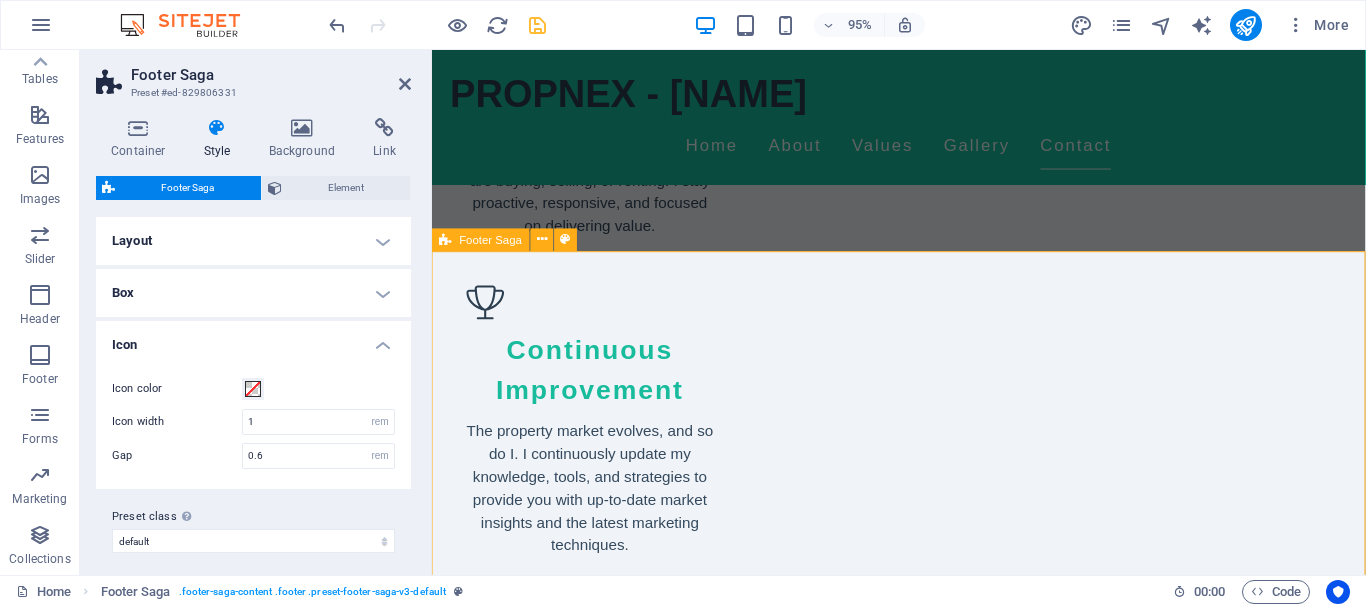 click on "PROPNEX - [NAME] PROPNEX - [NAME] is your trusted partner for all property management needs. Our expert team is here to guide you through every step of your property journey. For inquiries, please reach out via email or phone. Contact Setia Tropika [POSTAL_CODE]   [CITY] Phone:  Mobile:  [PHONE] Email:  [EMAIL] Navigation Home About Values Gallery Contact Legal Notice Privacy Policy Social media Facebook X Instagram" at bounding box center [923, 2654] 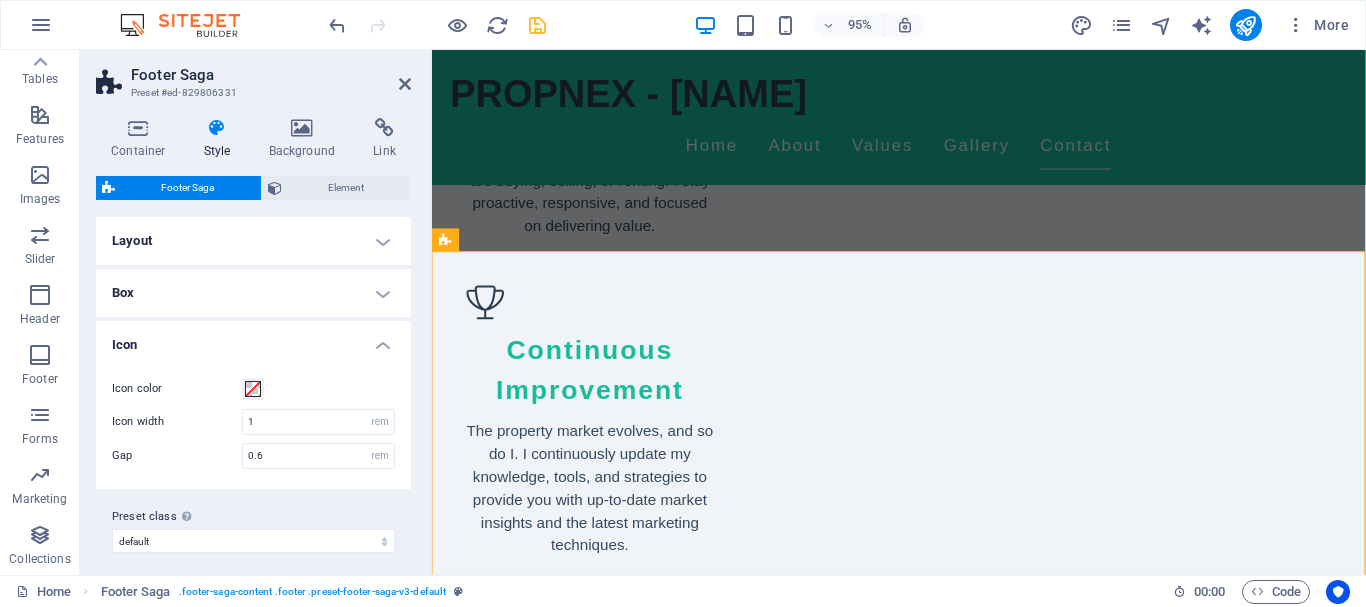 click on "Footer Saga Preset #ed-829806331" at bounding box center [253, 76] 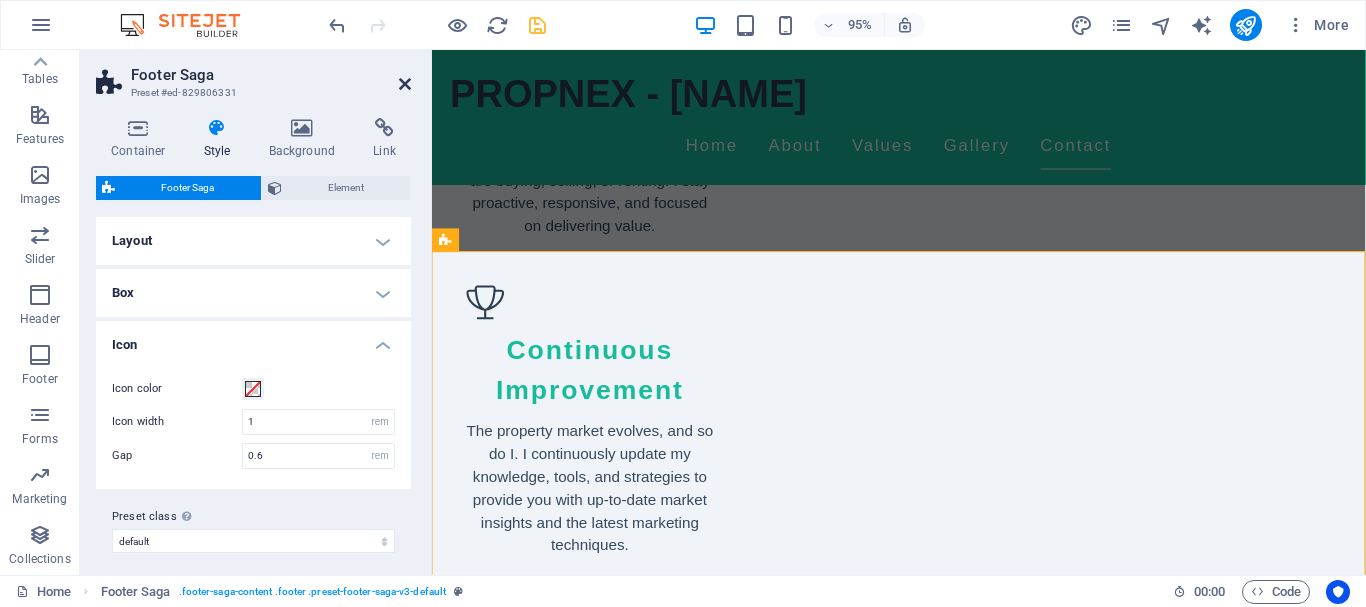 click at bounding box center [405, 84] 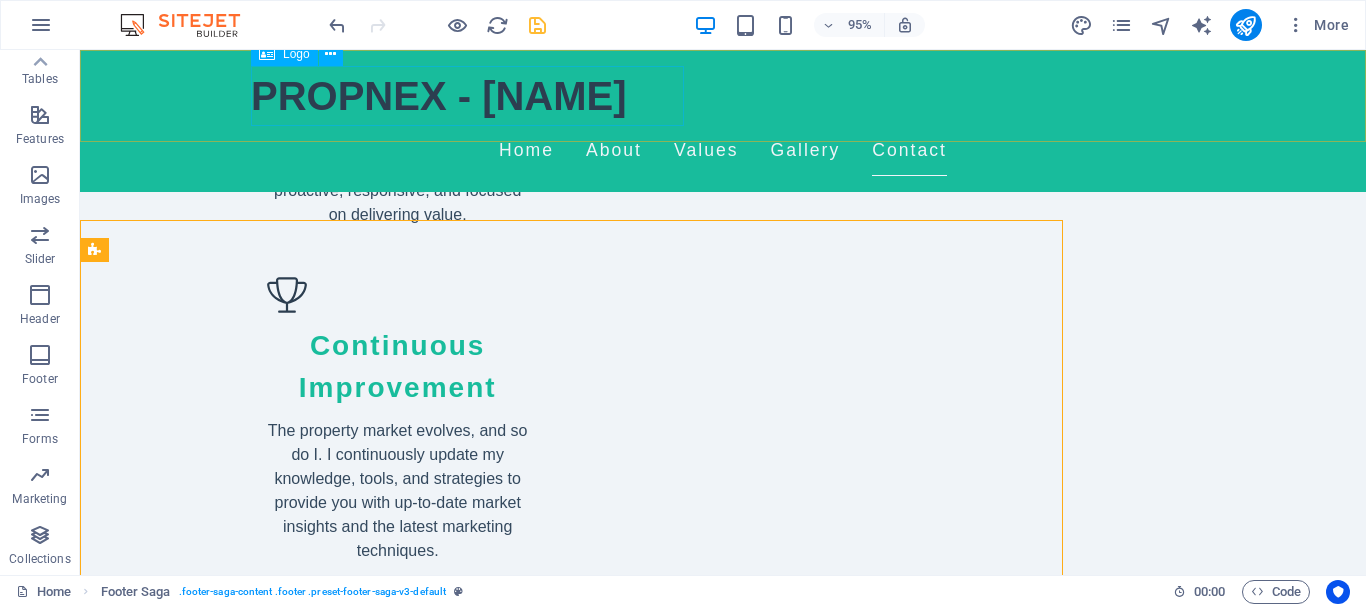 scroll, scrollTop: 2569, scrollLeft: 0, axis: vertical 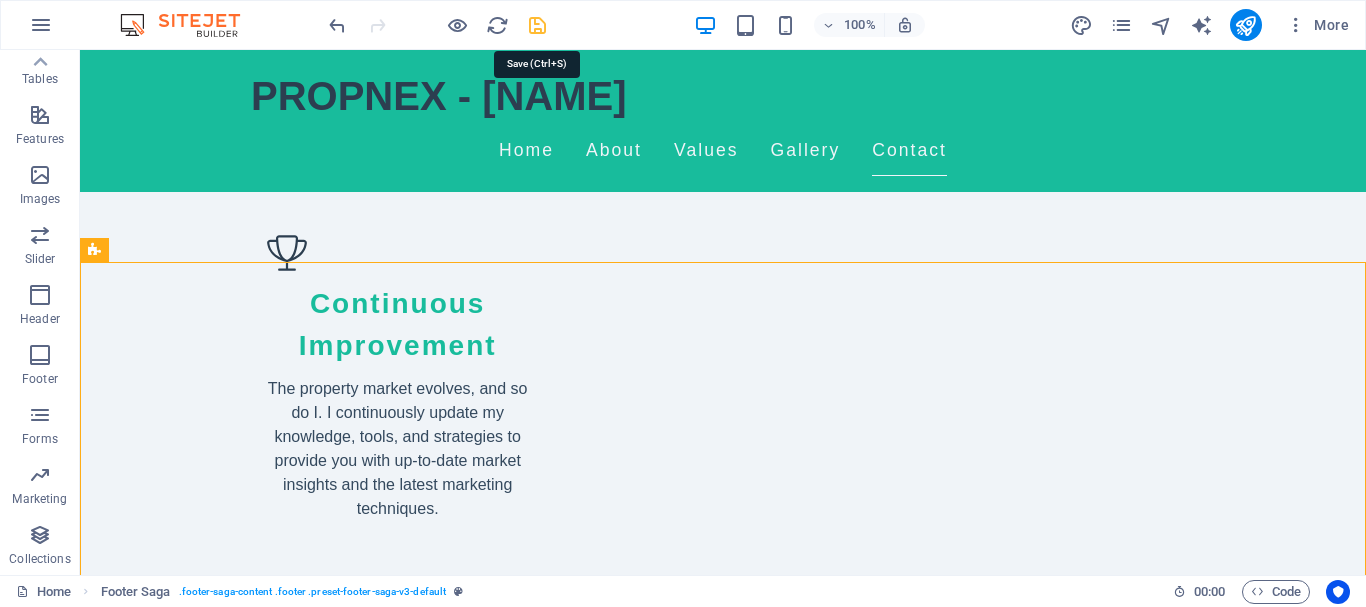click at bounding box center [537, 25] 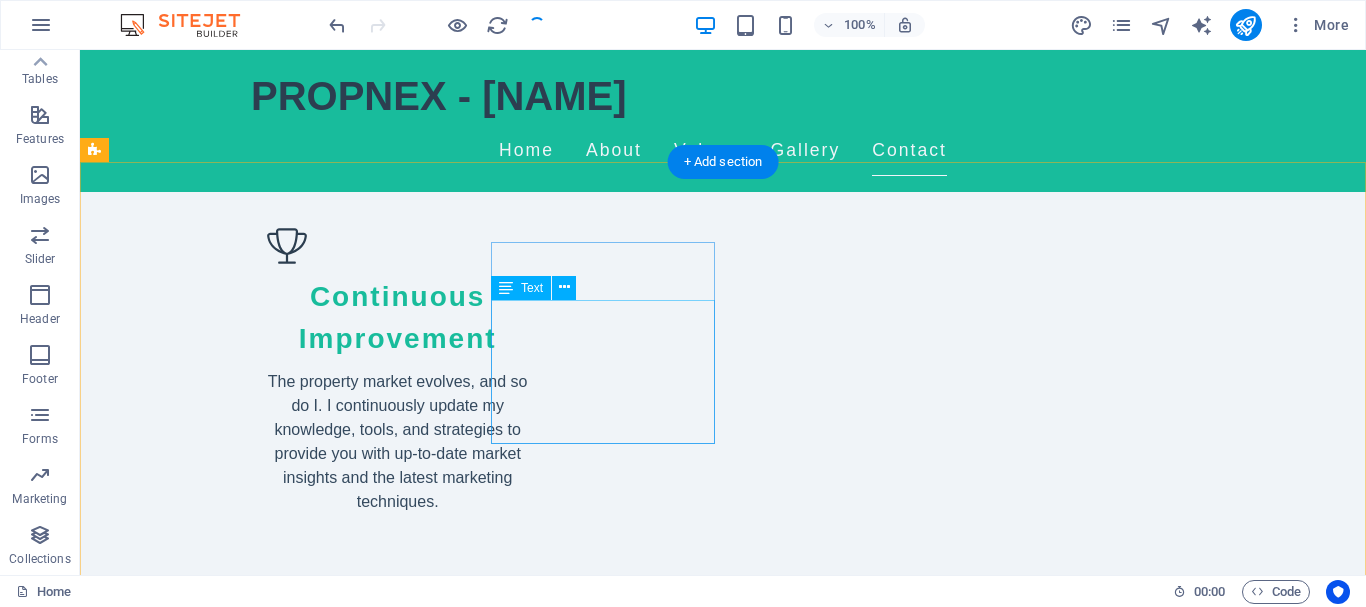 scroll, scrollTop: 2569, scrollLeft: 0, axis: vertical 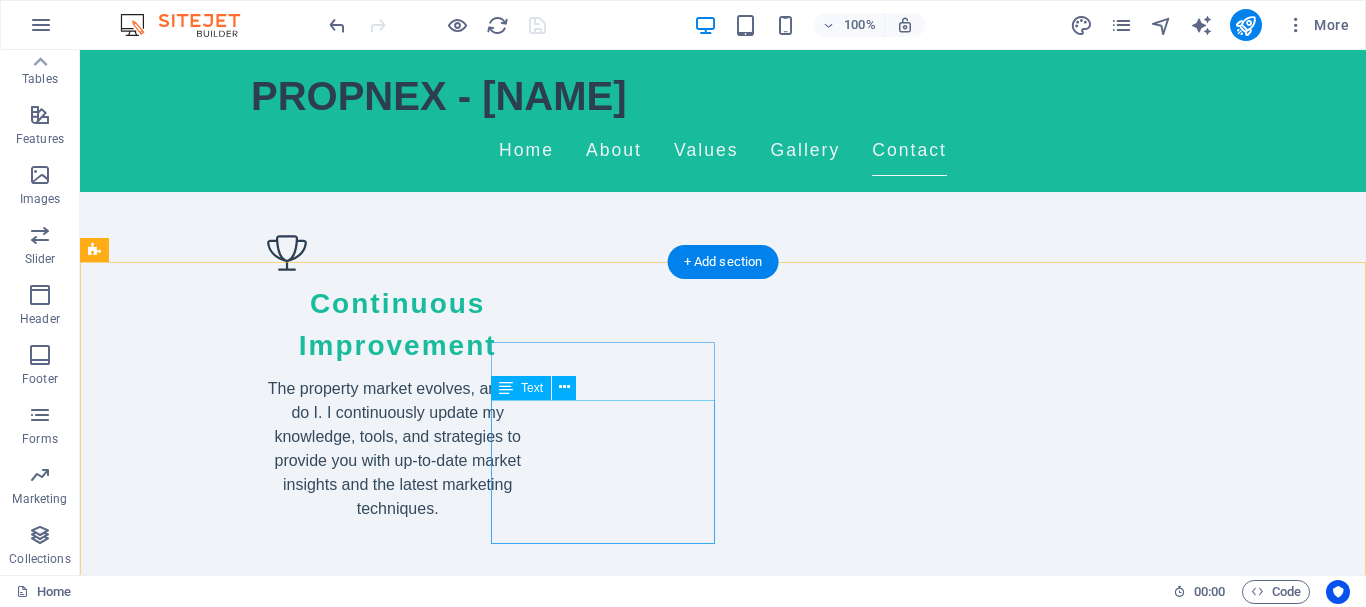 click on "Setia Tropika [POSTAL_CODE]   [CITY] Phone:  Mobile:  [PHONE] Email:  [EMAIL]" at bounding box center [568, 2506] 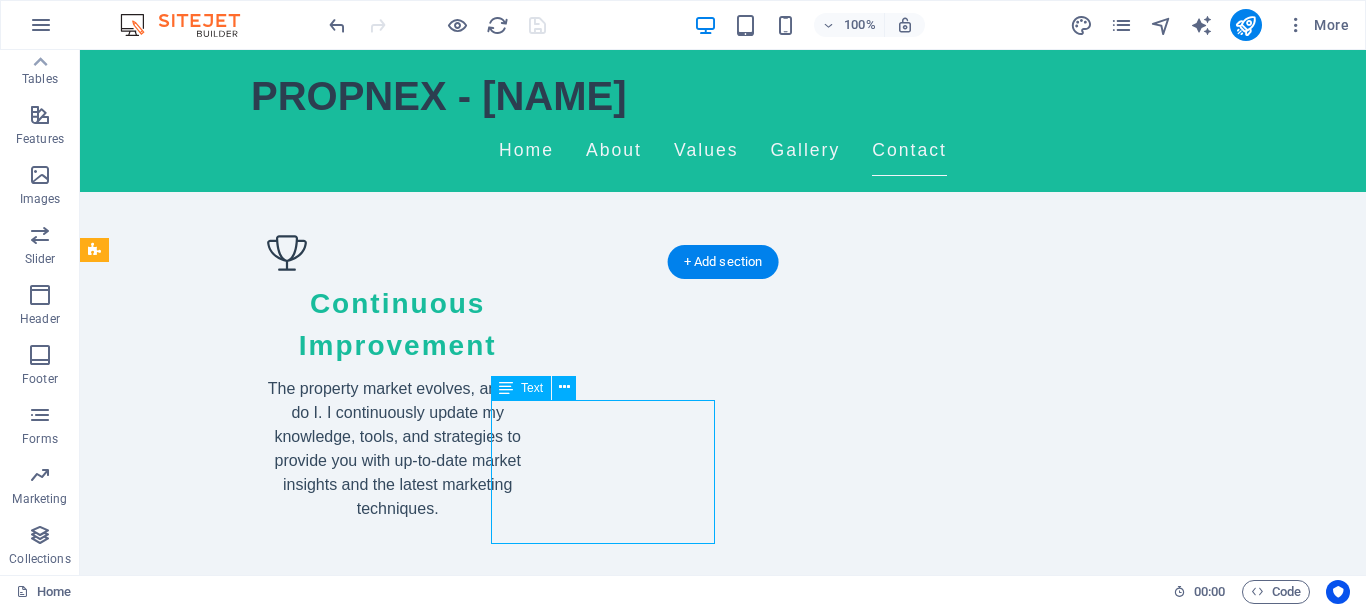 click on "Setia Tropika [POSTAL_CODE]   [CITY] Phone:  Mobile:  [PHONE] Email:  [EMAIL]" at bounding box center [568, 2506] 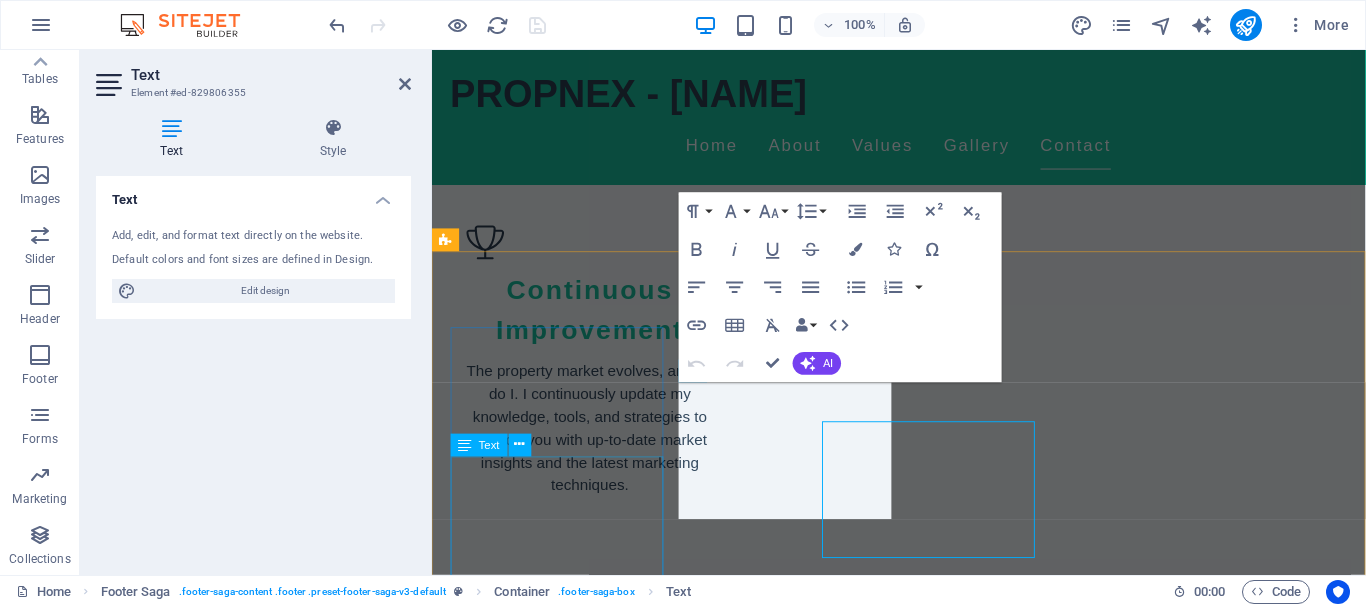scroll, scrollTop: 2527, scrollLeft: 0, axis: vertical 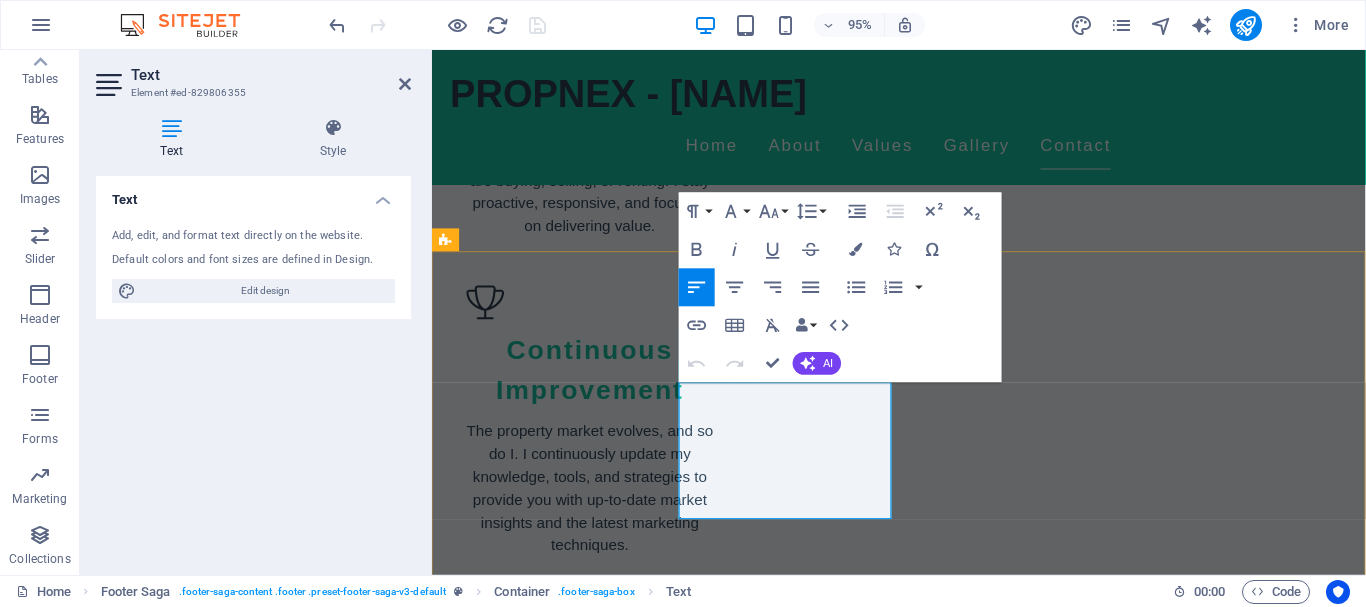 click on "[PHONE]" at bounding box center [533, 2550] 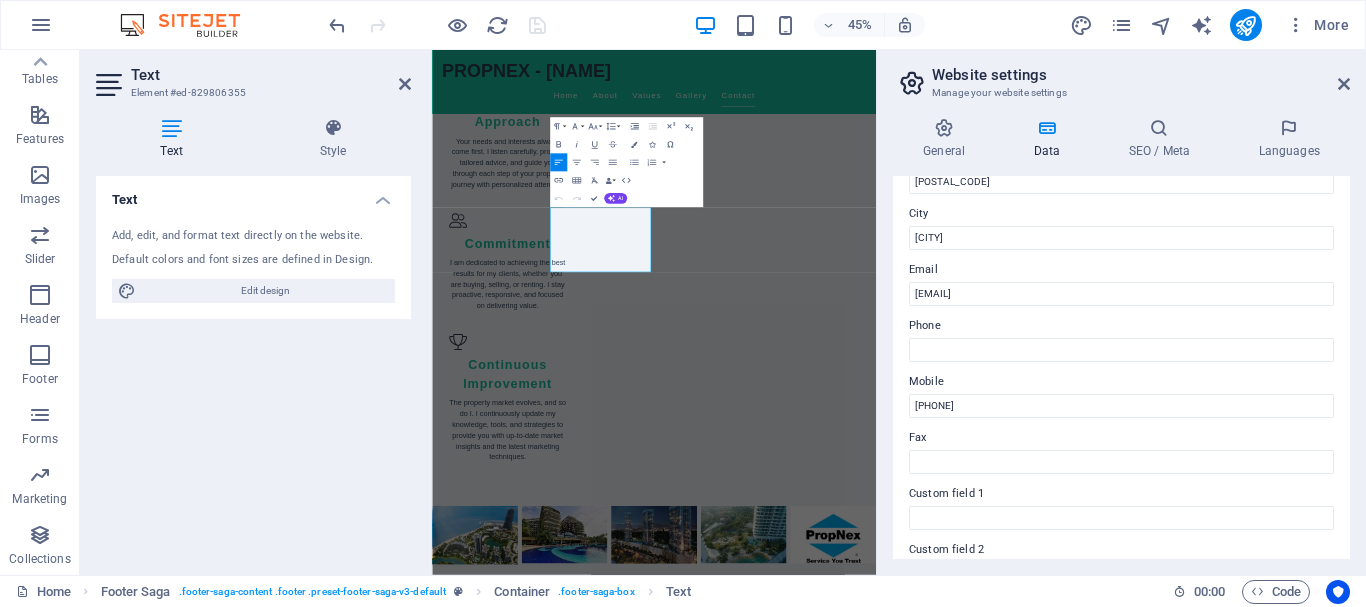 scroll, scrollTop: 360, scrollLeft: 0, axis: vertical 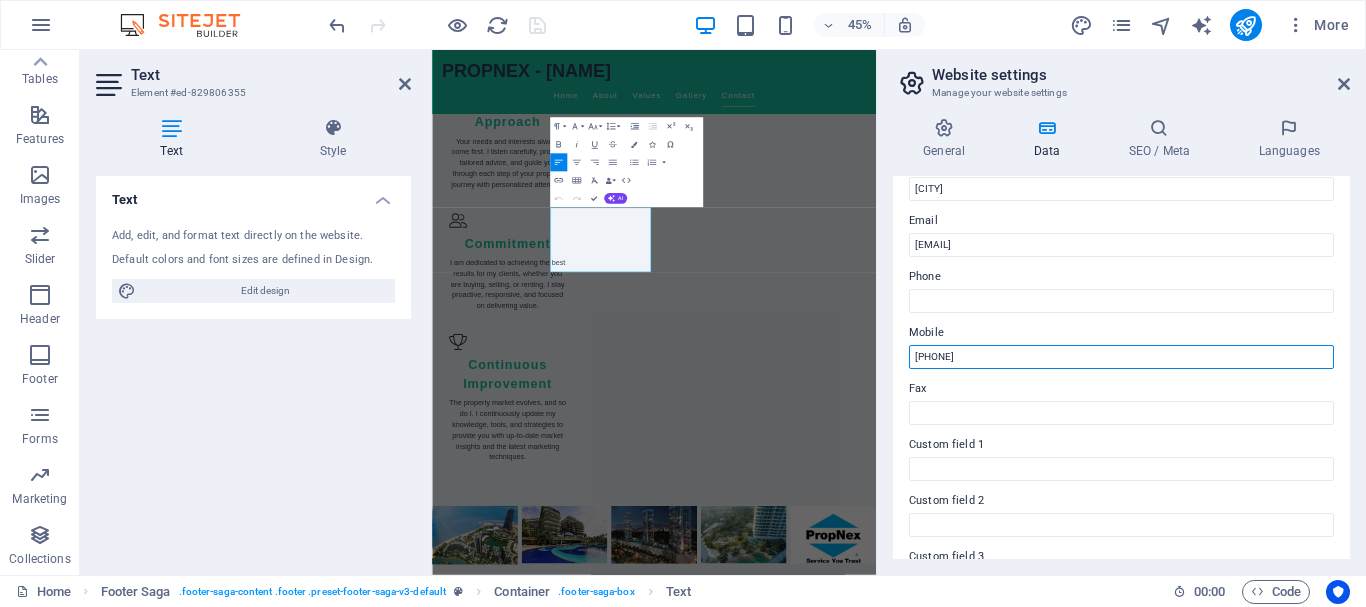 click on "[PHONE]" at bounding box center [1121, 357] 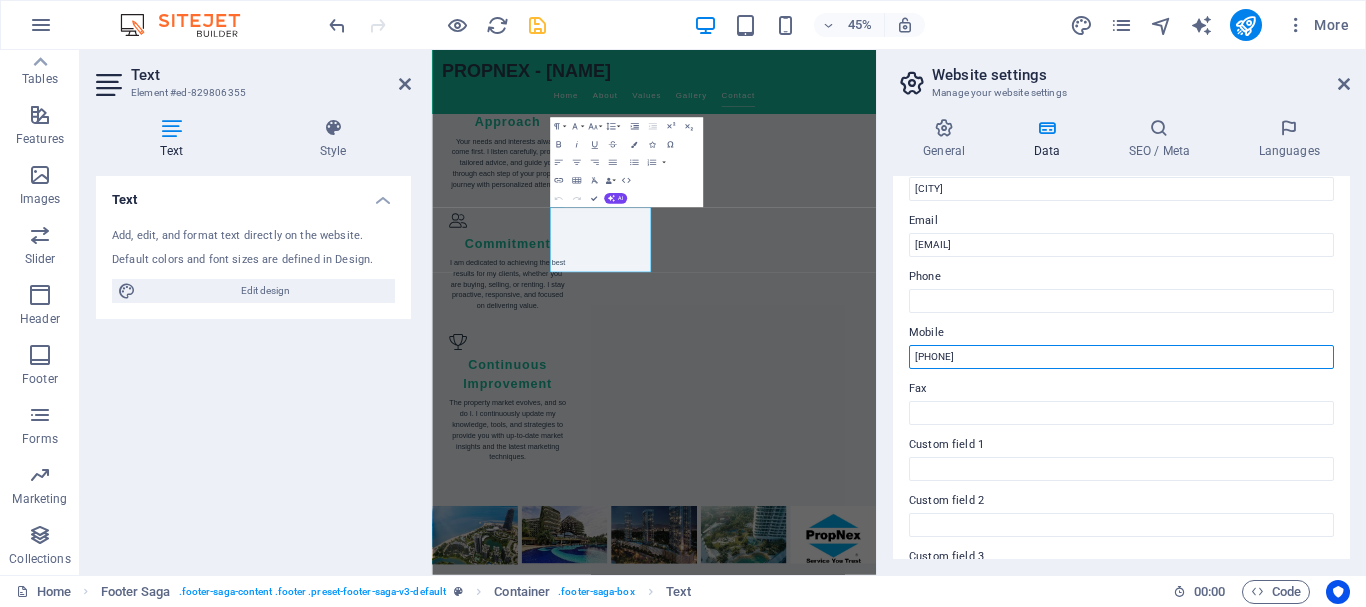 type on "[PHONE]" 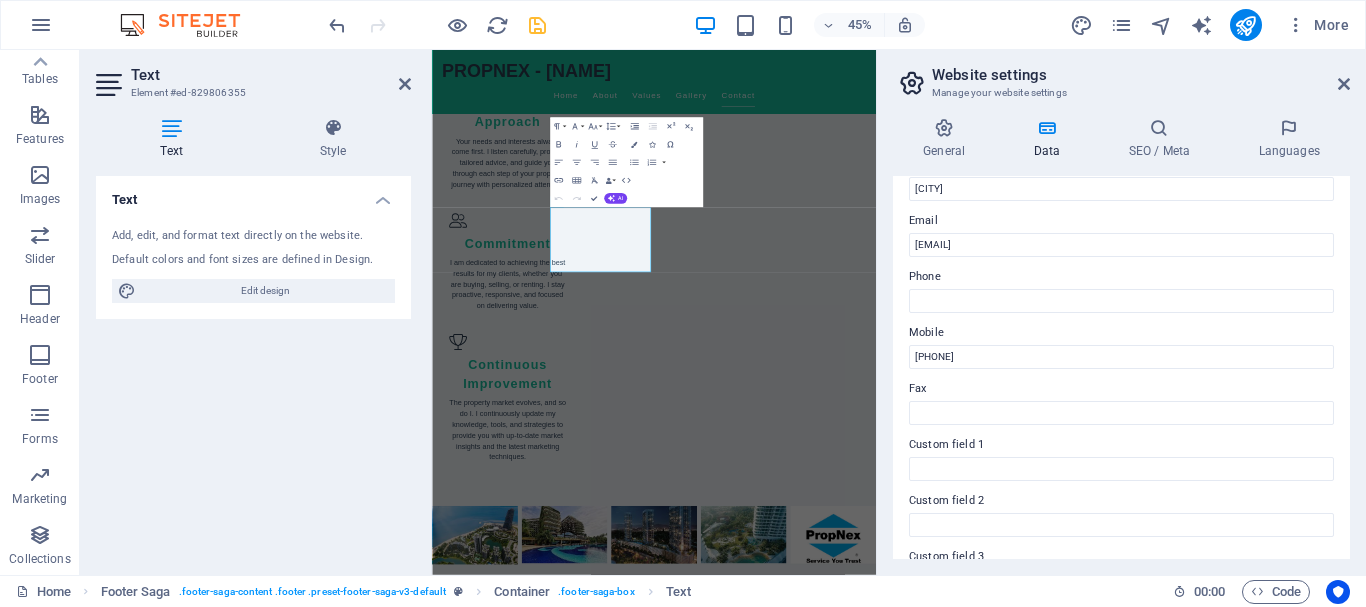 click at bounding box center (537, 25) 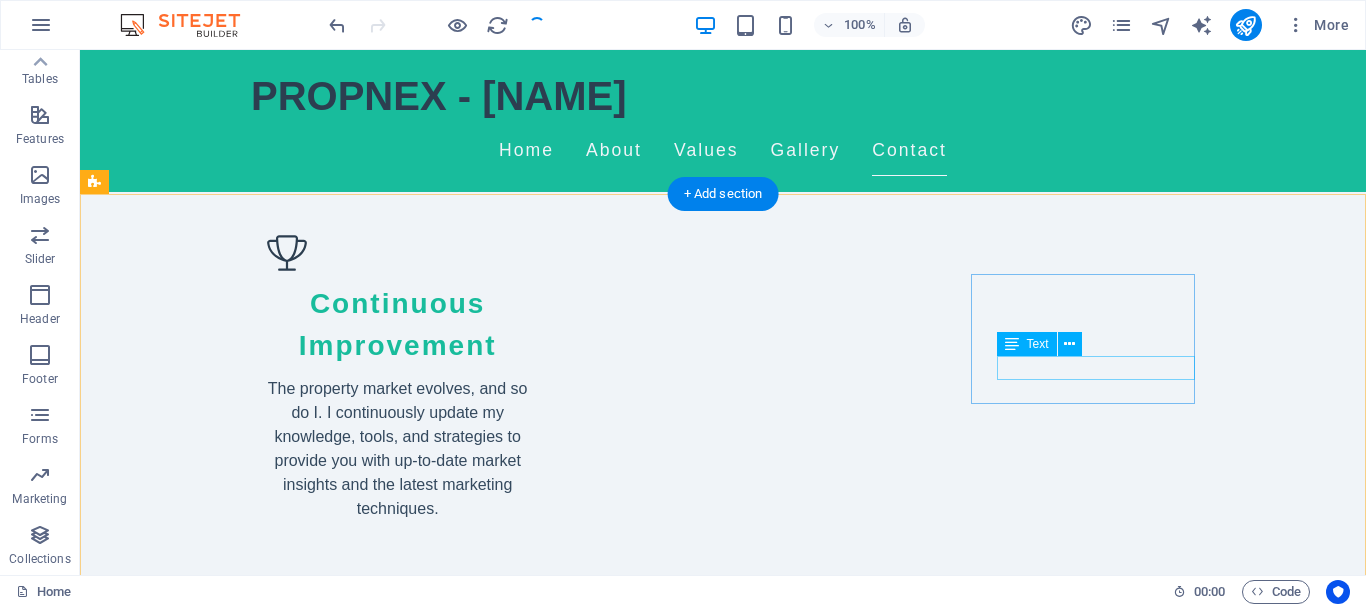scroll, scrollTop: 2671, scrollLeft: 0, axis: vertical 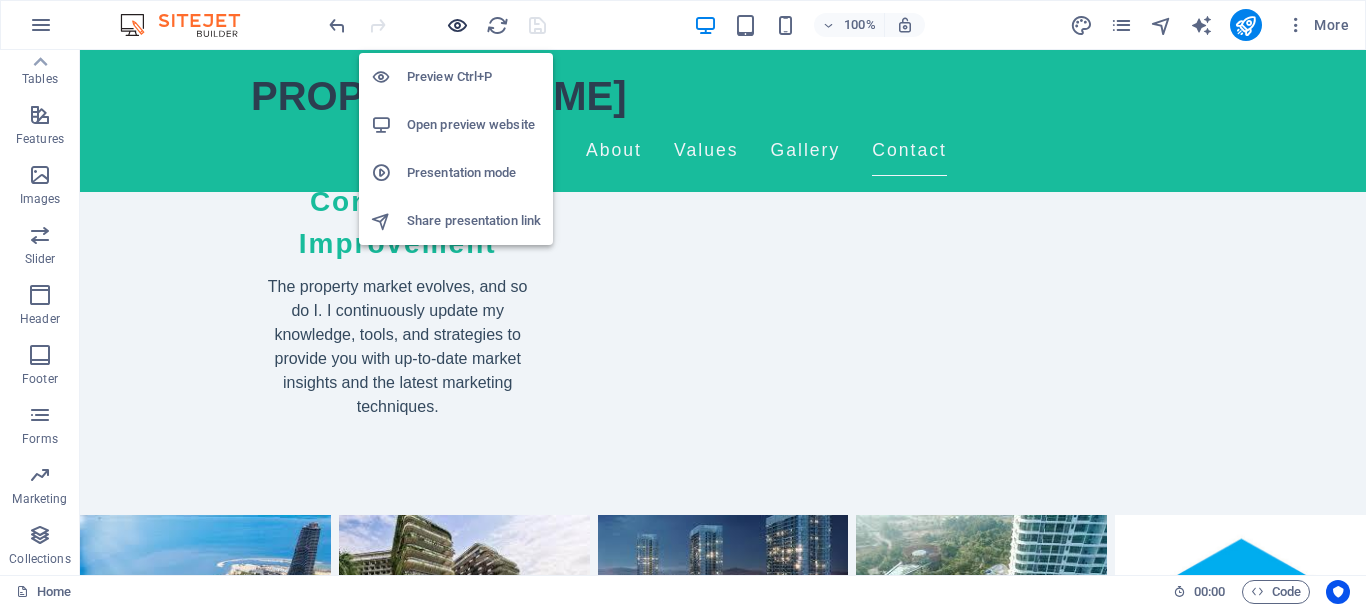 click at bounding box center [457, 25] 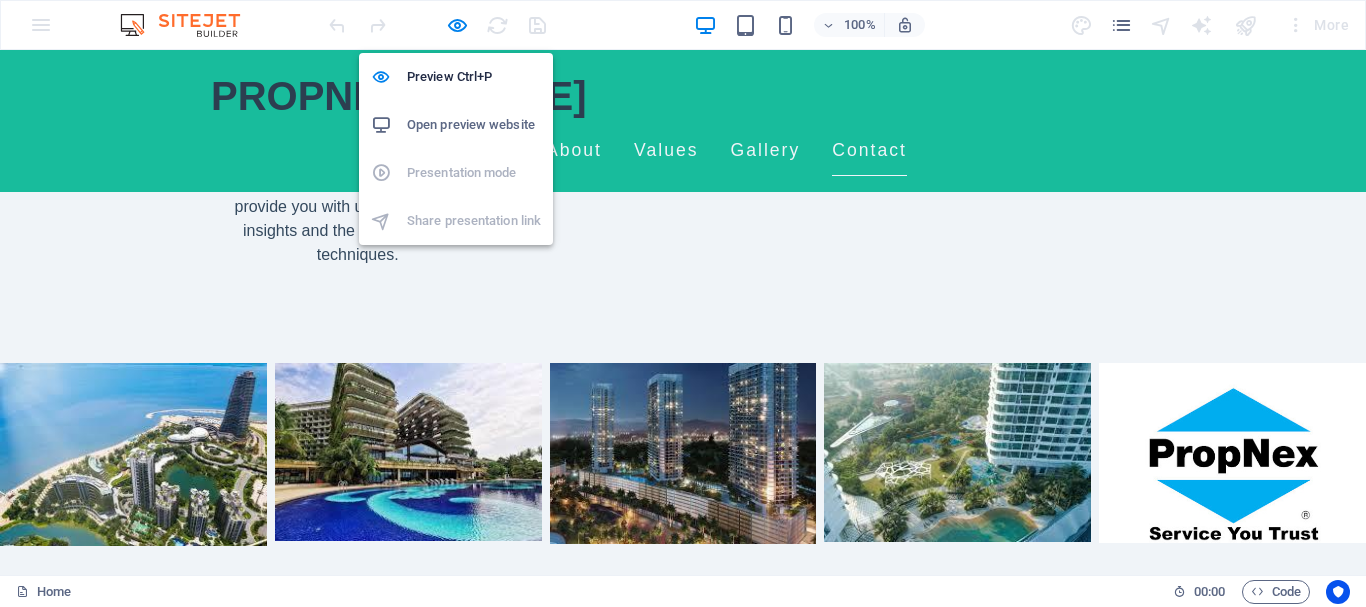 click on "Open preview website" at bounding box center [474, 125] 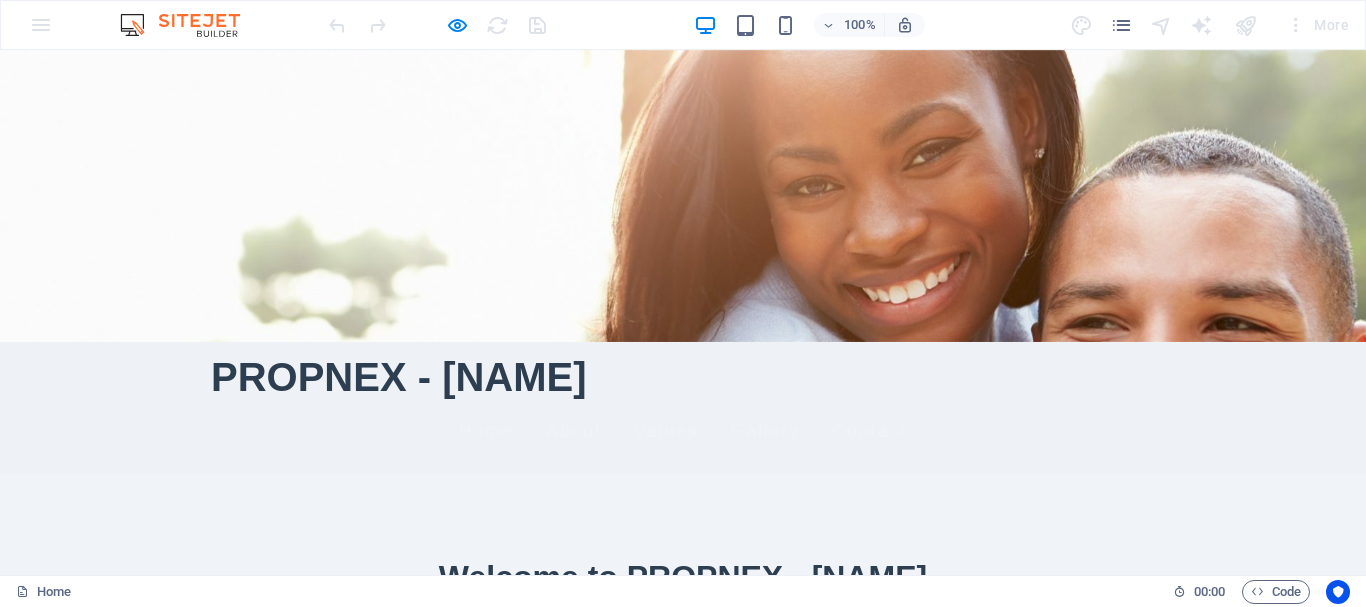 scroll, scrollTop: 0, scrollLeft: 0, axis: both 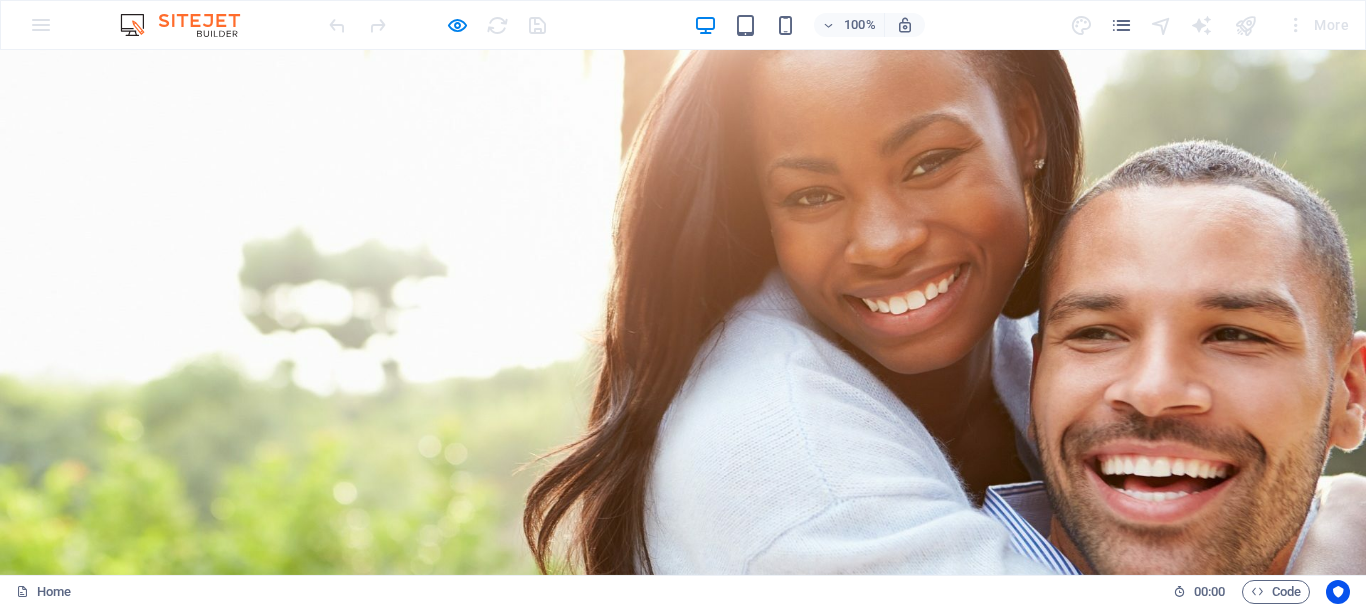 click at bounding box center [1246, 25] 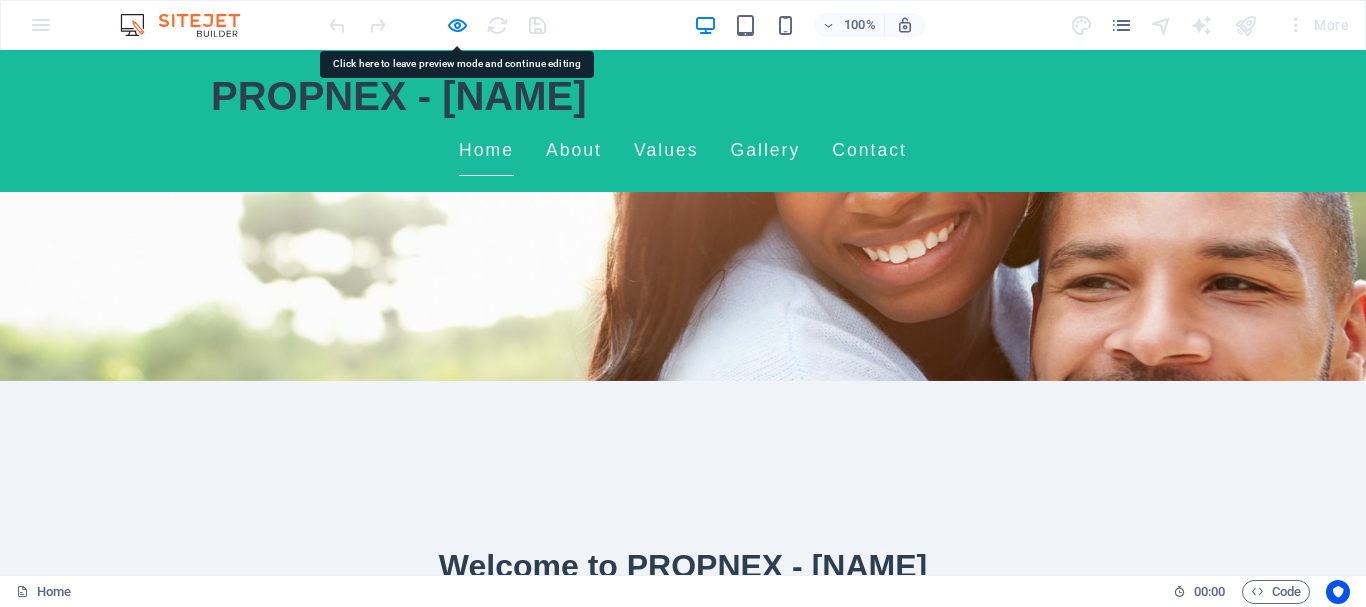 scroll, scrollTop: 0, scrollLeft: 0, axis: both 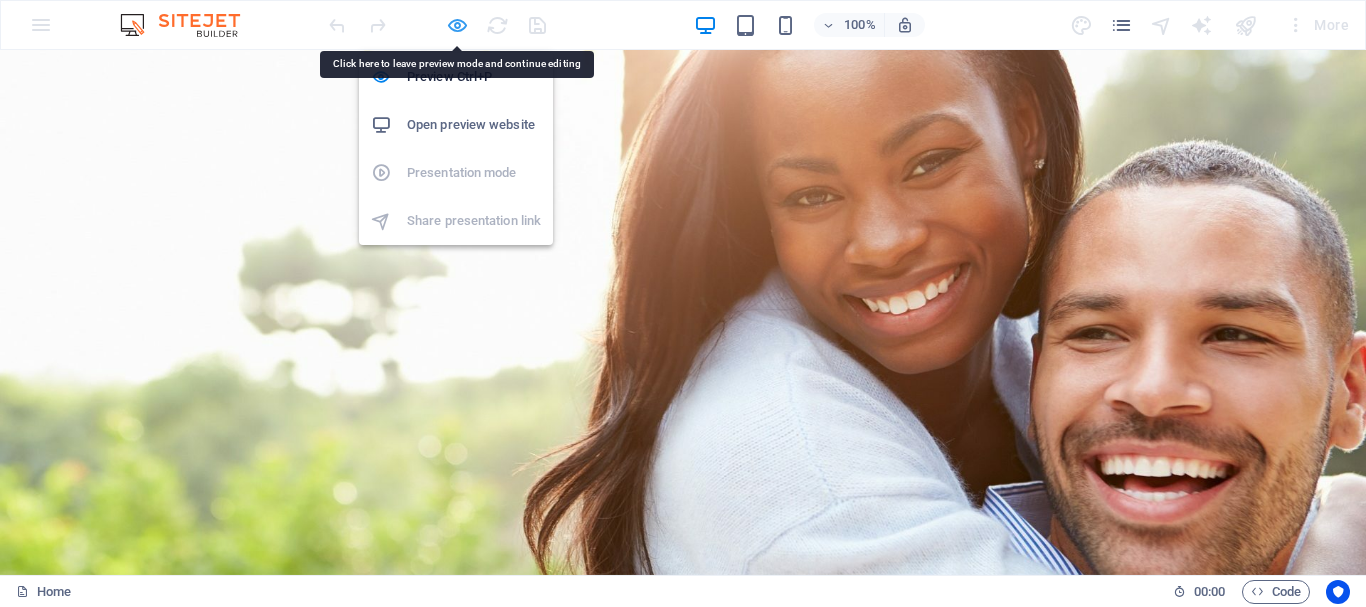 click at bounding box center (457, 25) 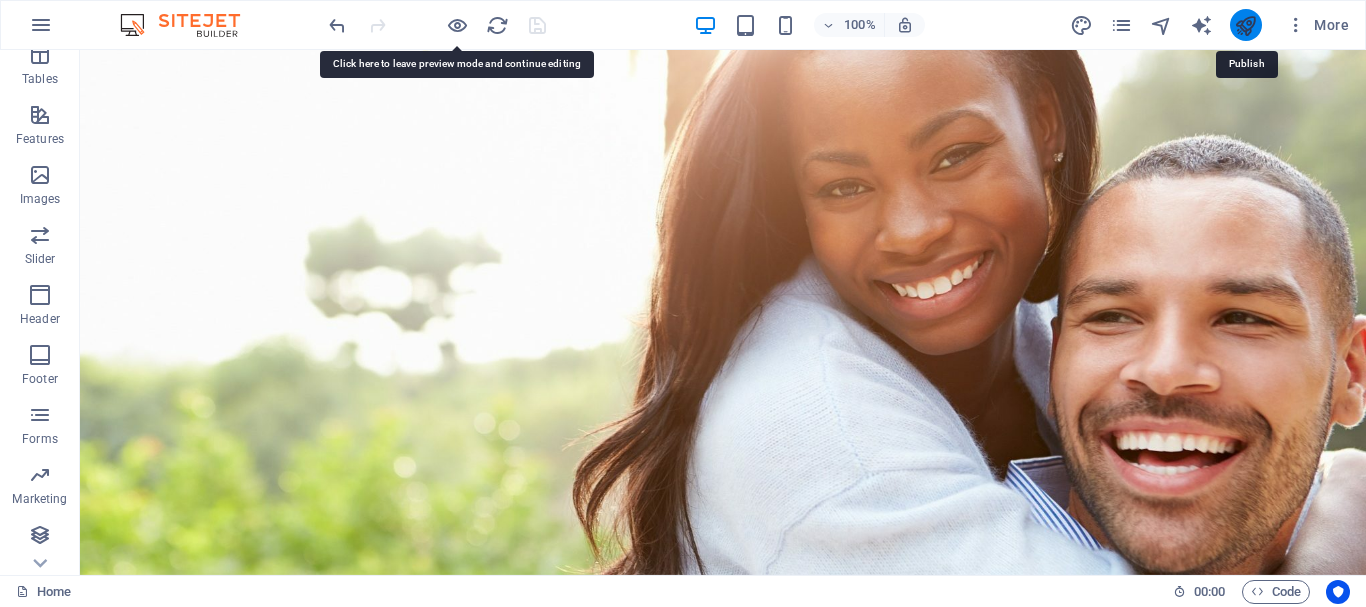 click at bounding box center (1245, 25) 